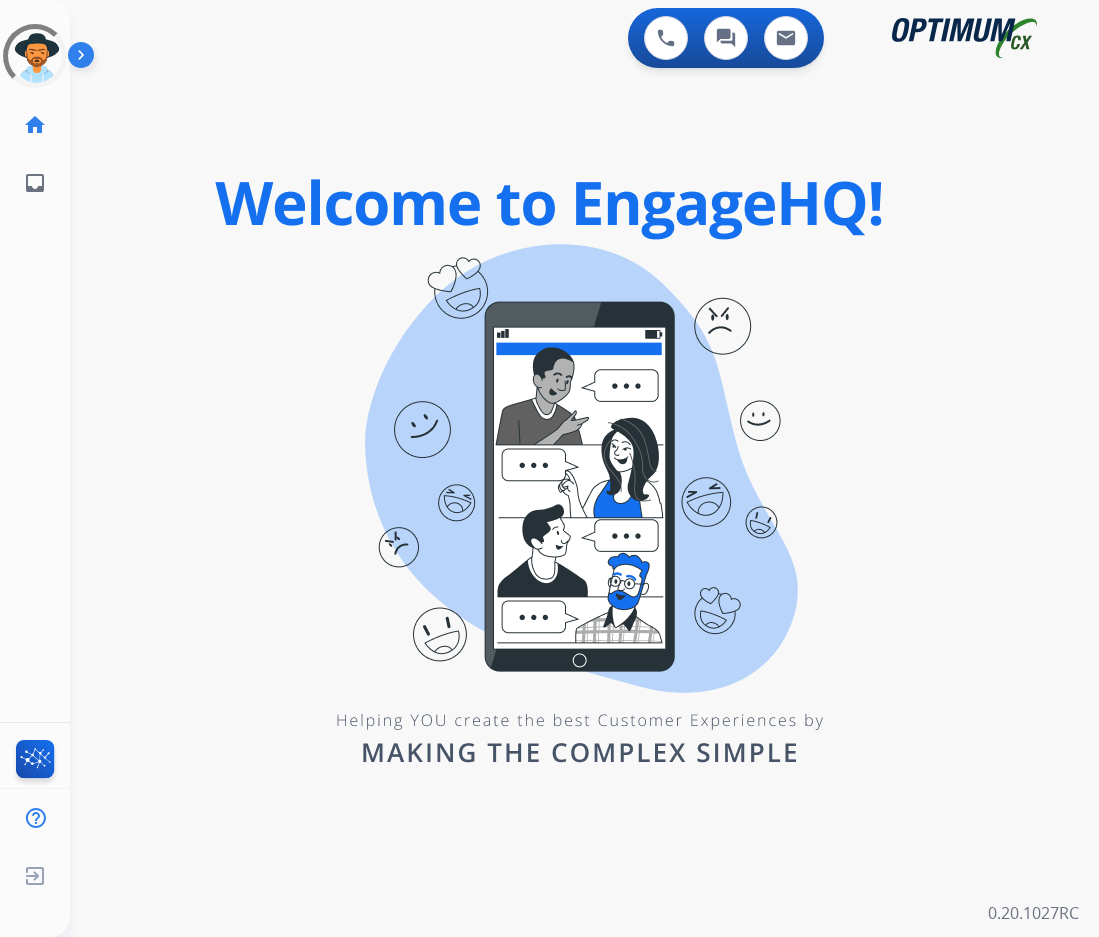 scroll, scrollTop: 0, scrollLeft: 0, axis: both 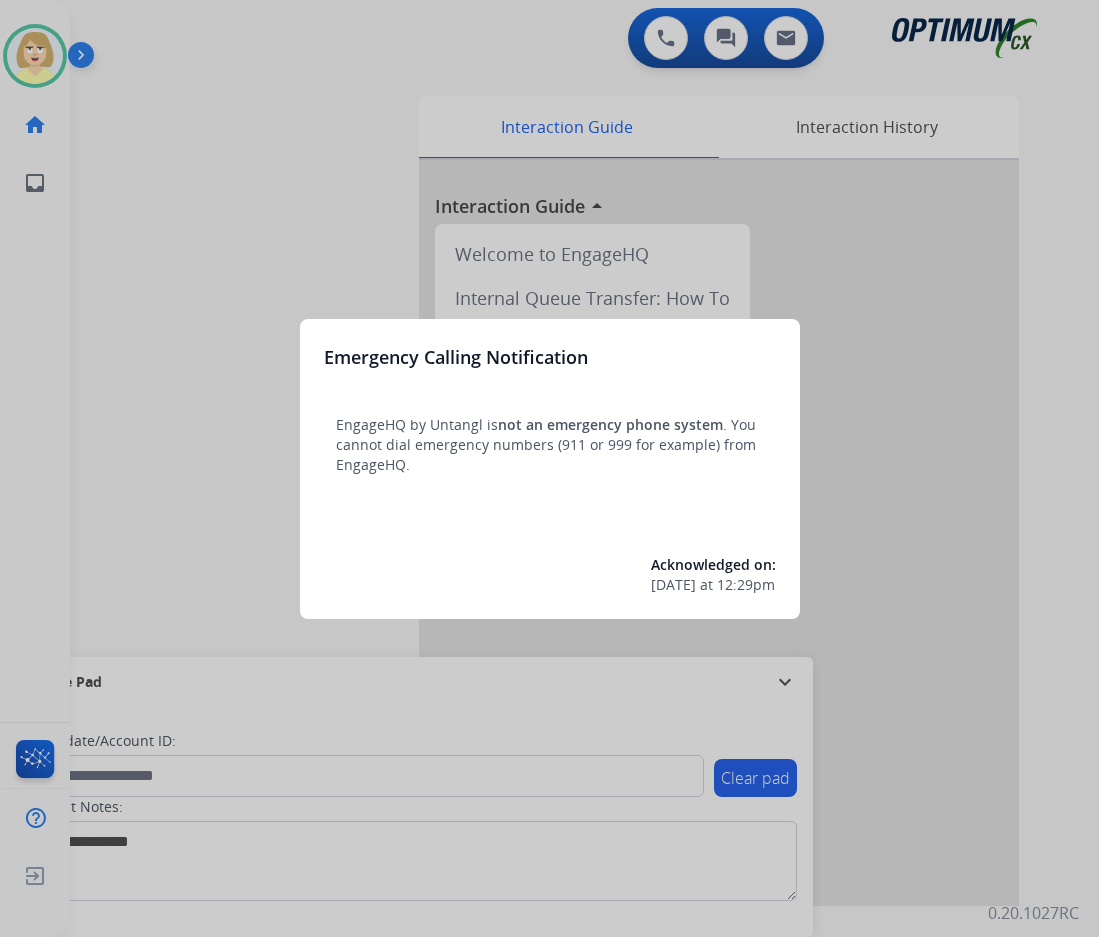 click at bounding box center [549, 468] 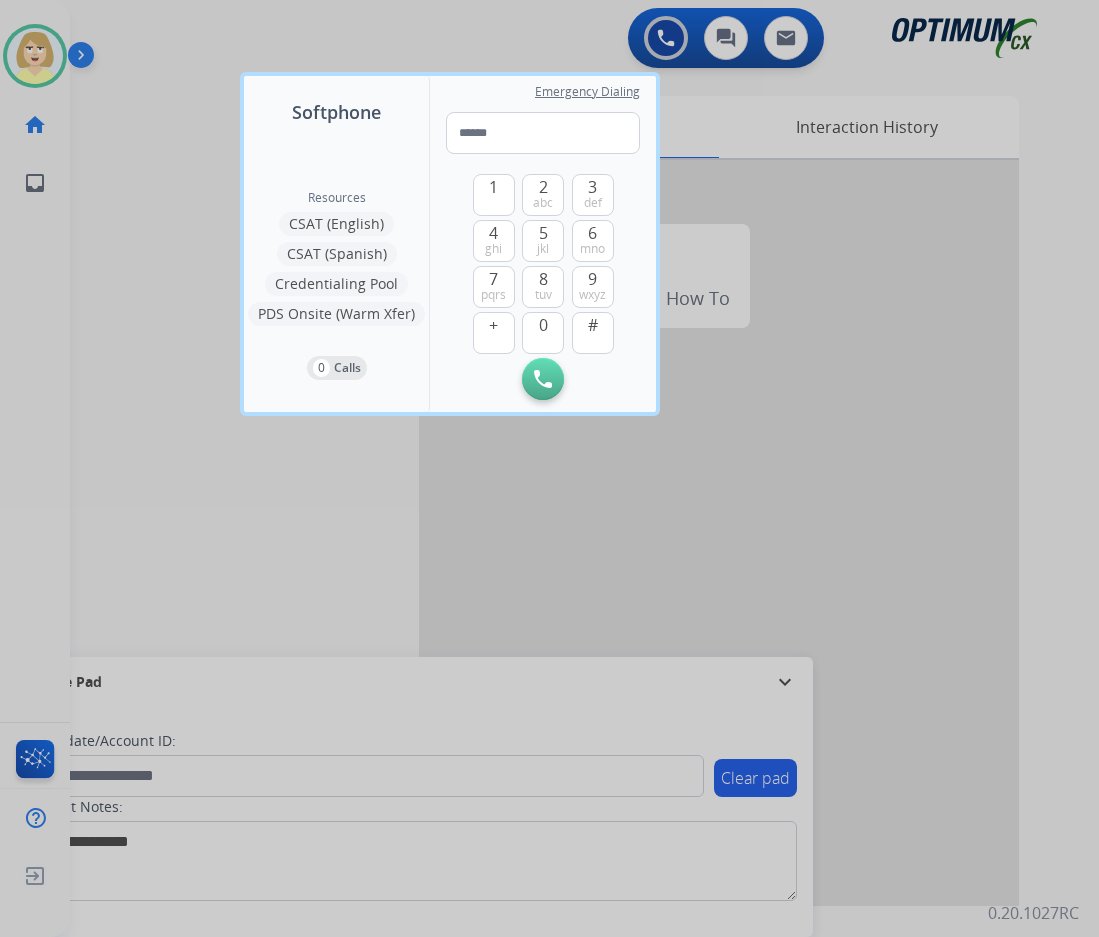 click at bounding box center (549, 468) 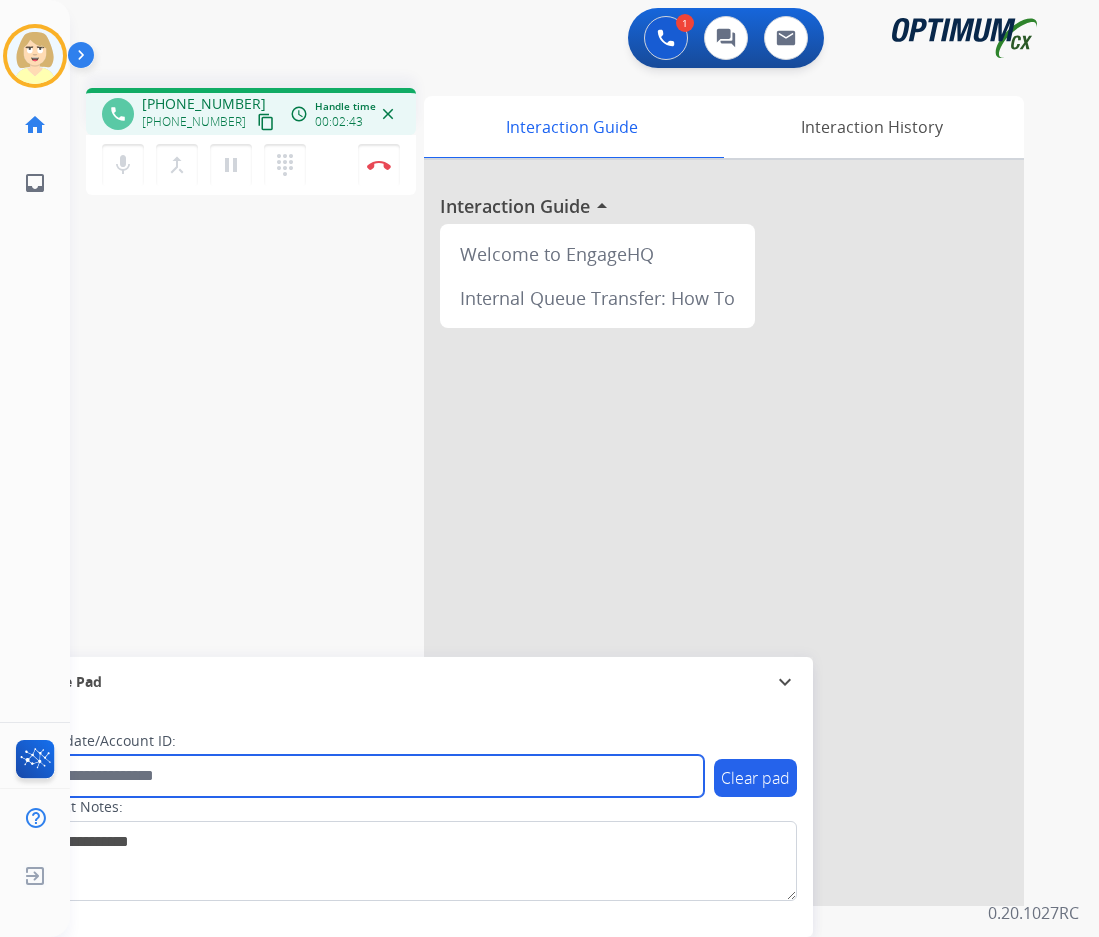 click at bounding box center [365, 776] 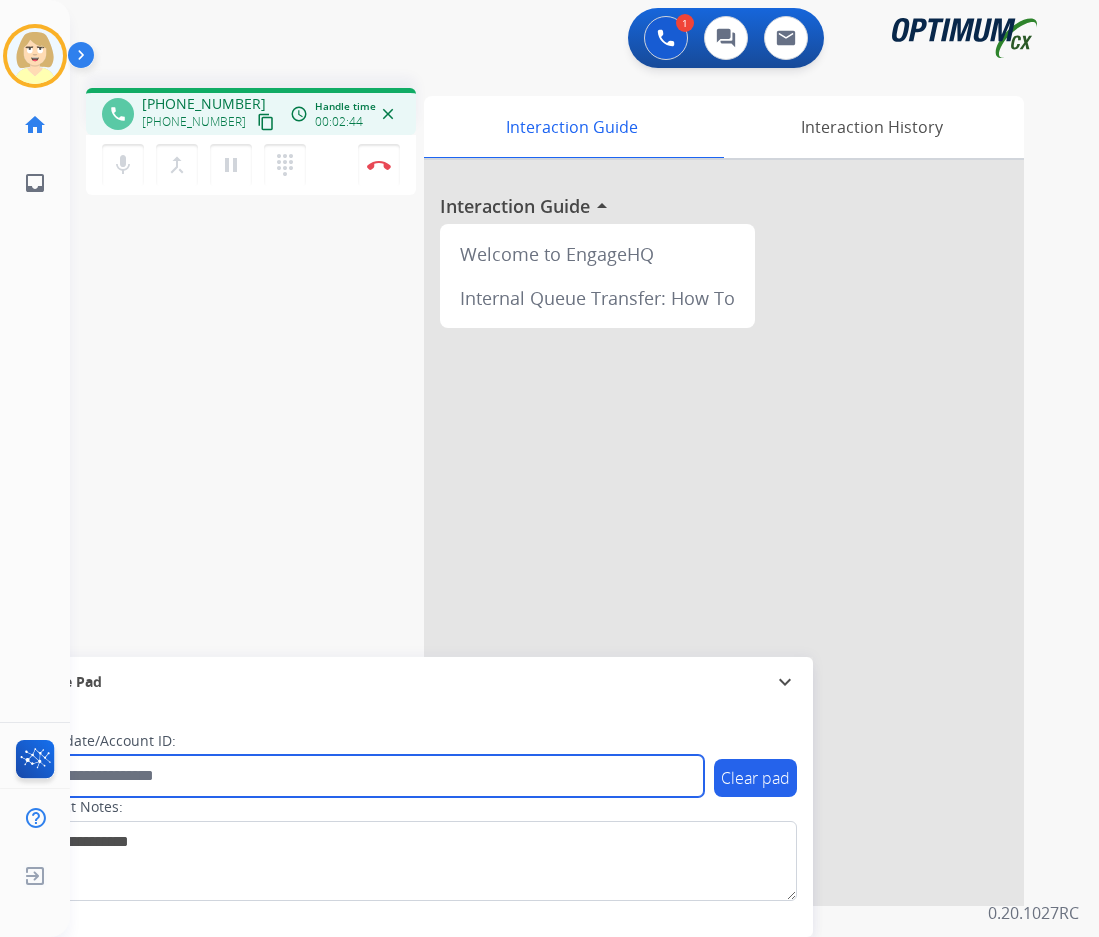 paste on "*******" 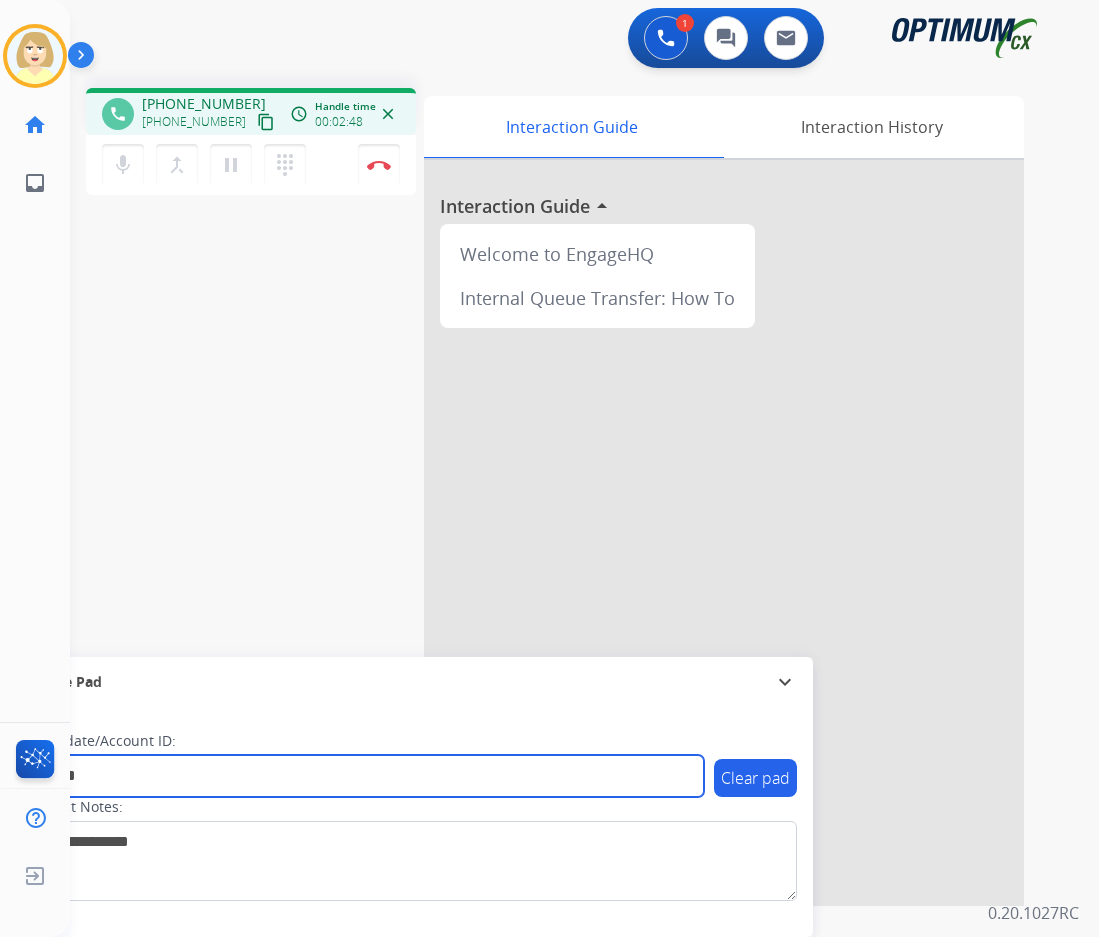 type on "*******" 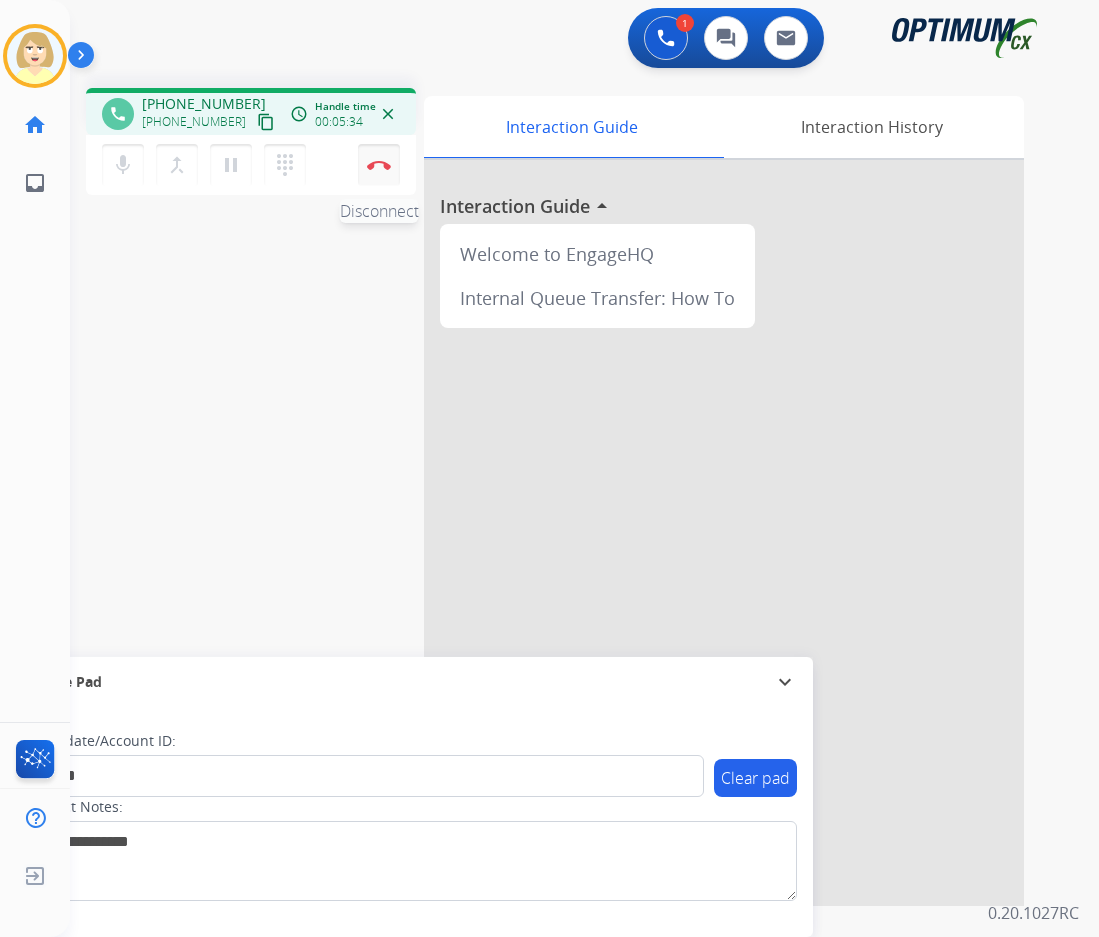 click on "Disconnect" at bounding box center [379, 165] 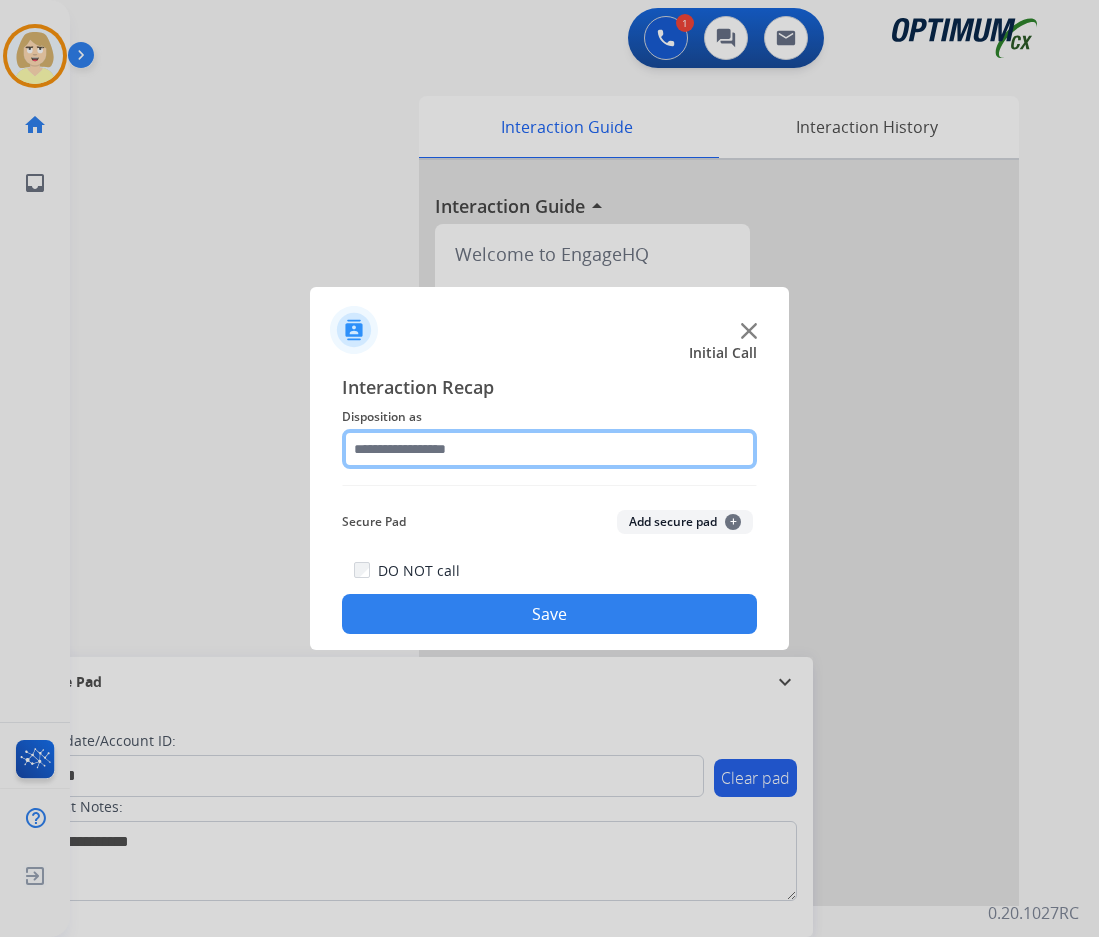 click 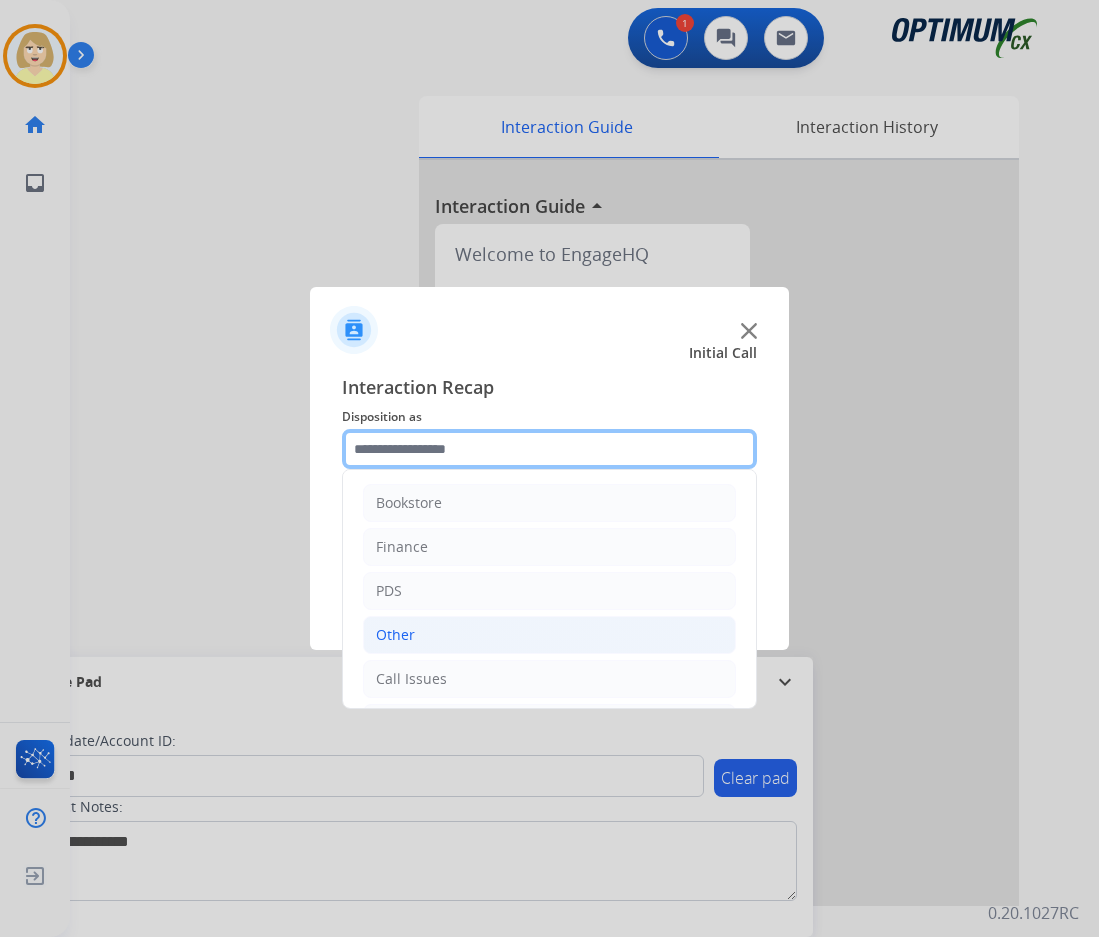 scroll, scrollTop: 136, scrollLeft: 0, axis: vertical 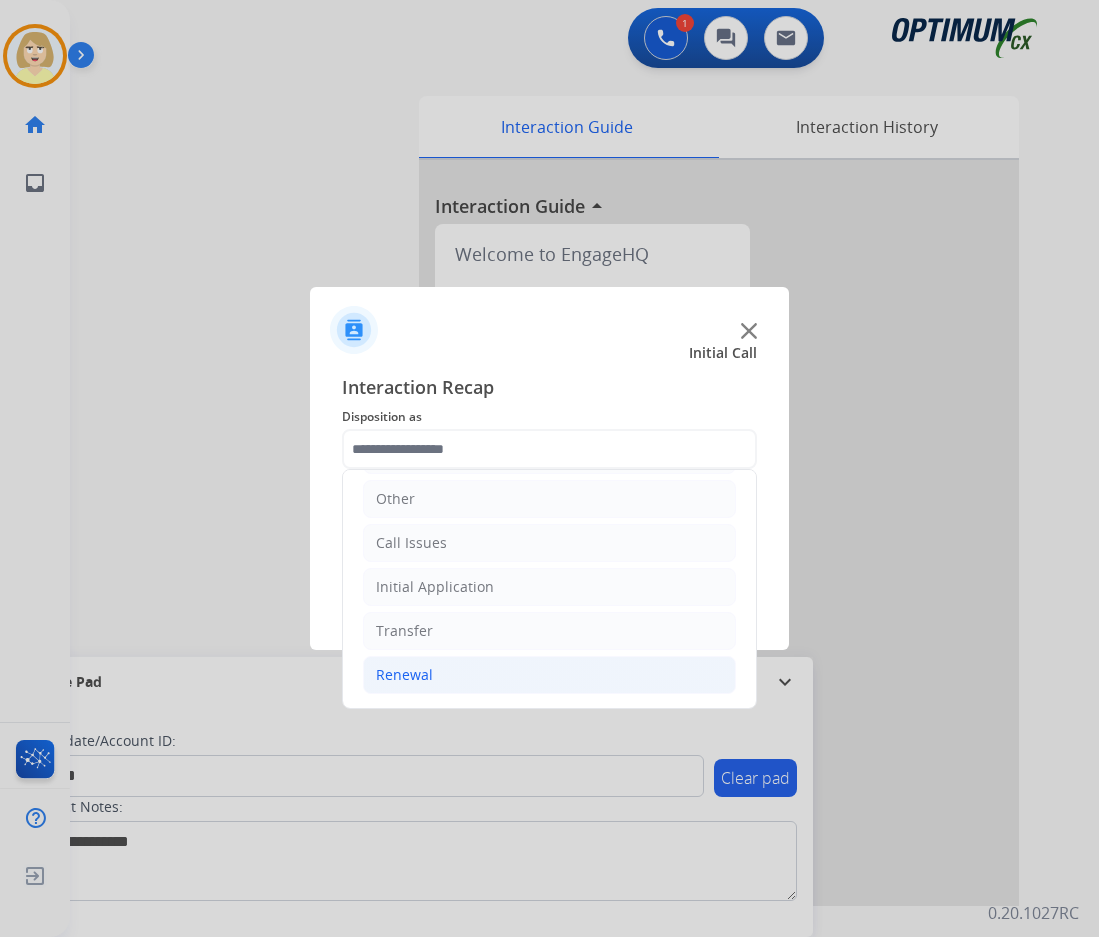 click on "Renewal" 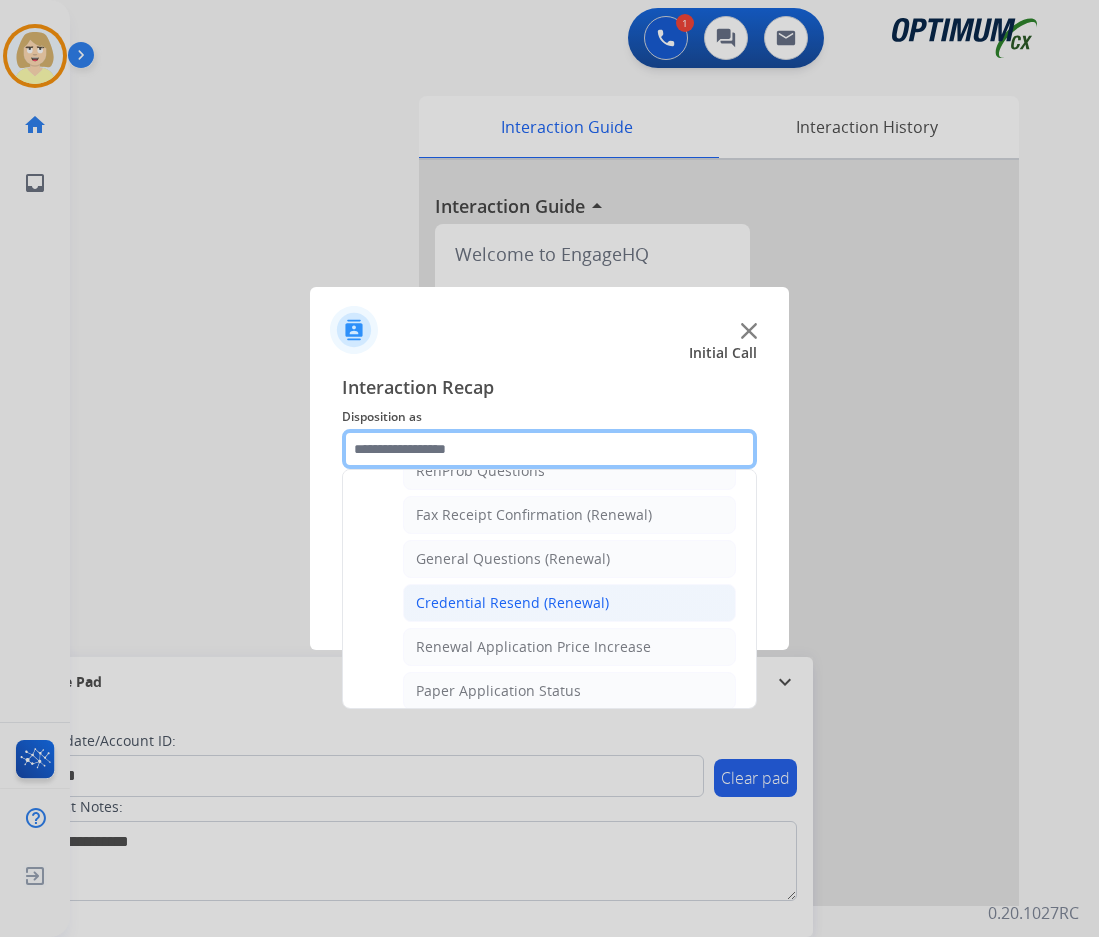 scroll, scrollTop: 636, scrollLeft: 0, axis: vertical 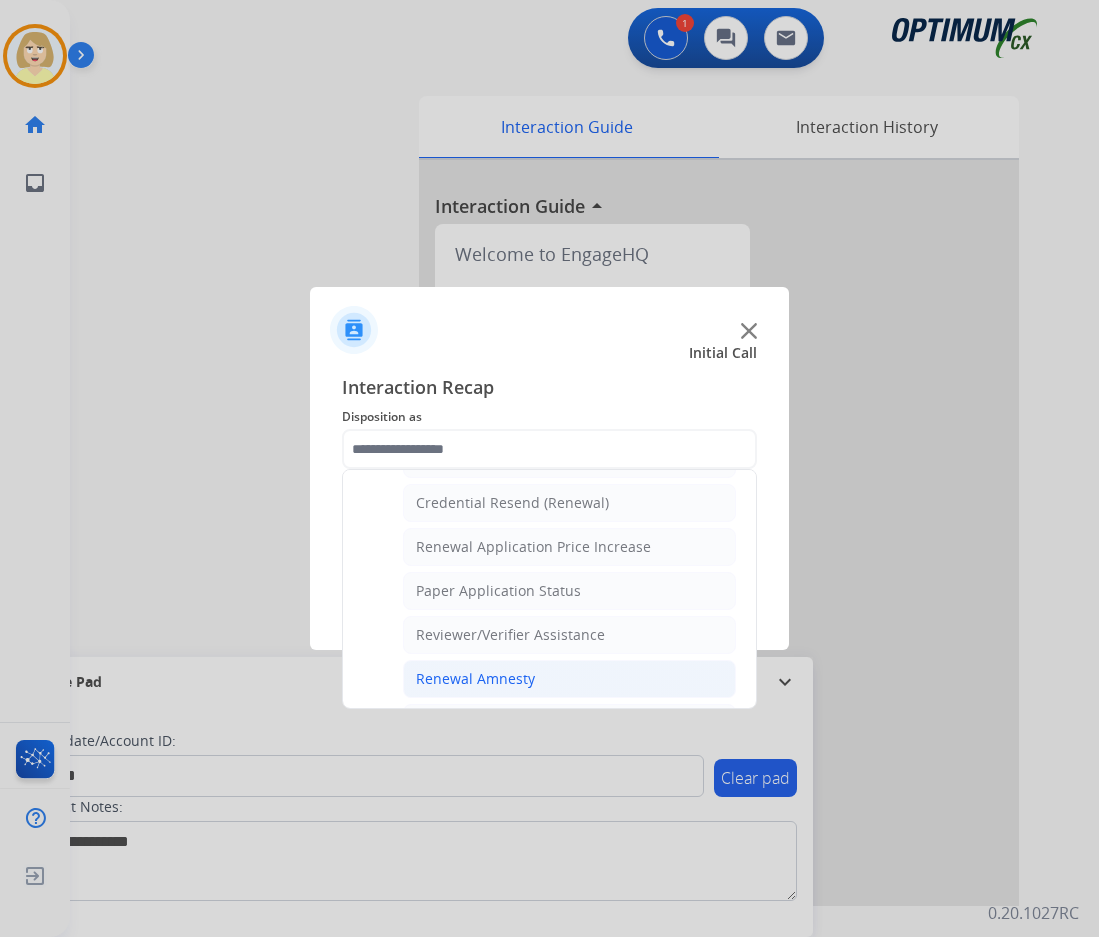 click on "Renewal Amnesty" 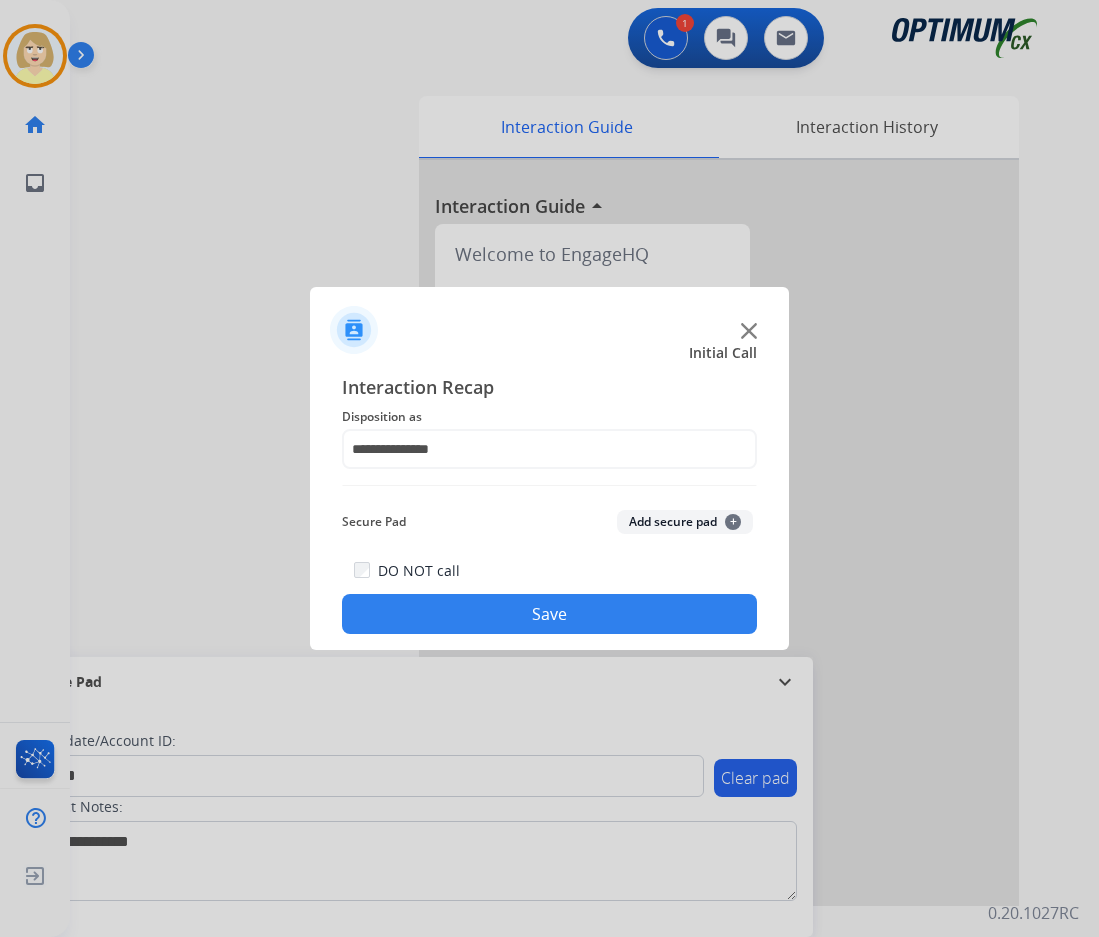 click on "Add secure pad  +" 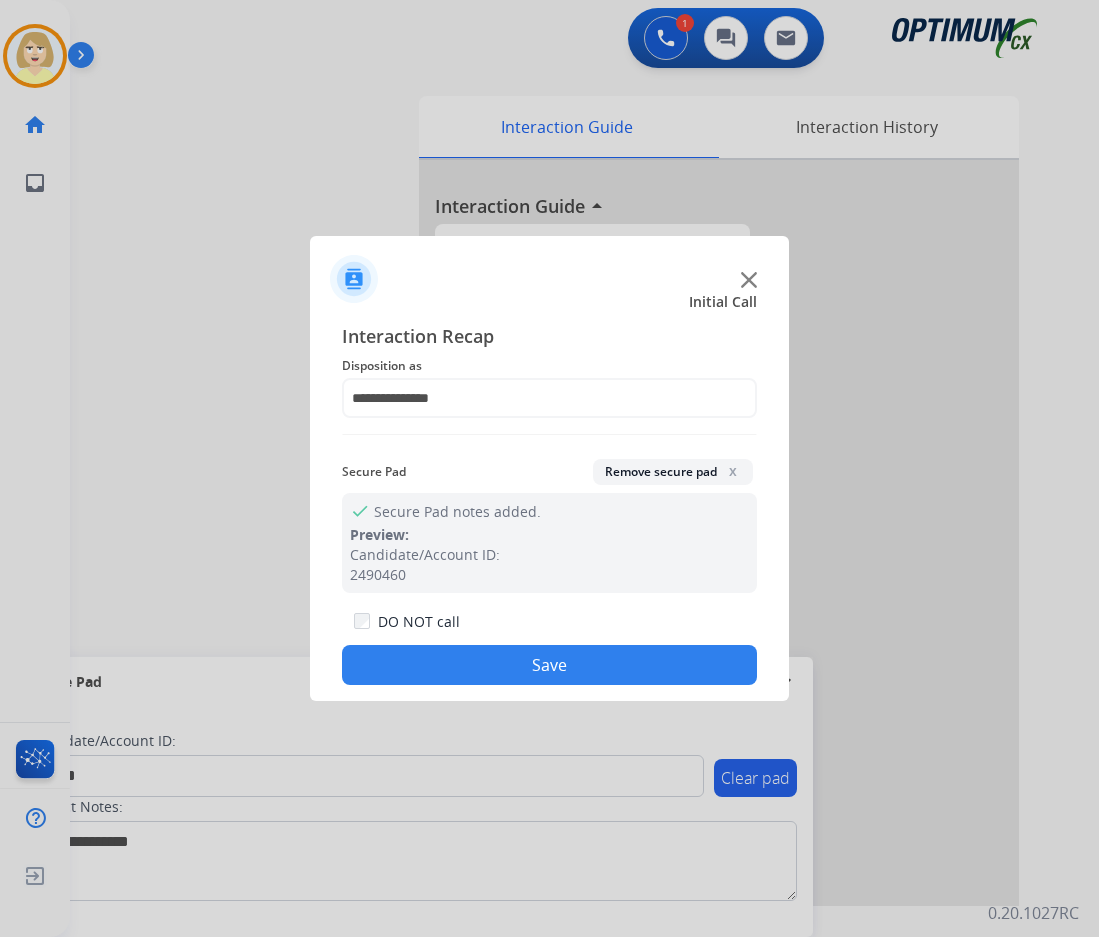 drag, startPoint x: 438, startPoint y: 666, endPoint x: 411, endPoint y: 634, distance: 41.868843 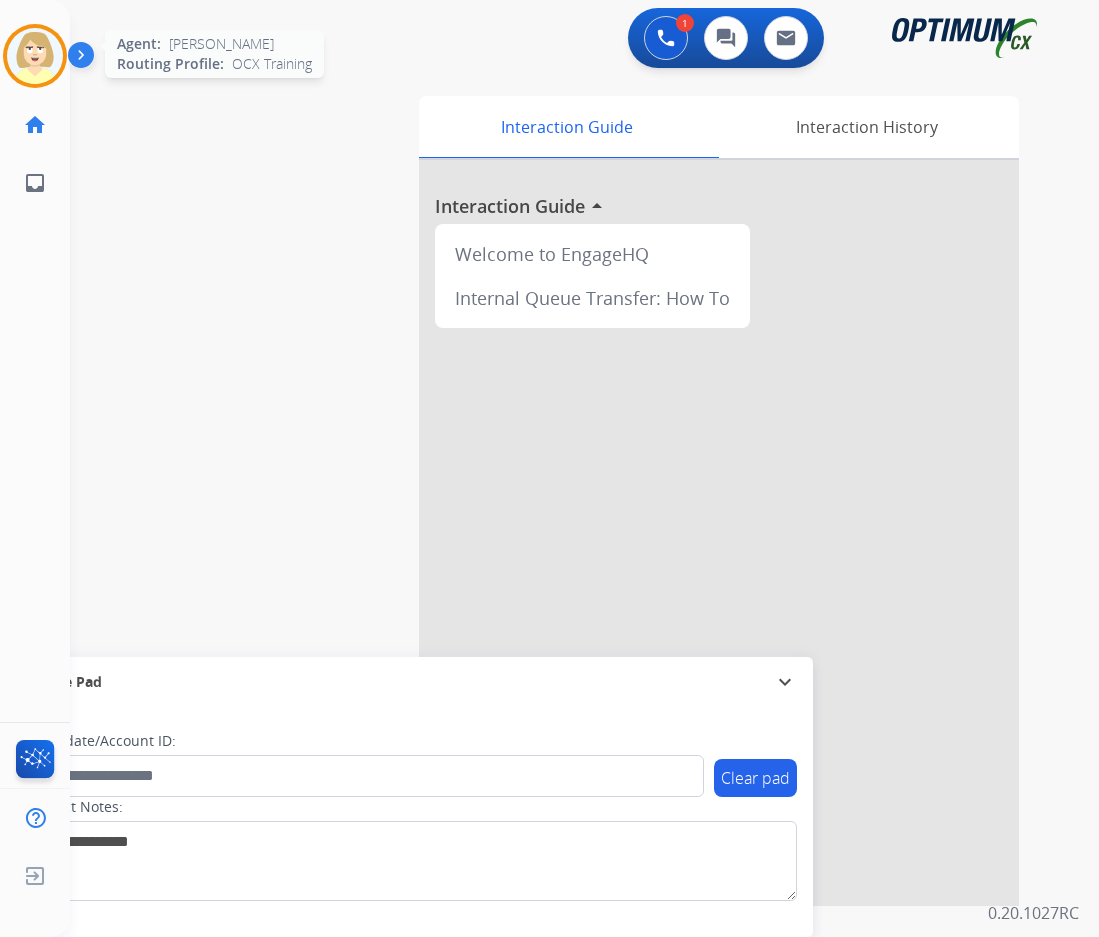 click at bounding box center (35, 56) 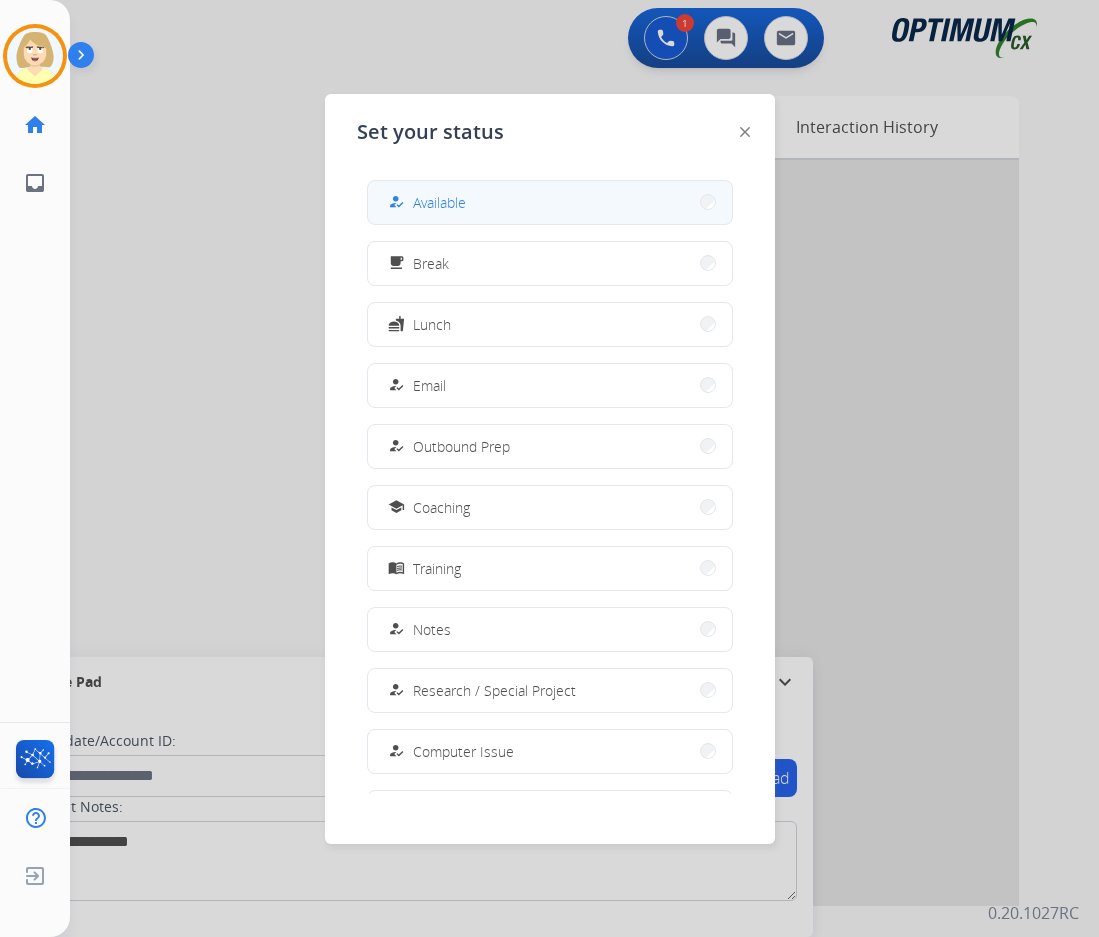 click on "how_to_reg Available" at bounding box center [550, 202] 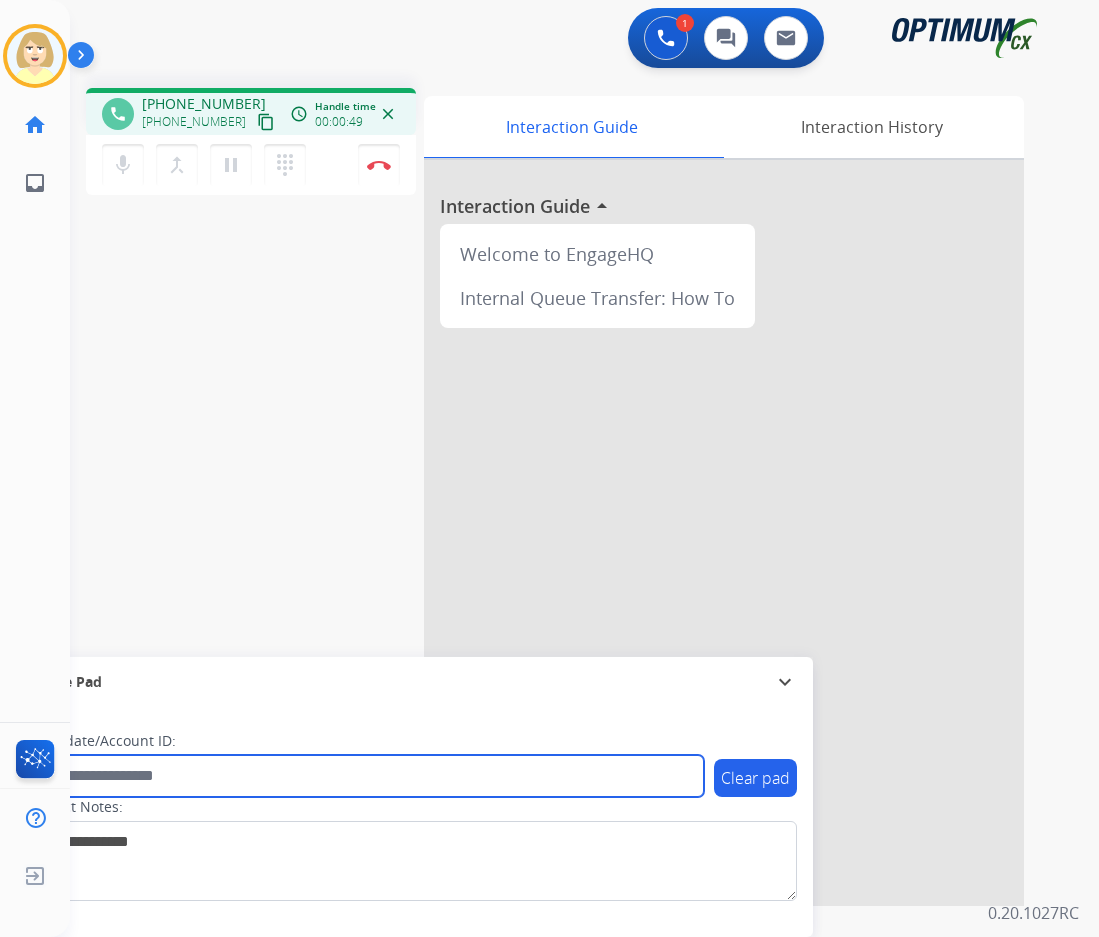 click at bounding box center [365, 776] 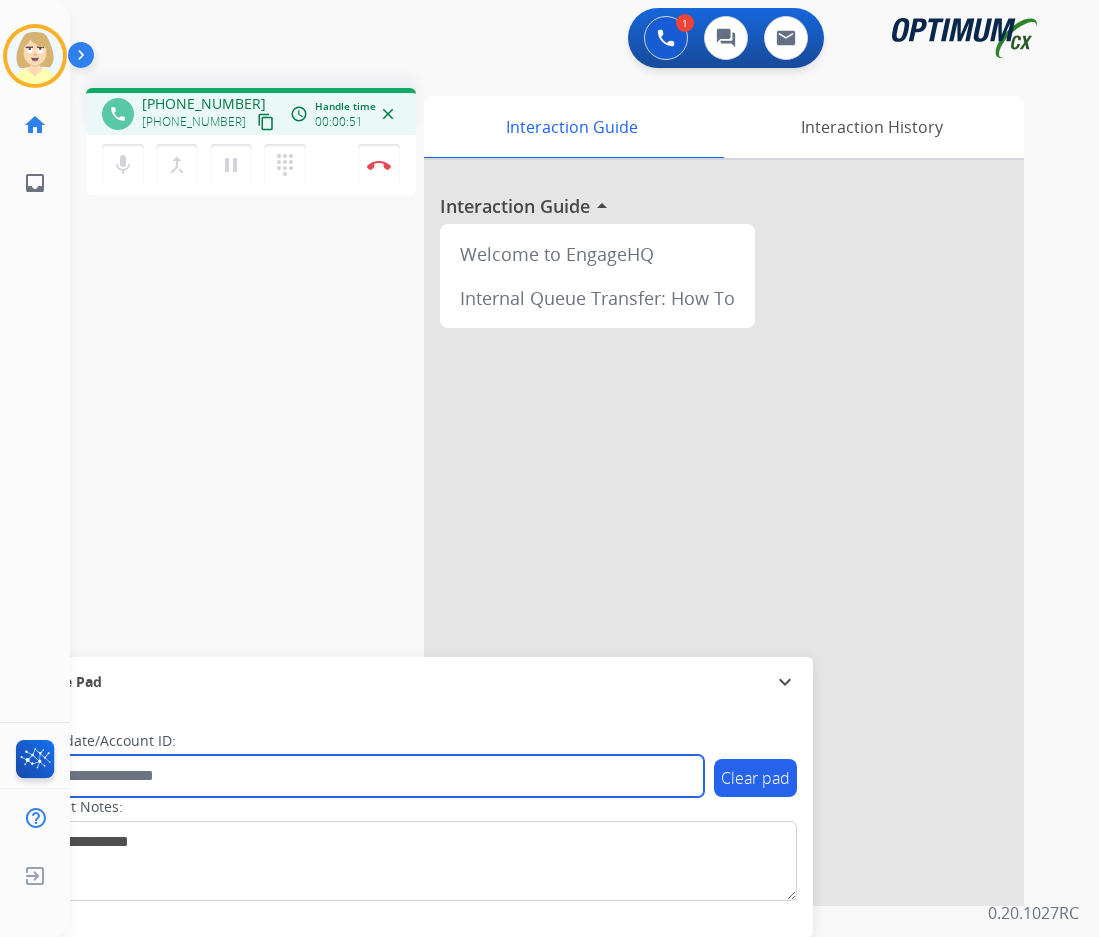 paste on "*********" 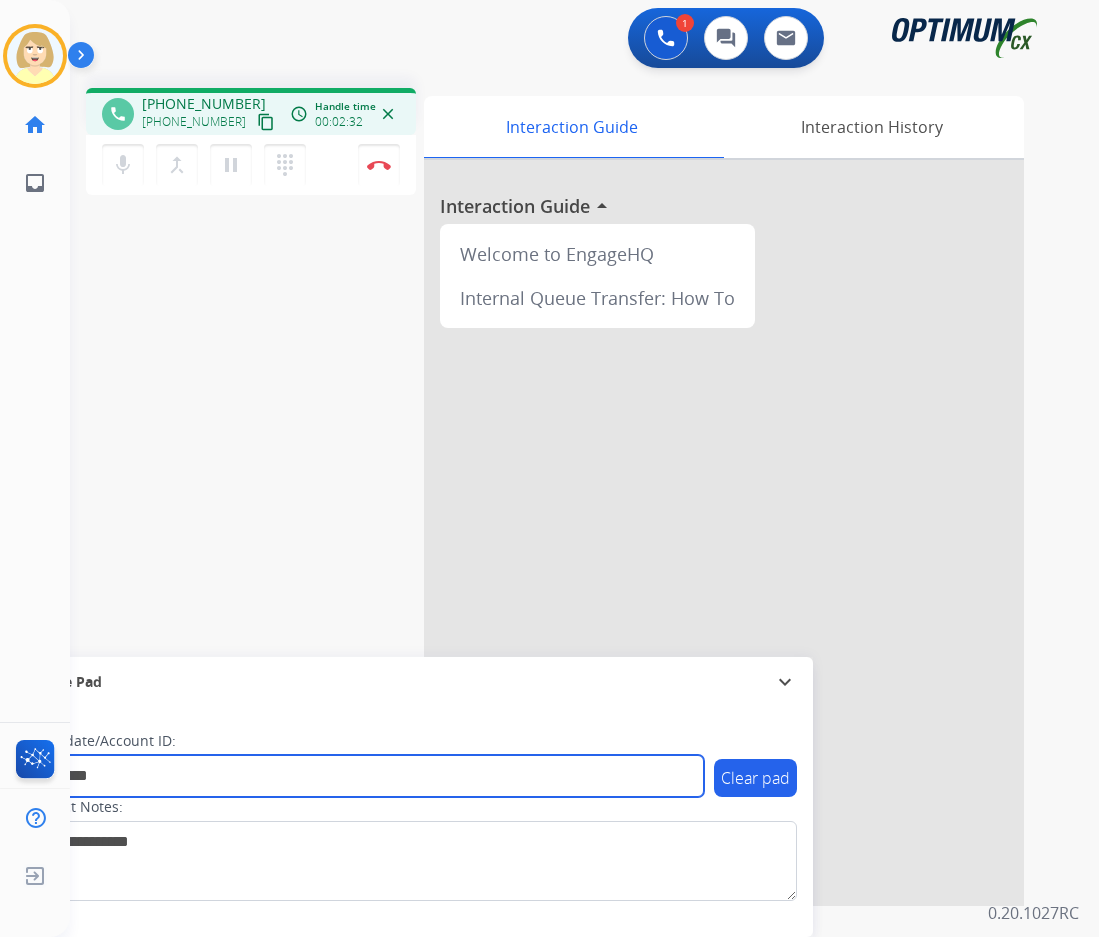 click on "*********" at bounding box center (365, 776) 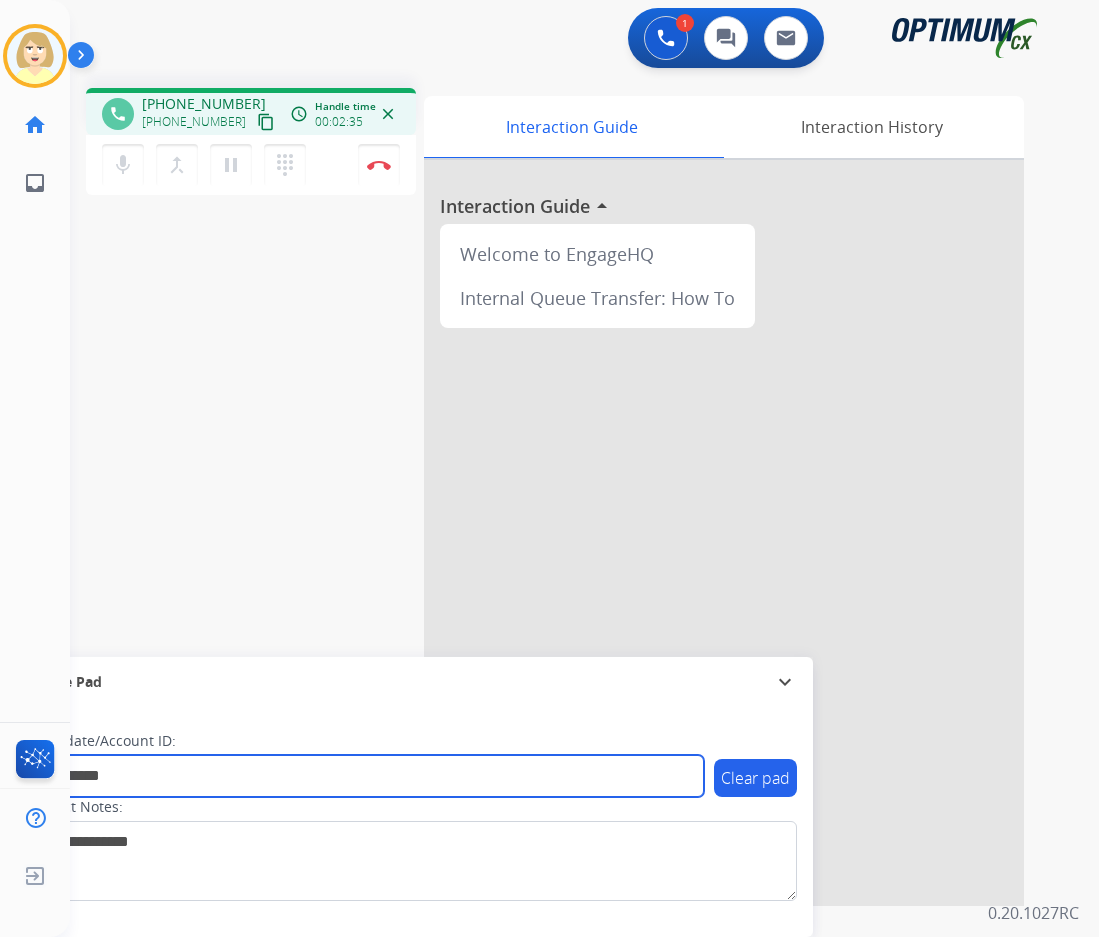 paste on "********" 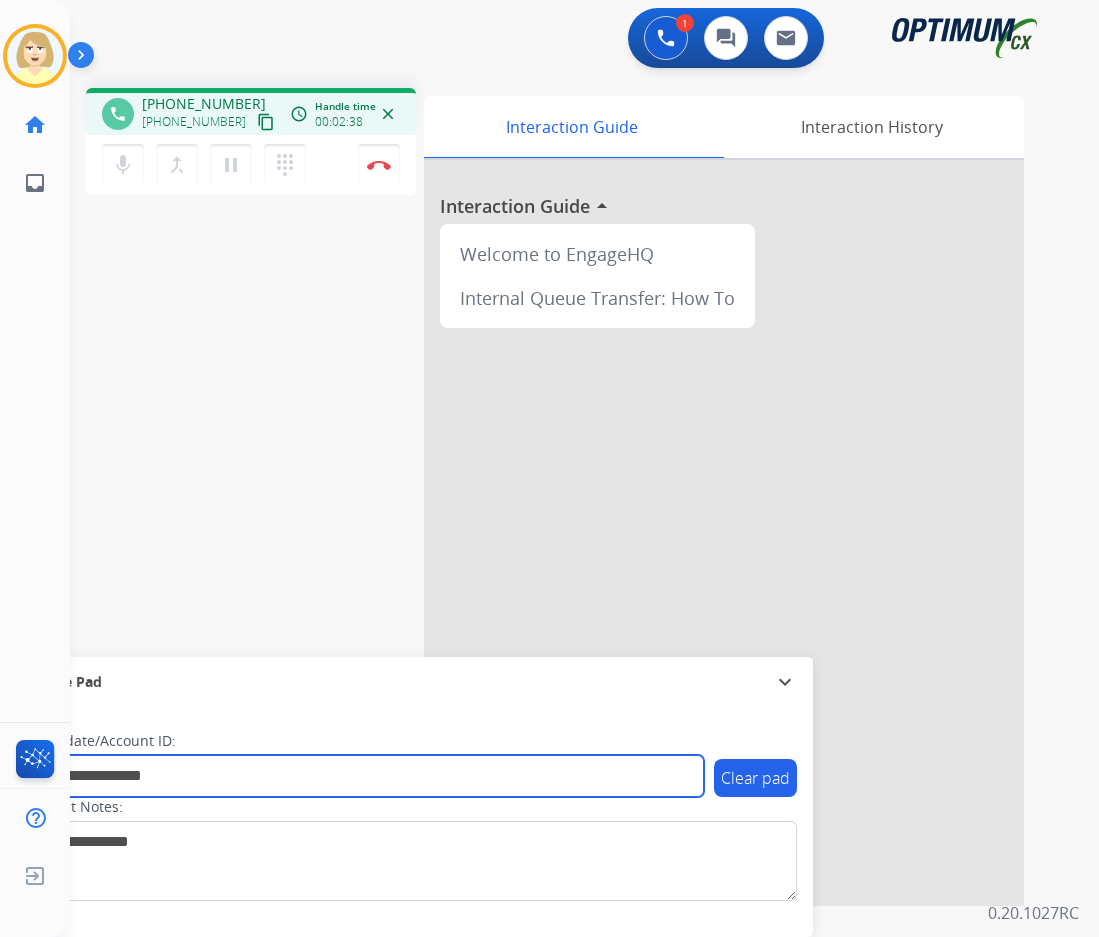 type on "**********" 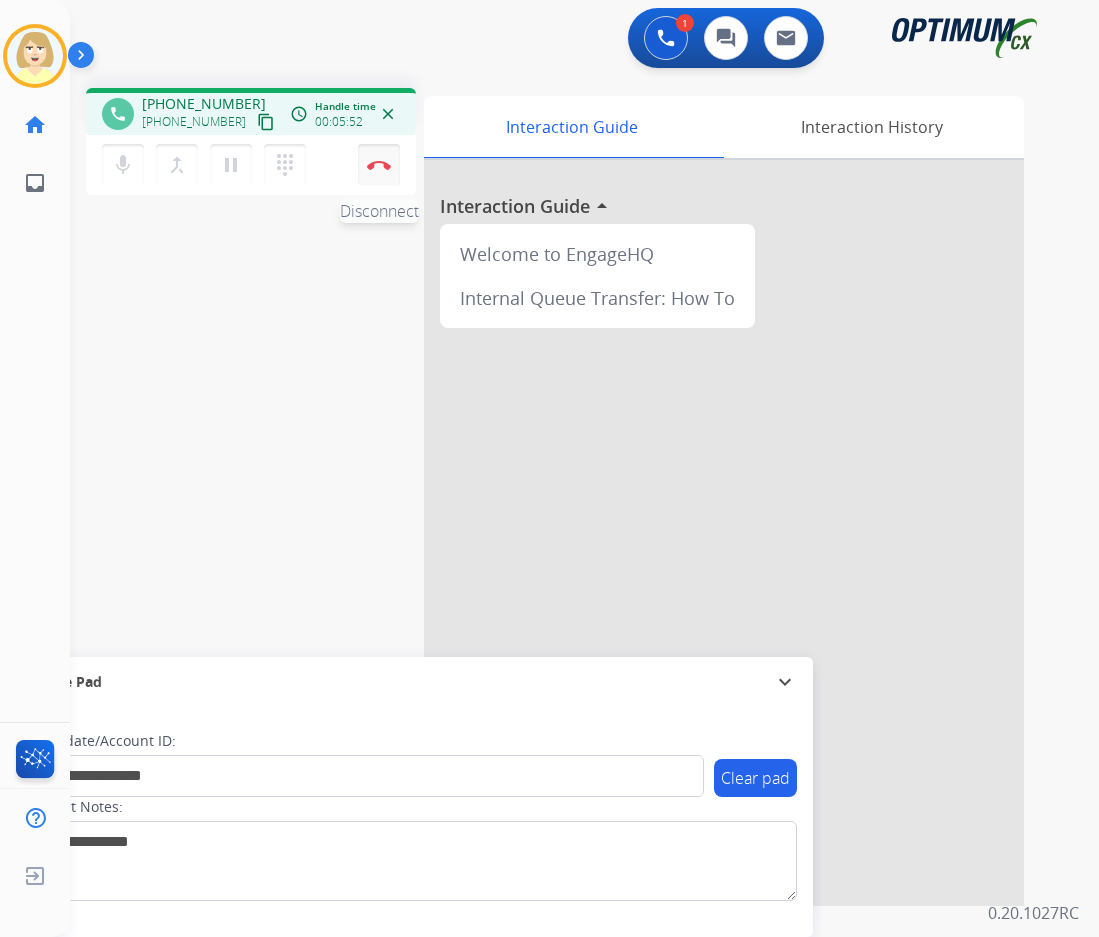 click at bounding box center [379, 165] 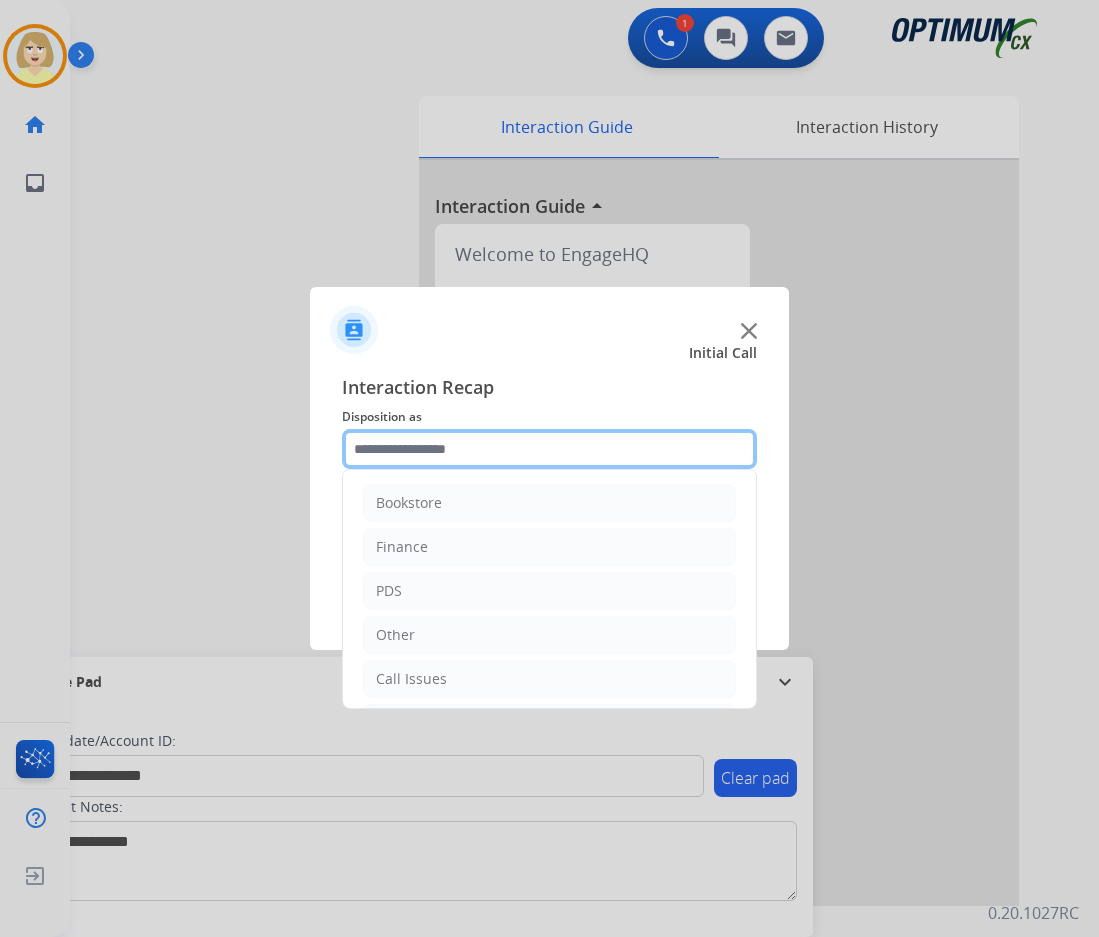 click 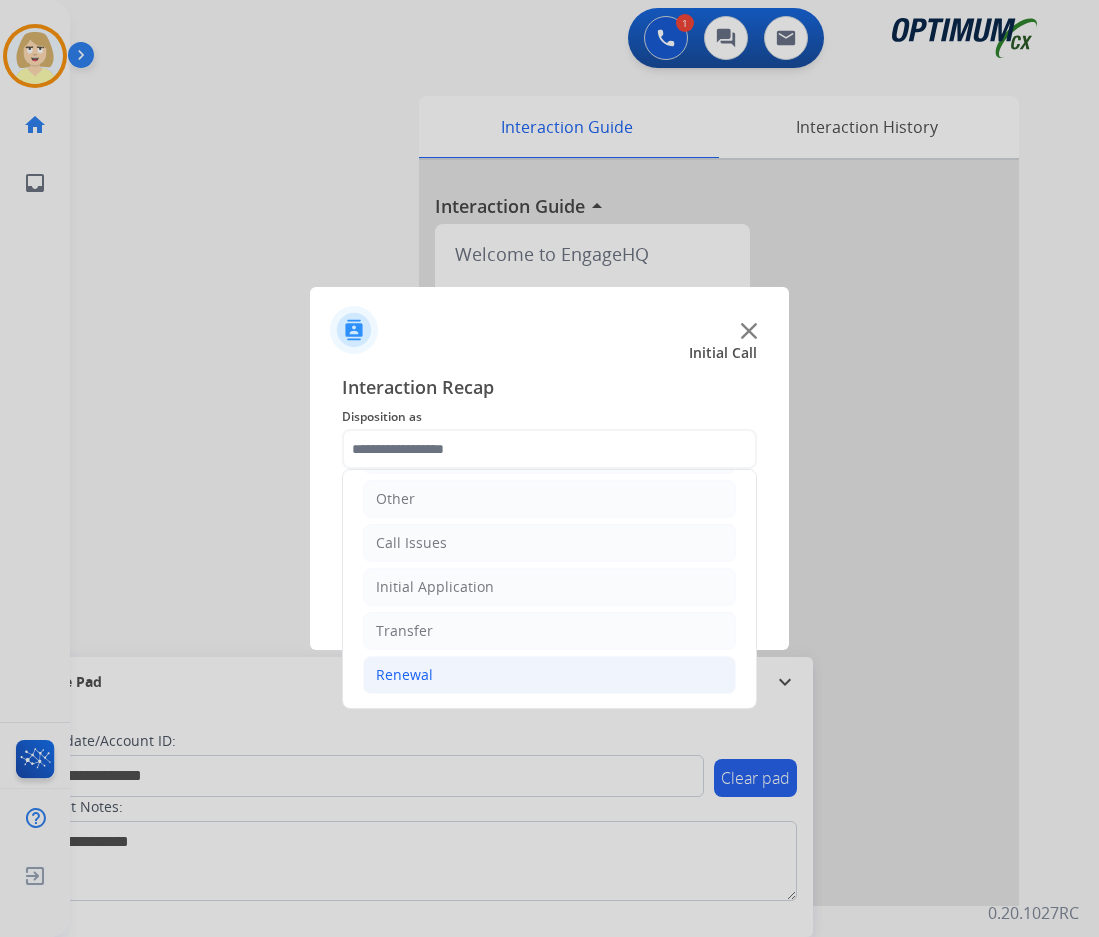 click on "Renewal" 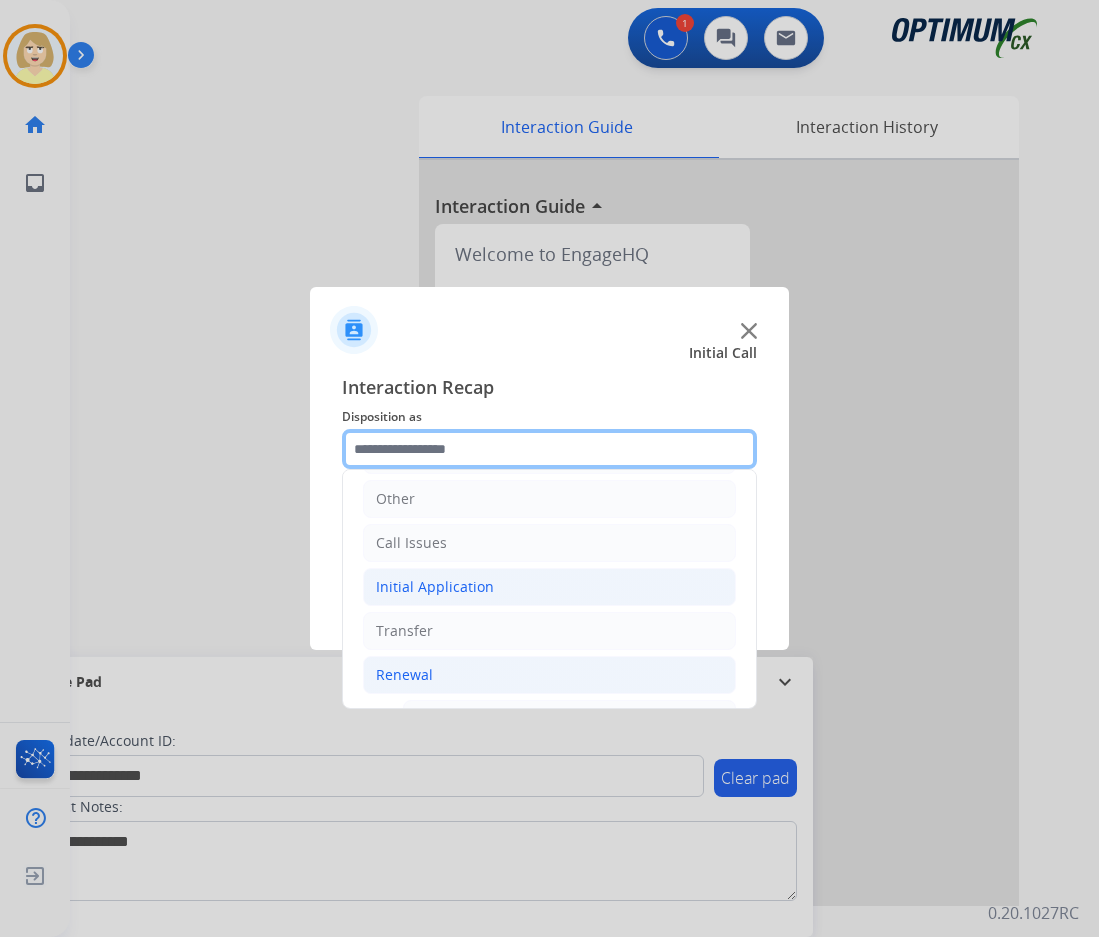 scroll, scrollTop: 436, scrollLeft: 0, axis: vertical 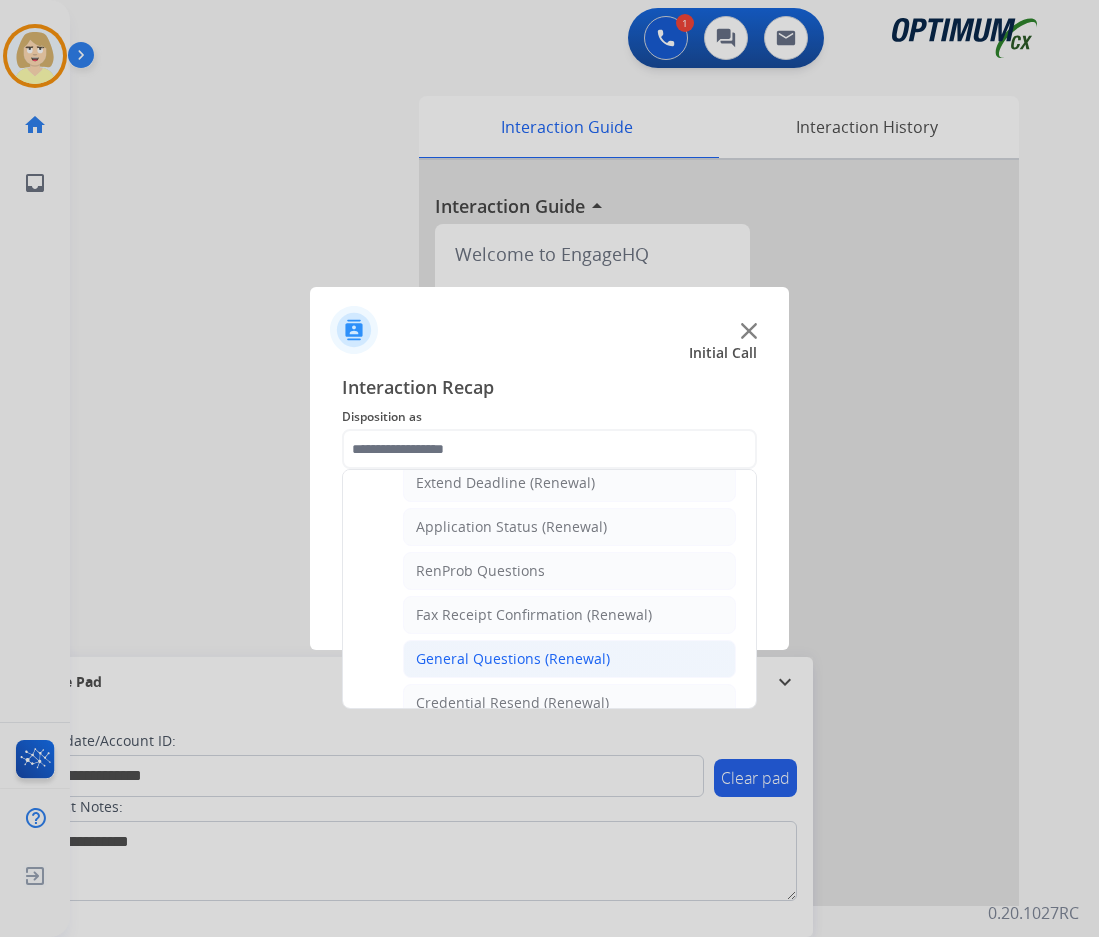 click on "General Questions (Renewal)" 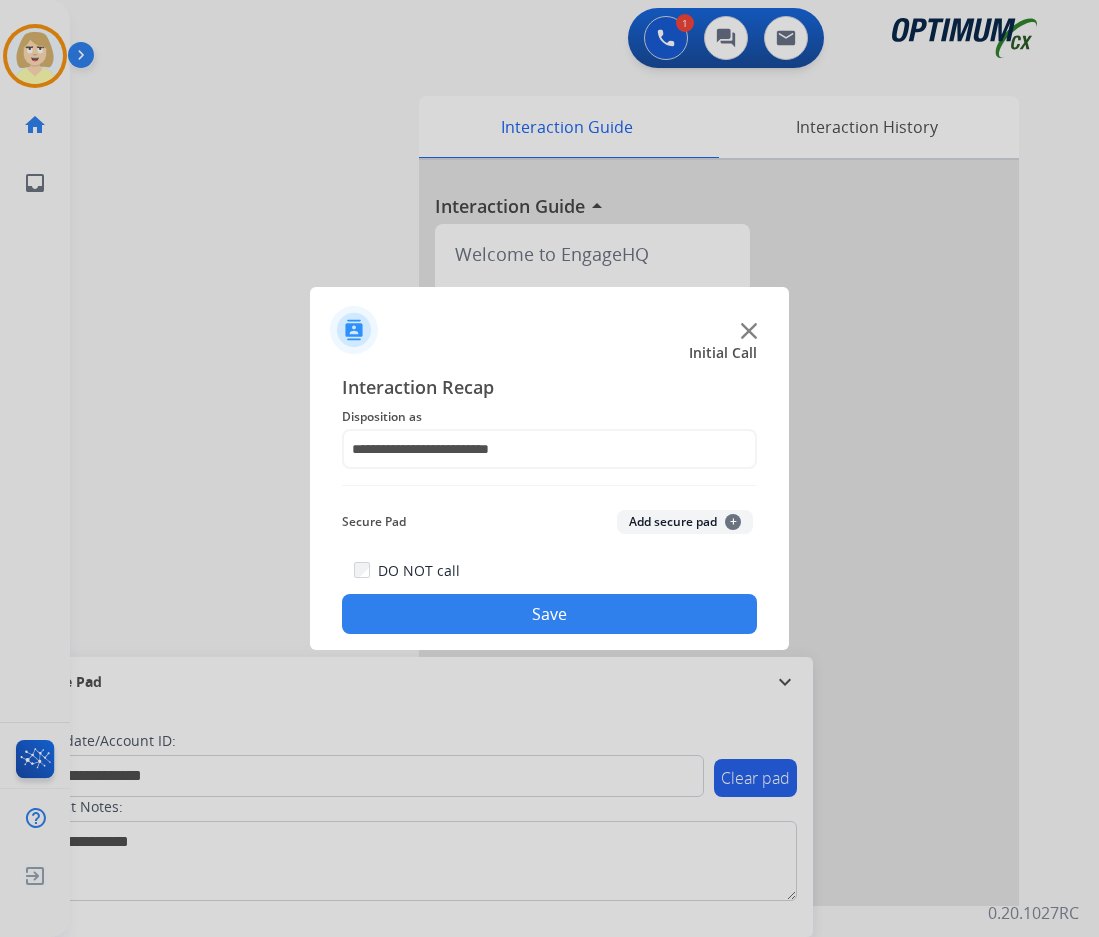 click on "Add secure pad  +" 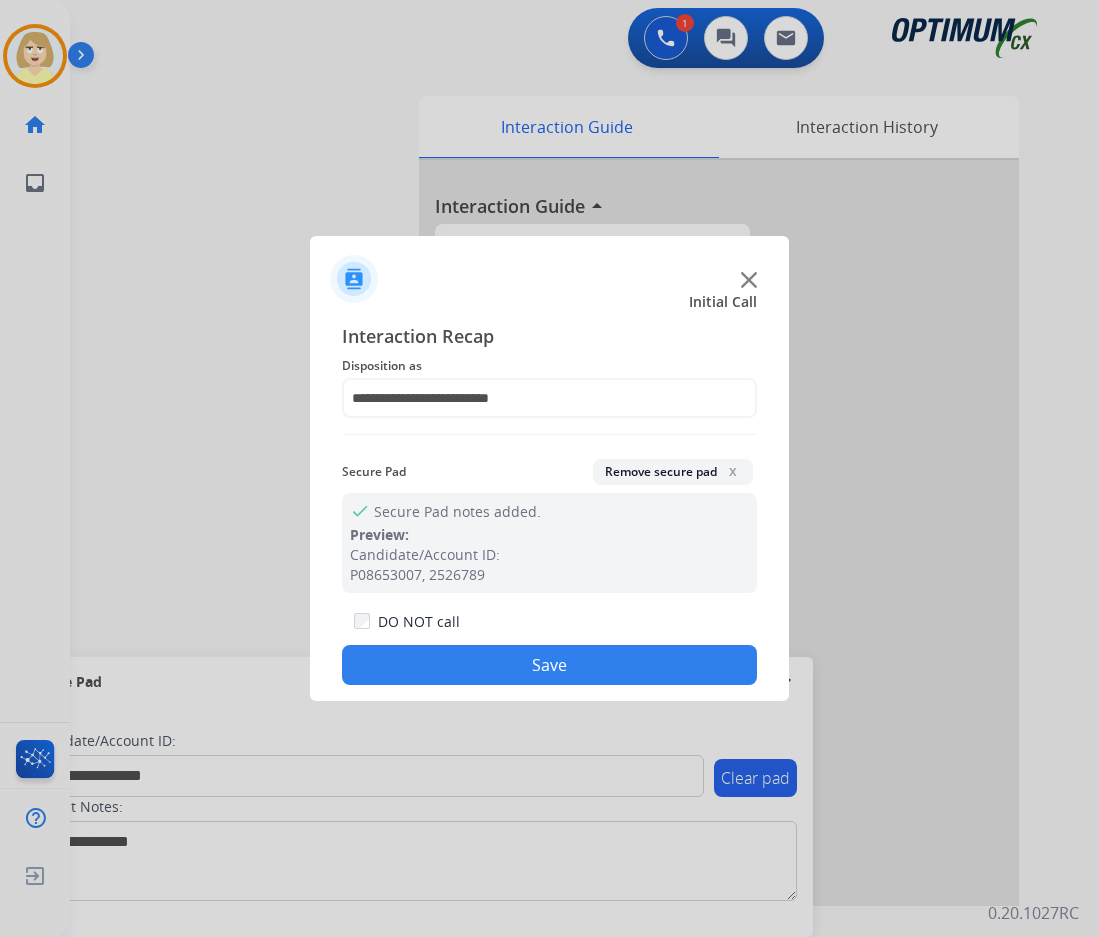 click on "Save" 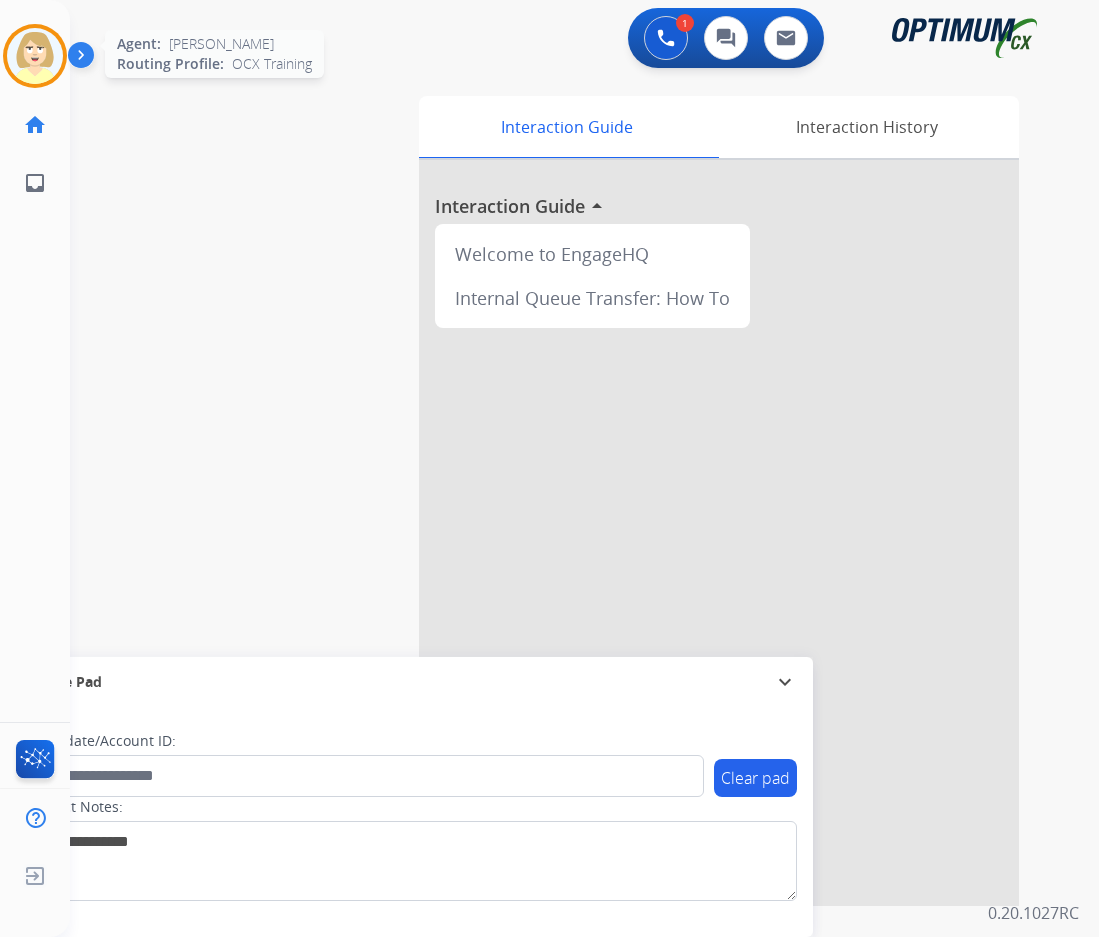 click at bounding box center (35, 56) 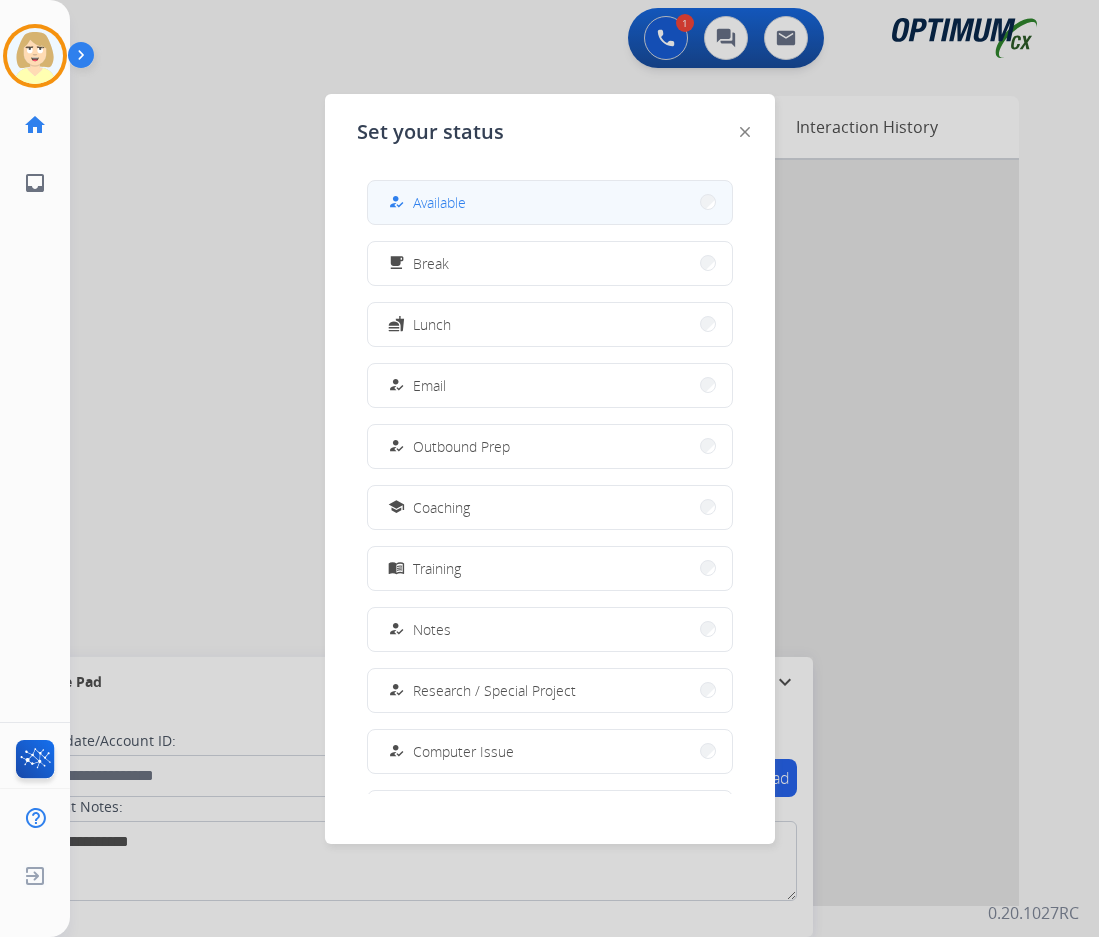 click on "Available" at bounding box center (439, 202) 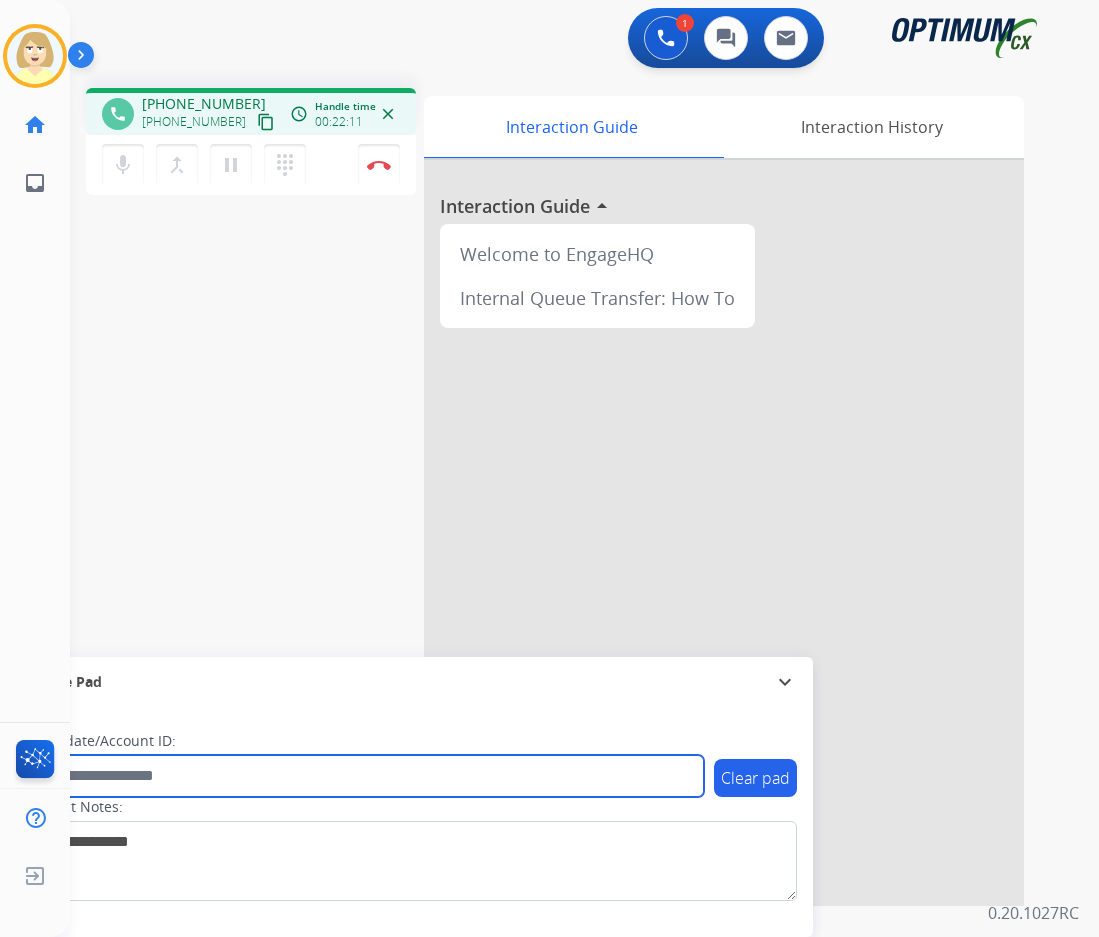 click at bounding box center [365, 776] 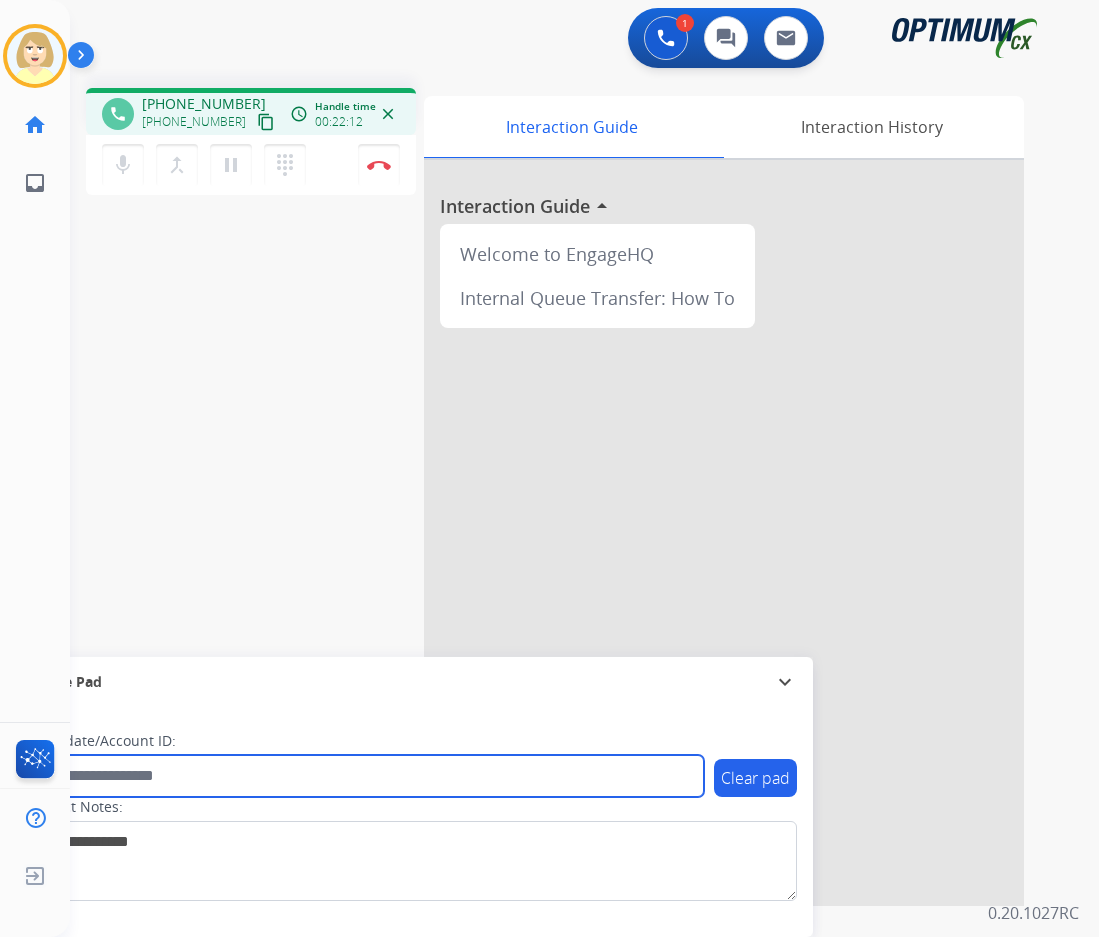 paste on "*******" 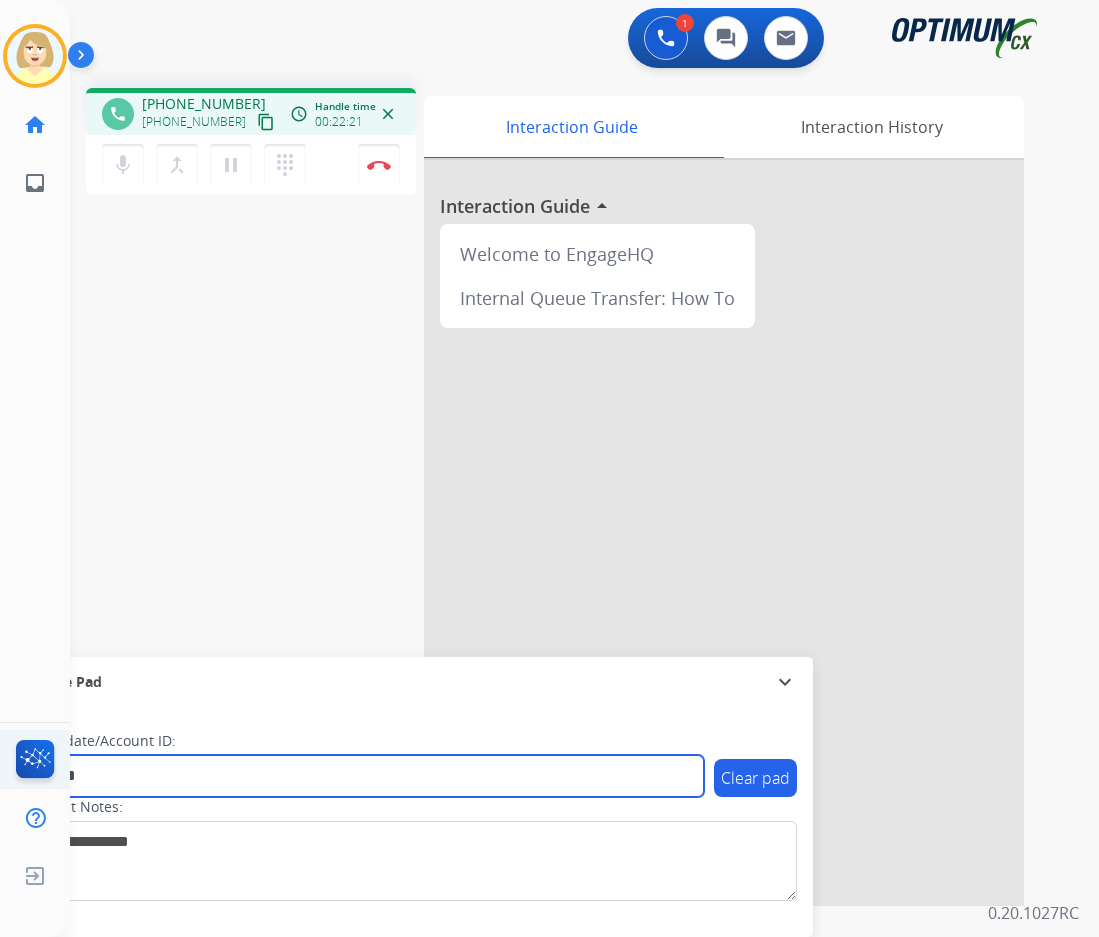 type on "*******" 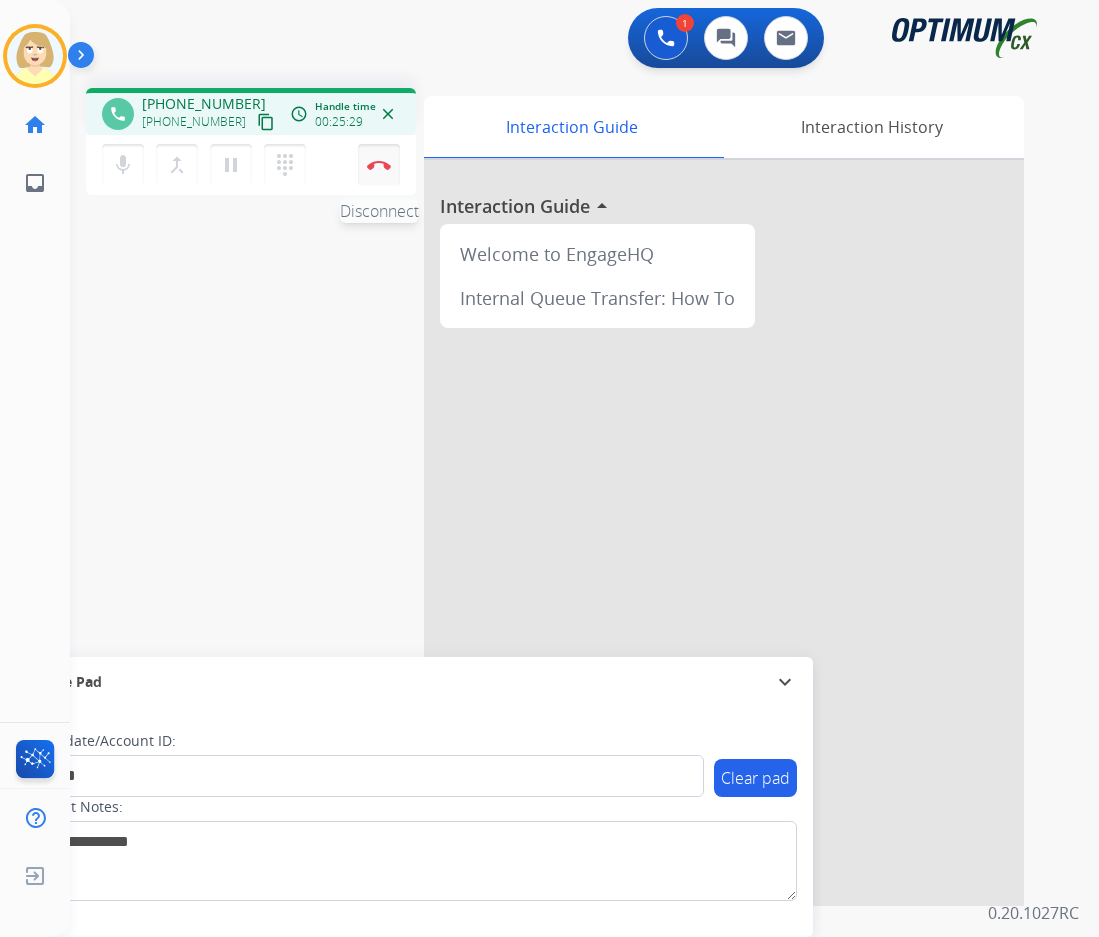 click on "Disconnect" at bounding box center (379, 165) 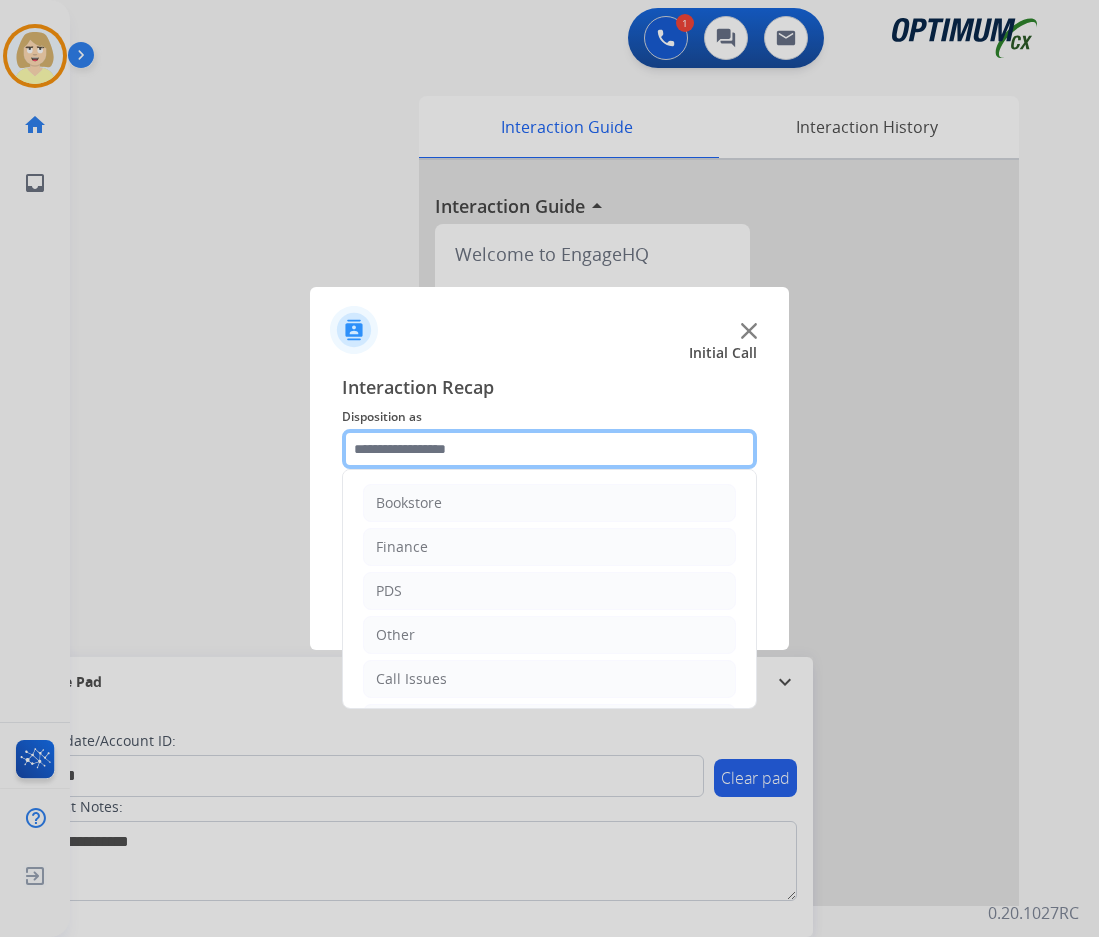 drag, startPoint x: 420, startPoint y: 453, endPoint x: 422, endPoint y: 475, distance: 22.090721 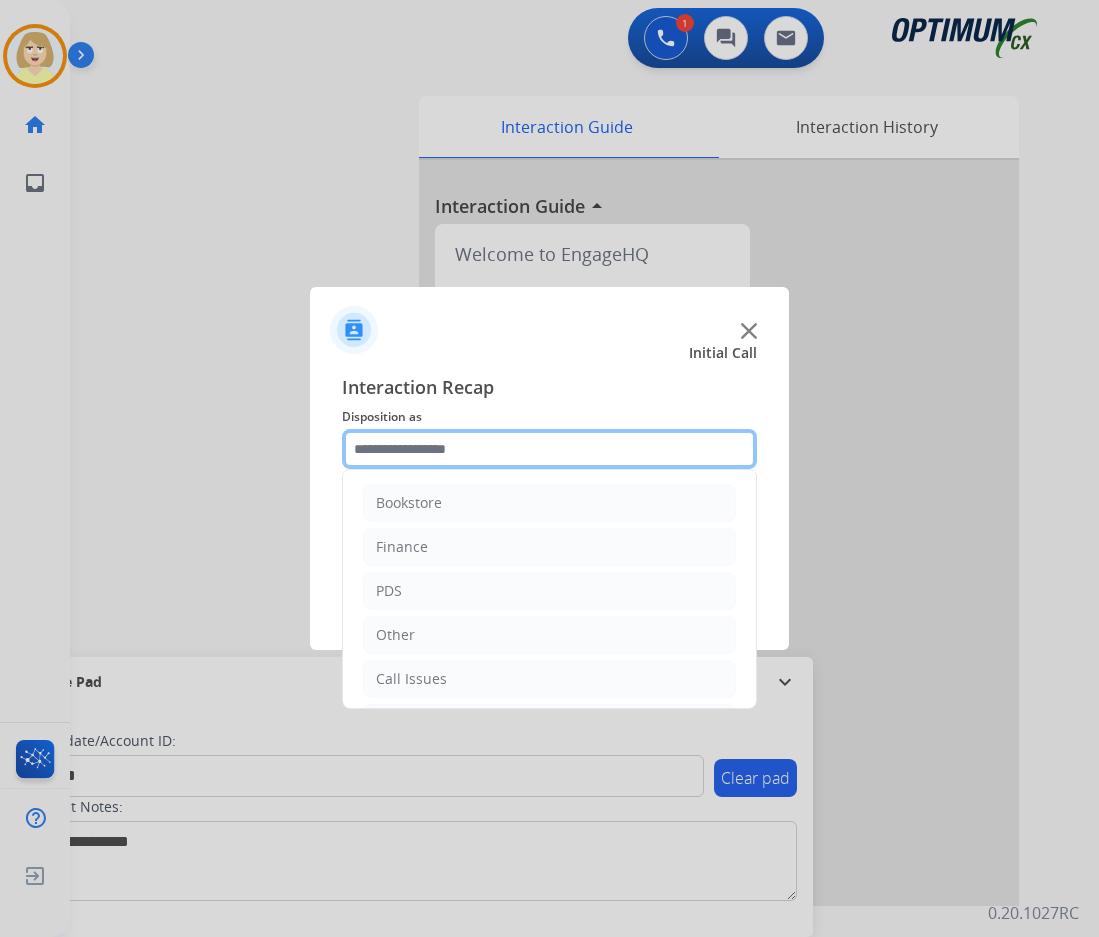 click 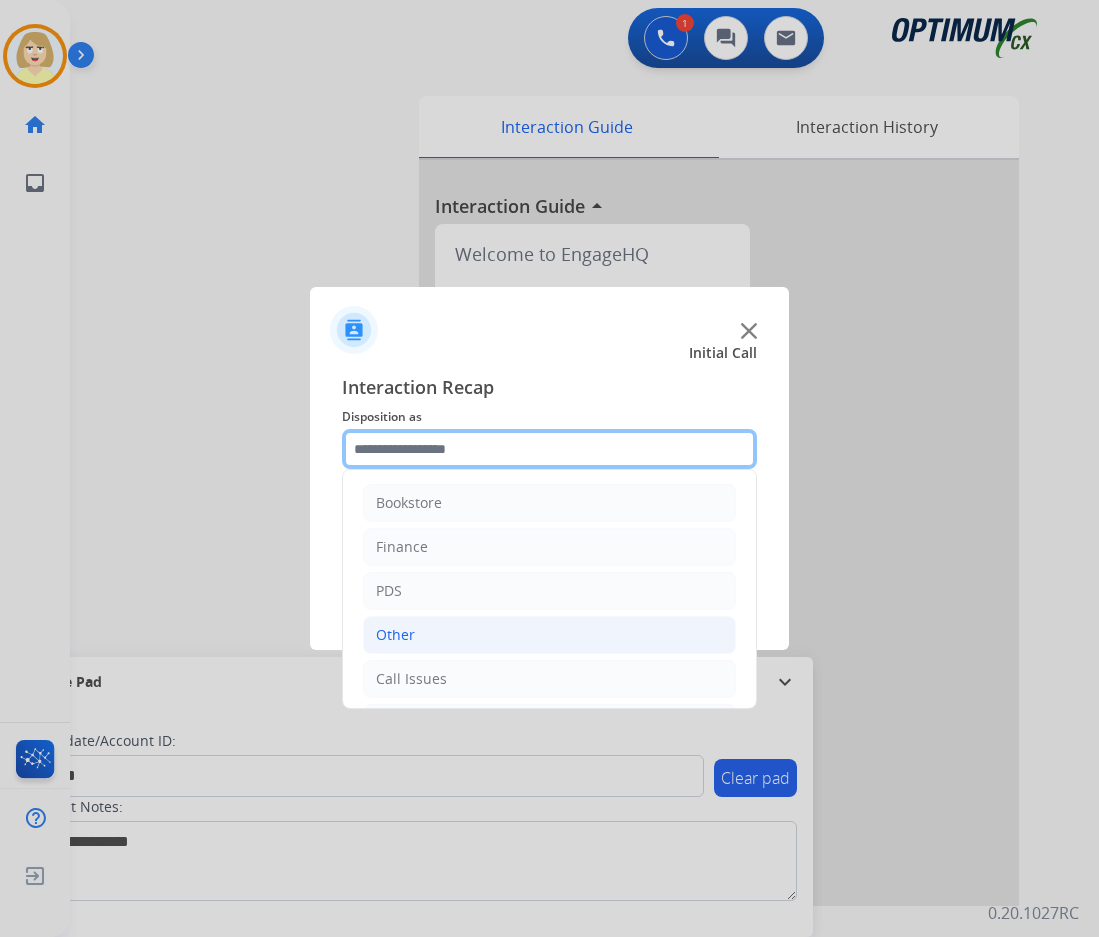 scroll, scrollTop: 136, scrollLeft: 0, axis: vertical 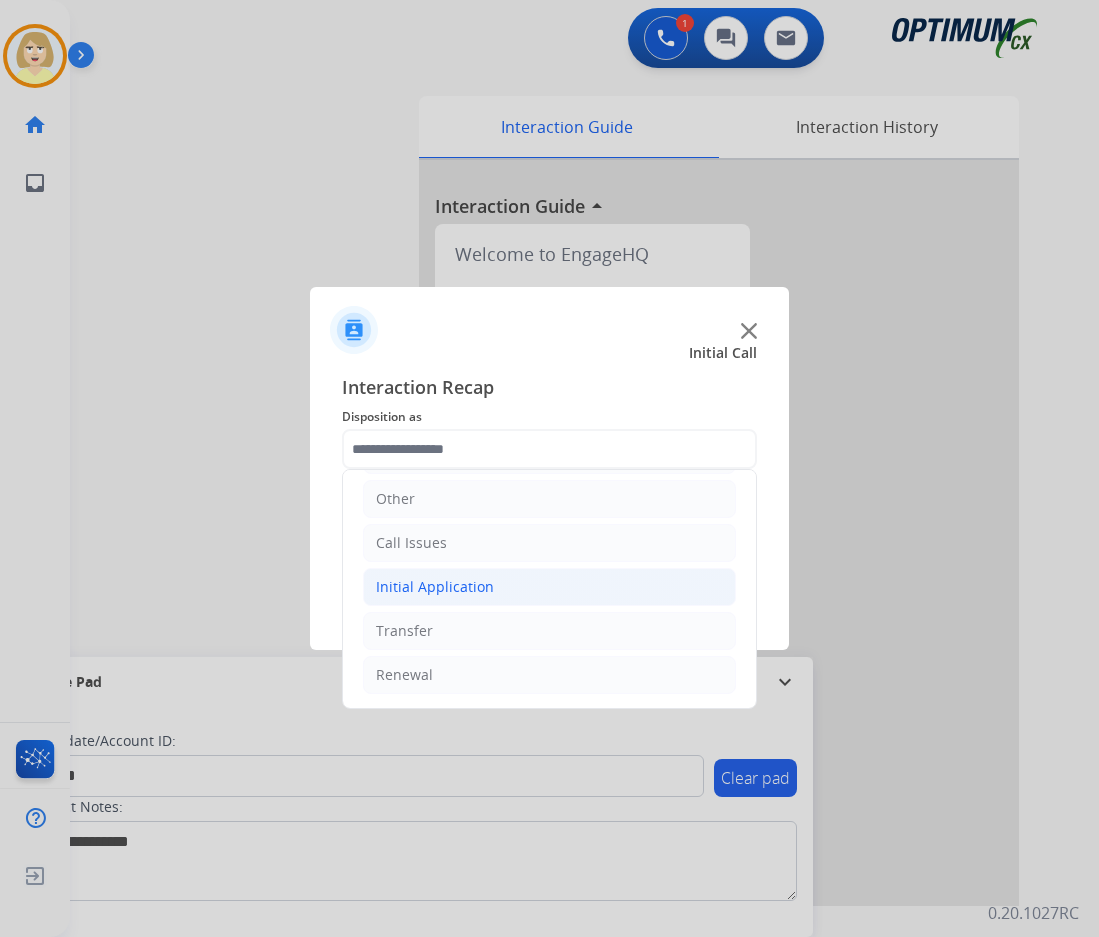 click on "Initial Application" 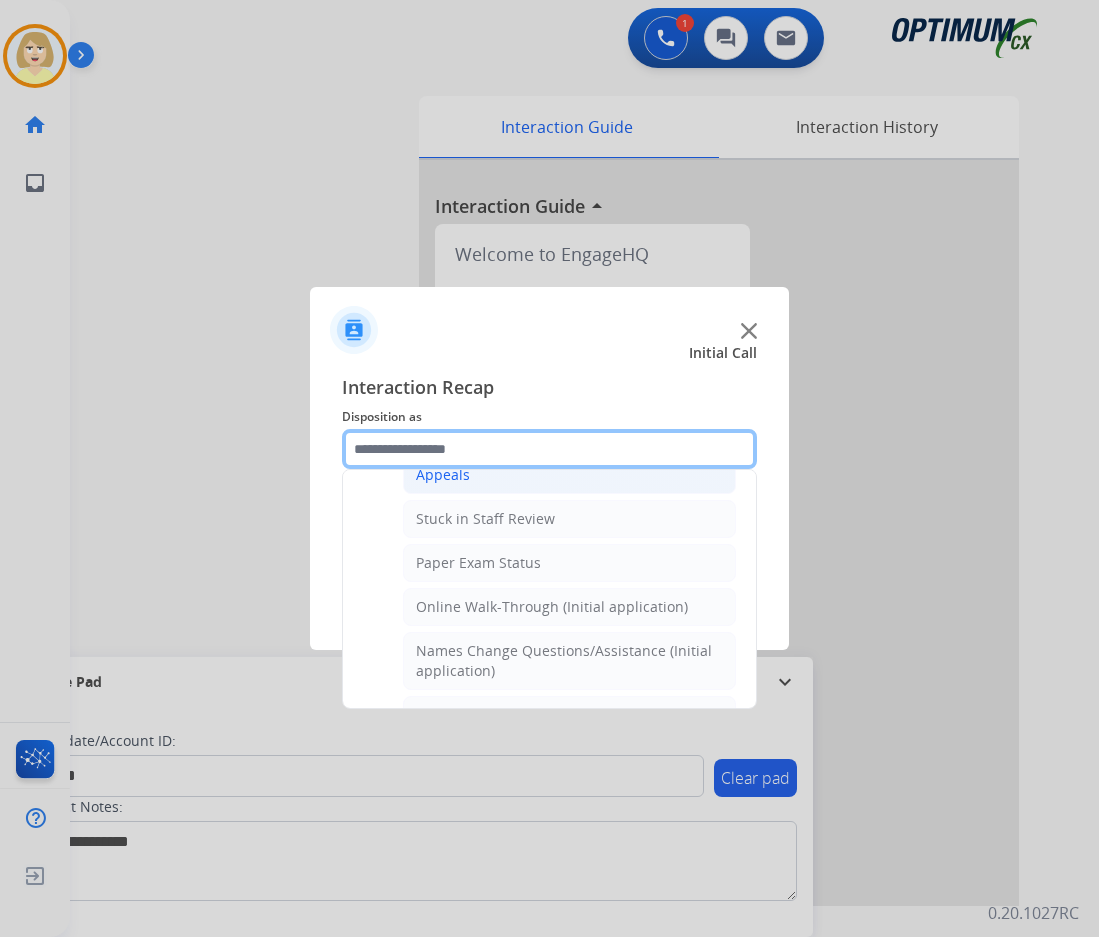 scroll, scrollTop: 236, scrollLeft: 0, axis: vertical 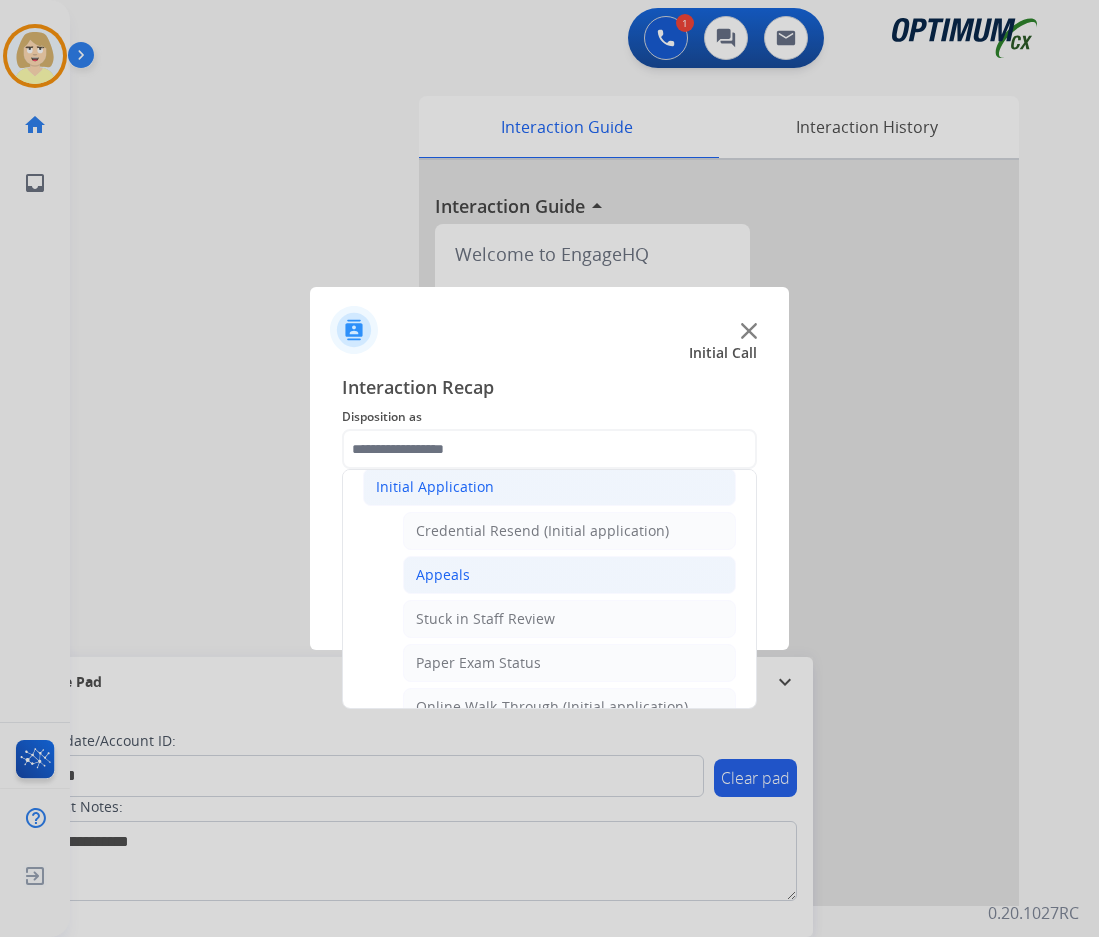click on "Appeals" 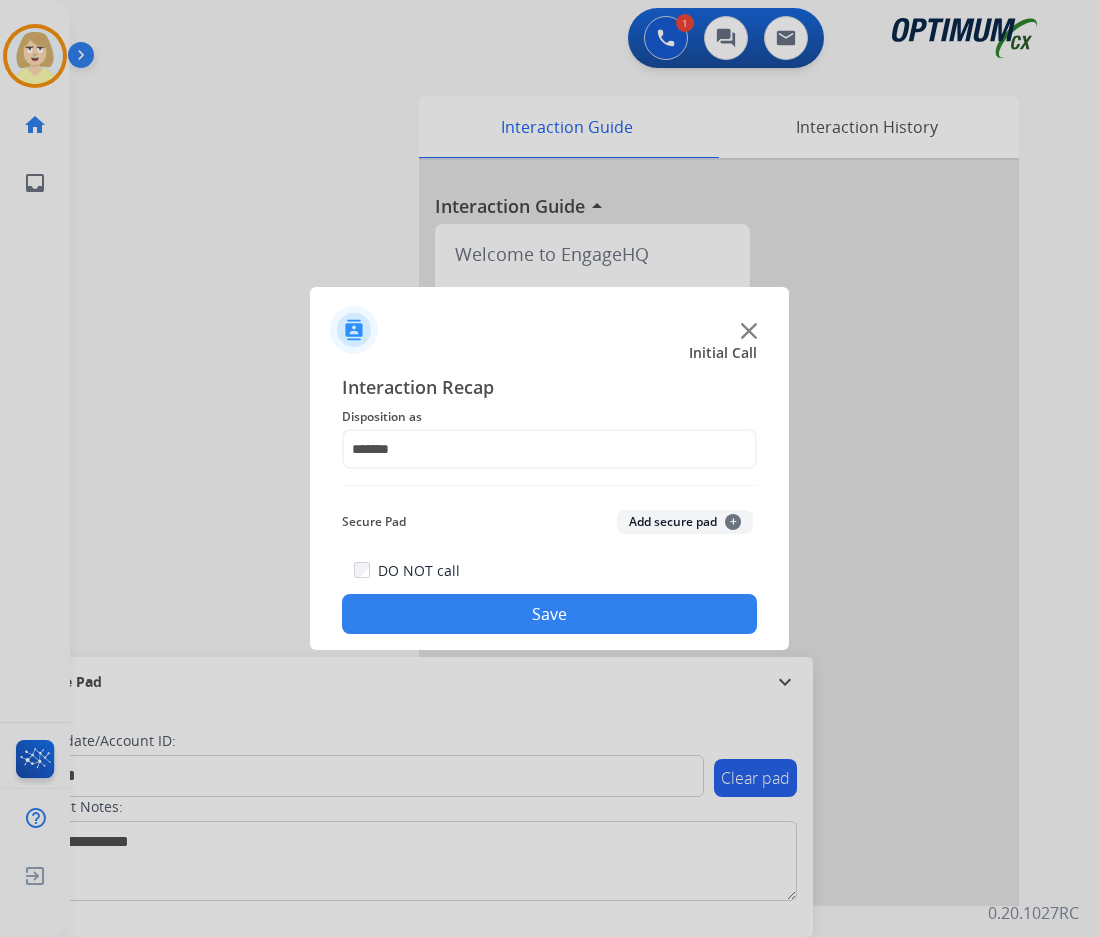 click on "Add secure pad  +" 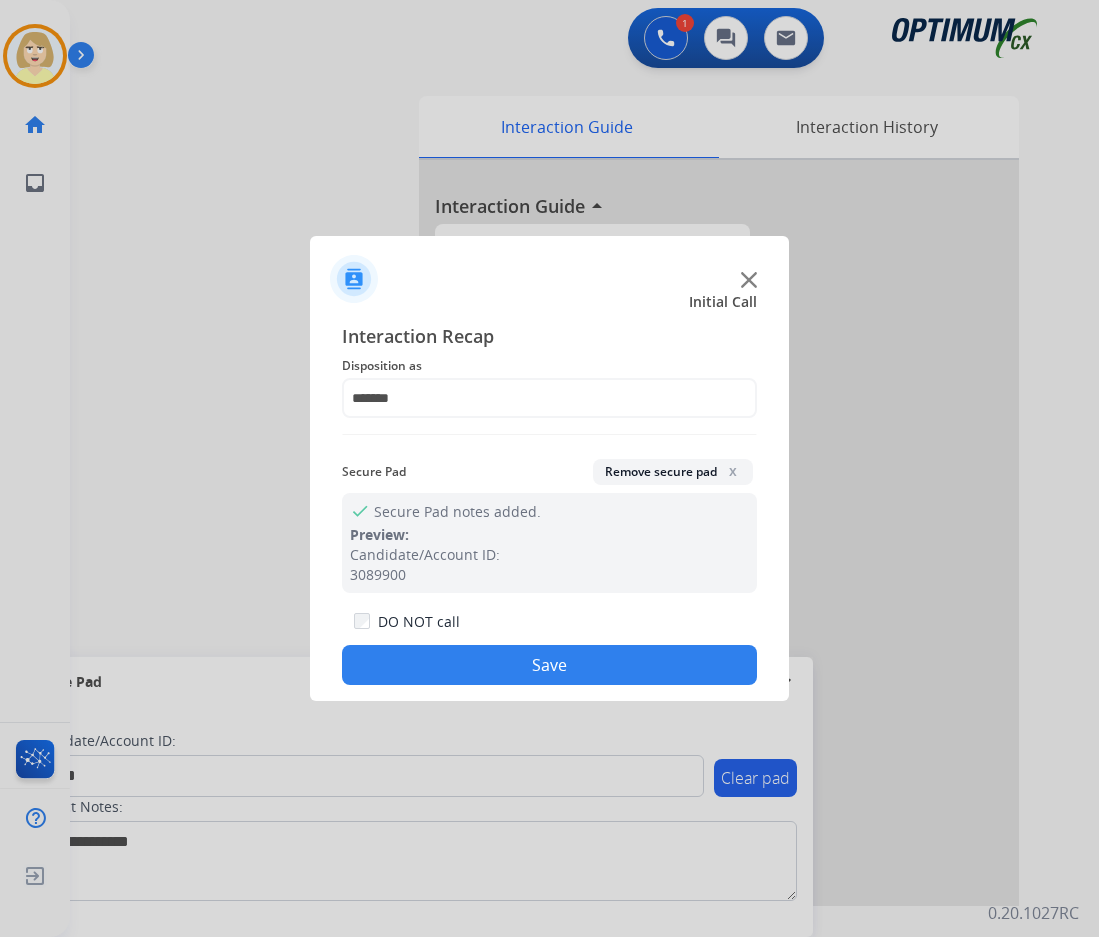 click on "Save" 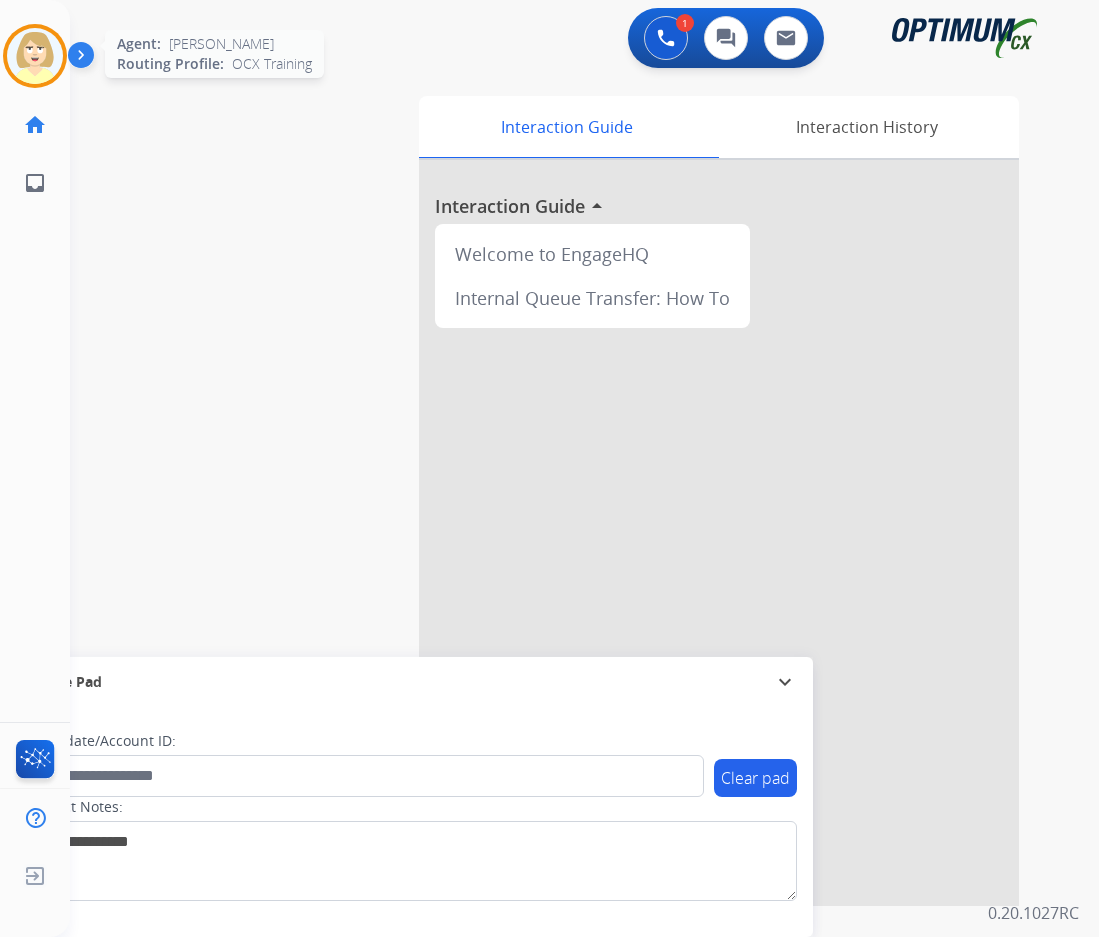 click at bounding box center [35, 56] 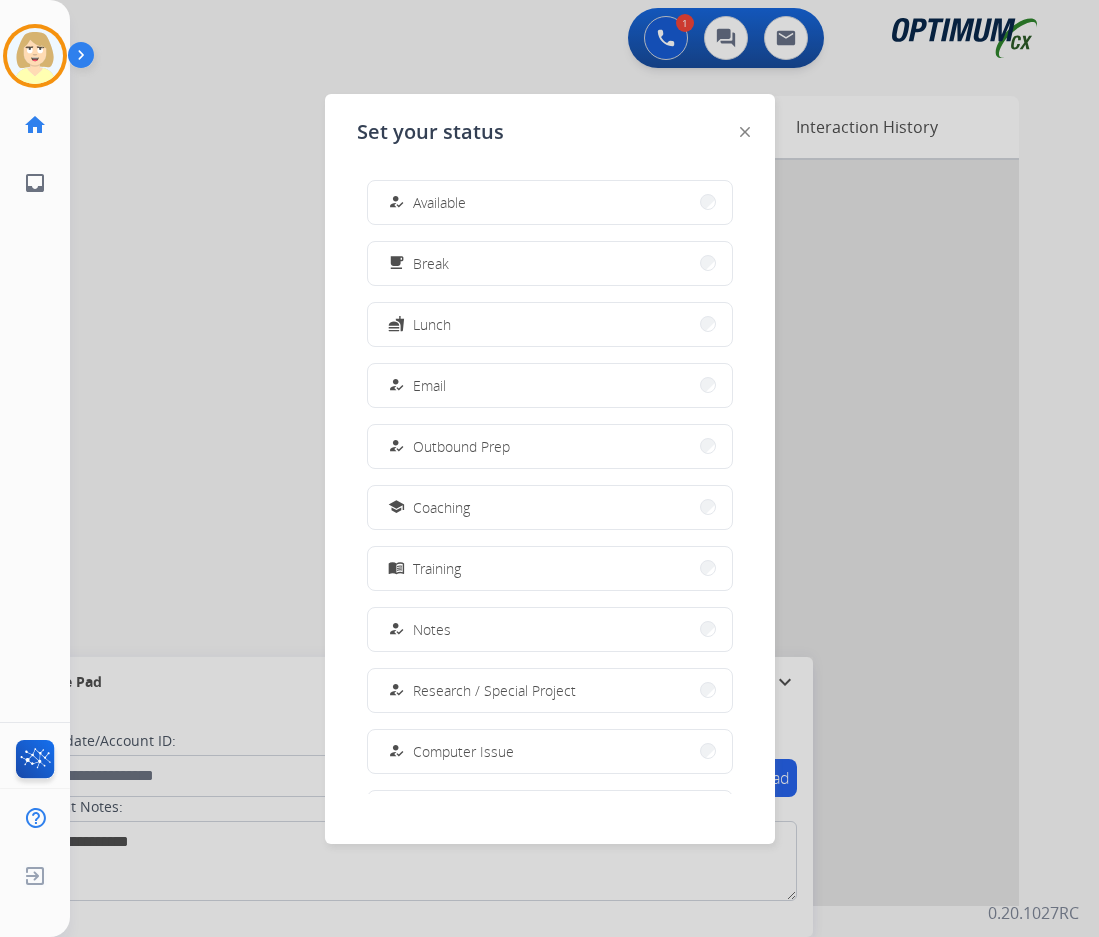 click on "how_to_reg Available" at bounding box center (550, 202) 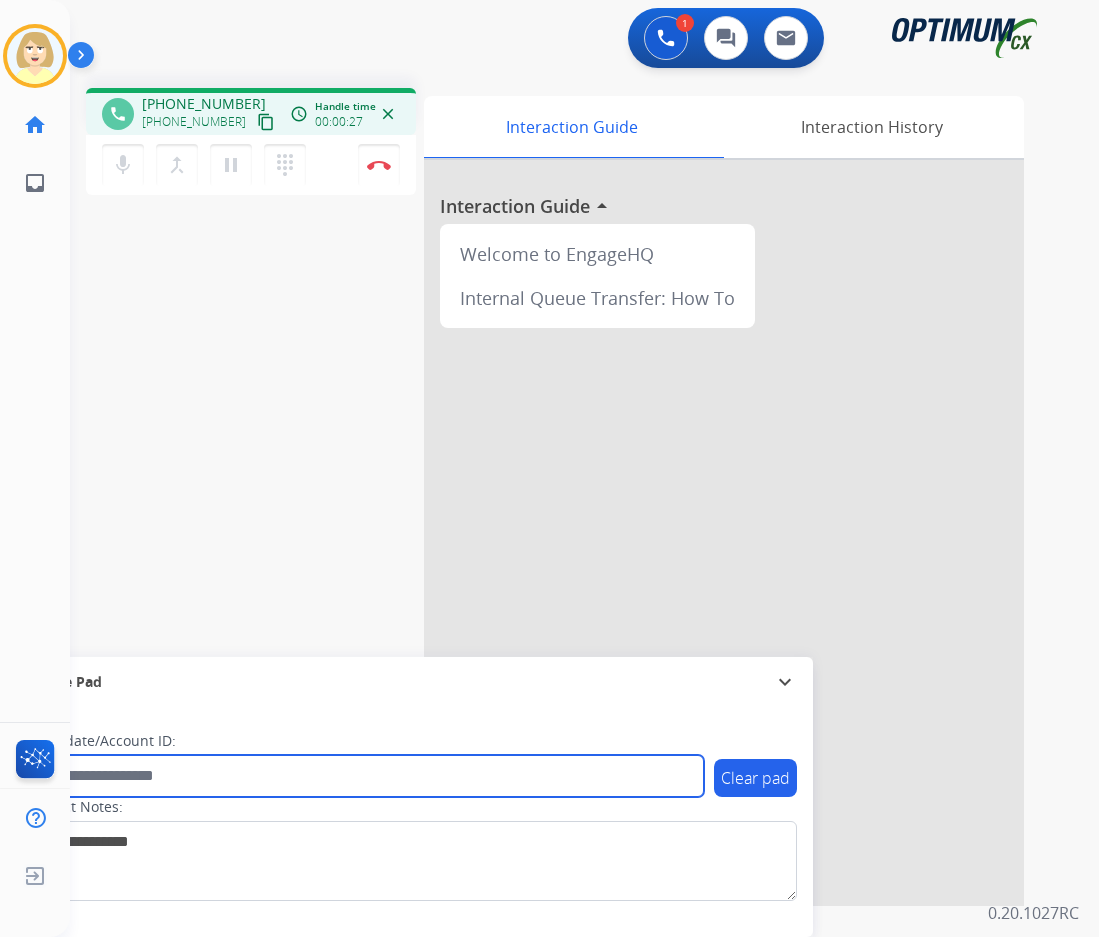 click at bounding box center [365, 776] 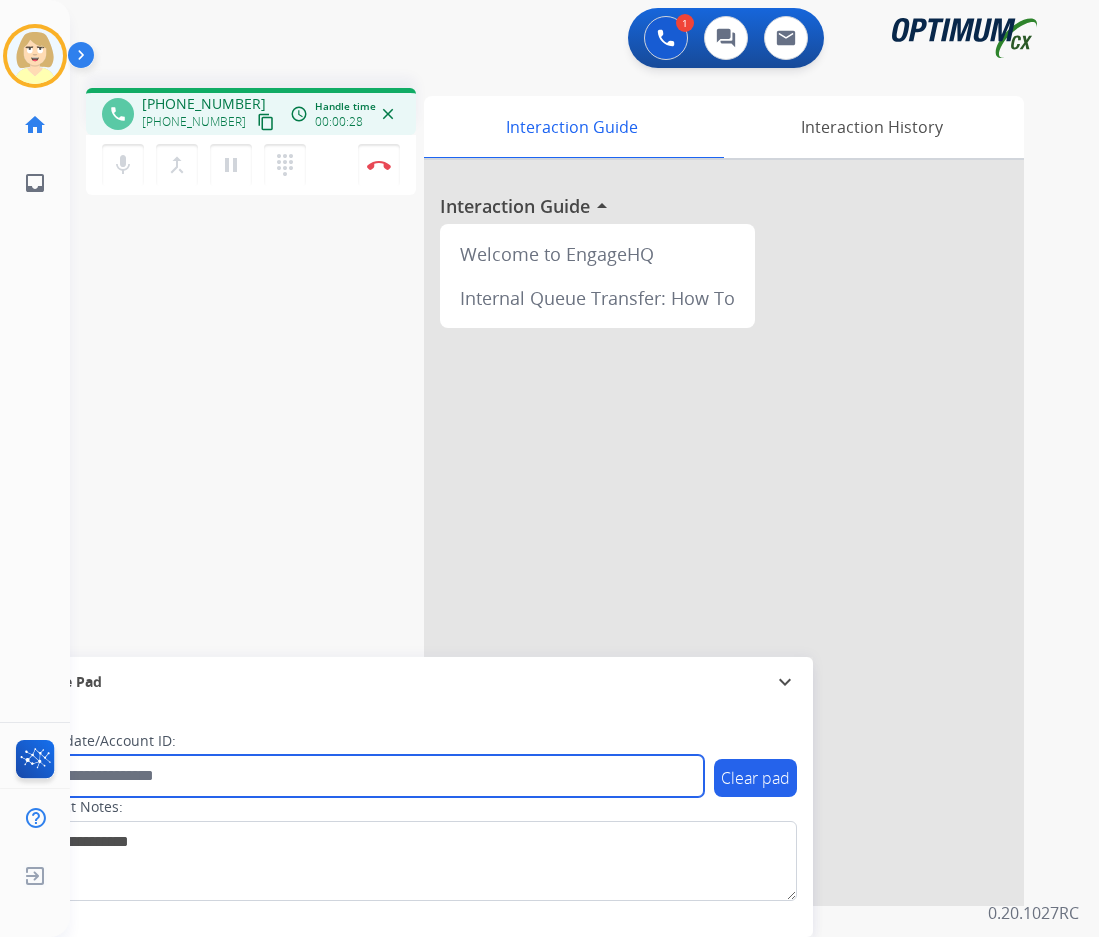 paste on "*******" 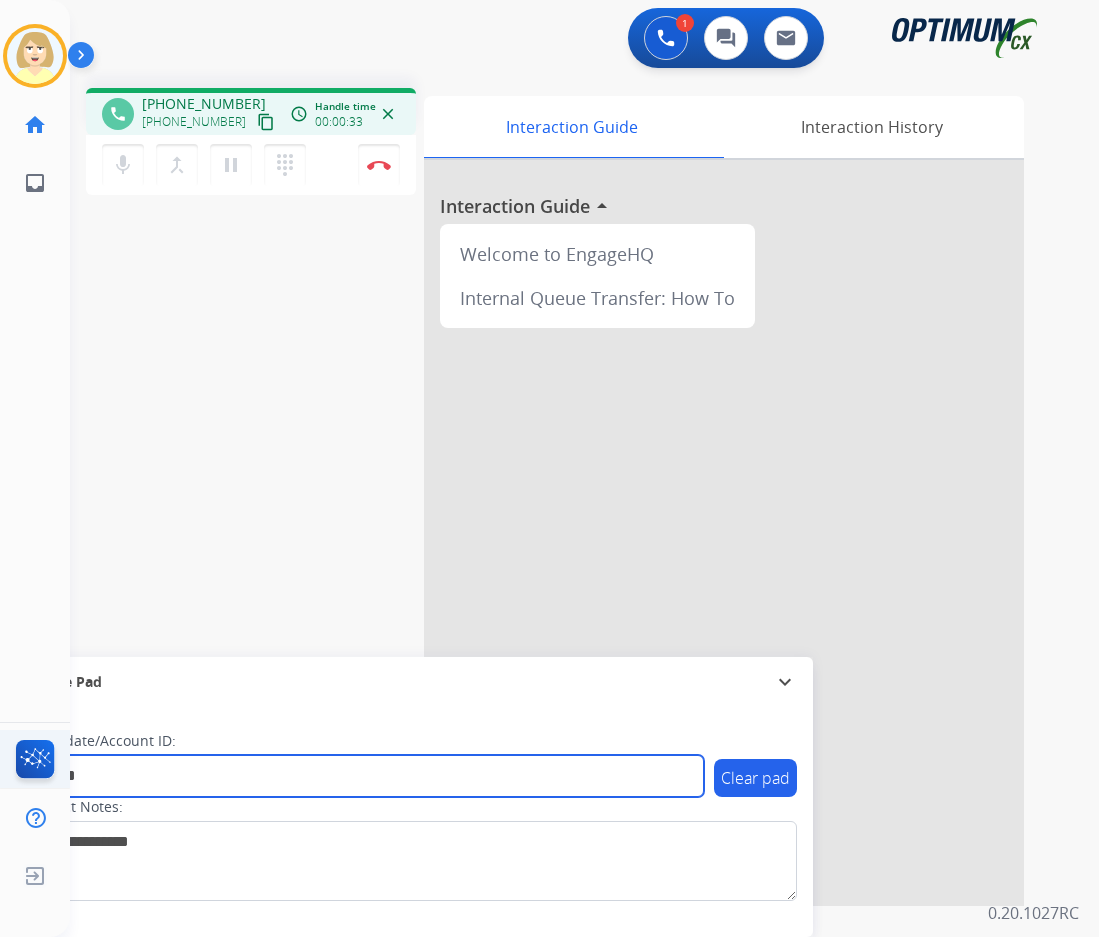 type on "*******" 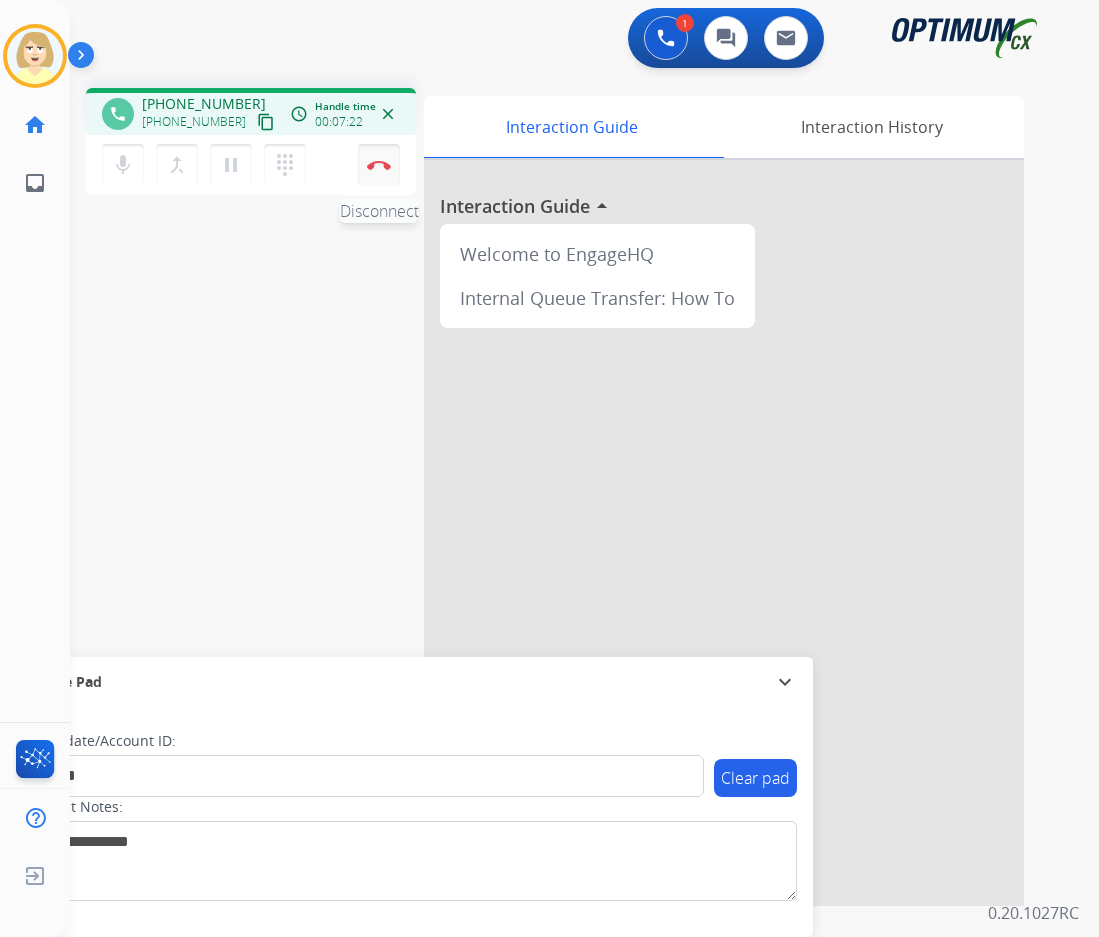 click at bounding box center [379, 165] 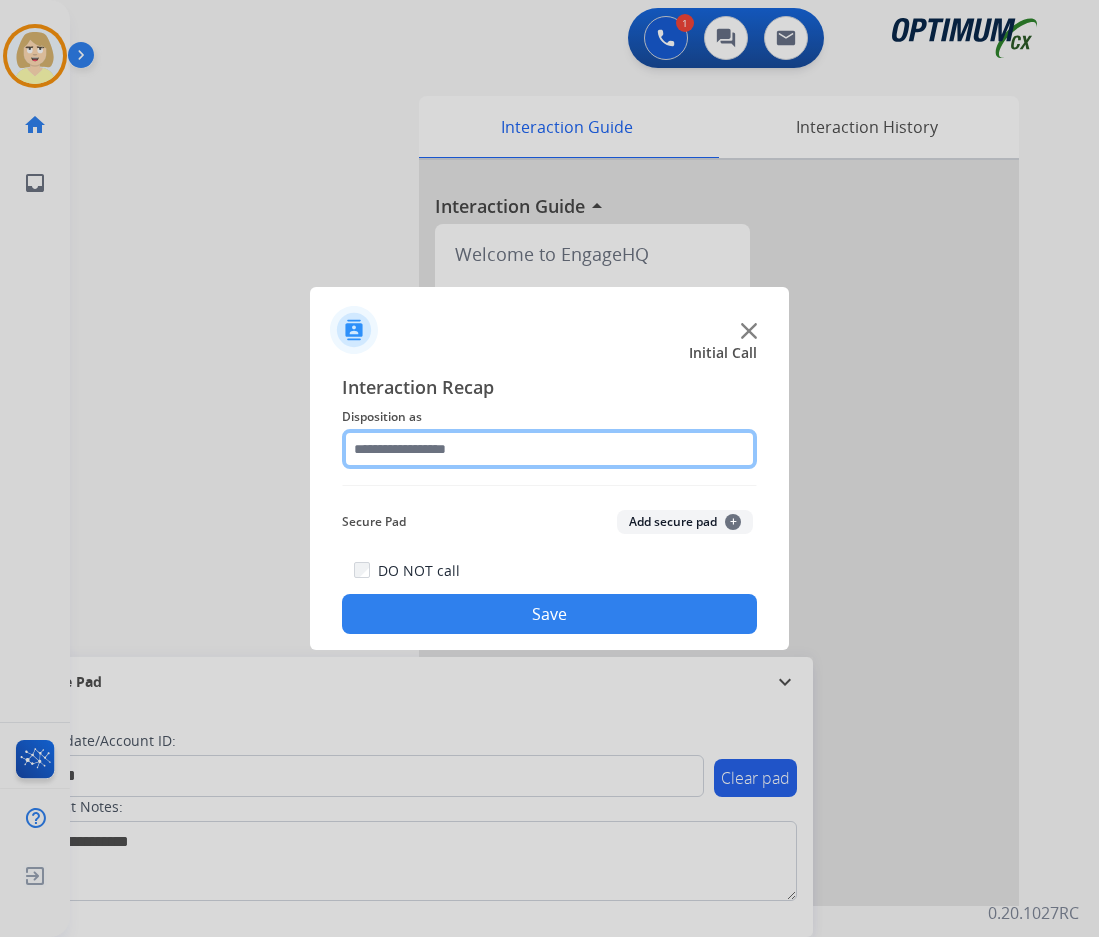 click 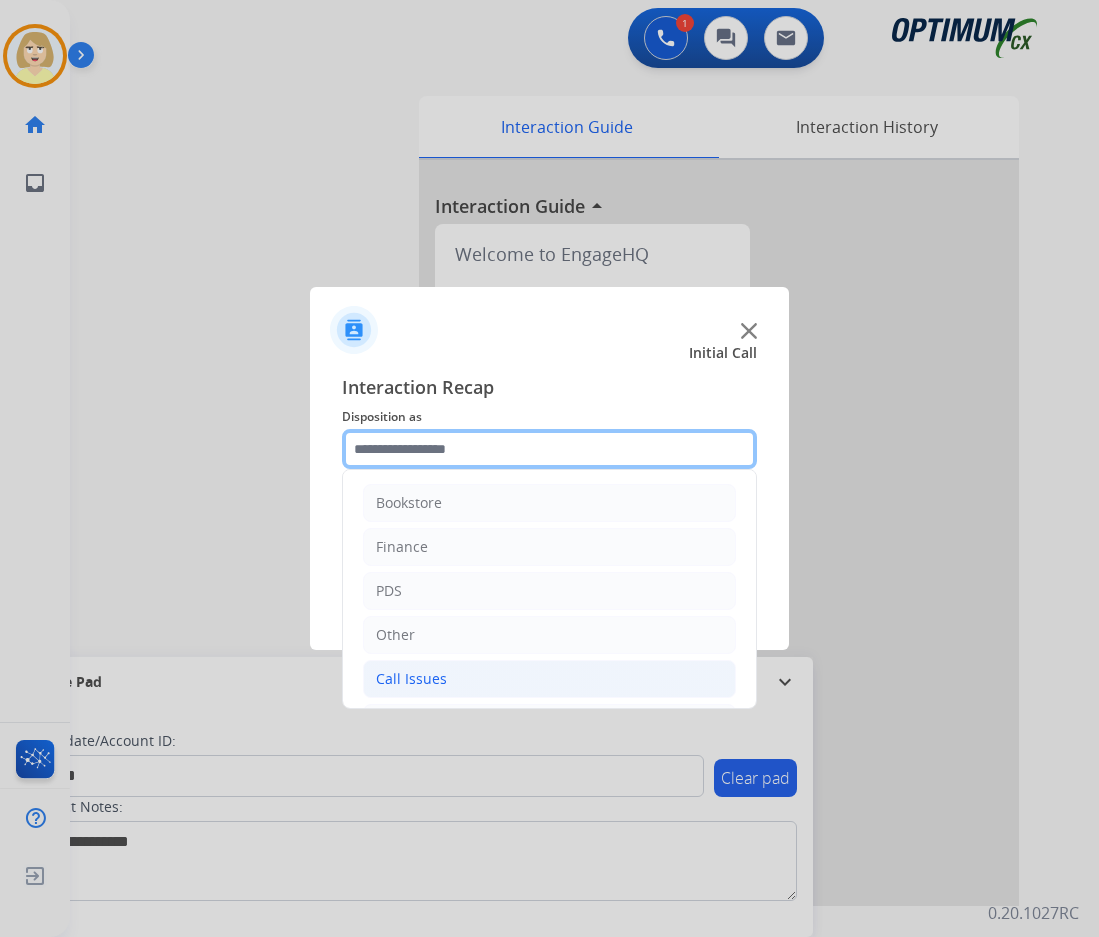 scroll, scrollTop: 136, scrollLeft: 0, axis: vertical 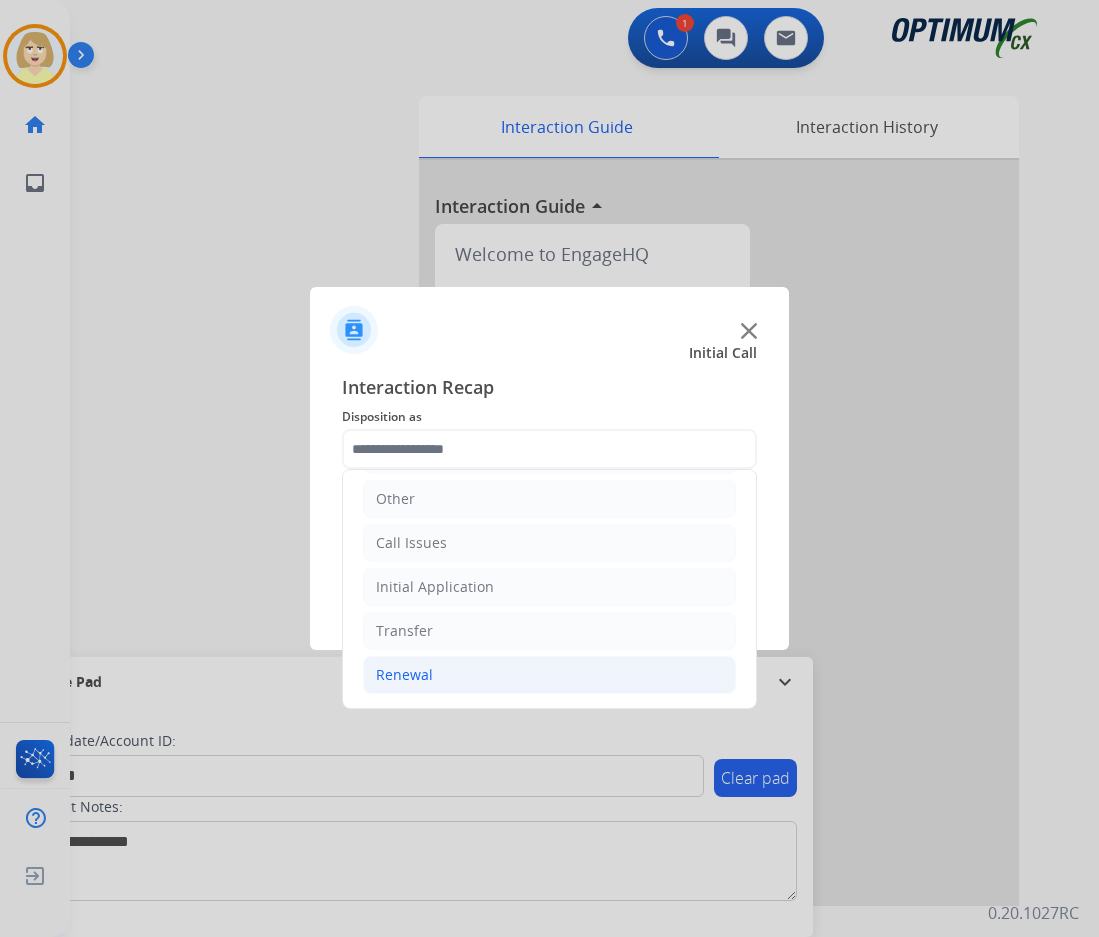 click on "Renewal" 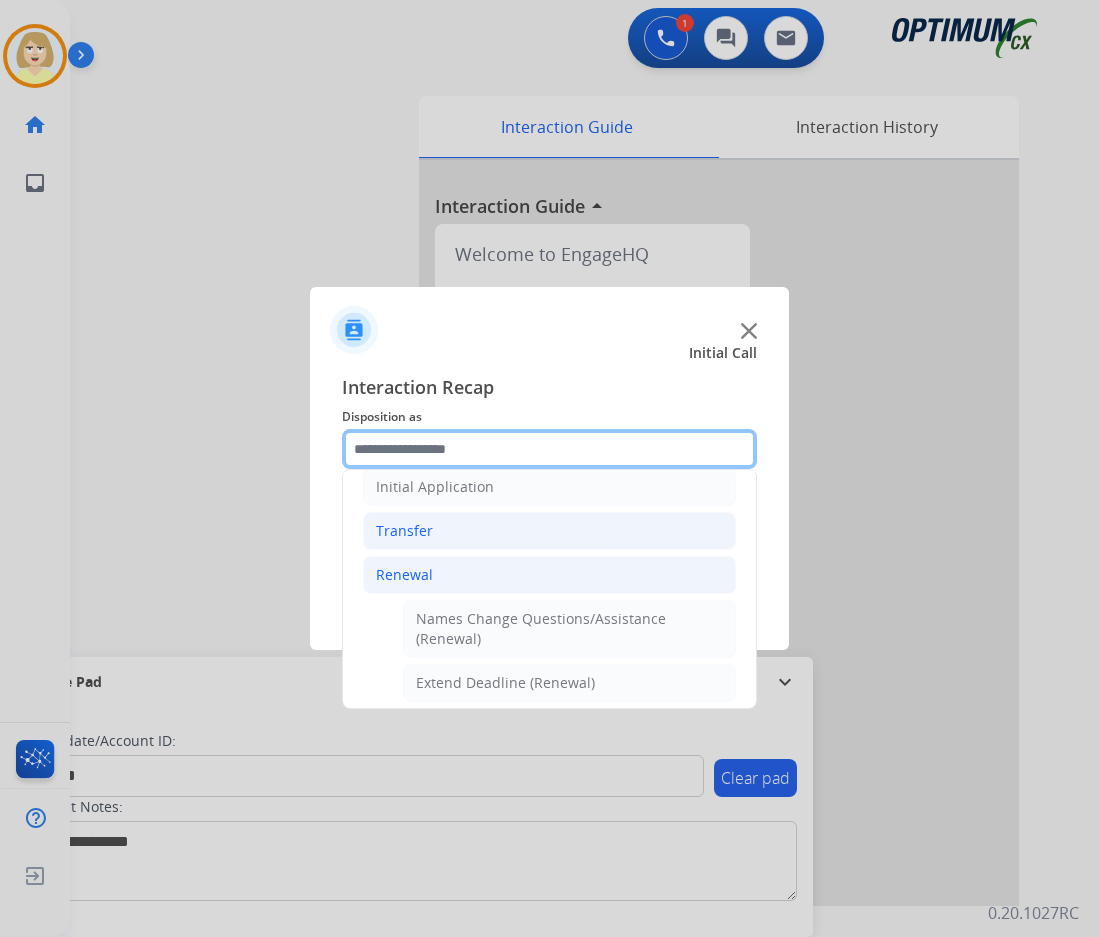 scroll, scrollTop: 436, scrollLeft: 0, axis: vertical 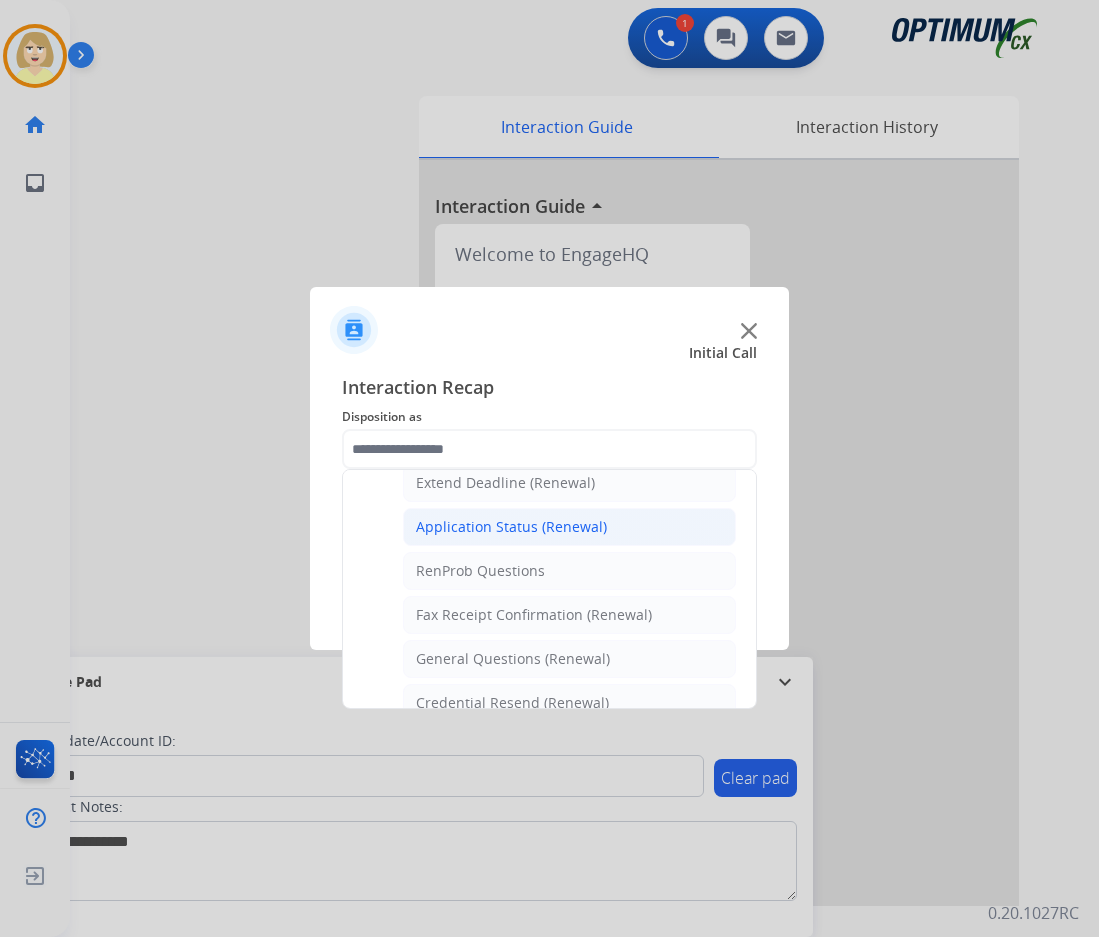 click on "Application Status (Renewal)" 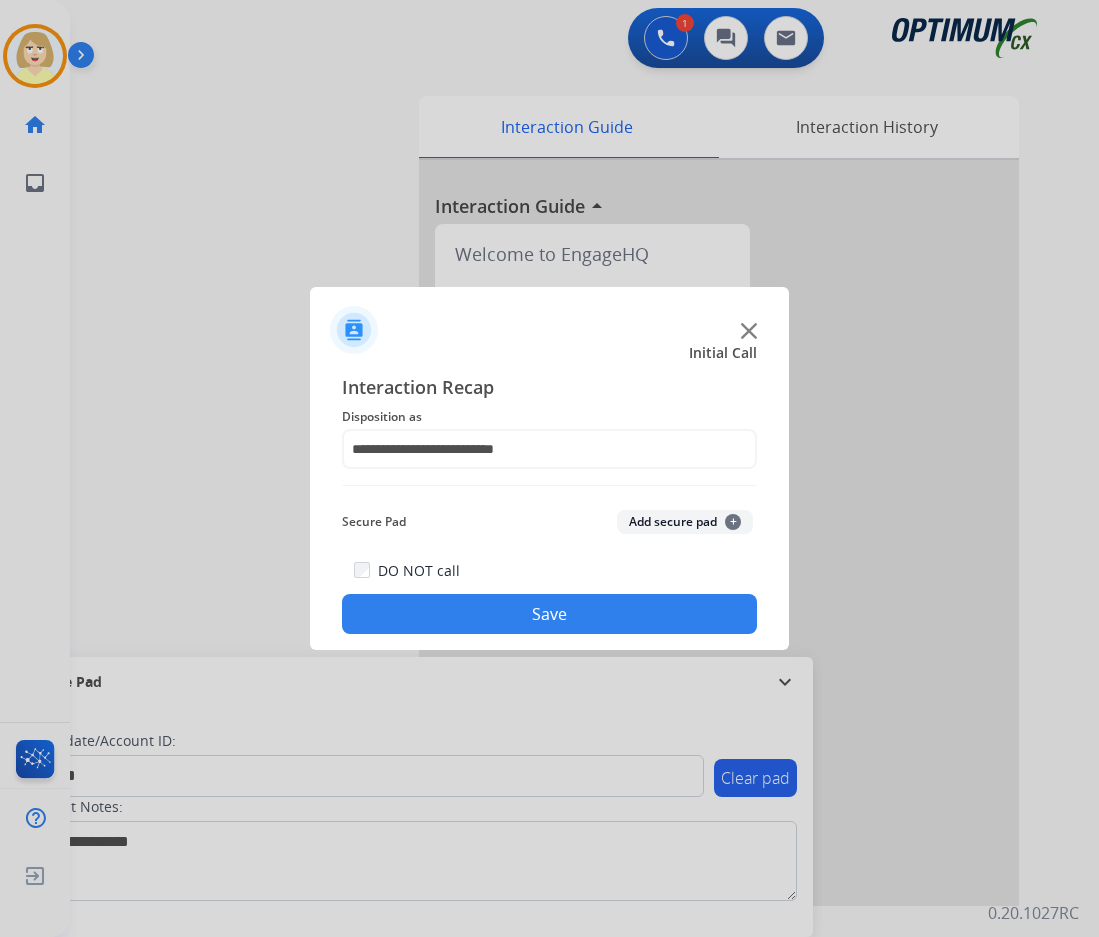 click on "Add secure pad  +" 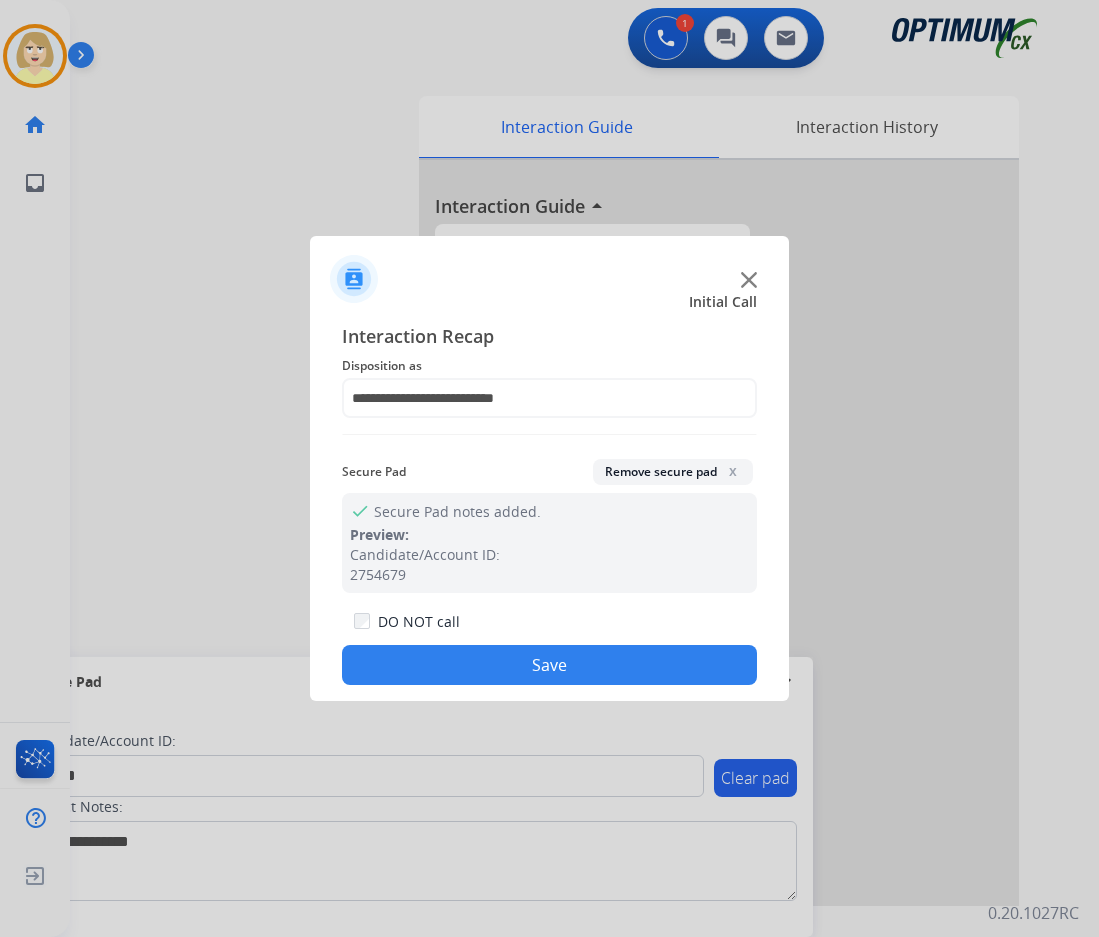 click on "Save" 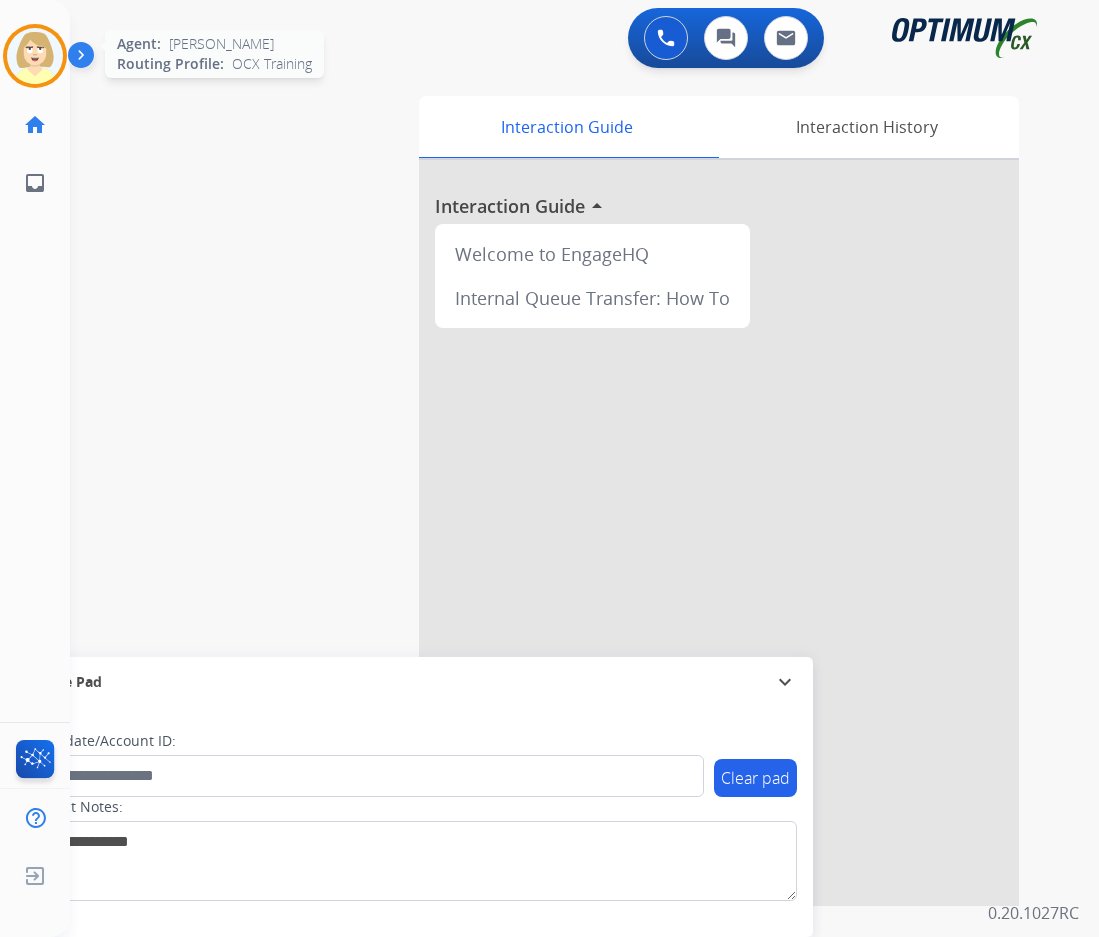 click at bounding box center (35, 56) 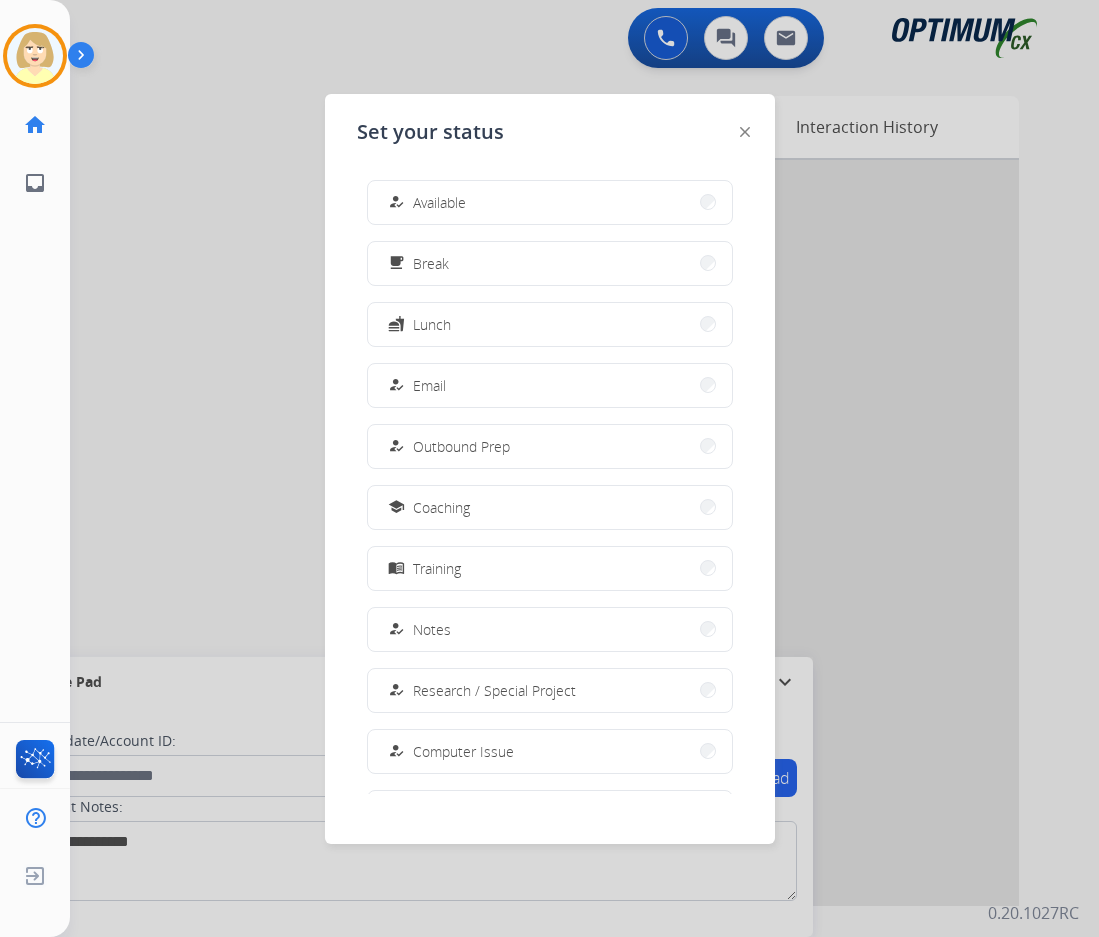 drag, startPoint x: 434, startPoint y: 194, endPoint x: 161, endPoint y: 260, distance: 280.86475 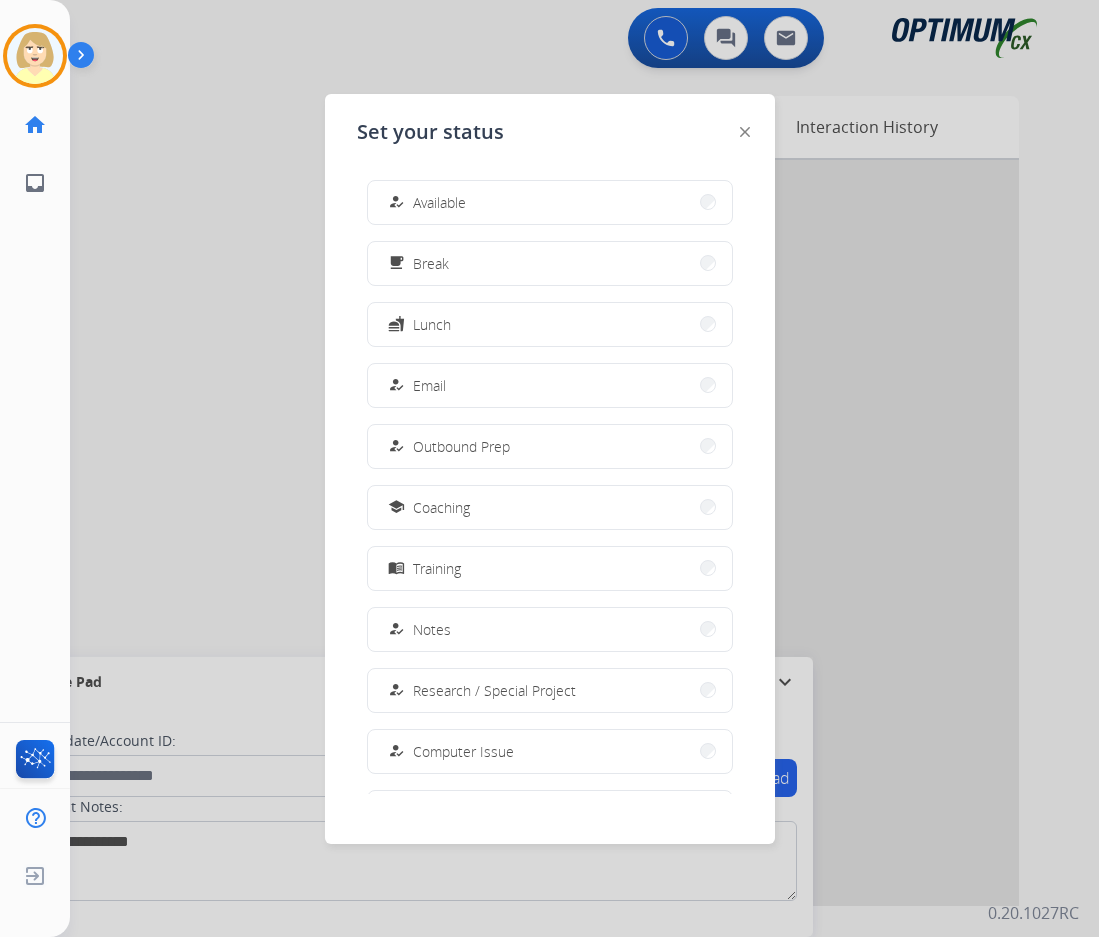 click on "Available" at bounding box center (439, 202) 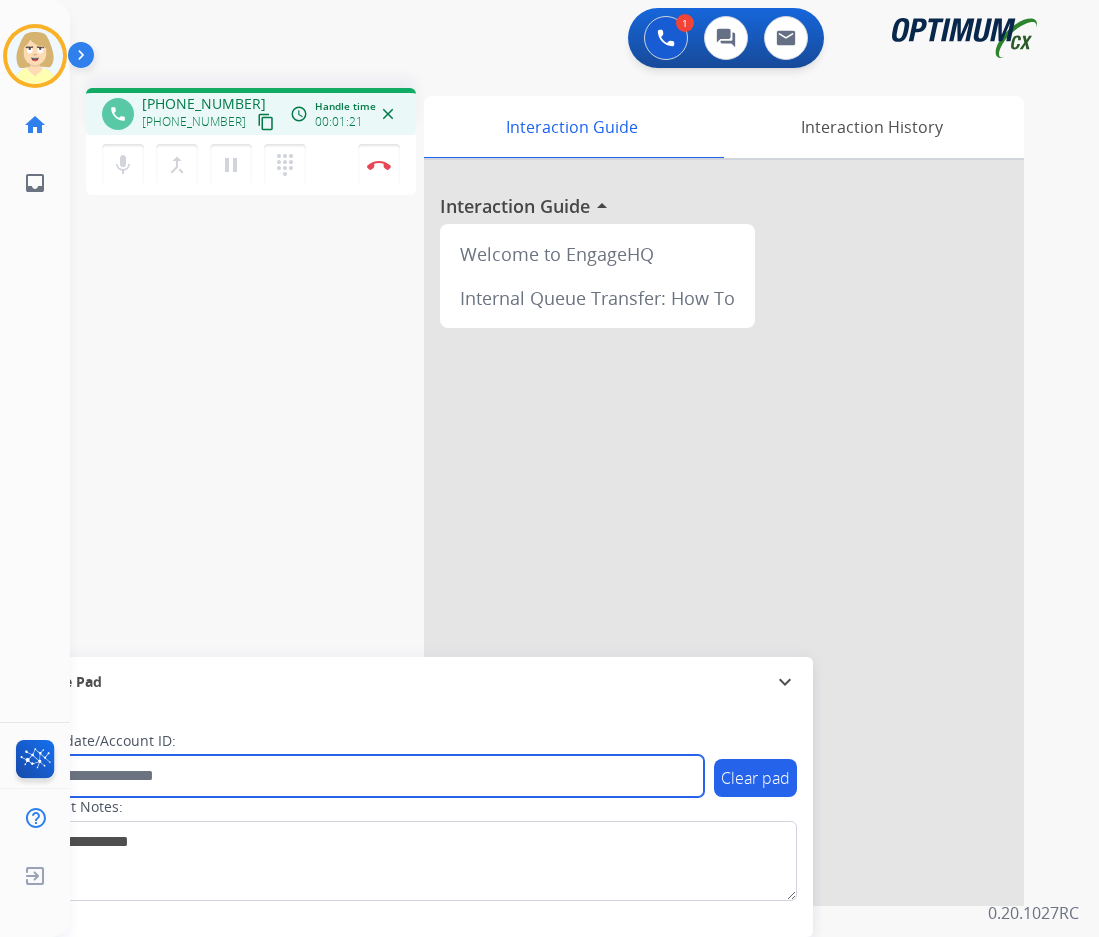 click at bounding box center (365, 776) 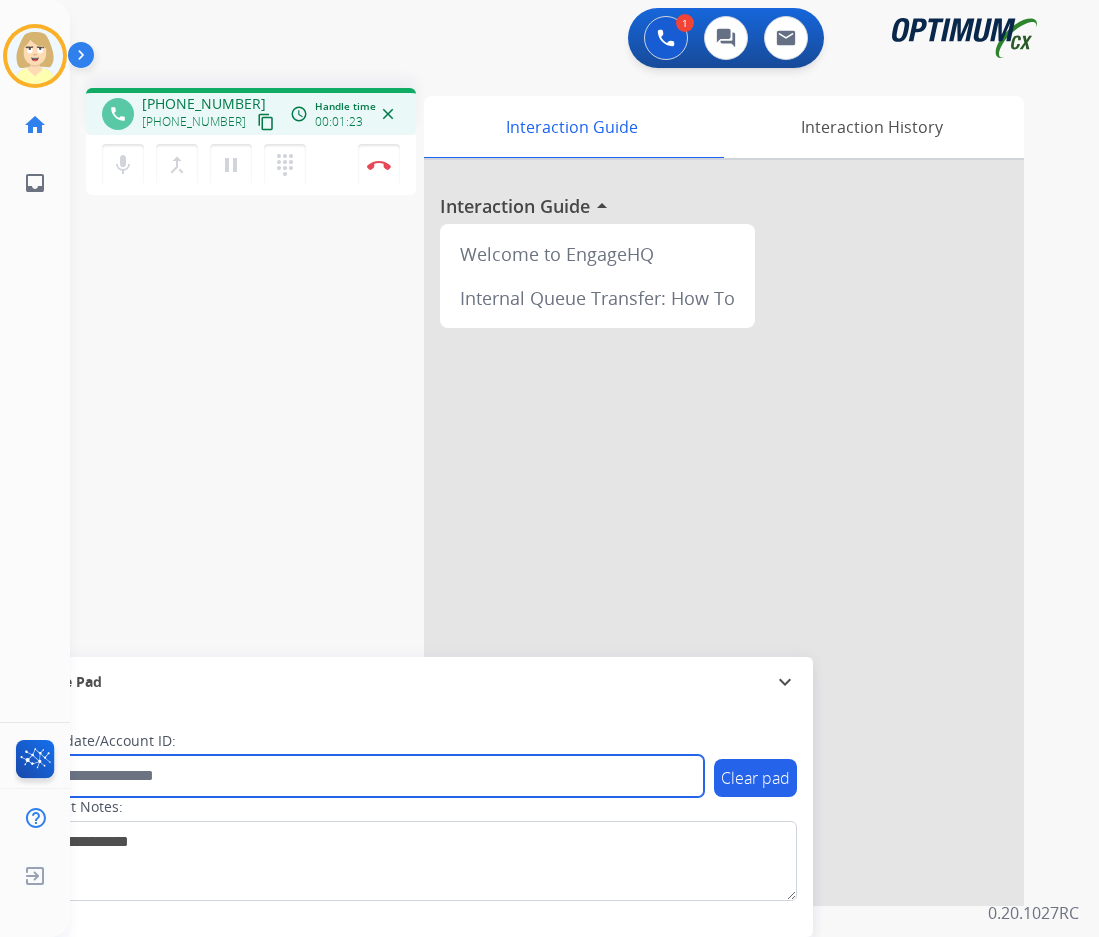 paste on "*******" 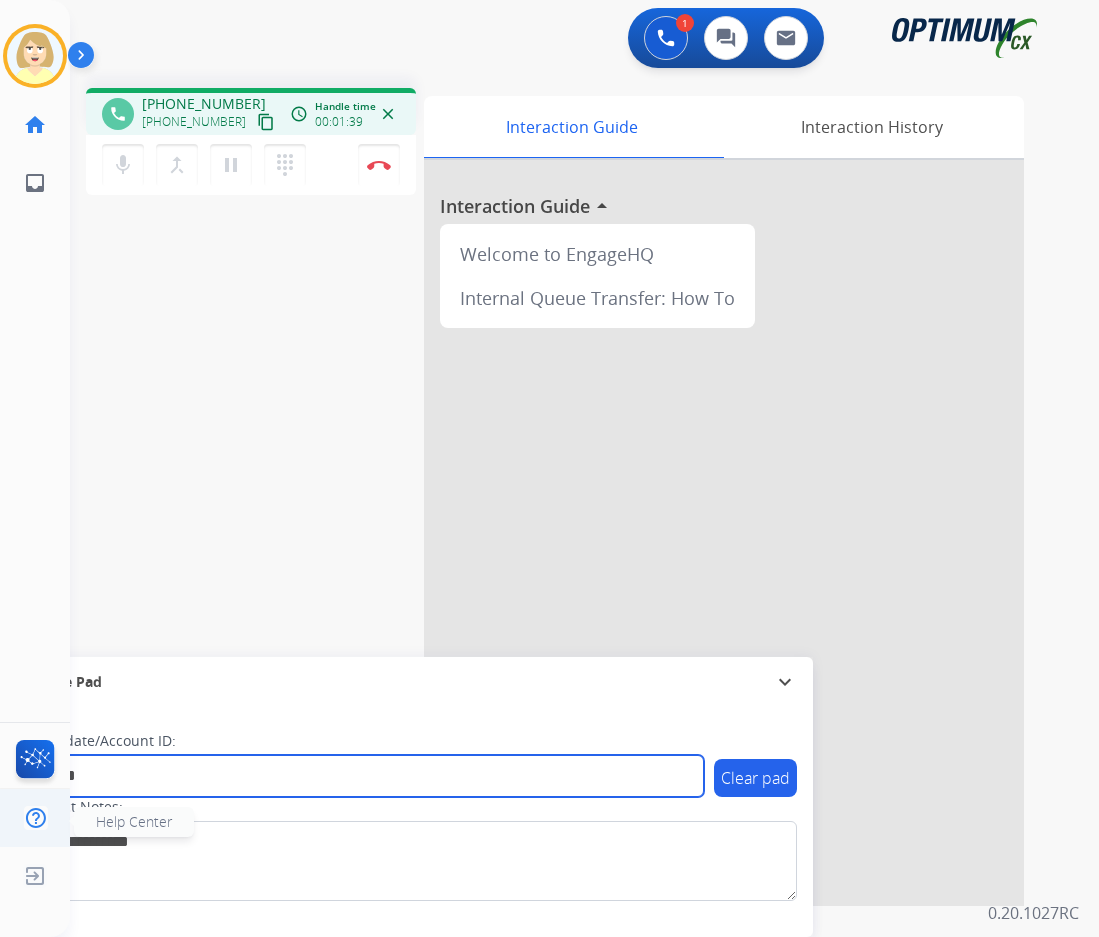 type on "*******" 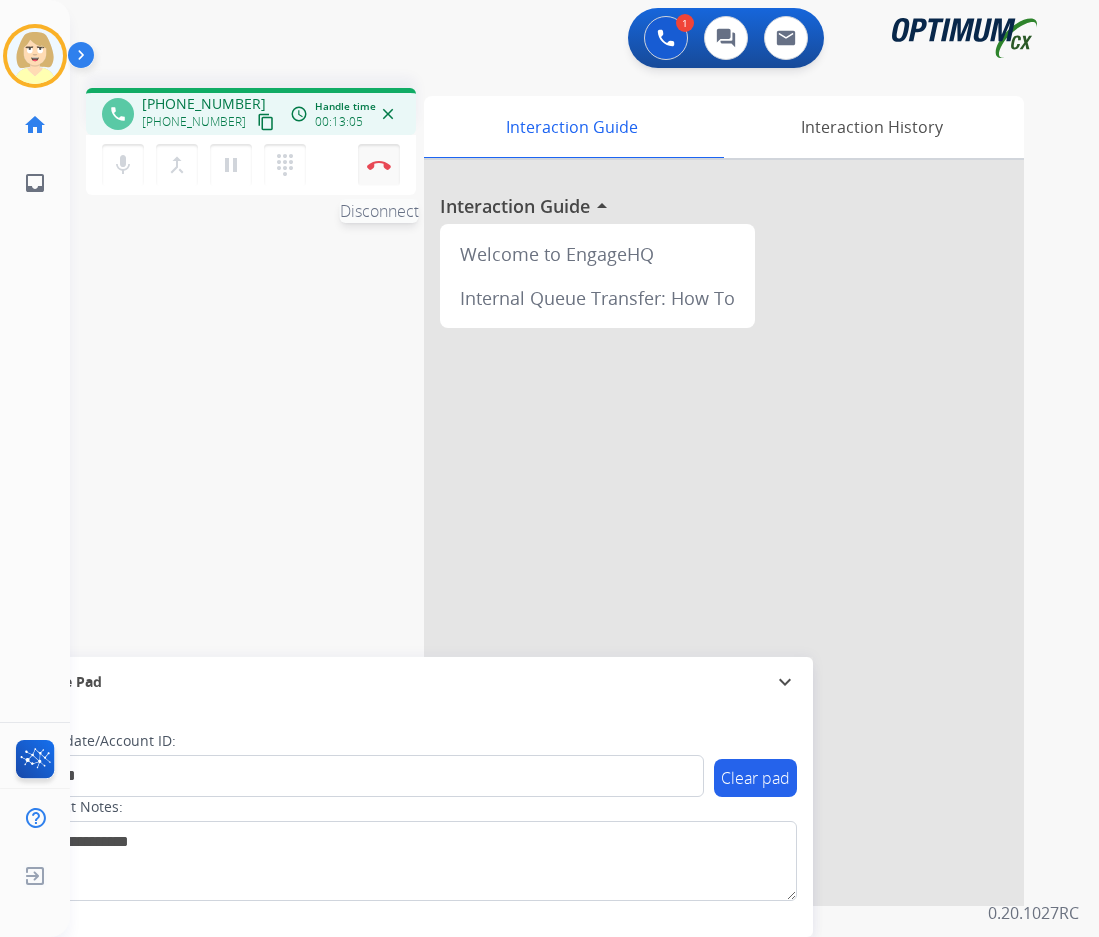 click on "Disconnect" at bounding box center (379, 165) 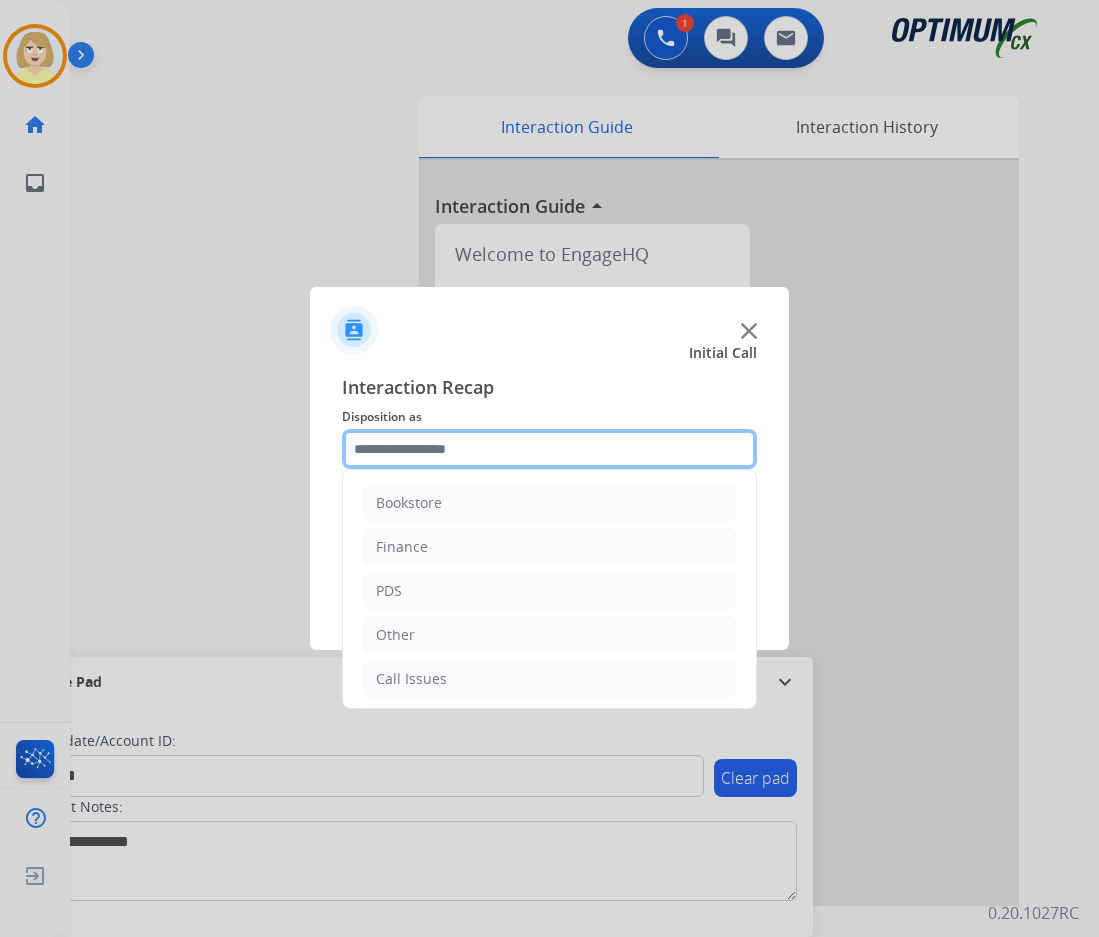 click 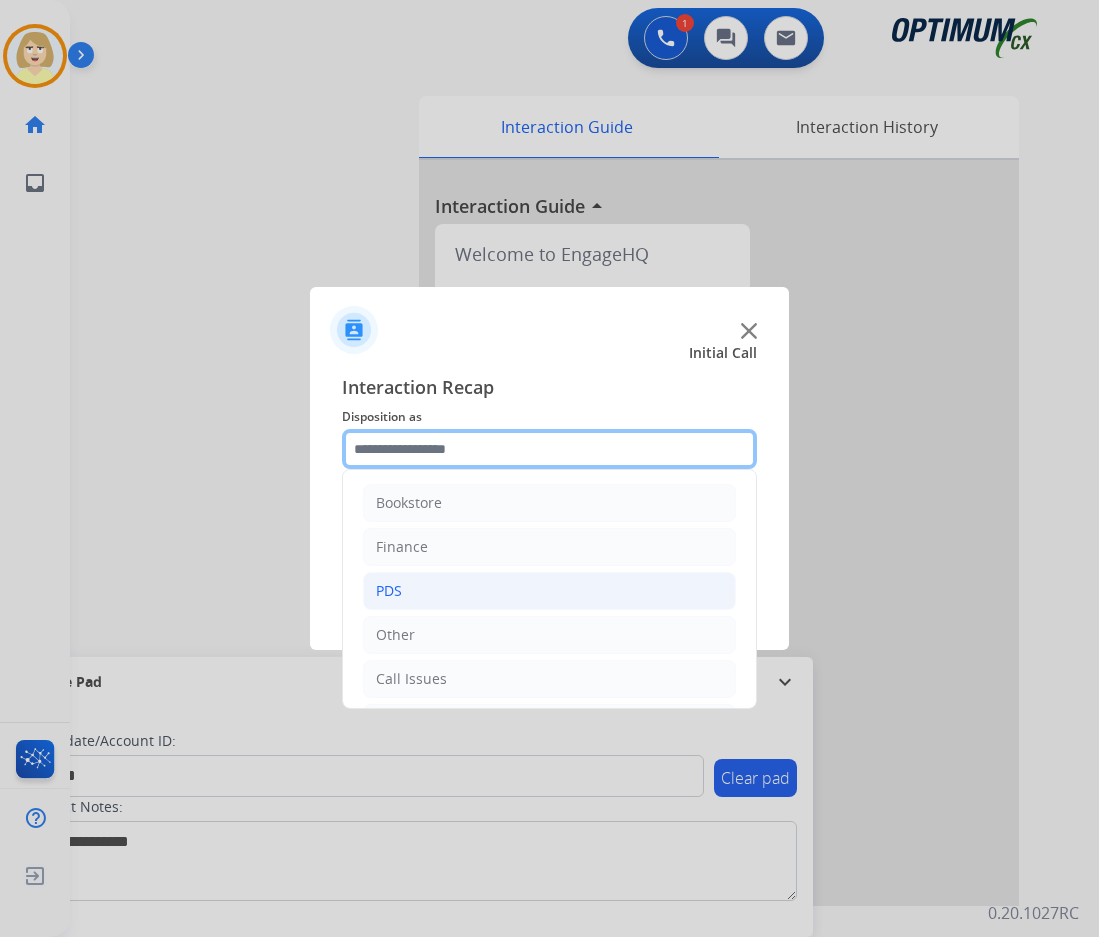 scroll, scrollTop: 136, scrollLeft: 0, axis: vertical 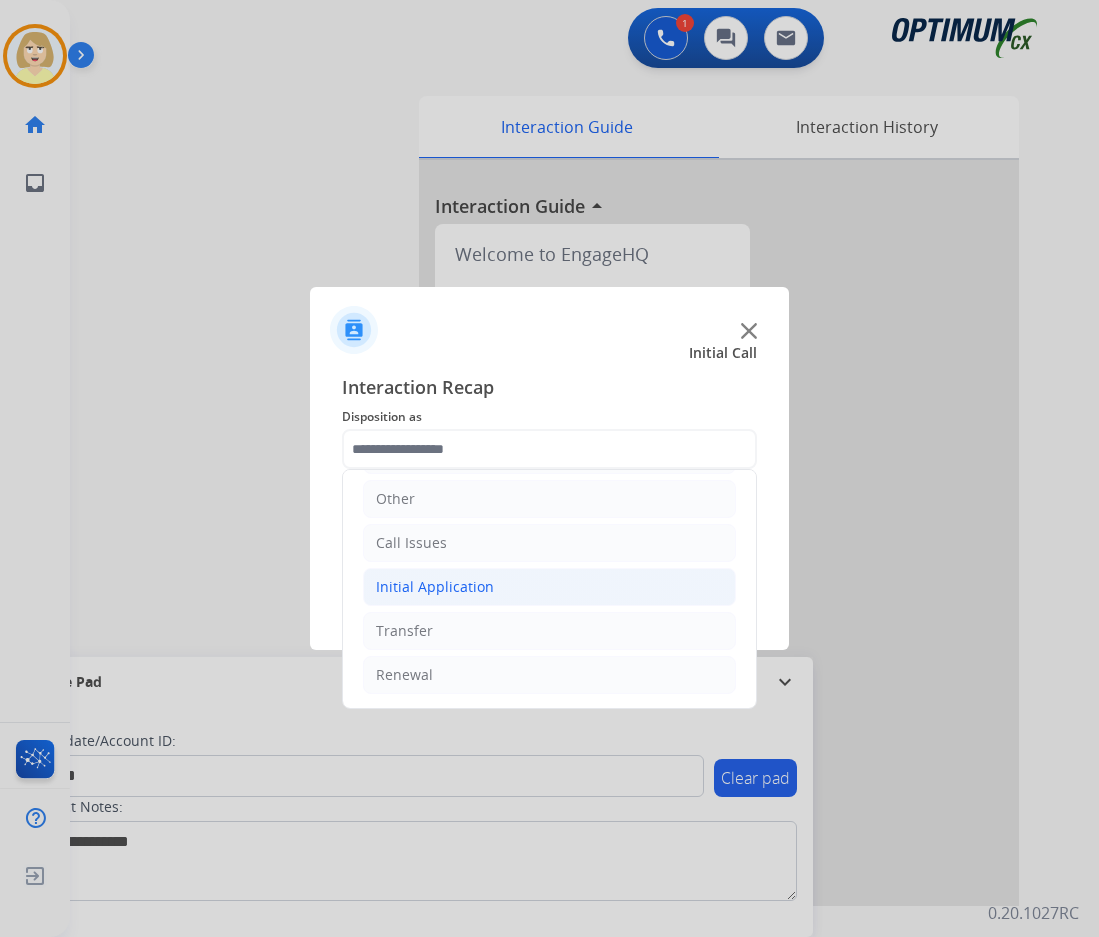 click on "Initial Application" 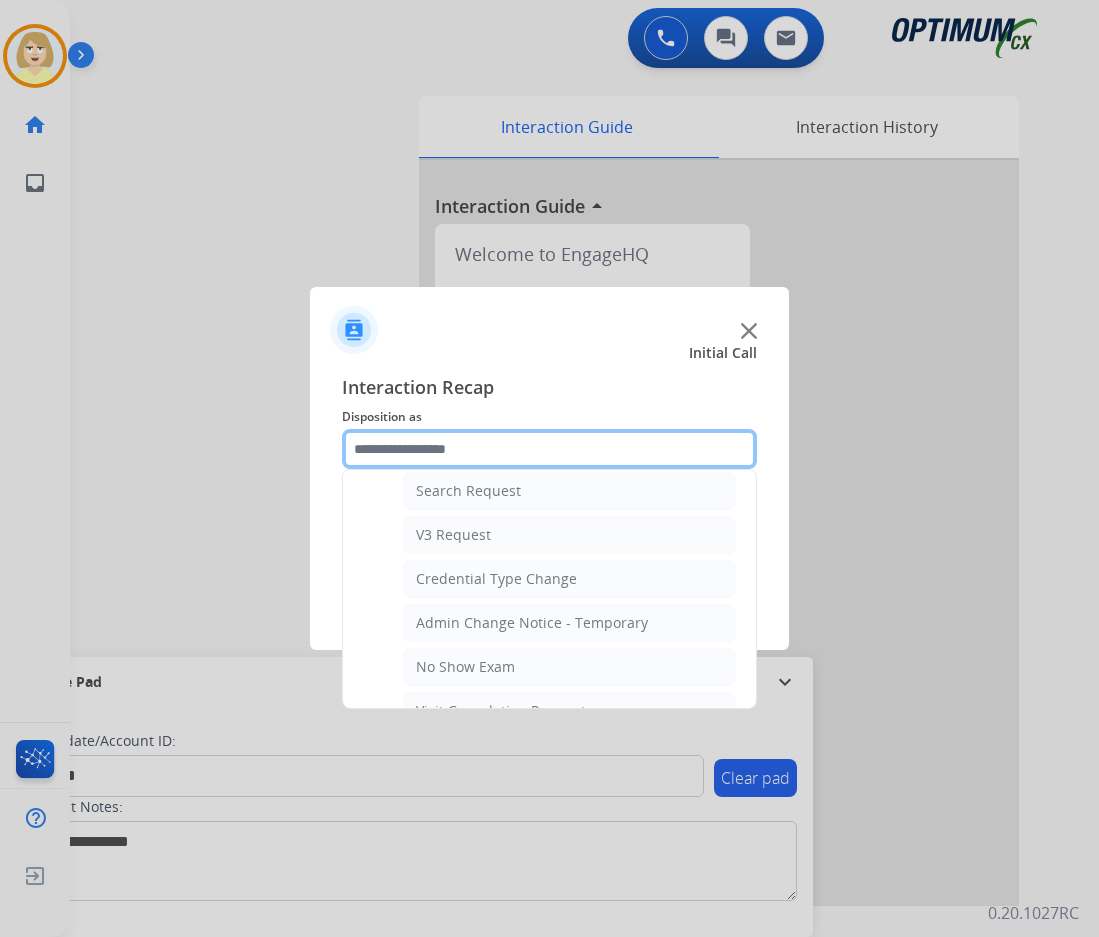 scroll, scrollTop: 936, scrollLeft: 0, axis: vertical 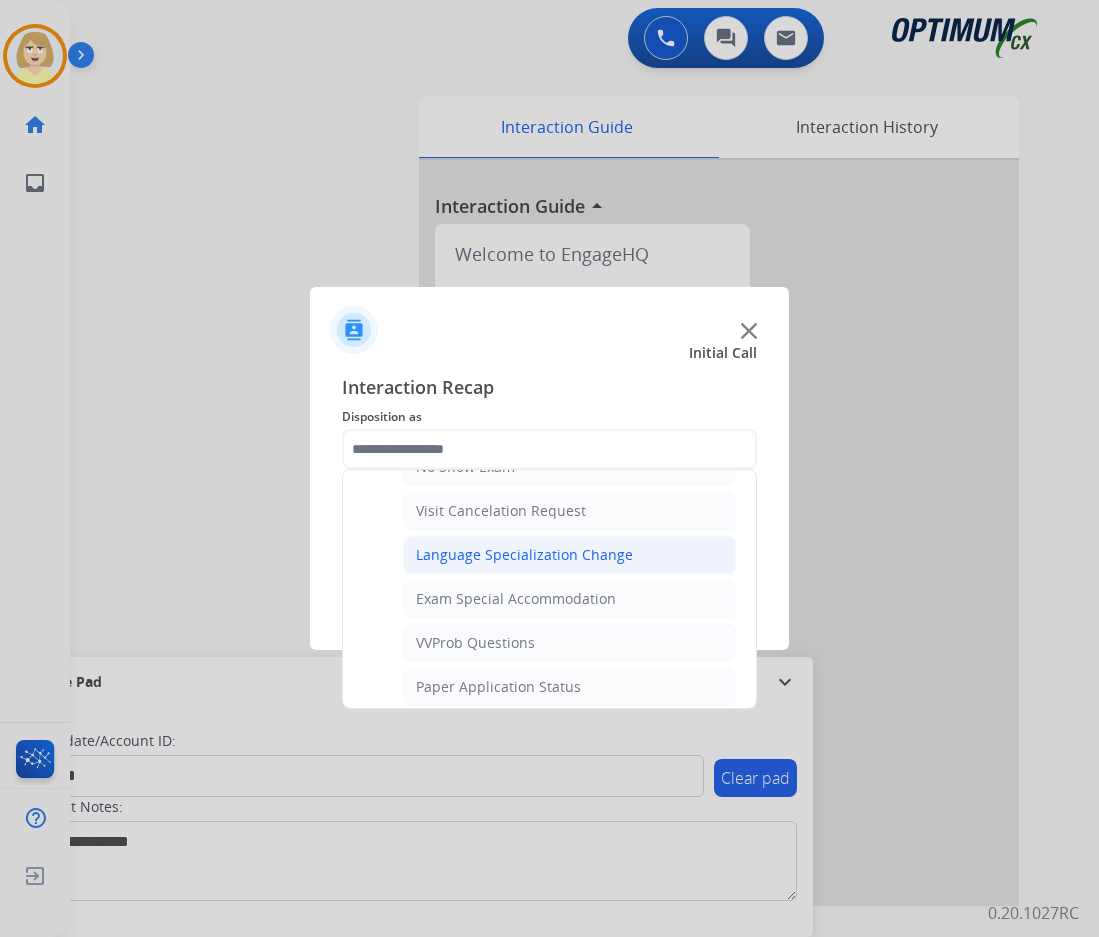 click on "Language Specialization Change" 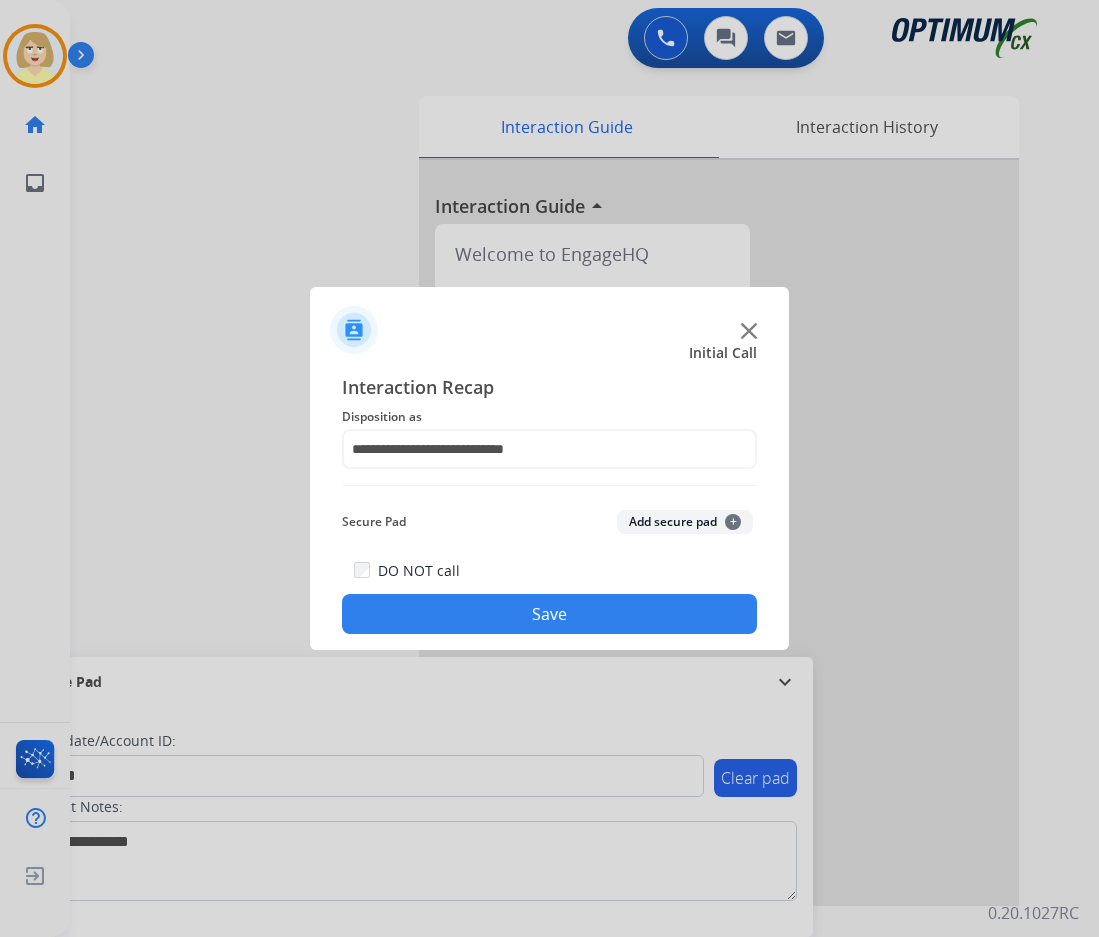 click on "Add secure pad  +" 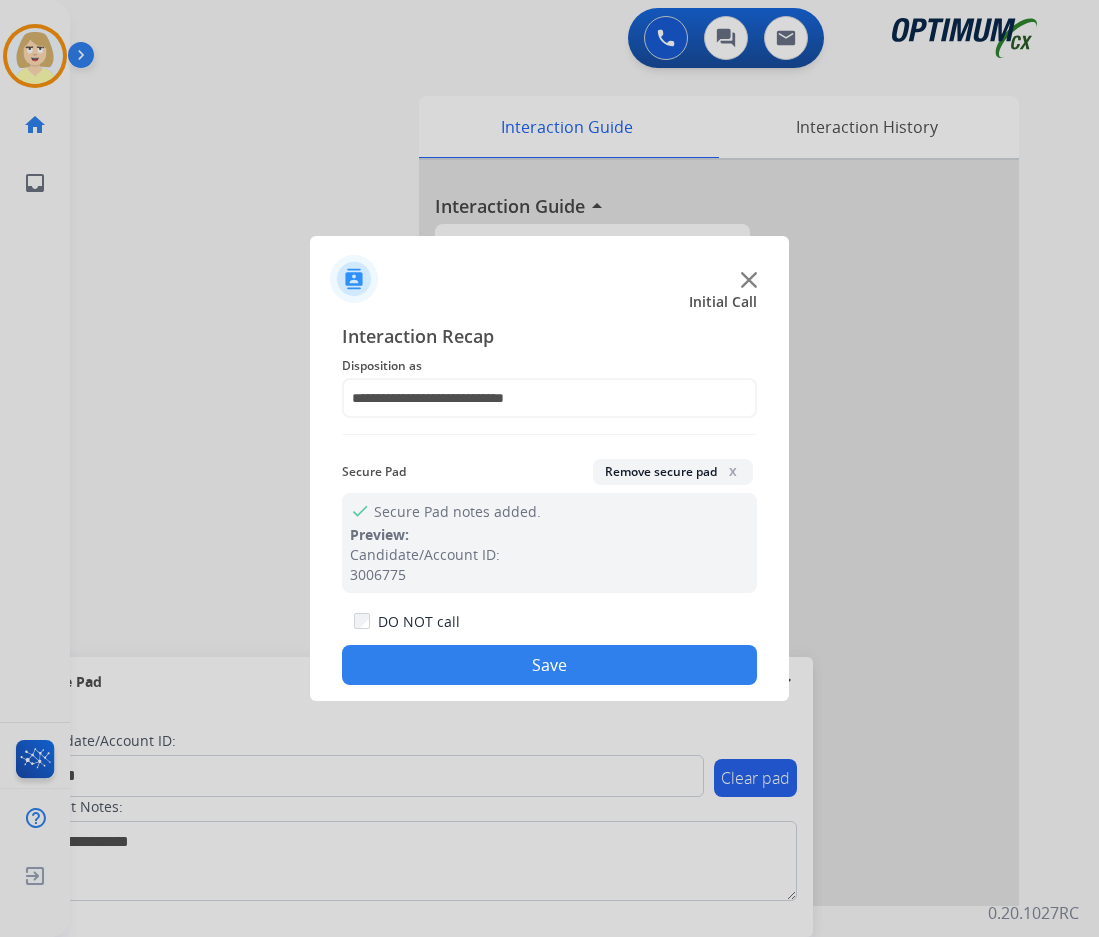 click on "Save" 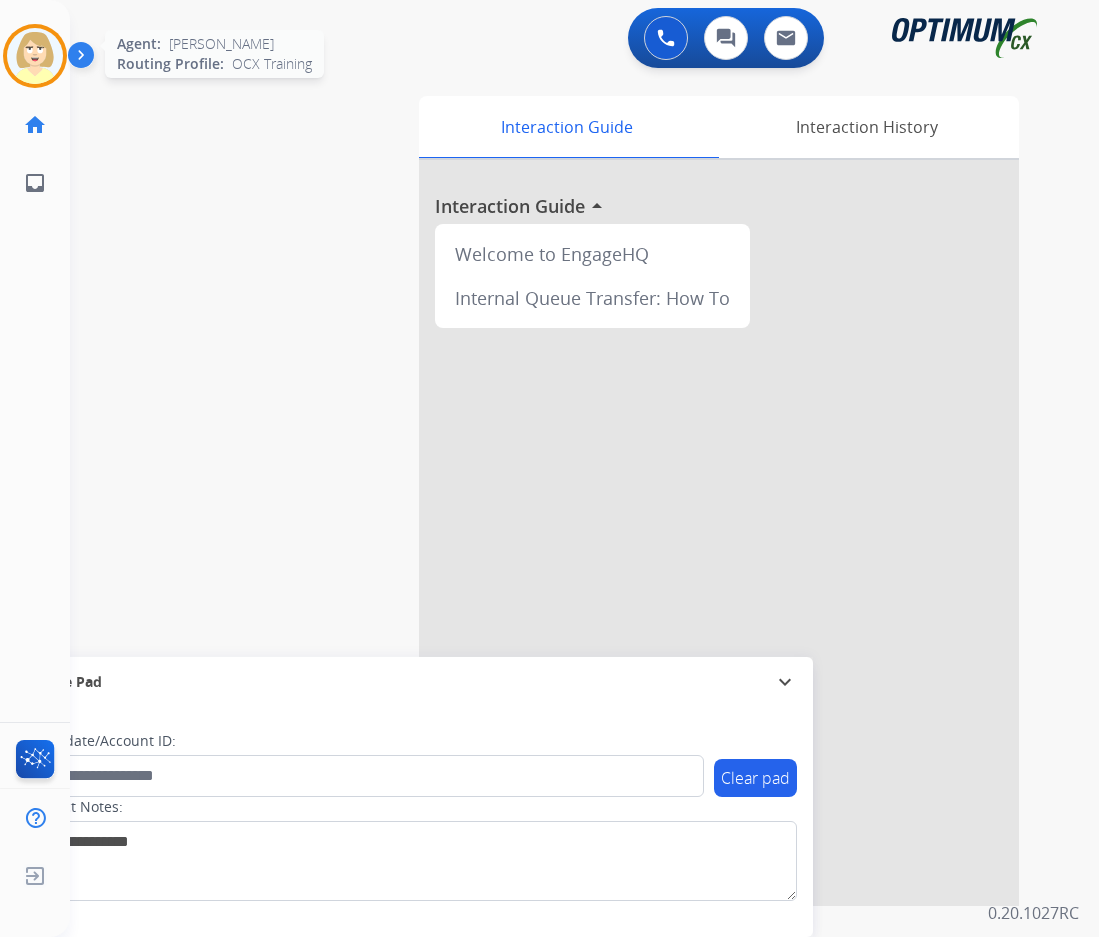 click at bounding box center (35, 56) 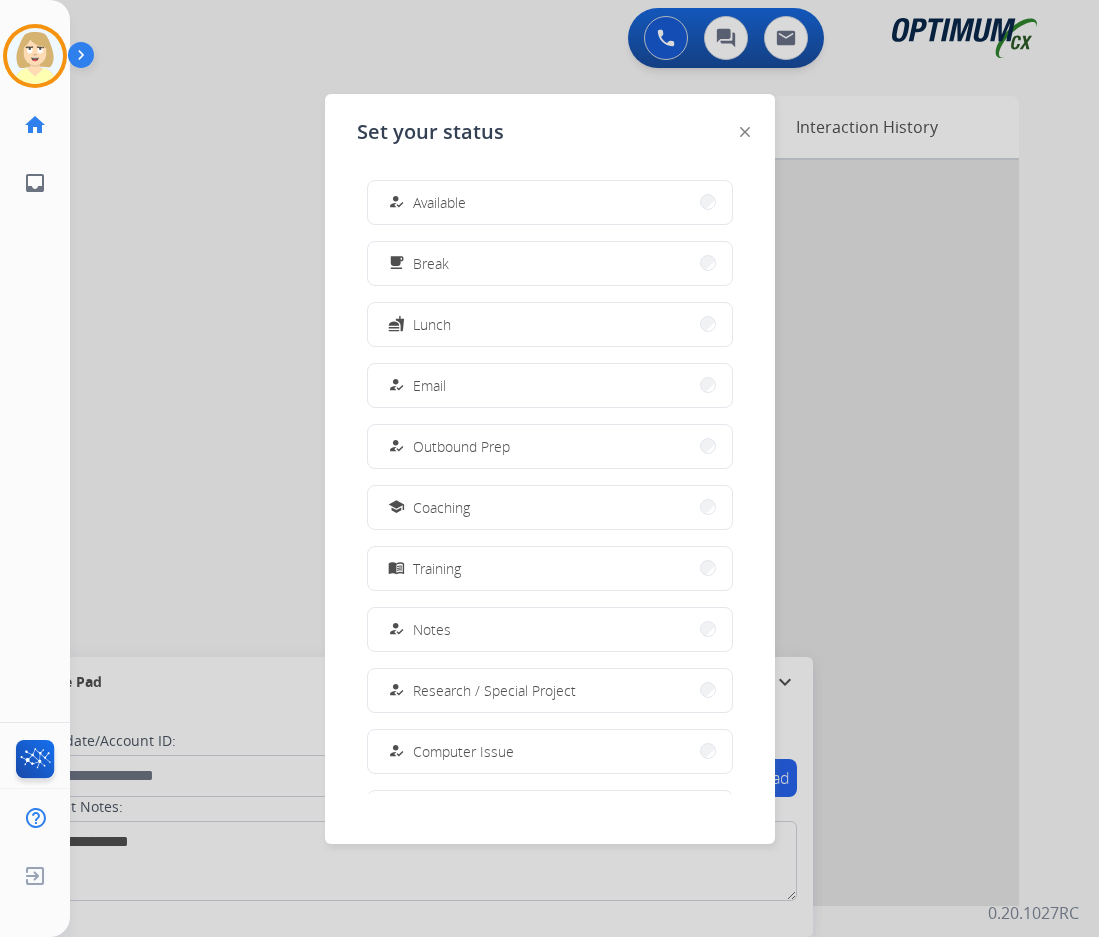 click on "Available" at bounding box center [439, 202] 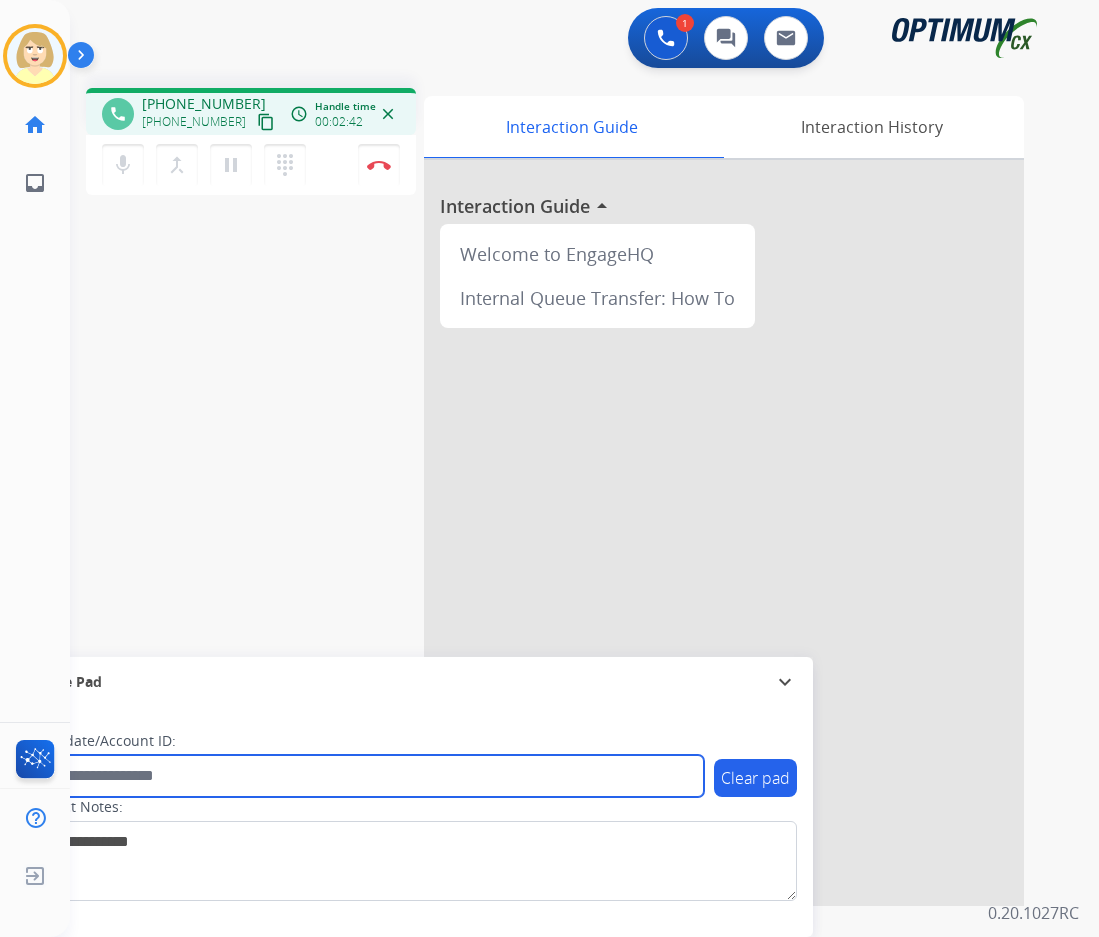 click at bounding box center [365, 776] 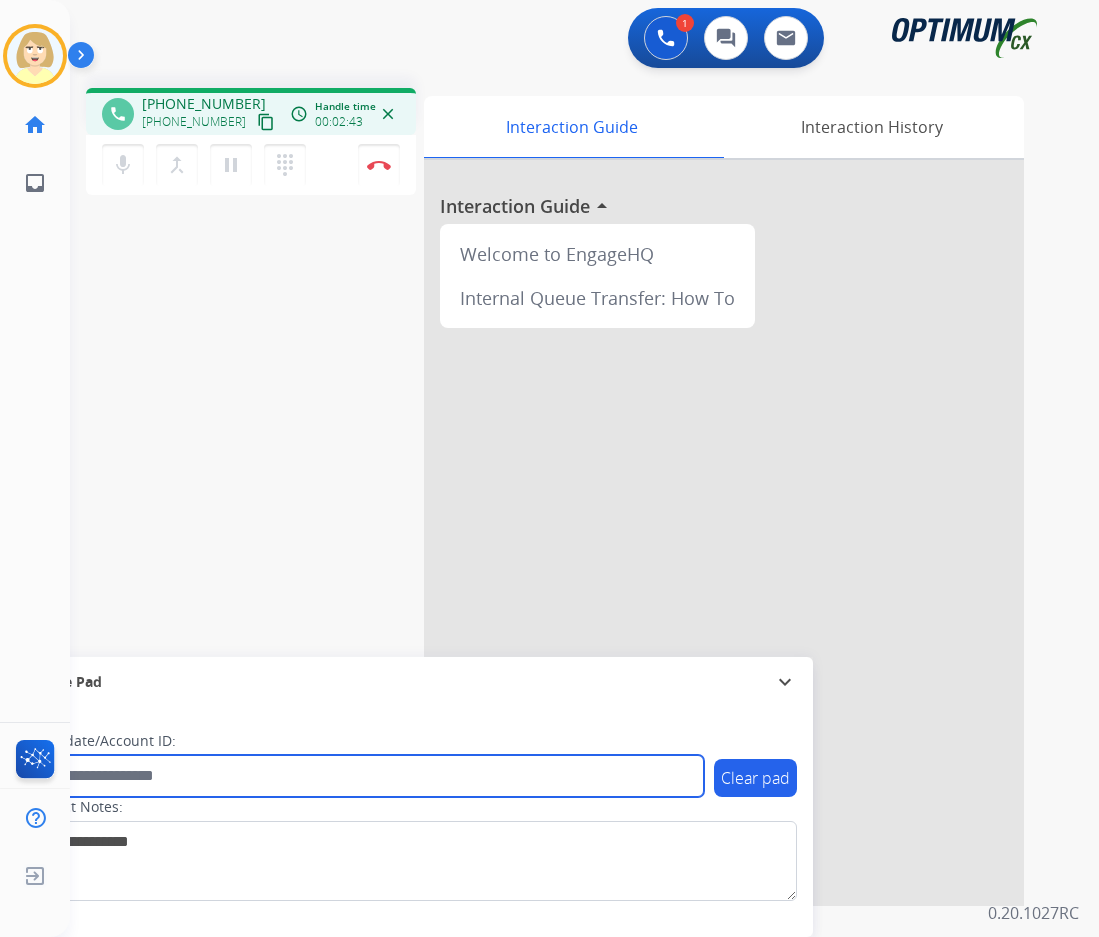paste on "*******" 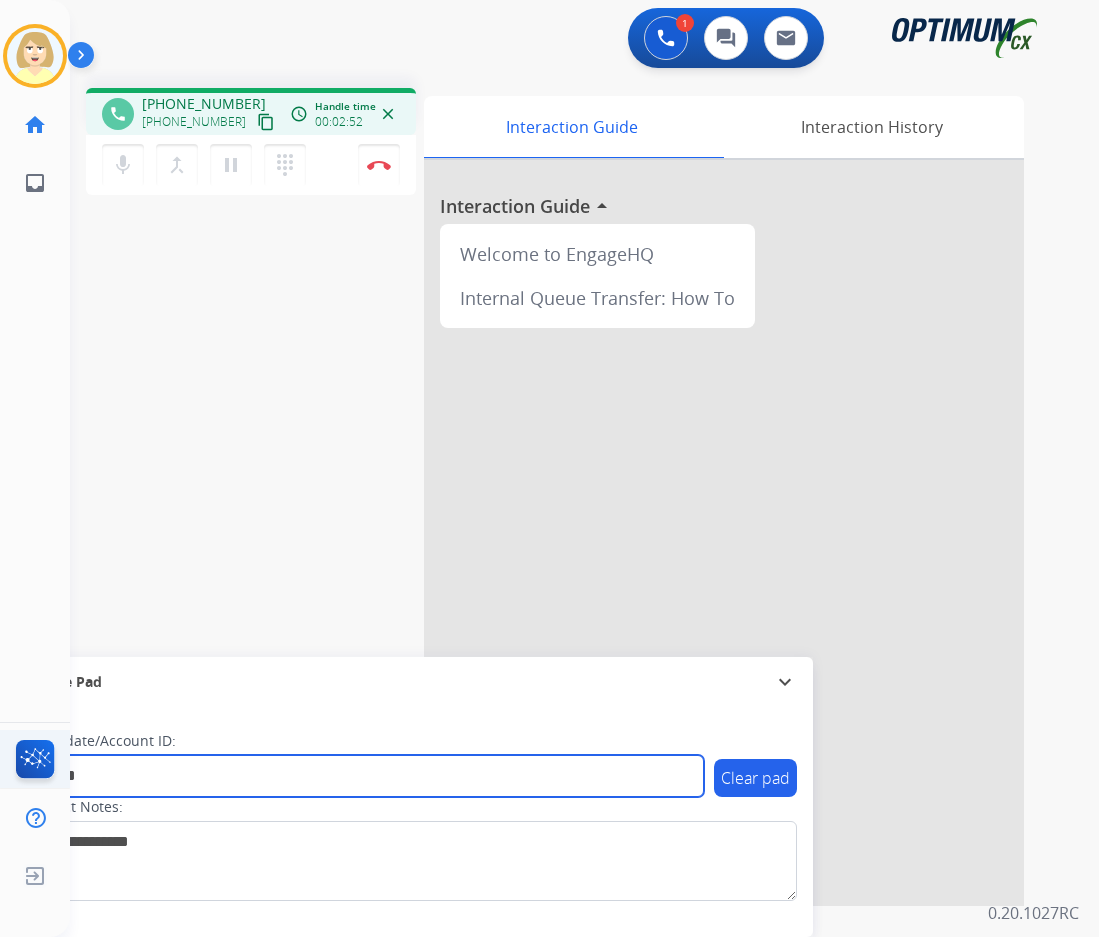 type on "*******" 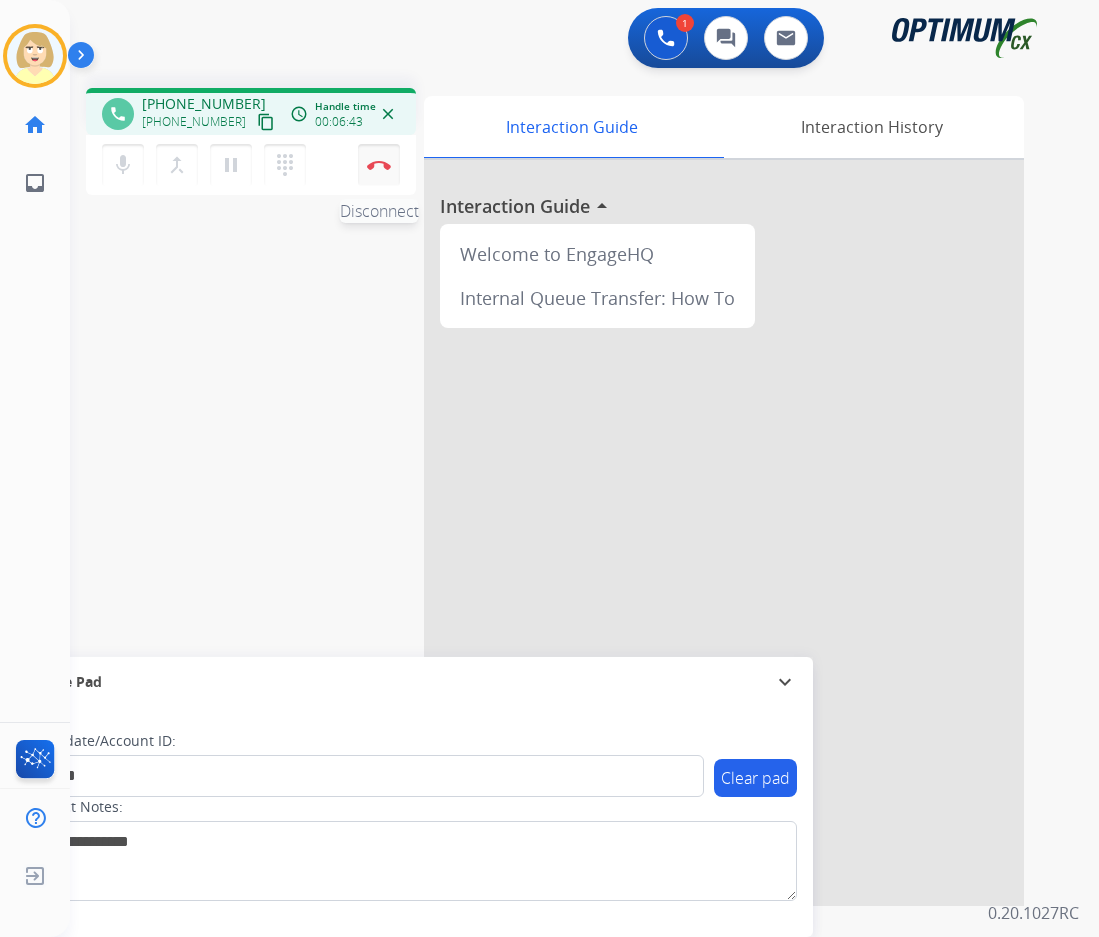 click on "Disconnect" at bounding box center [379, 165] 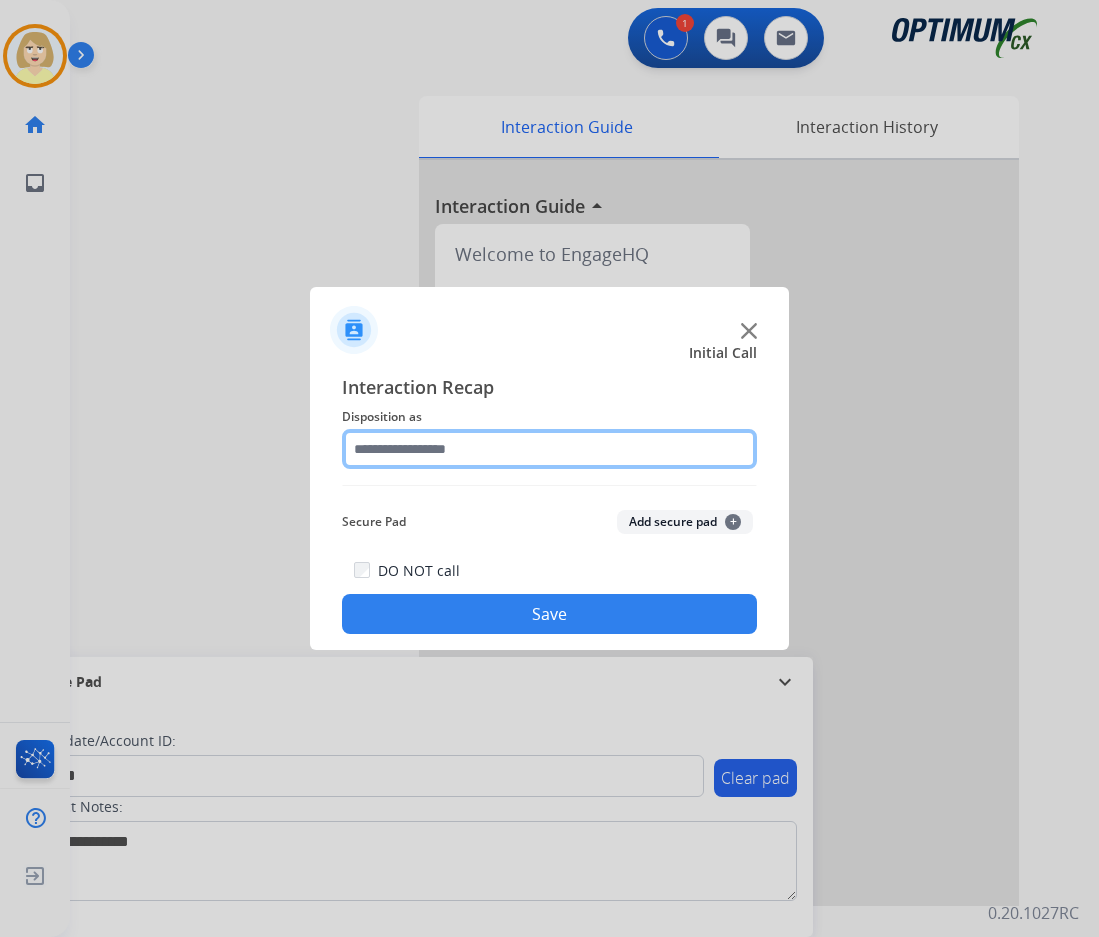 click 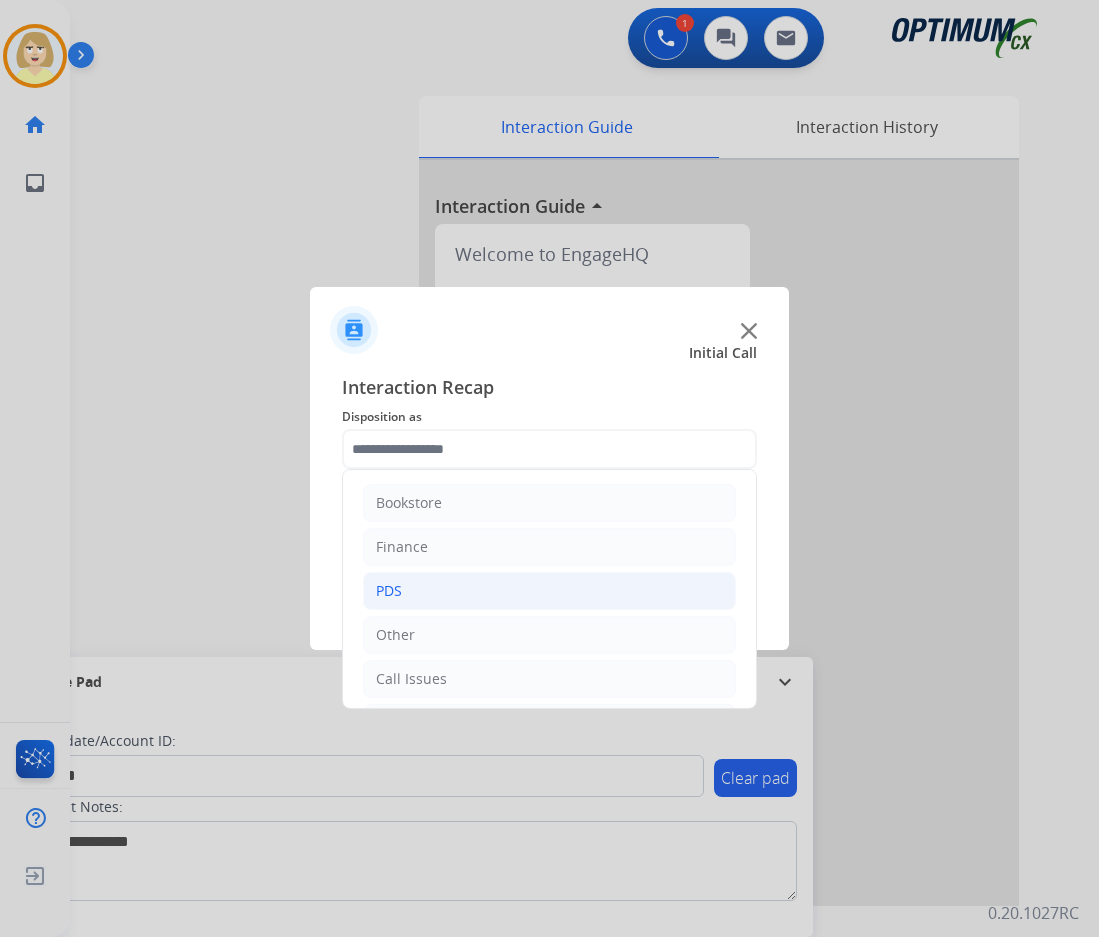 click on "PDS" 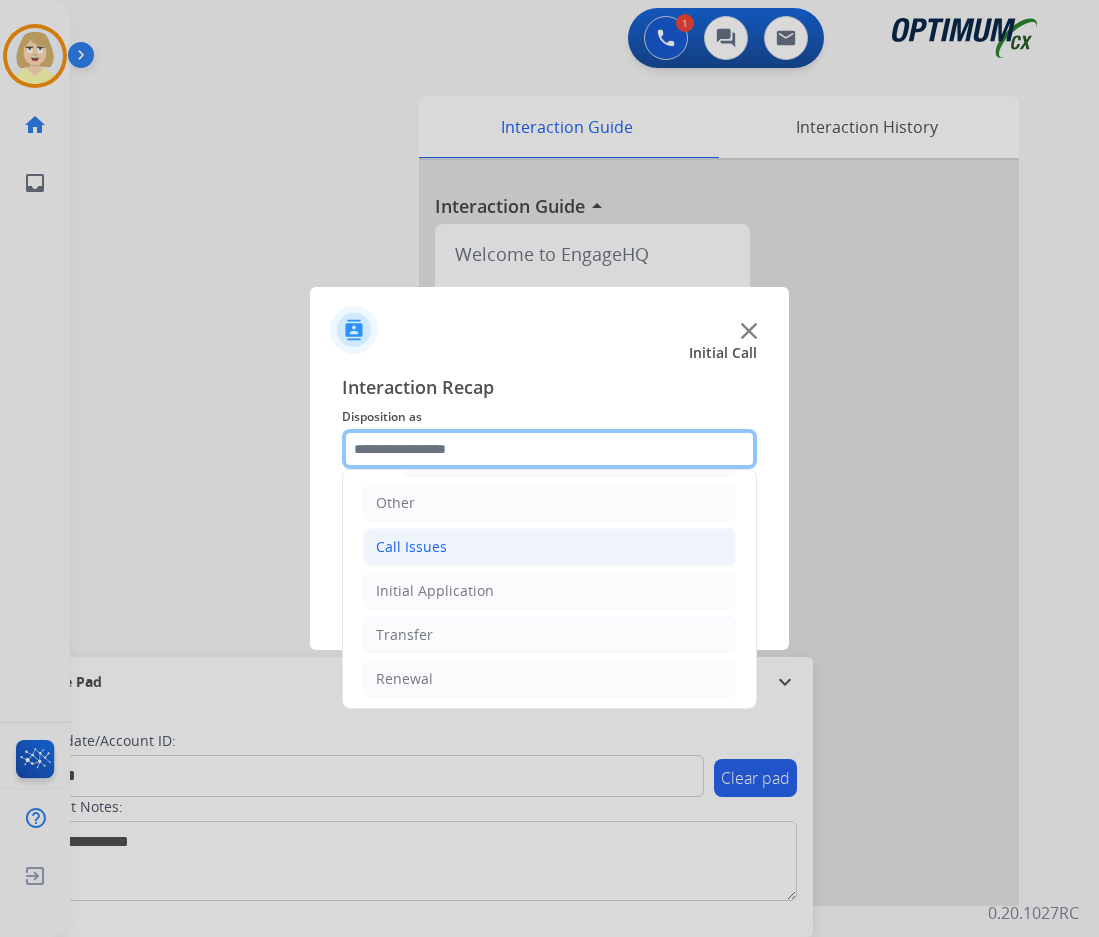 scroll, scrollTop: 500, scrollLeft: 0, axis: vertical 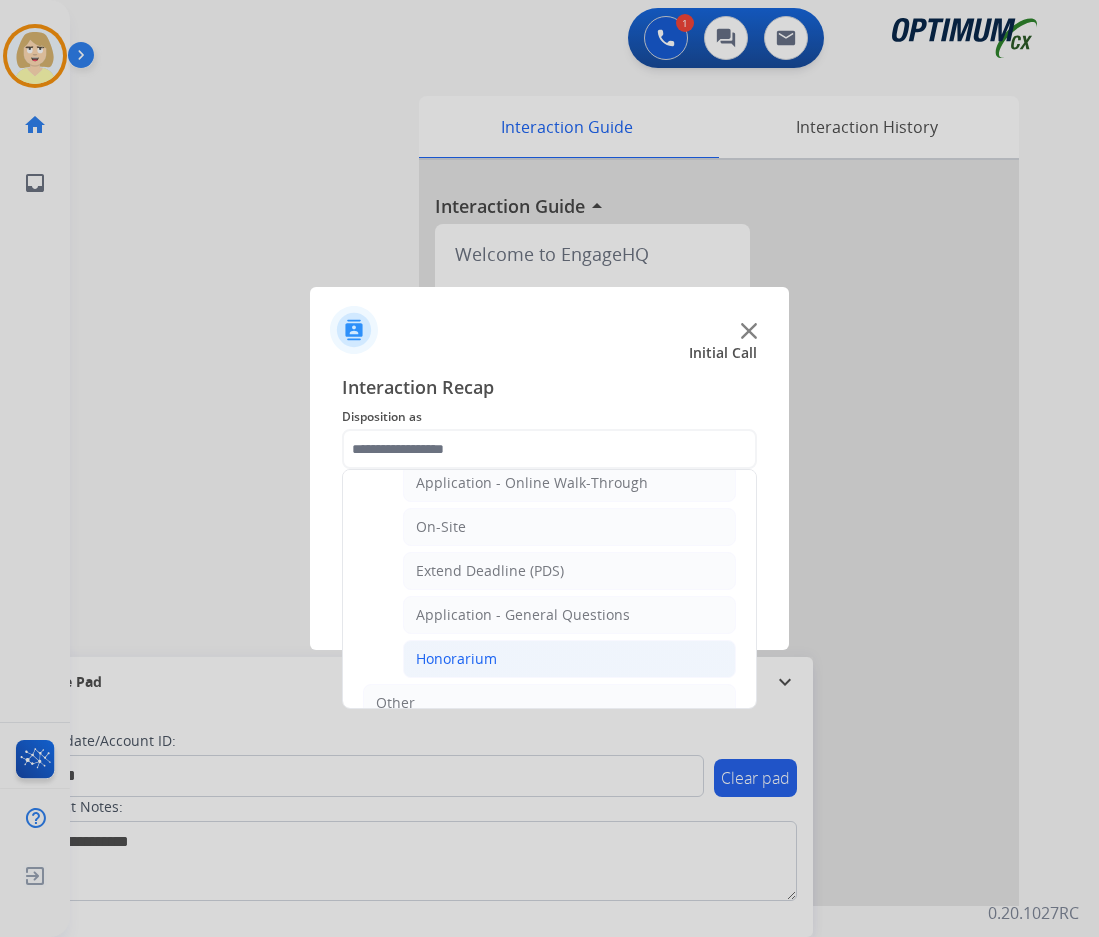 click on "Honorarium" 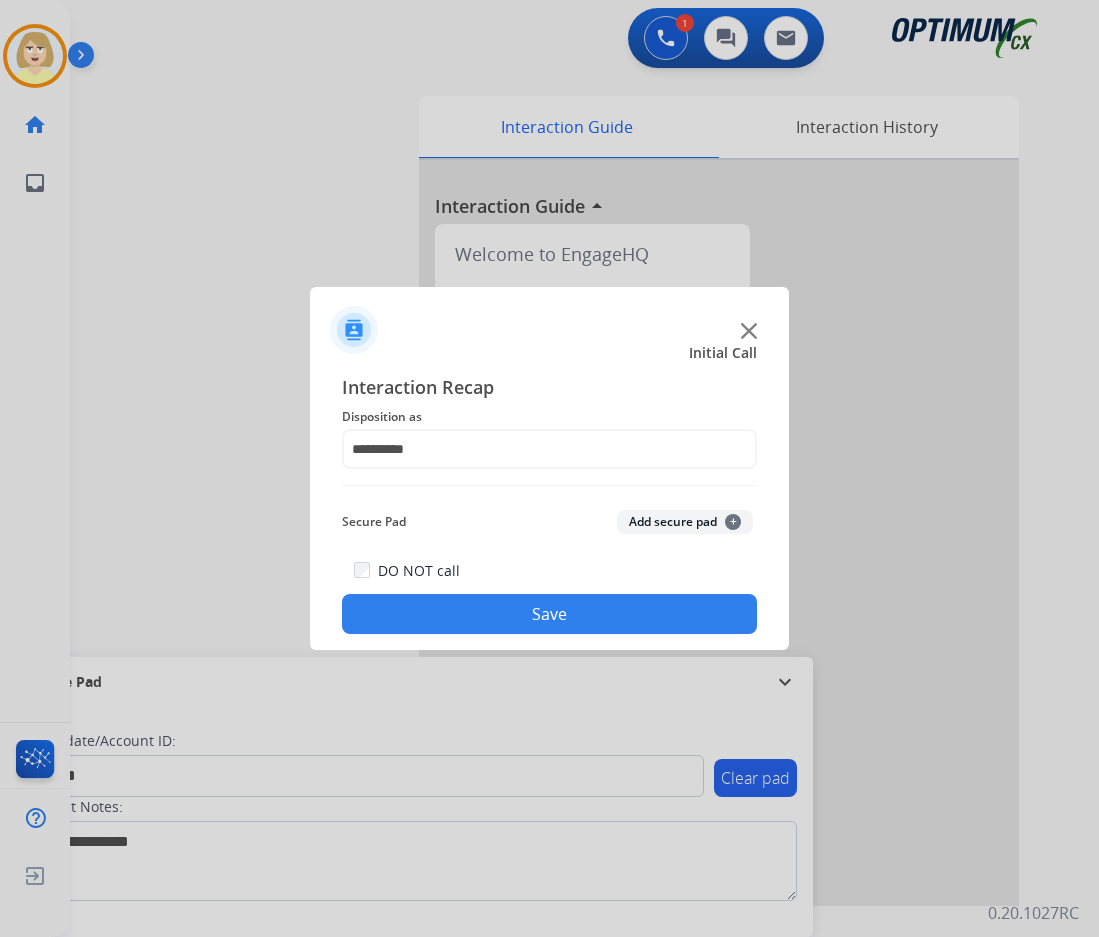 click on "Add secure pad  +" 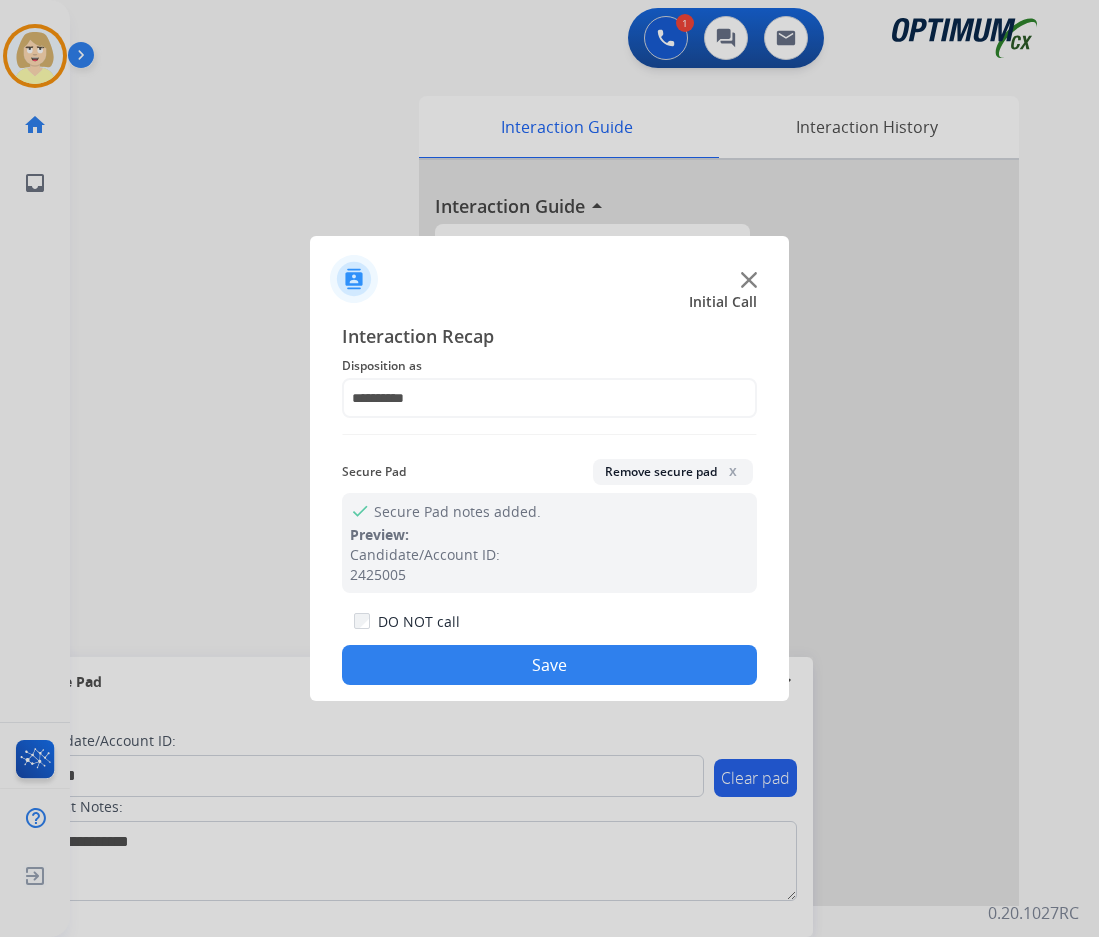 drag, startPoint x: 492, startPoint y: 666, endPoint x: 136, endPoint y: 384, distance: 454.15857 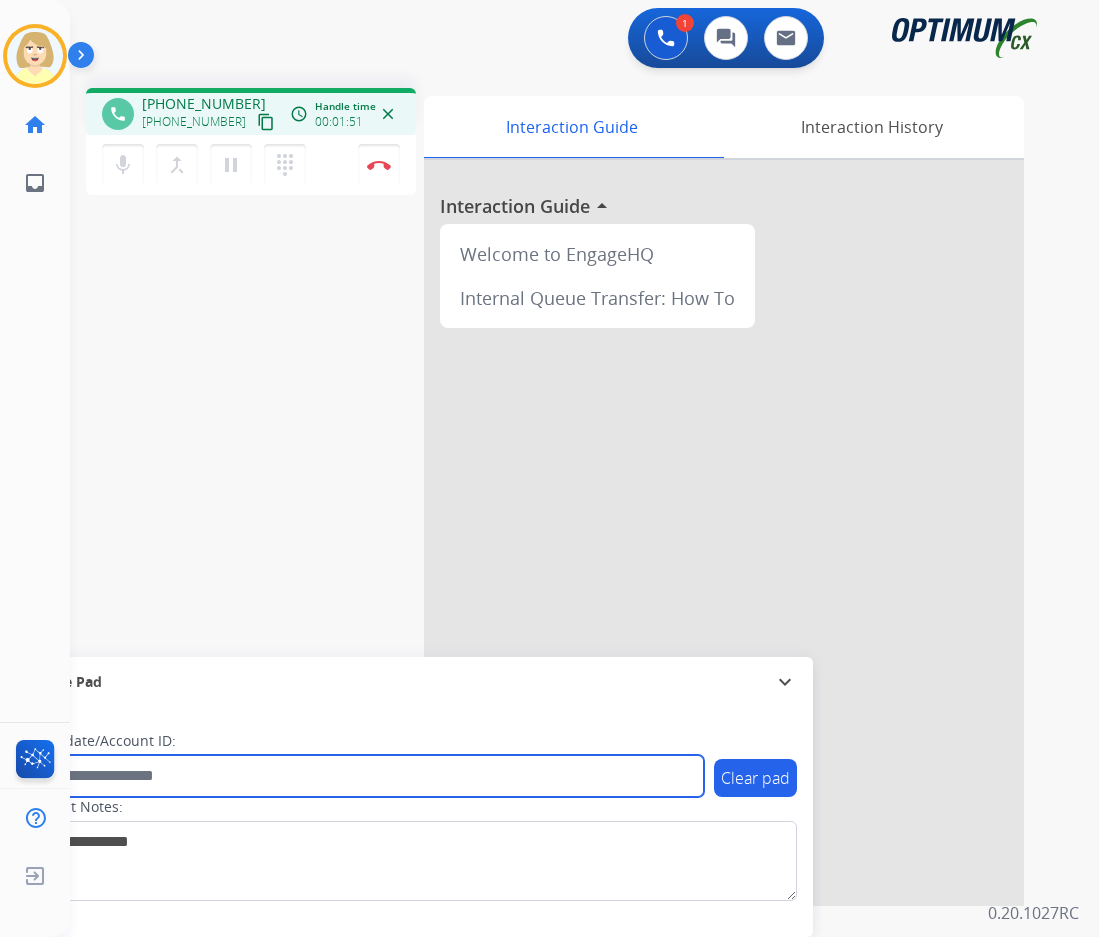 click at bounding box center [365, 776] 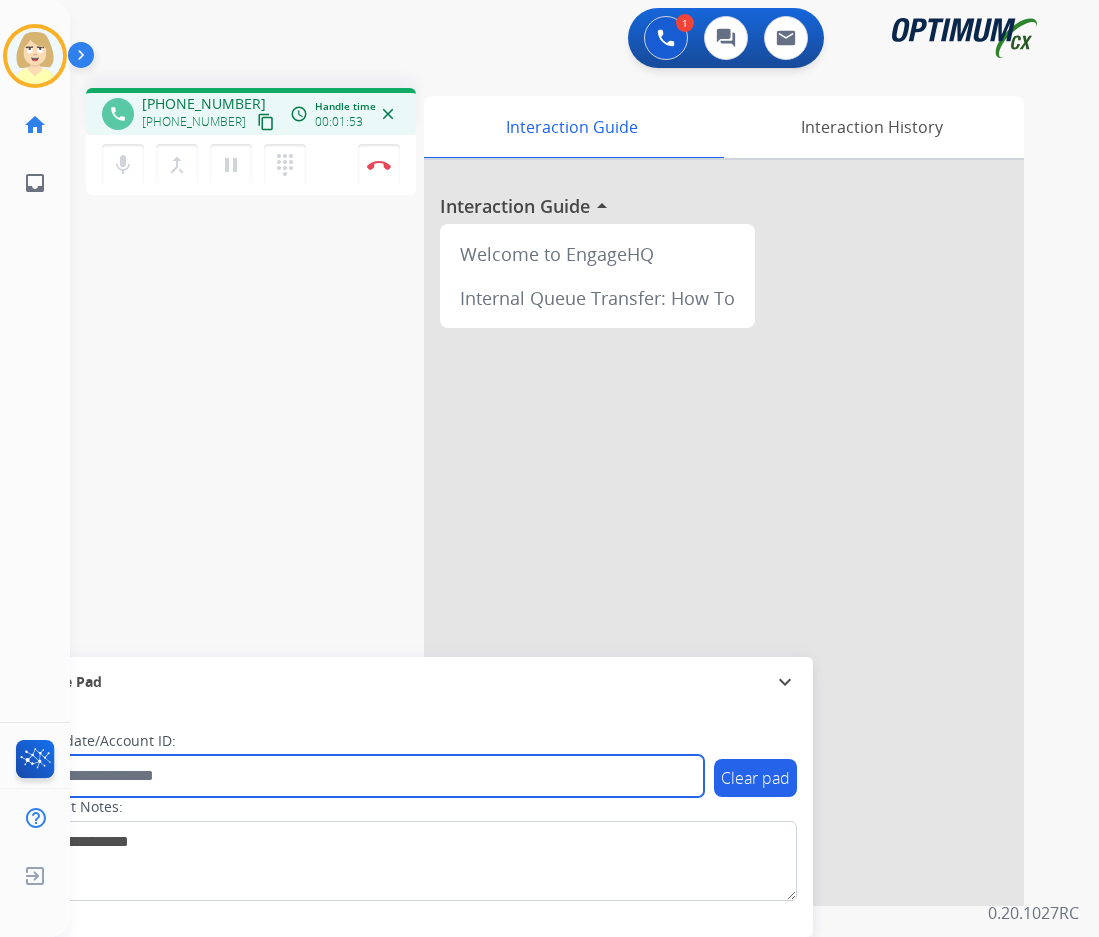 paste on "*******" 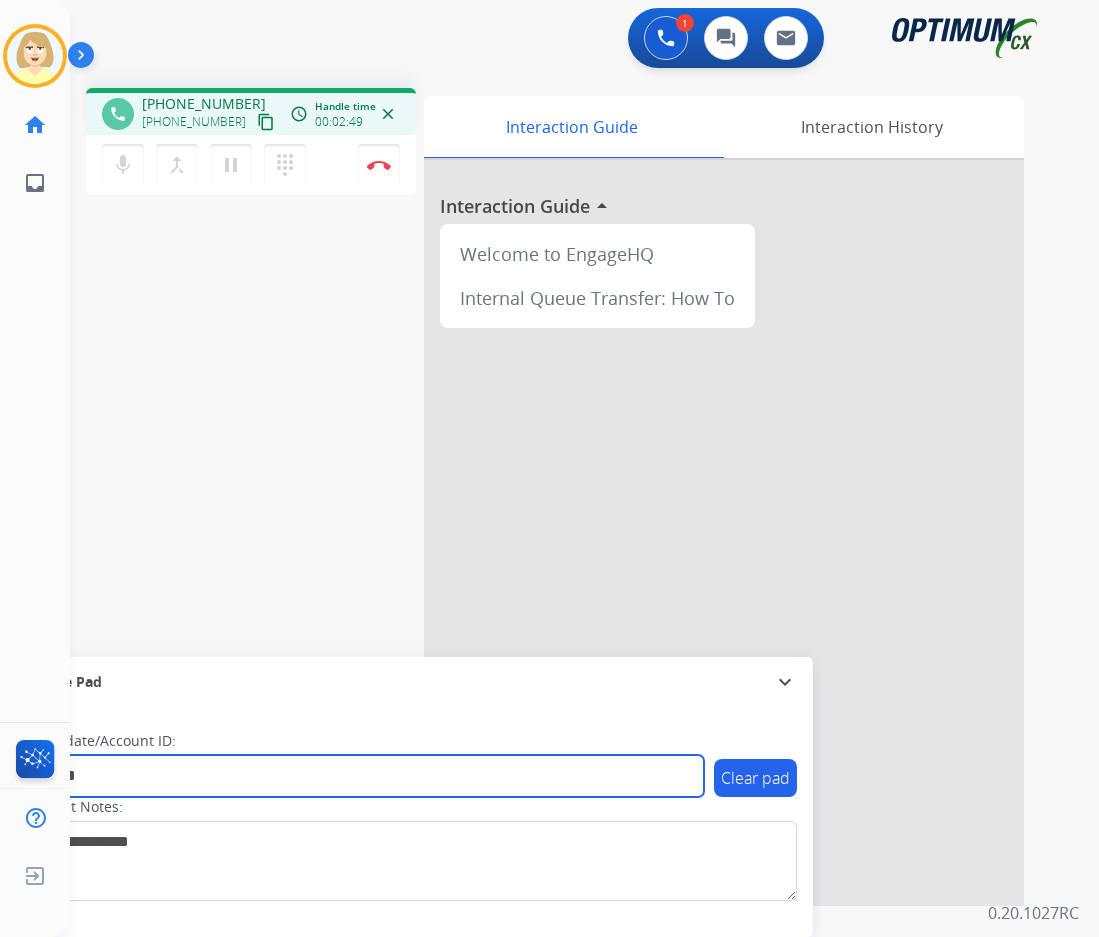 type on "*******" 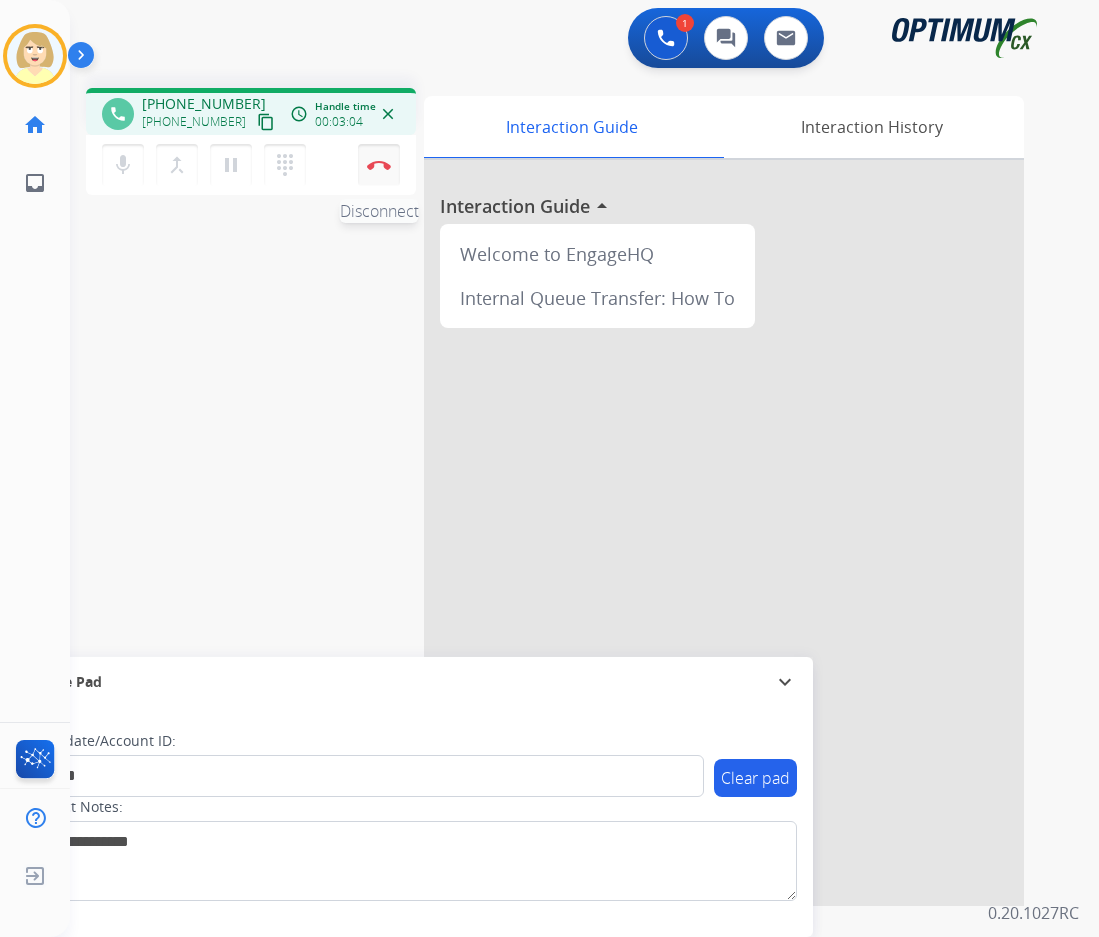 click at bounding box center (379, 165) 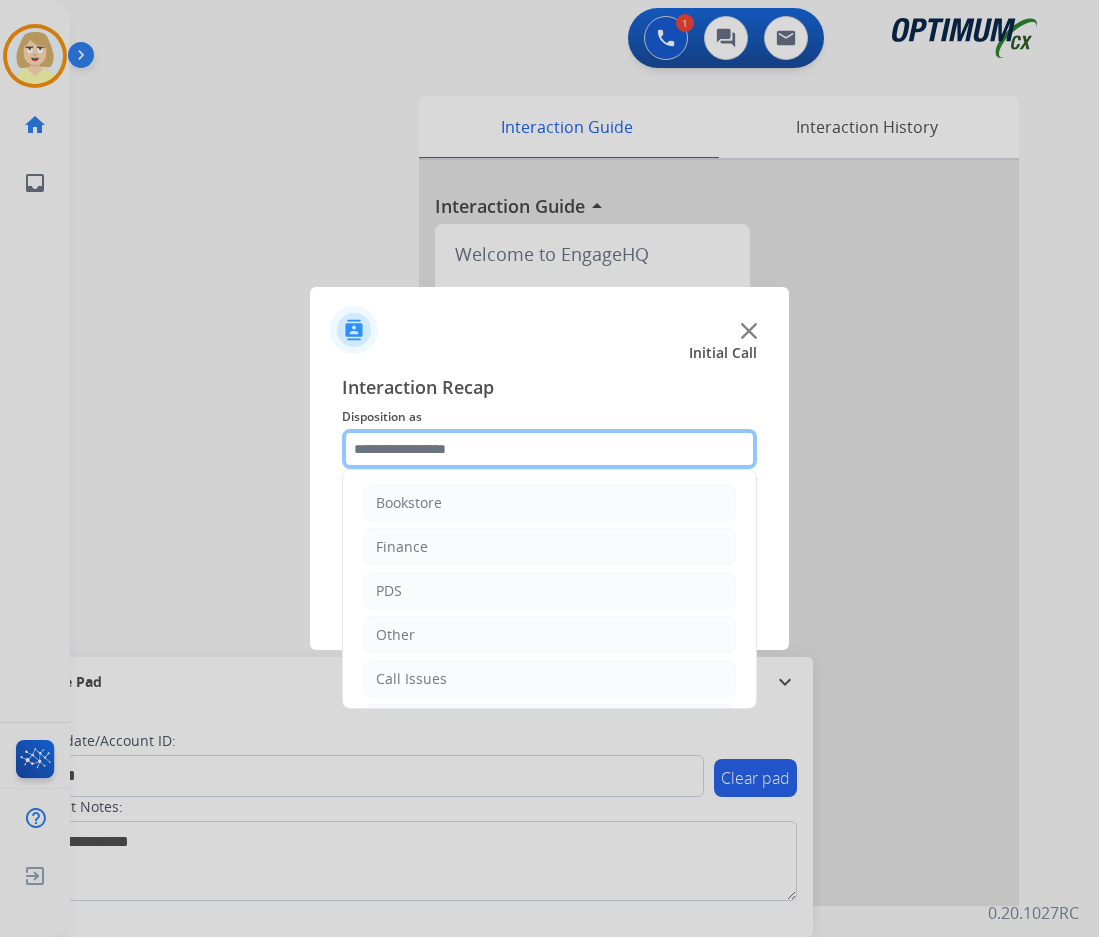 click 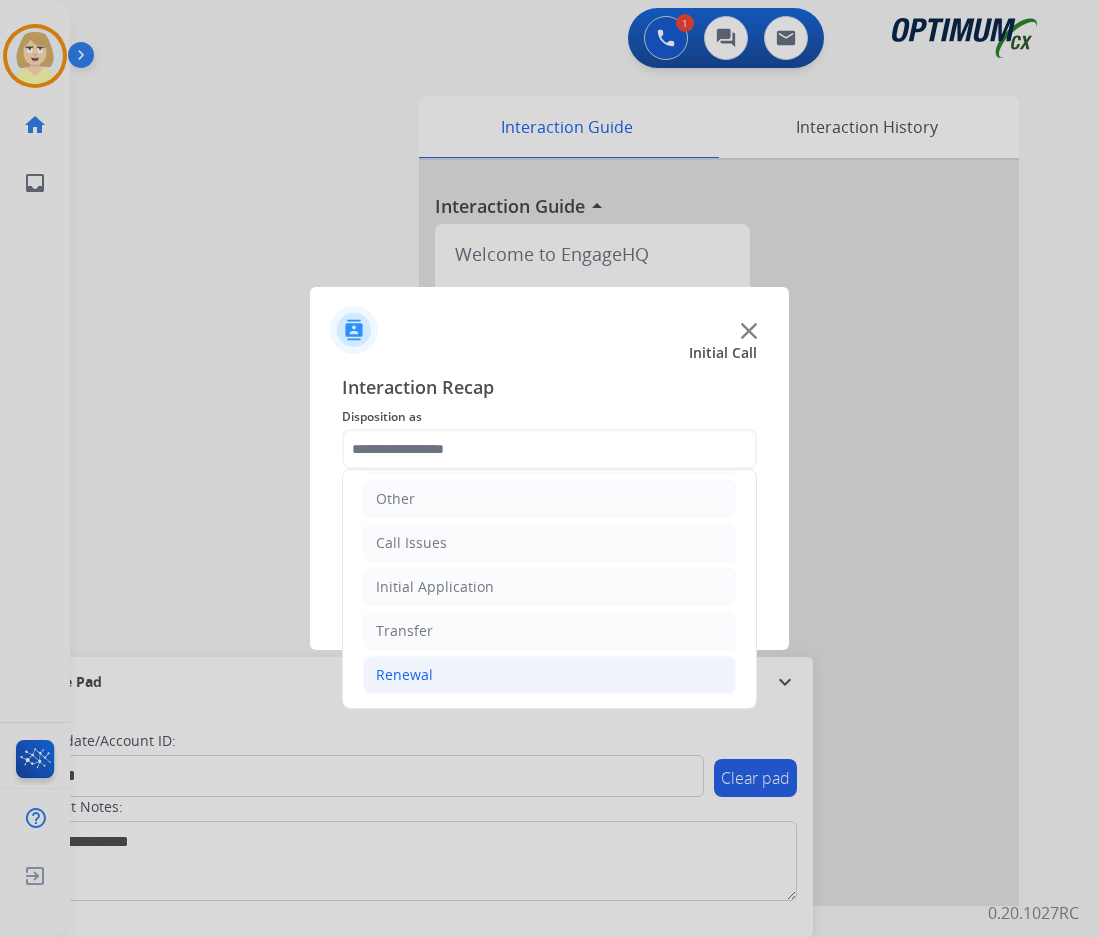 click on "Renewal" 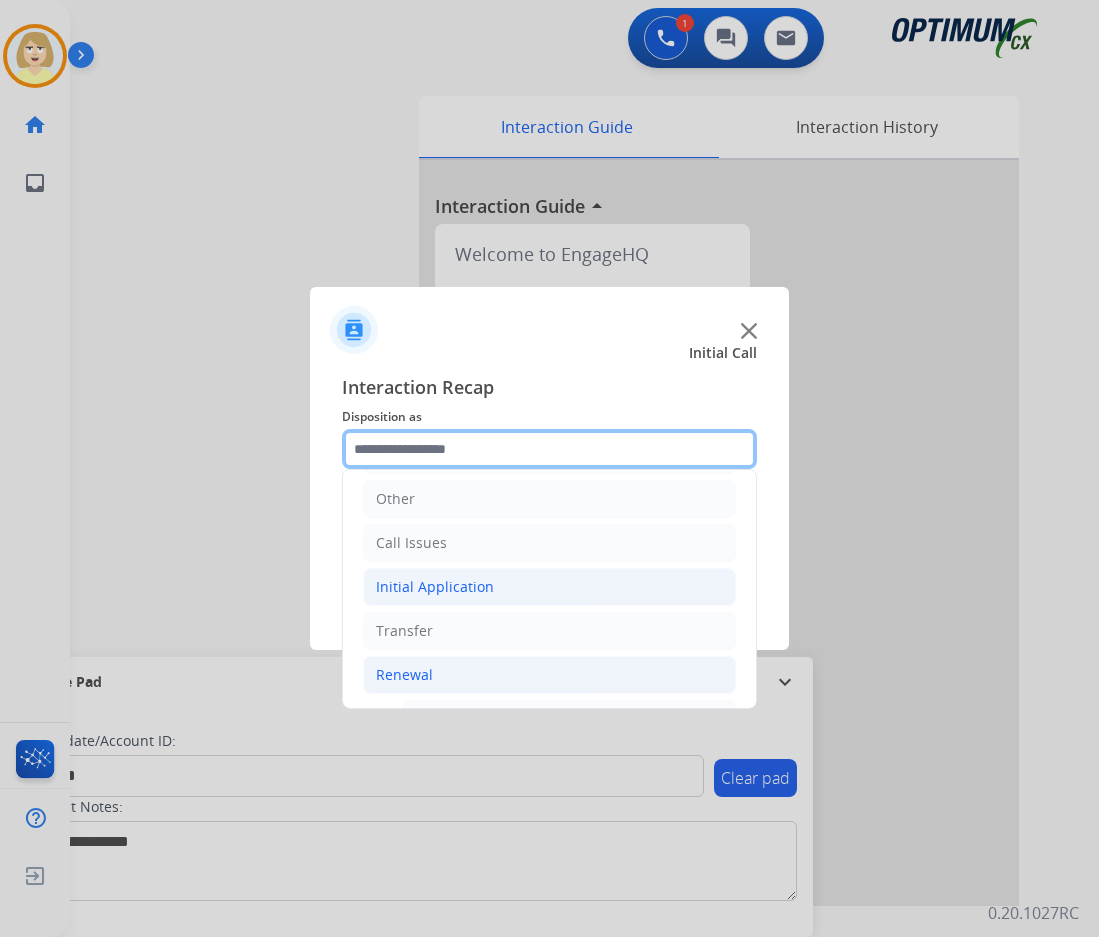scroll, scrollTop: 536, scrollLeft: 0, axis: vertical 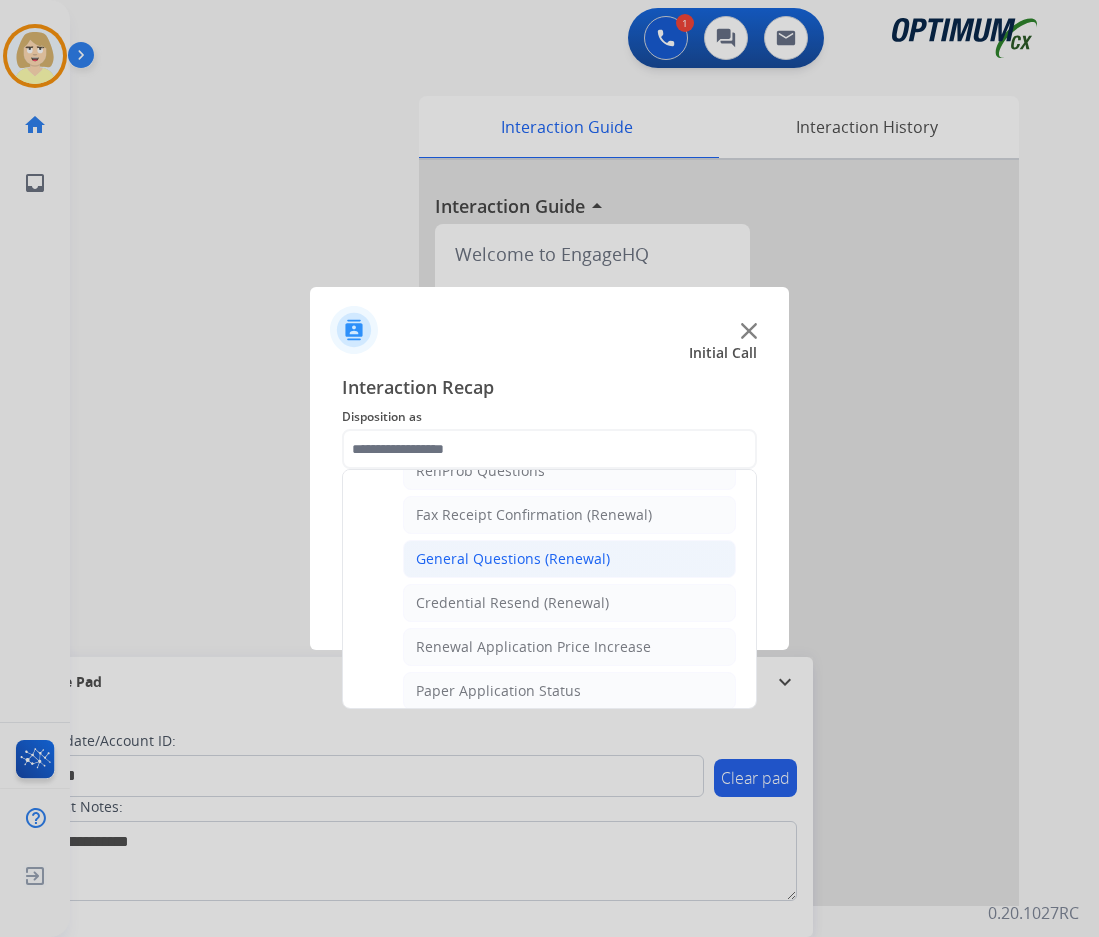 click on "General Questions (Renewal)" 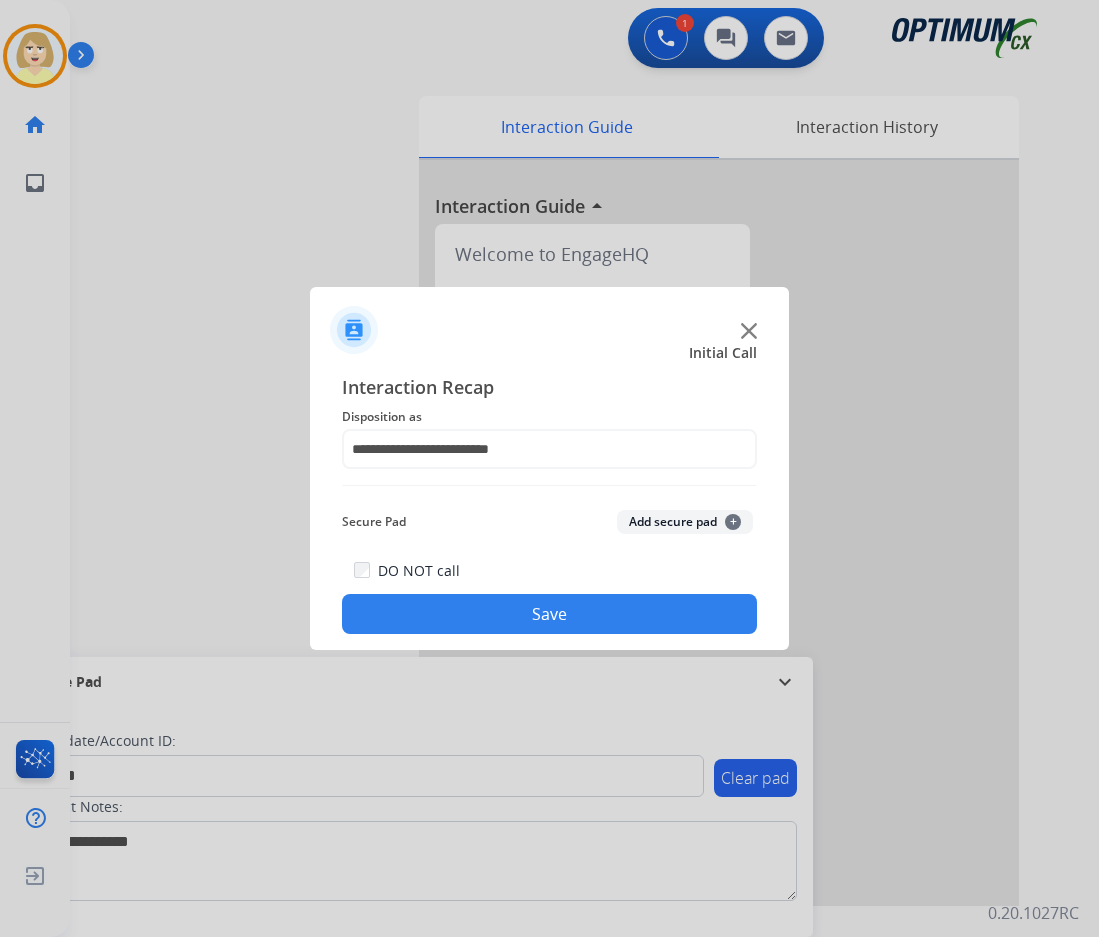 click on "Add secure pad  +" 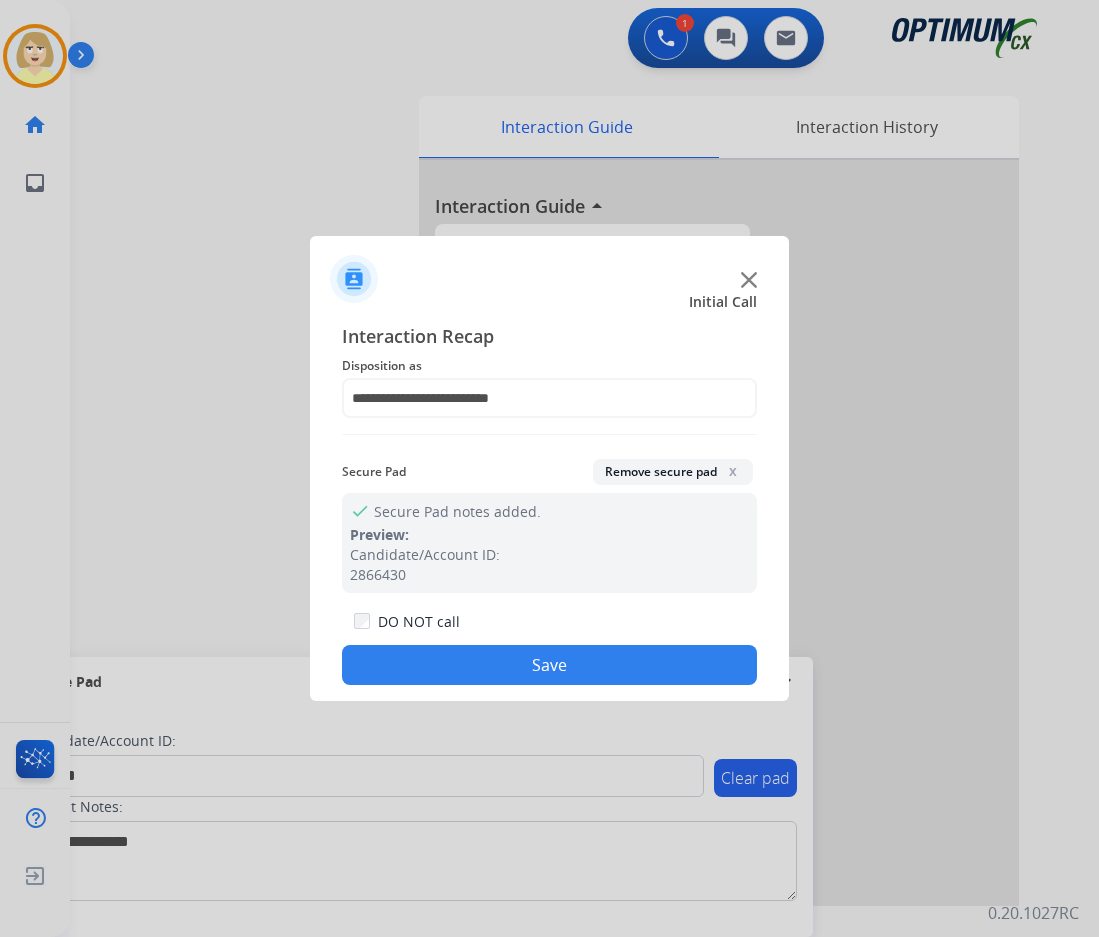click on "Save" 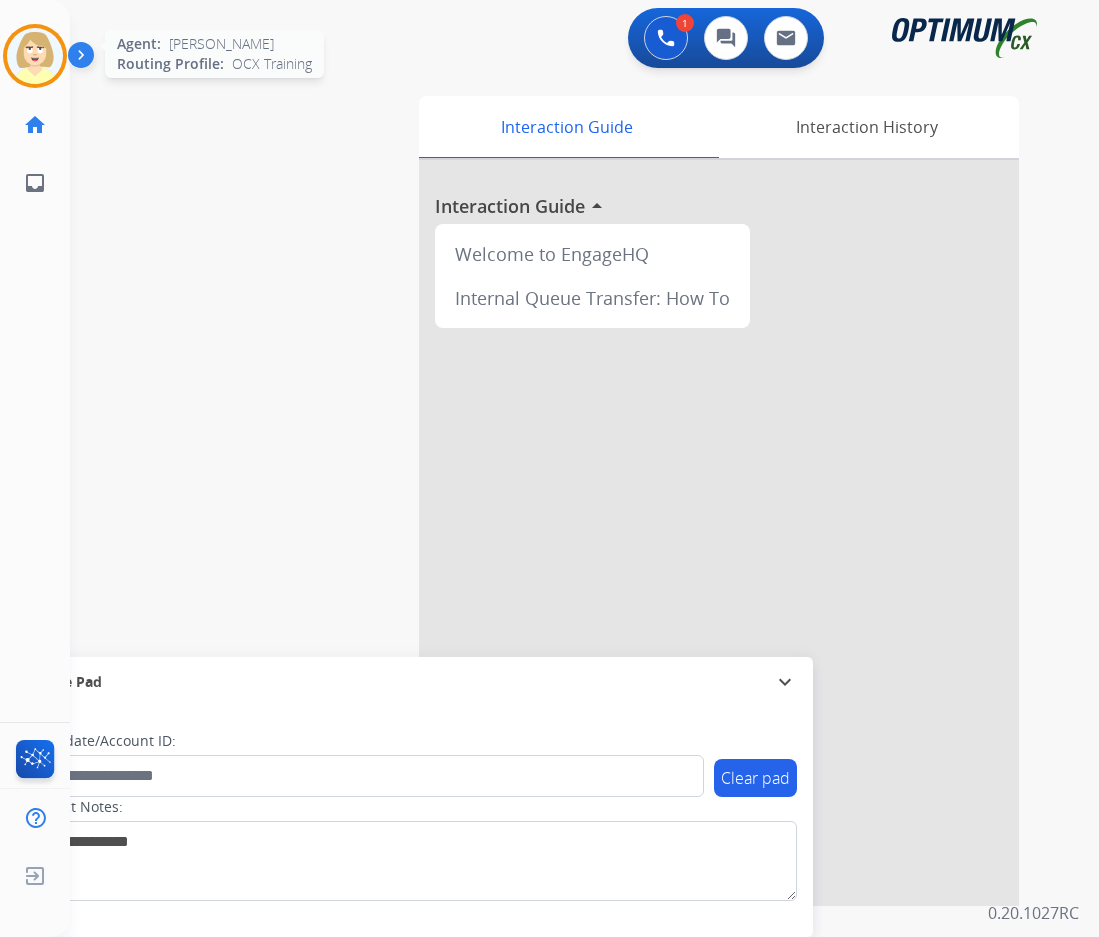click at bounding box center [35, 56] 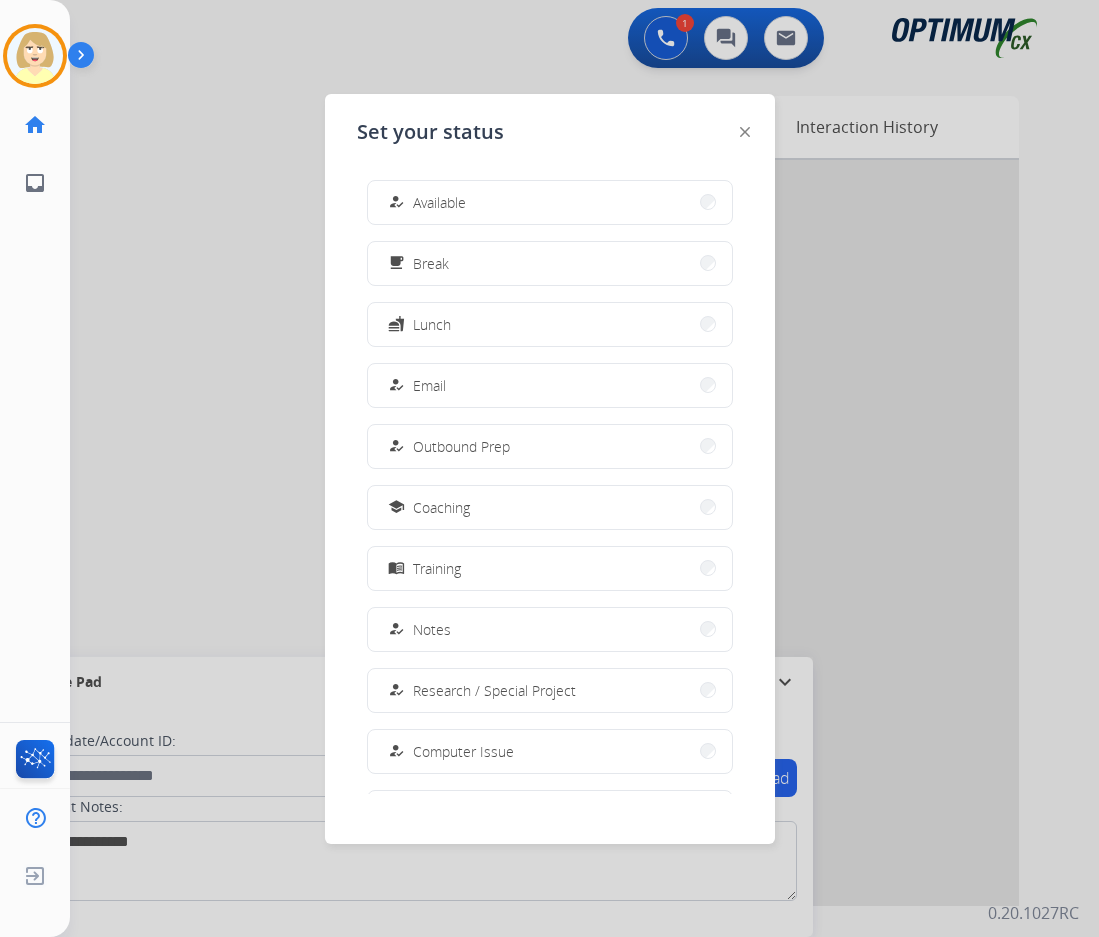 click on "Break" at bounding box center [431, 263] 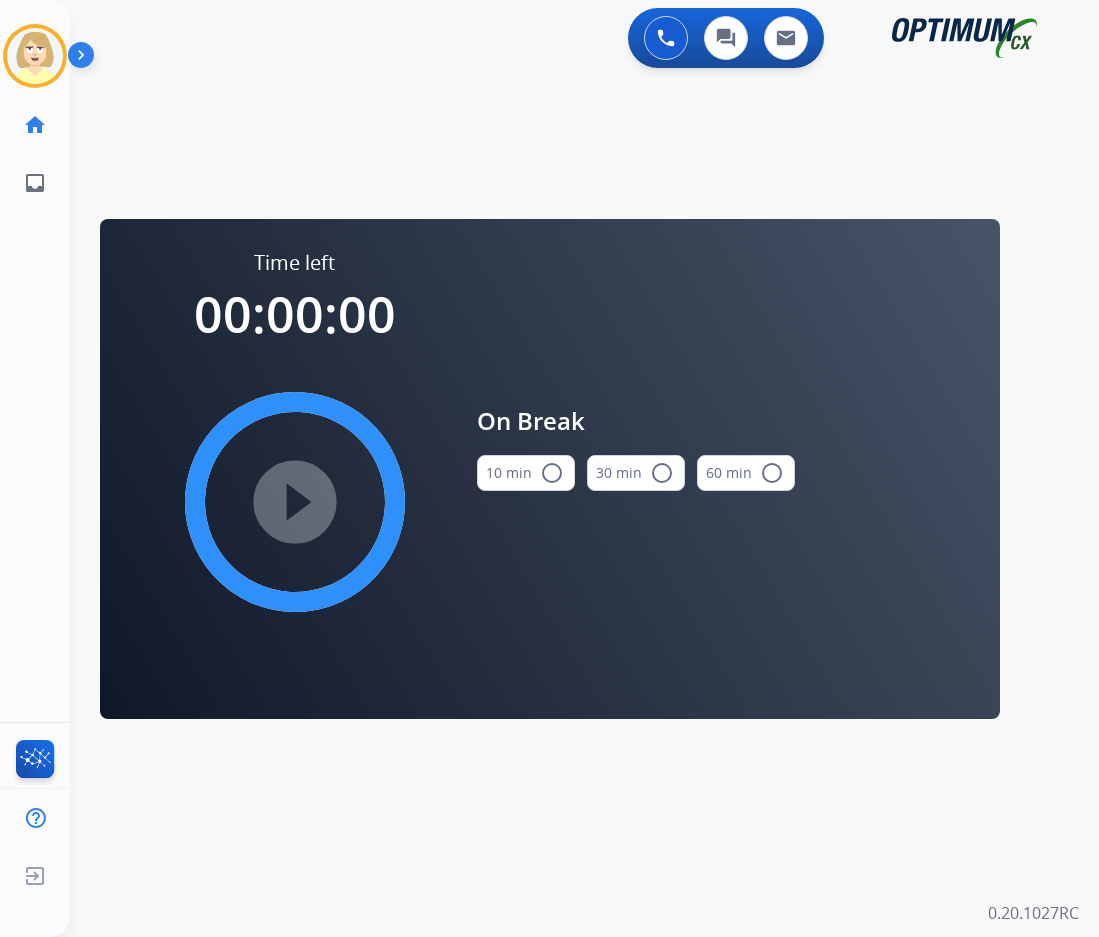 drag, startPoint x: 533, startPoint y: 469, endPoint x: 231, endPoint y: 504, distance: 304.0214 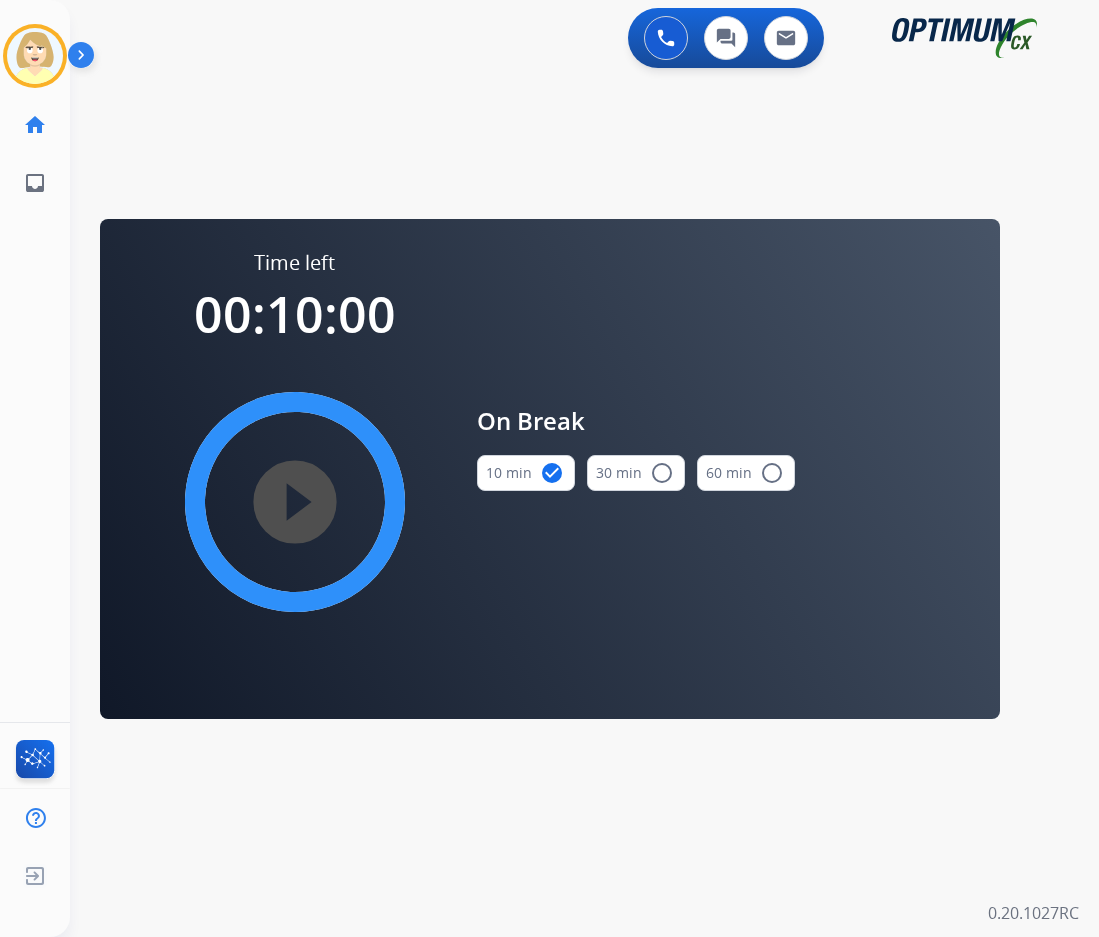 click on "play_circle_filled" at bounding box center (295, 502) 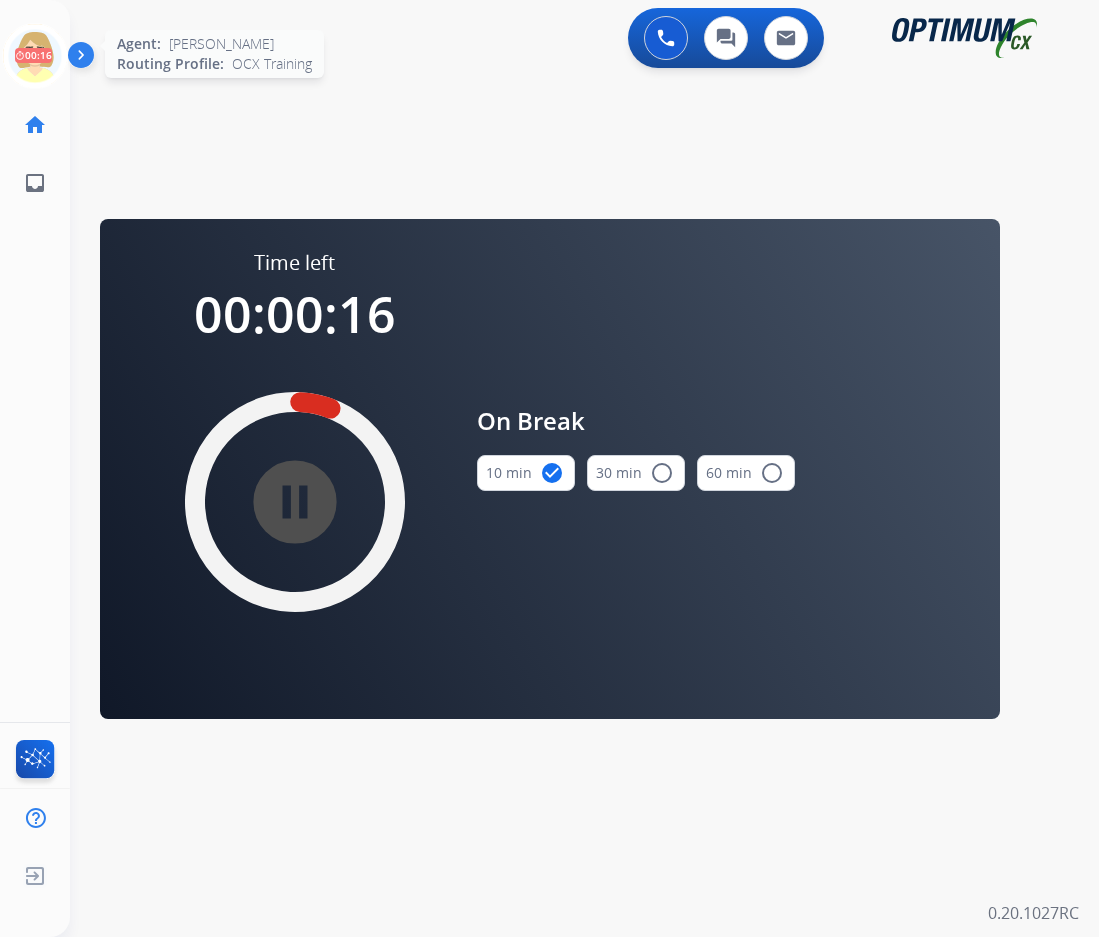 click 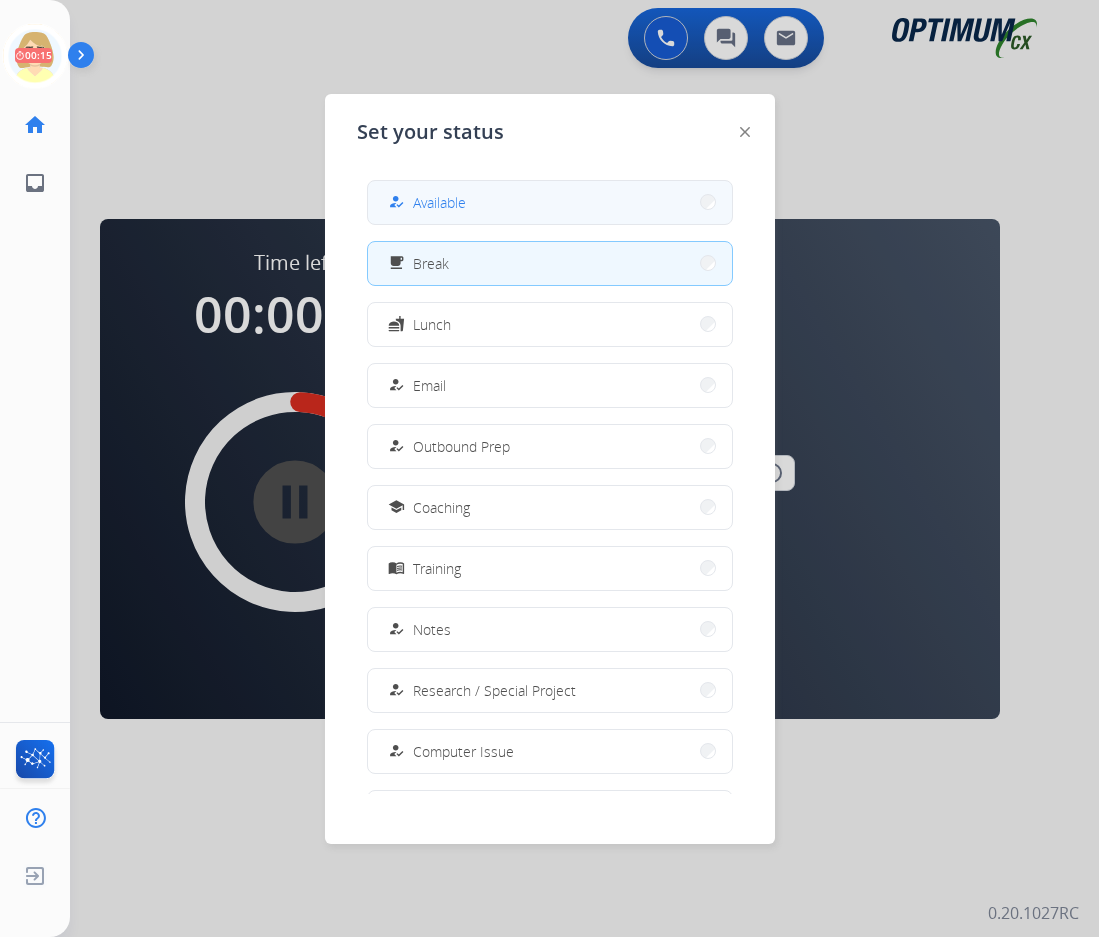 click on "Available" at bounding box center [439, 202] 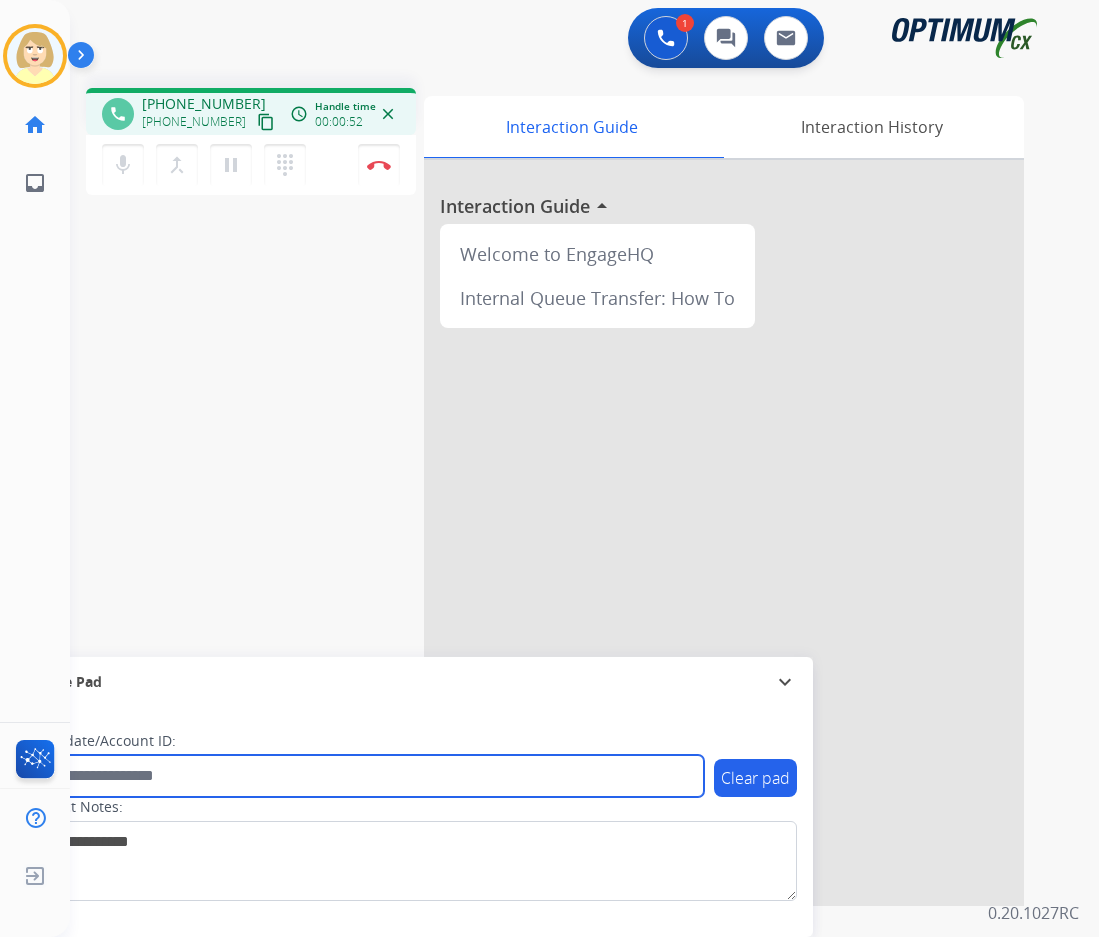 click at bounding box center [365, 776] 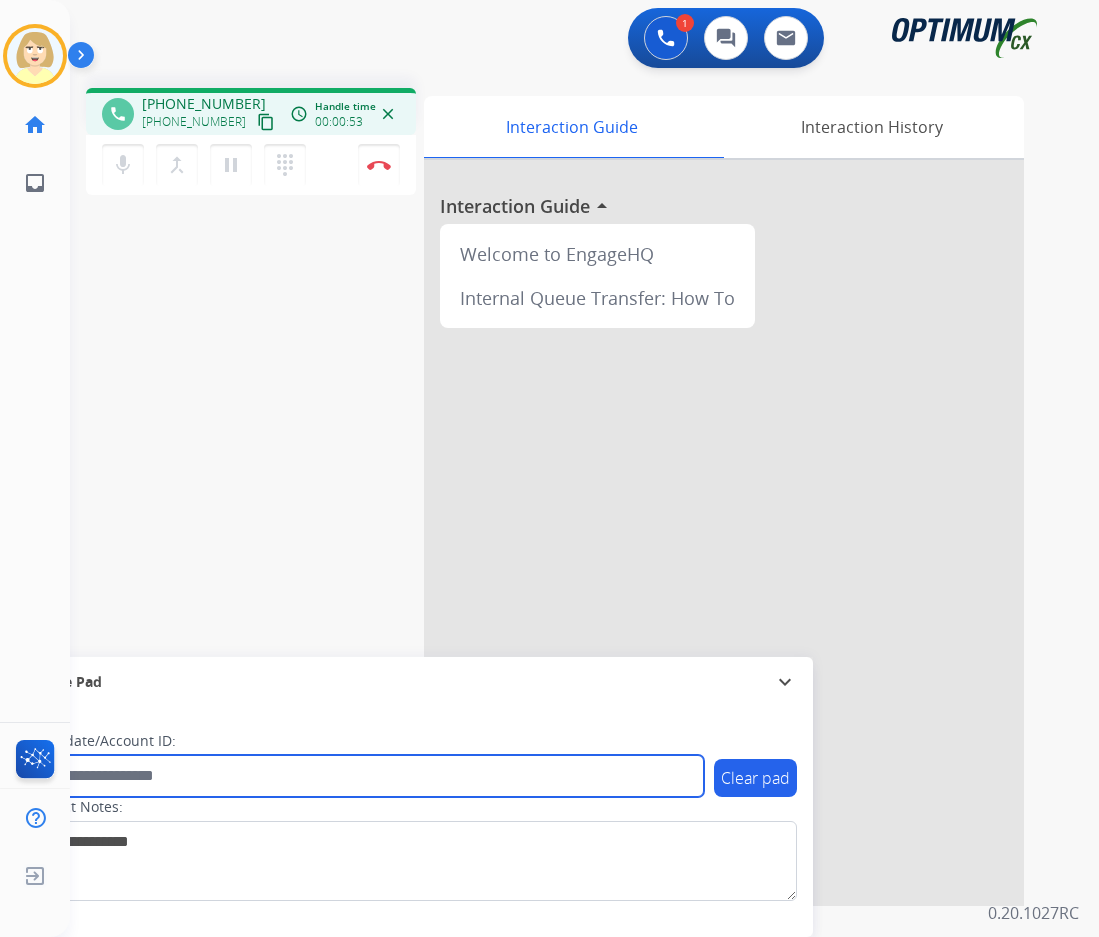 paste on "*******" 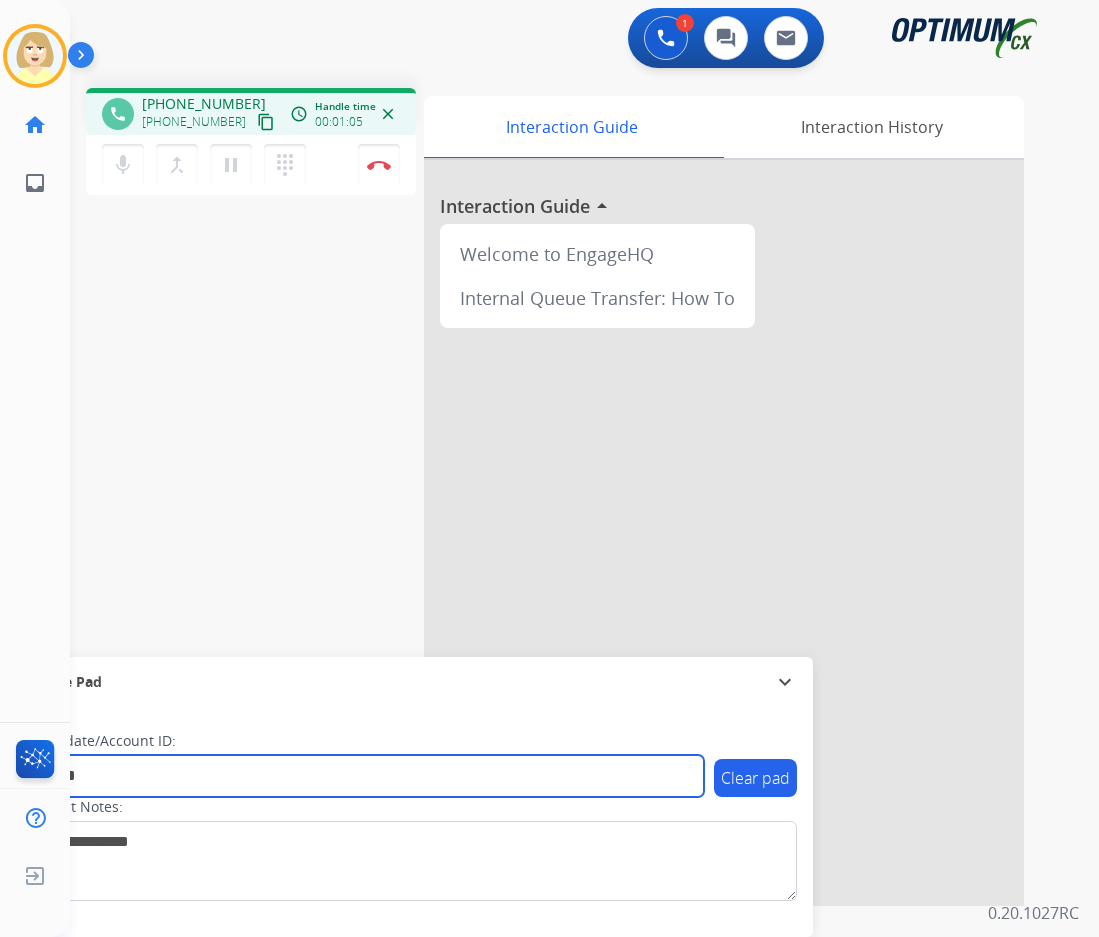 type on "*******" 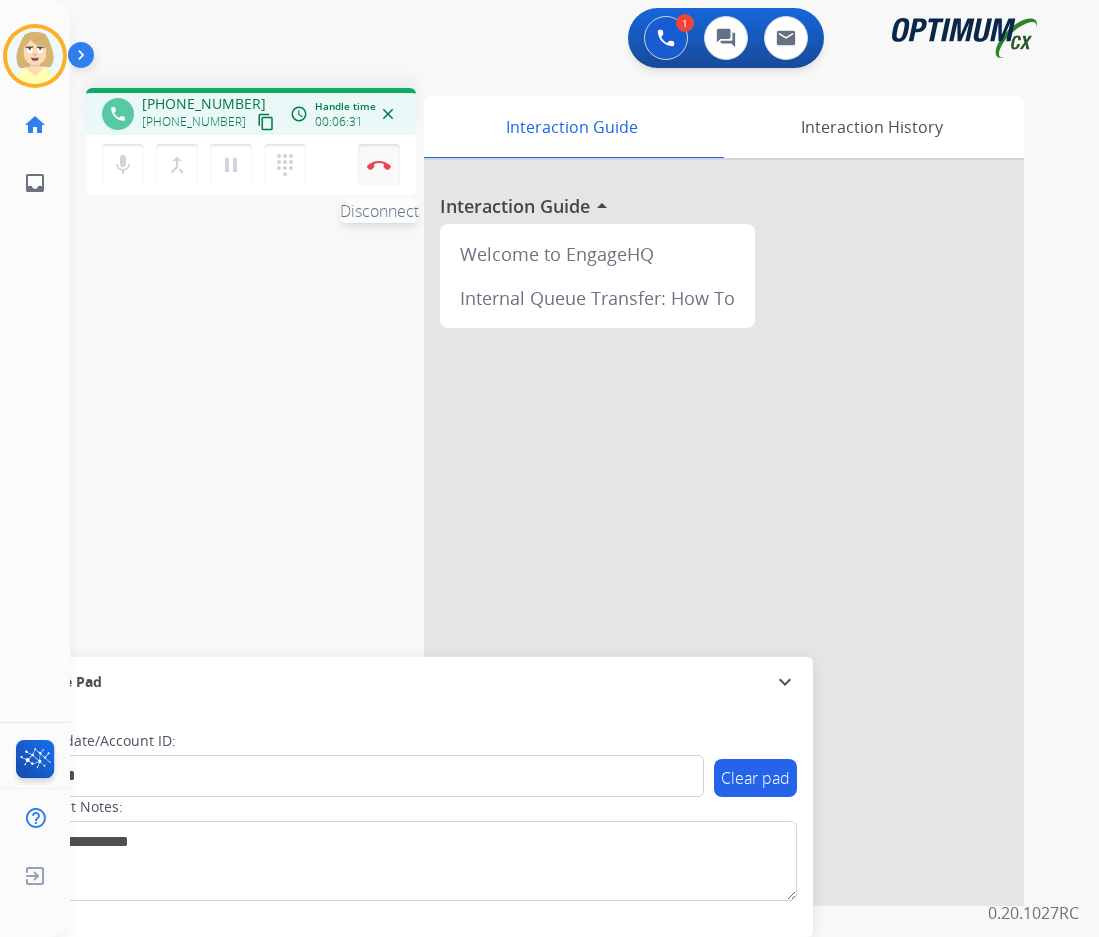 click at bounding box center [379, 165] 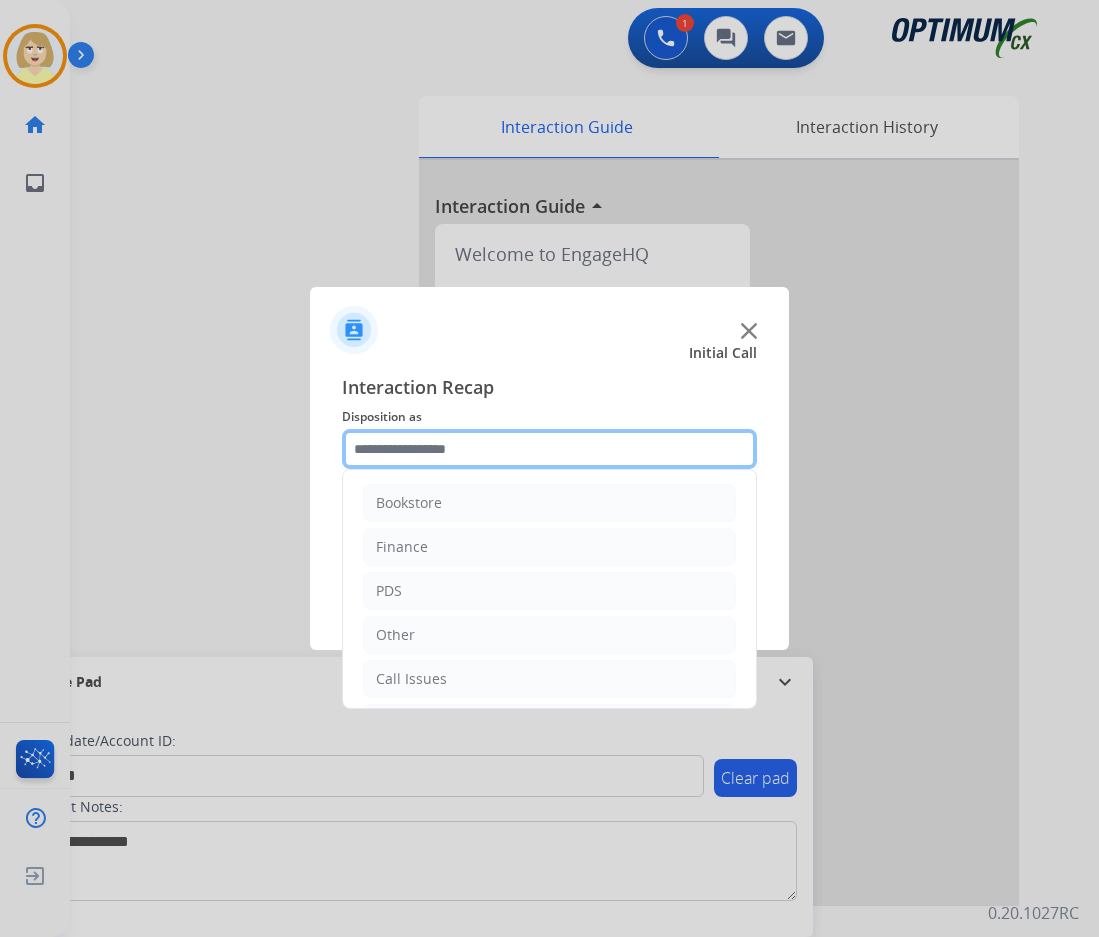 click 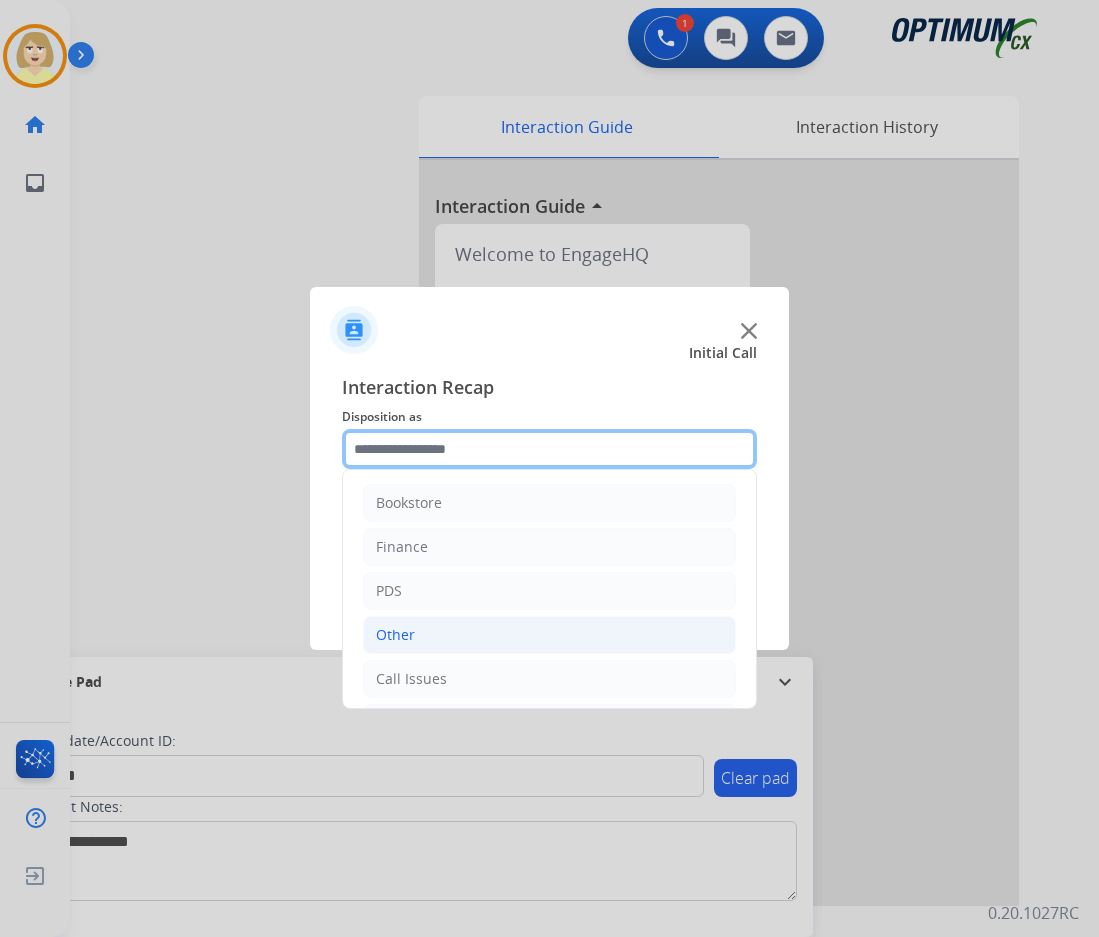 scroll, scrollTop: 136, scrollLeft: 0, axis: vertical 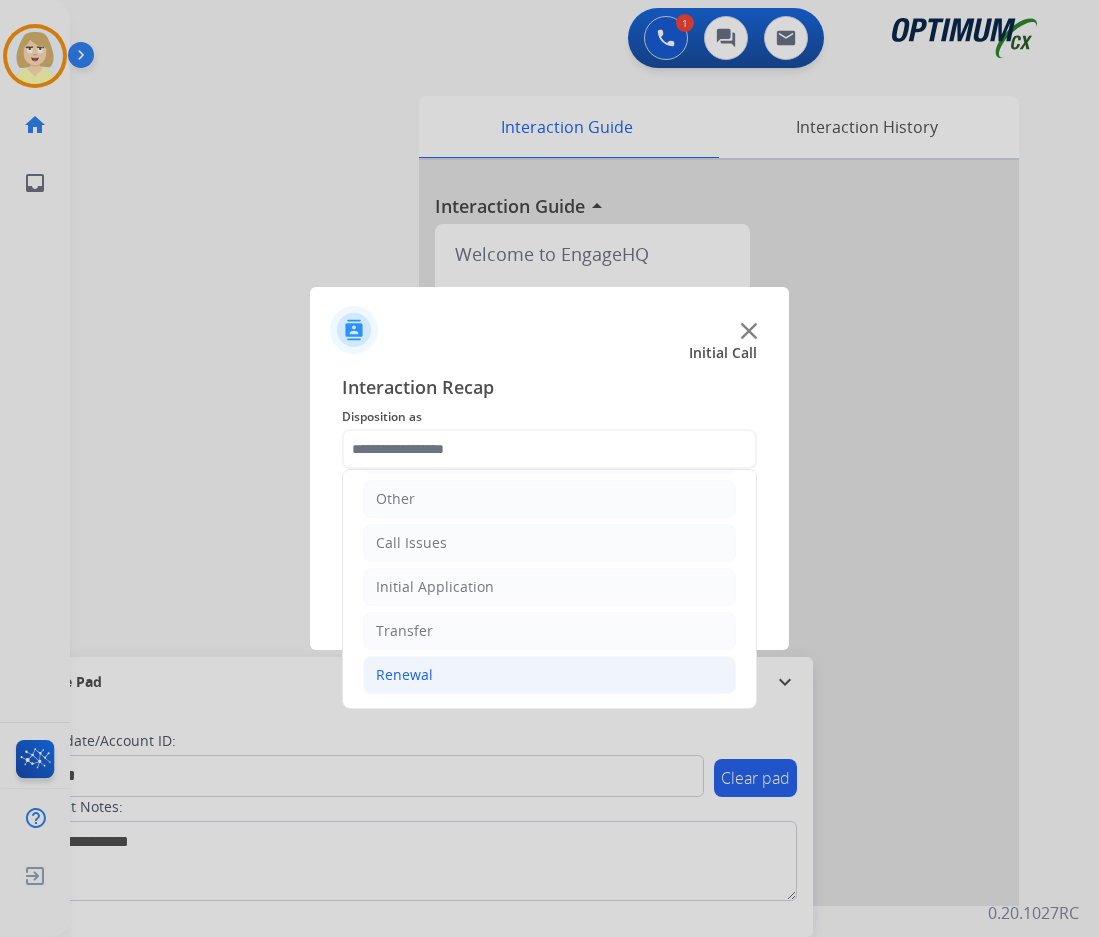 click on "Renewal" 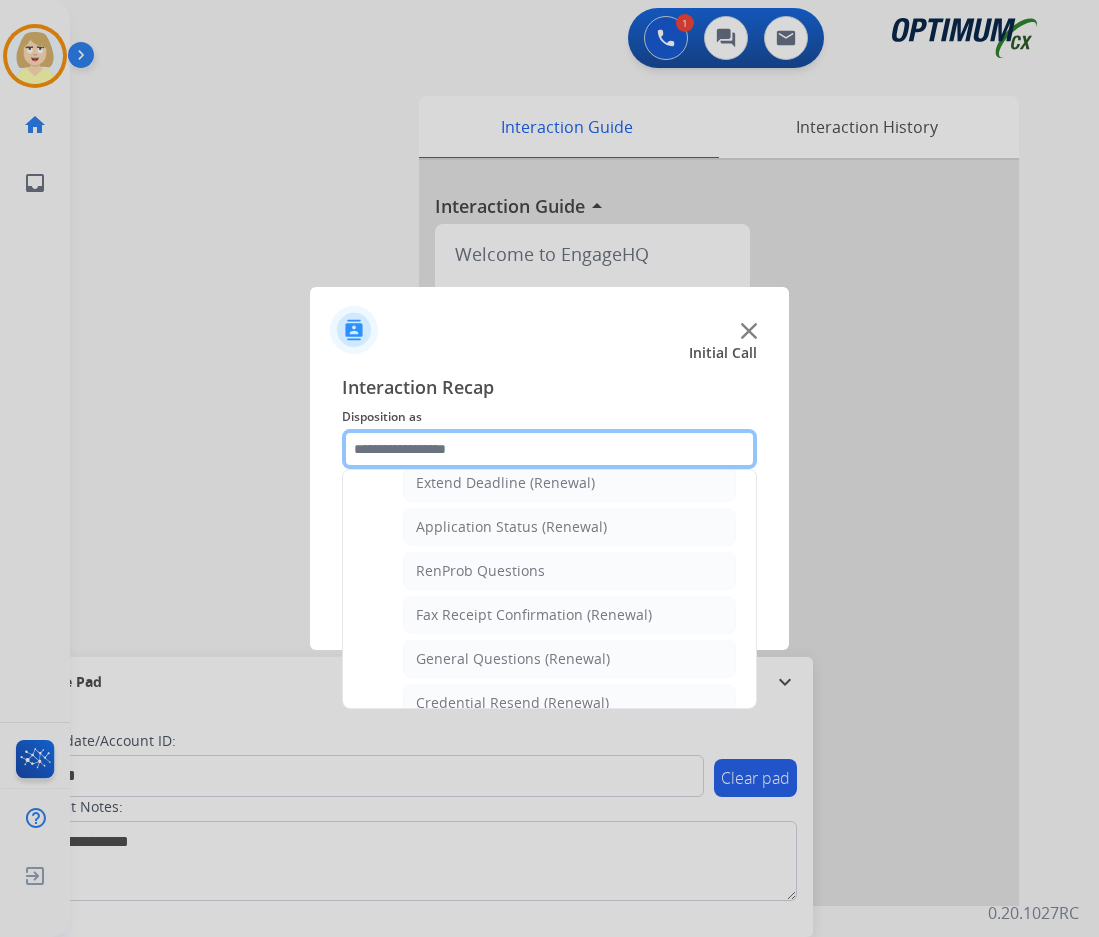 scroll, scrollTop: 772, scrollLeft: 0, axis: vertical 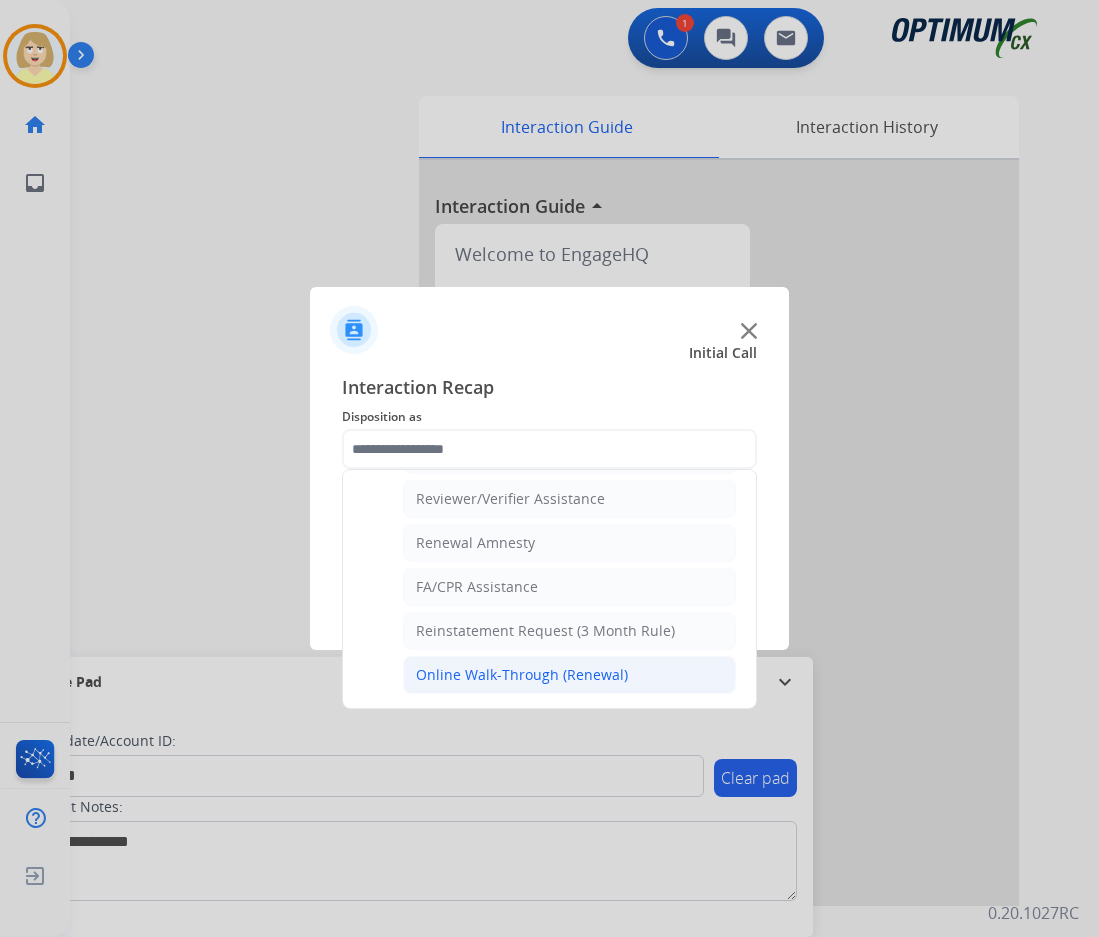 click on "Online Walk-Through (Renewal)" 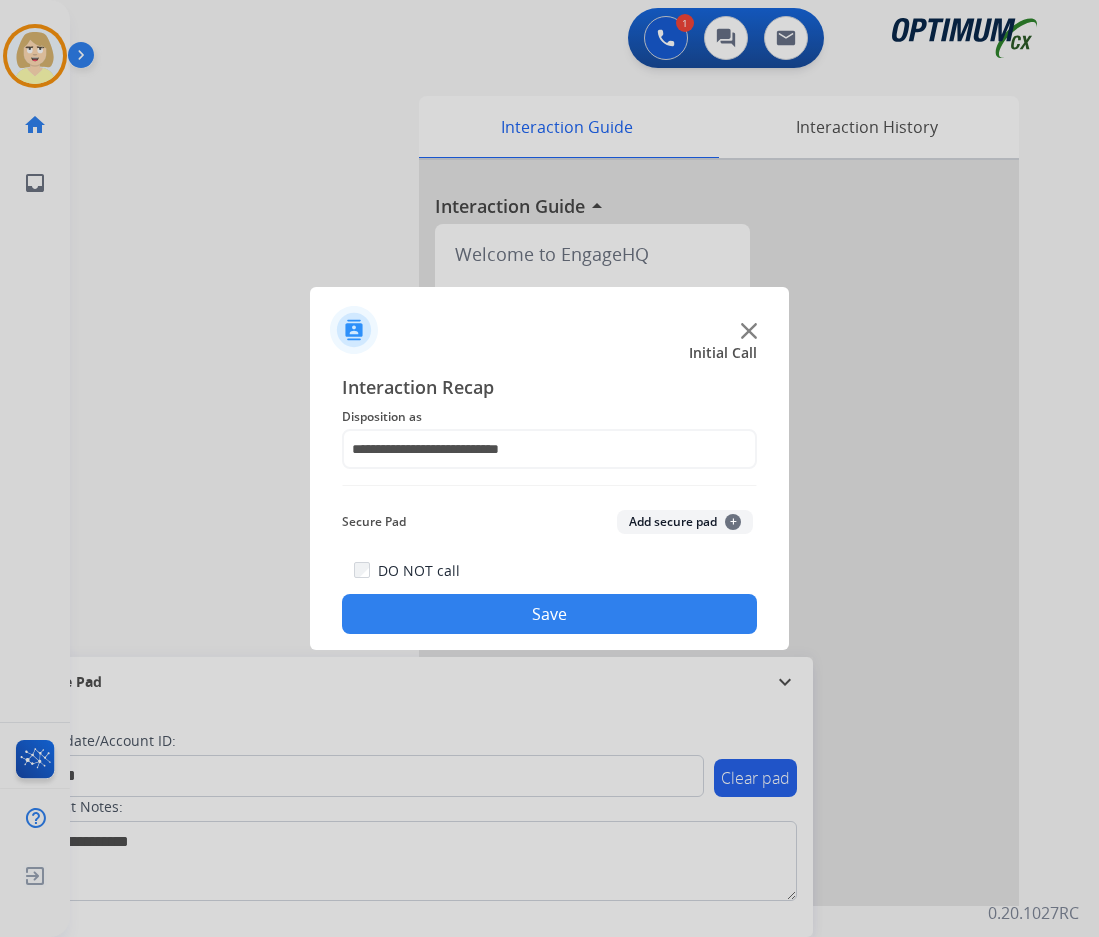 click on "Add secure pad  +" 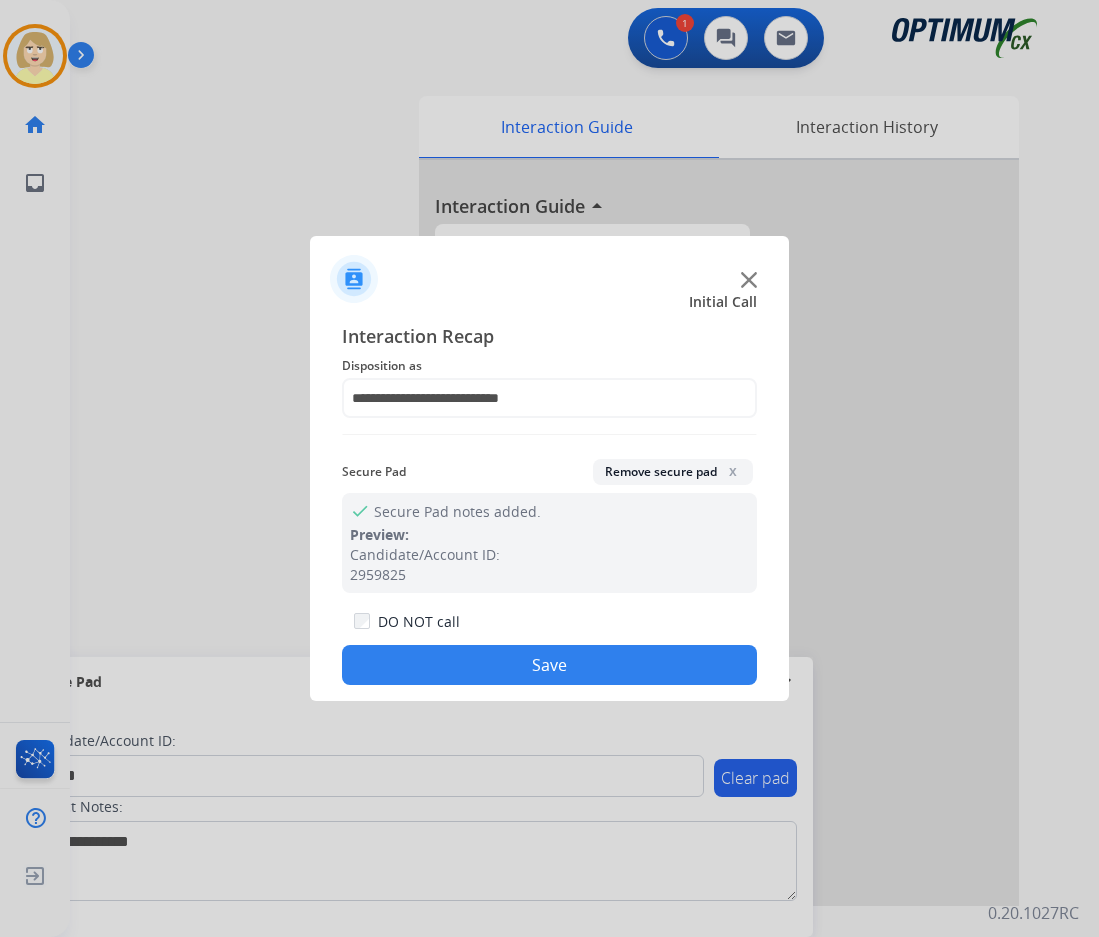 drag, startPoint x: 531, startPoint y: 660, endPoint x: 265, endPoint y: 649, distance: 266.22736 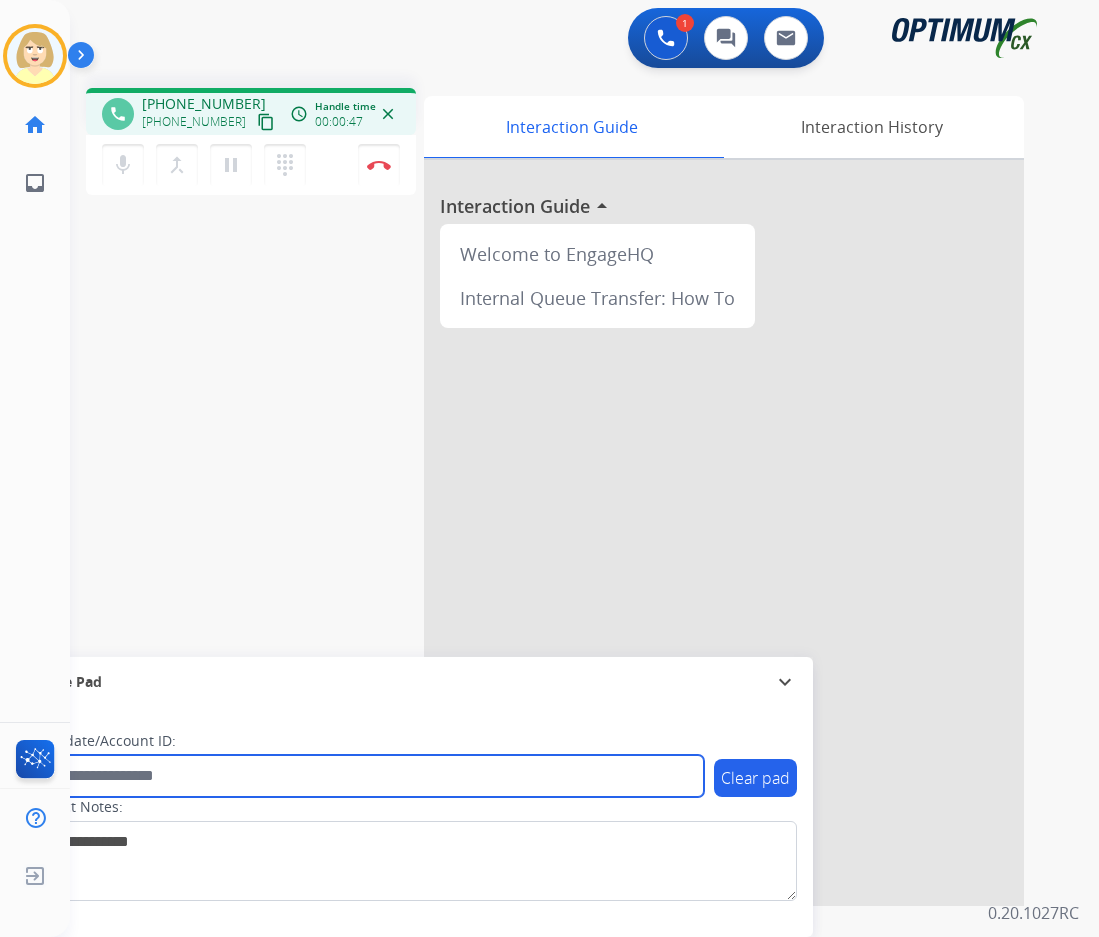 click at bounding box center [365, 776] 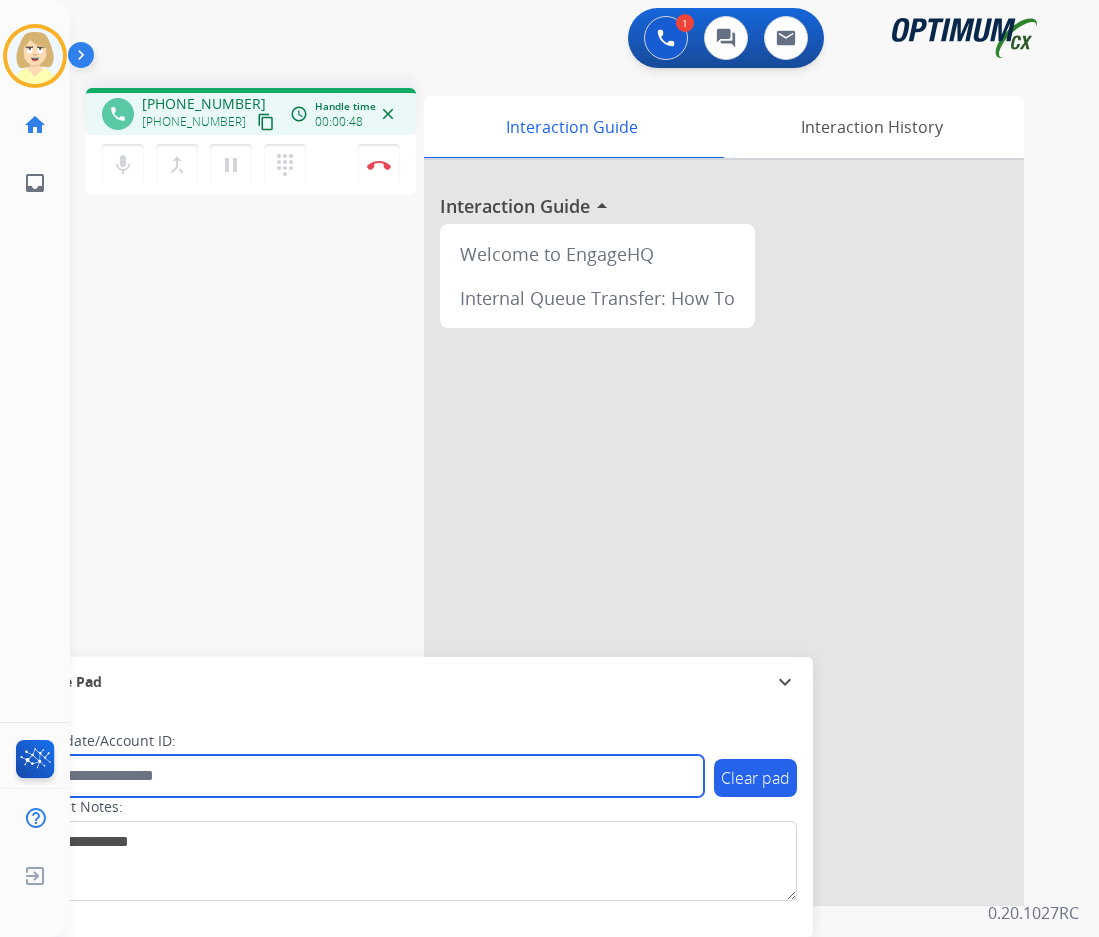 paste on "*******" 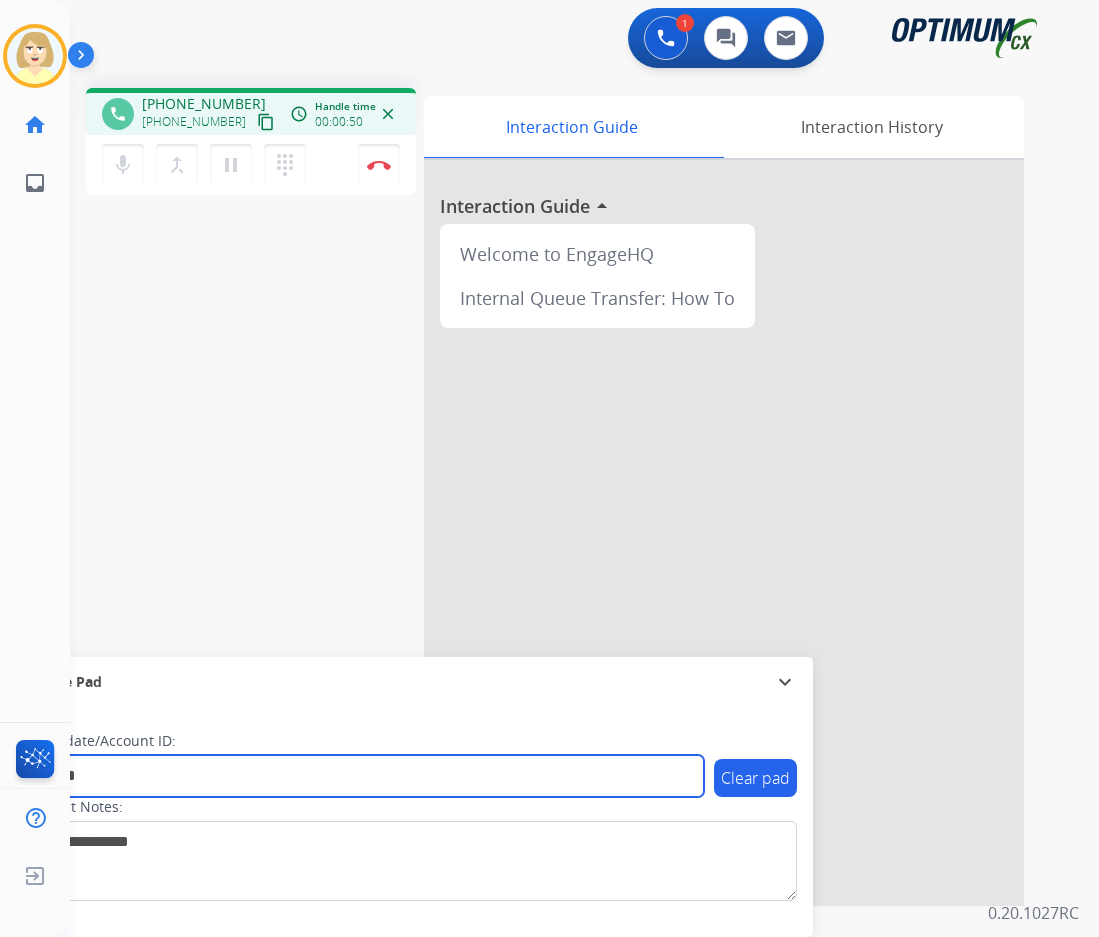 type on "*******" 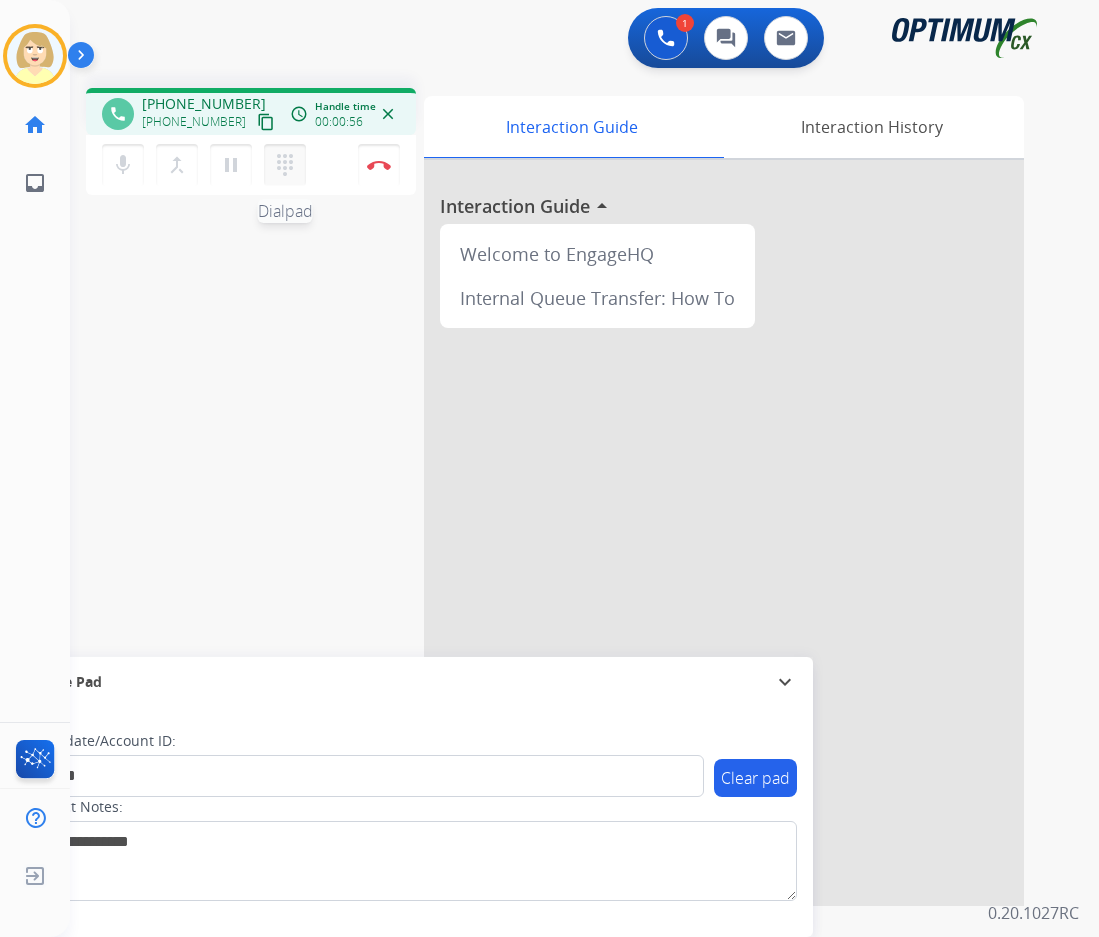 click on "dialpad" at bounding box center (285, 165) 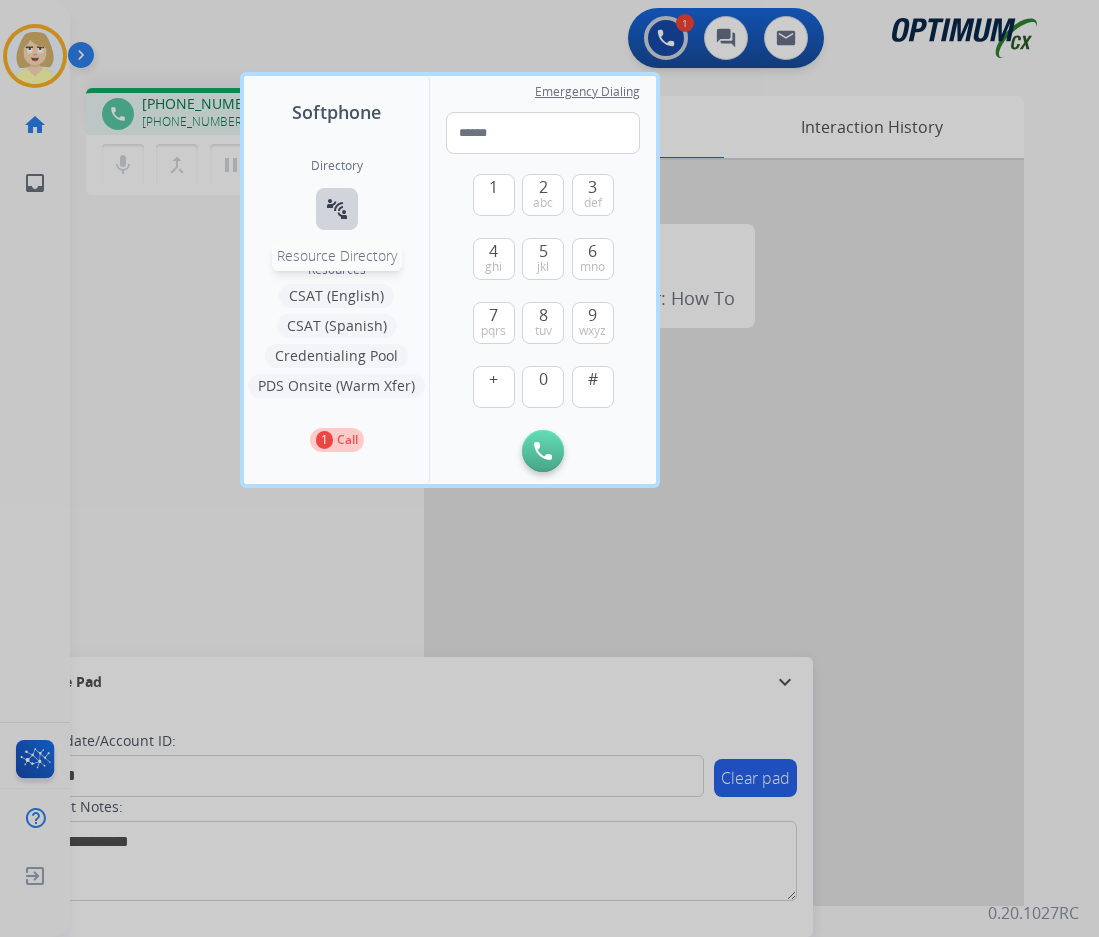 click on "connect_without_contact" at bounding box center [337, 209] 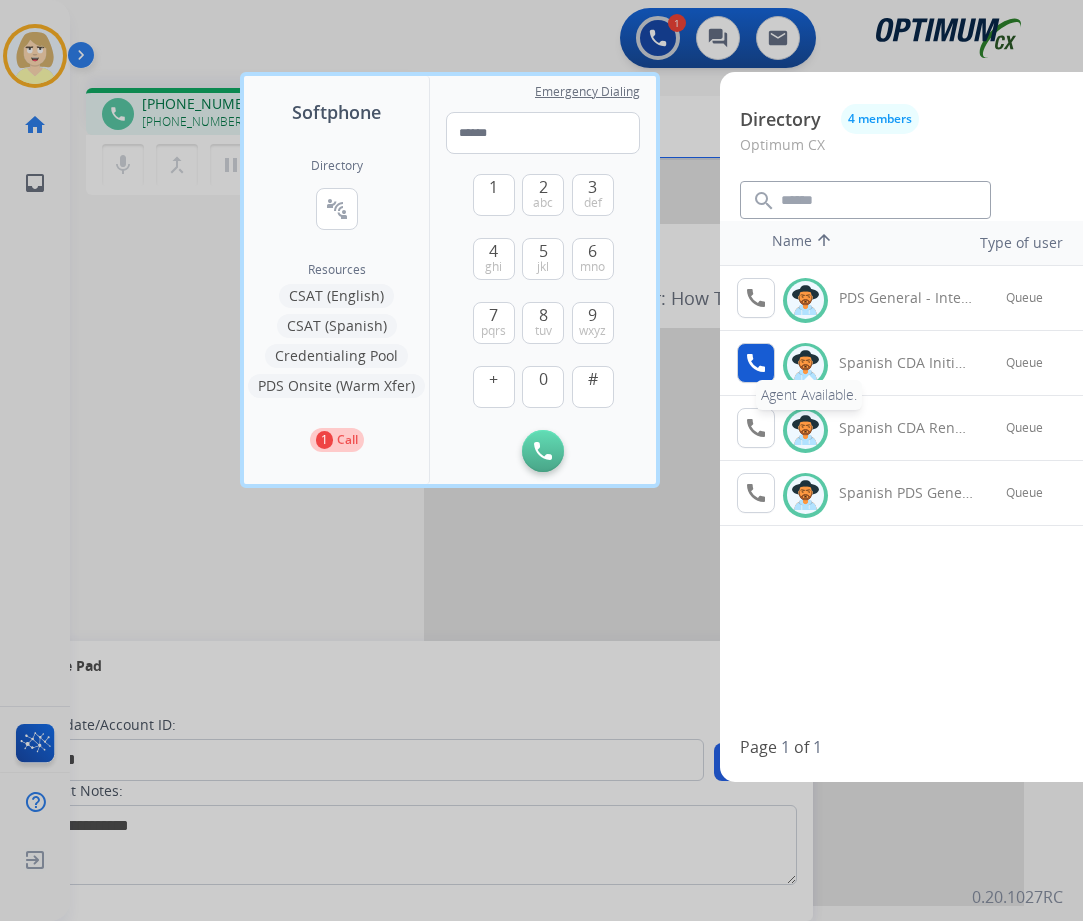 click on "call" at bounding box center (756, 363) 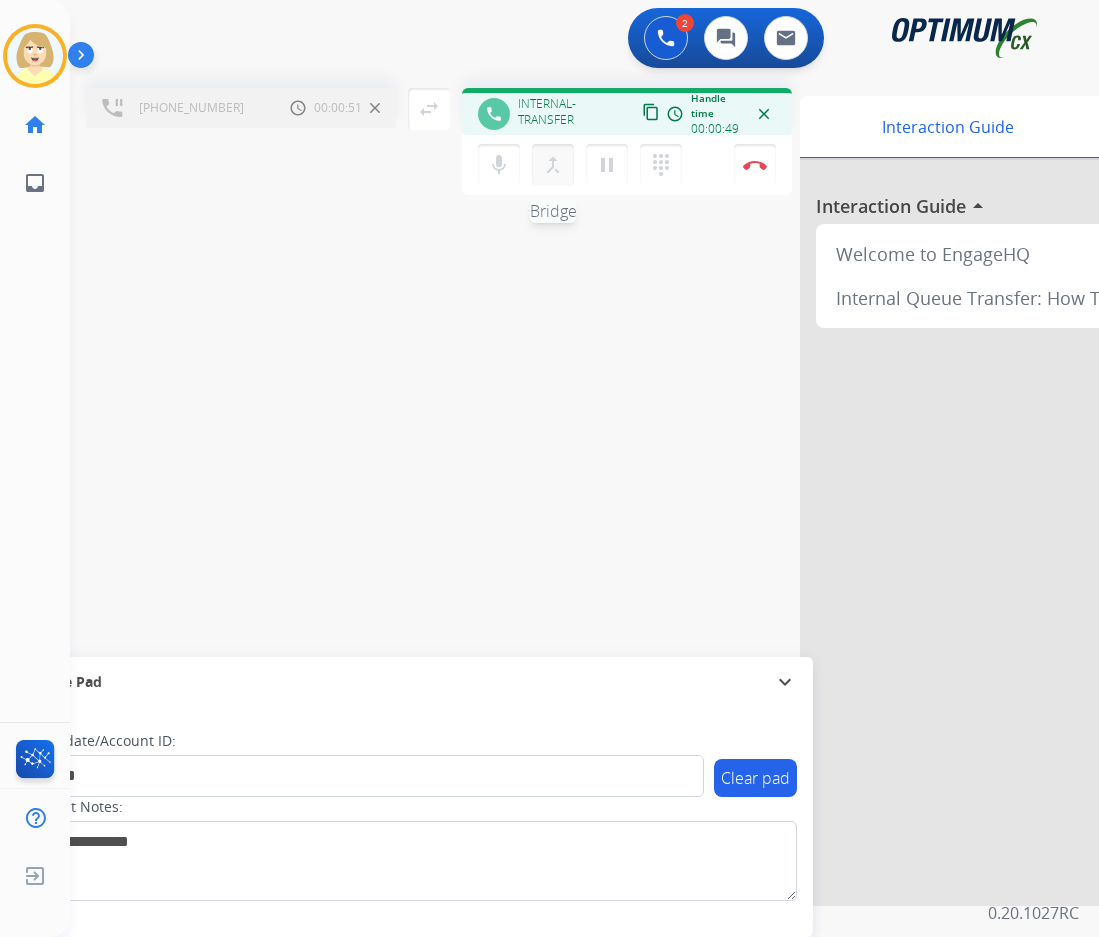 click on "merge_type" at bounding box center (553, 165) 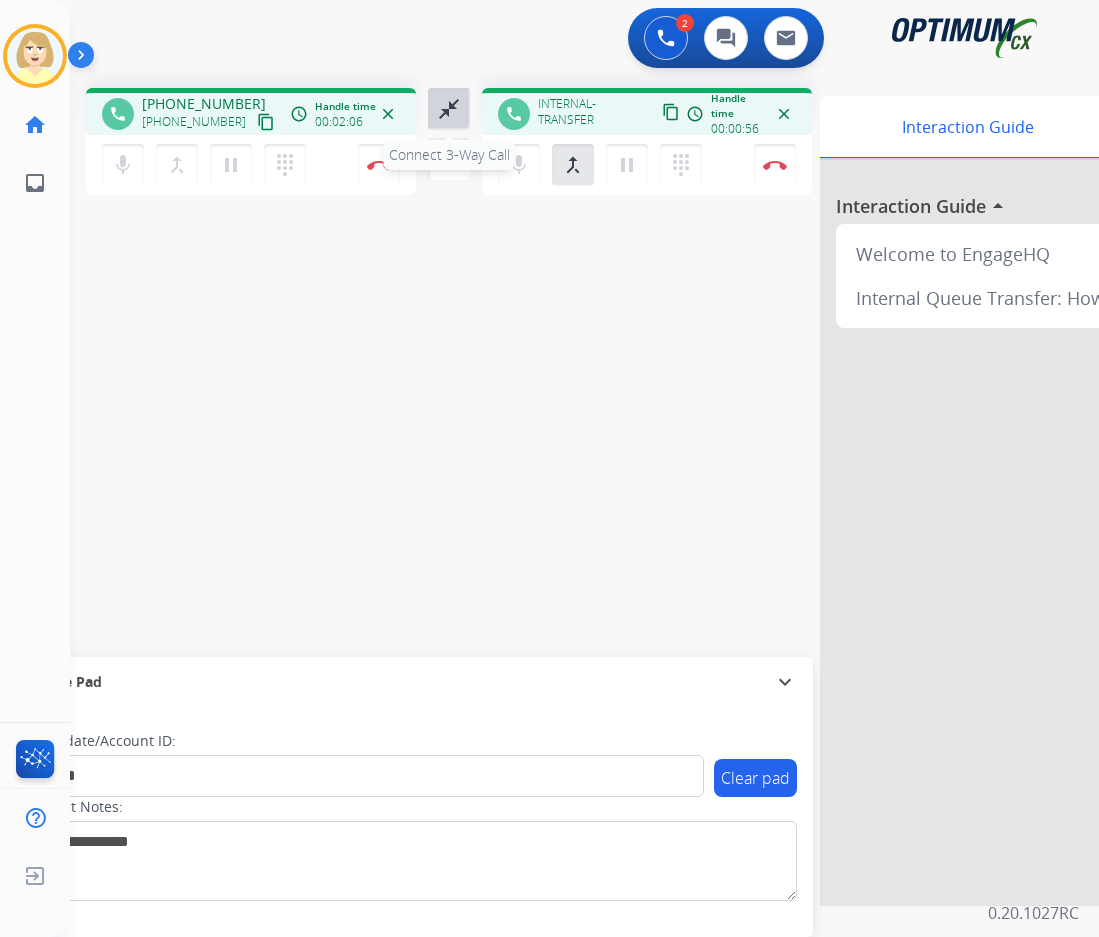 click on "close_fullscreen" at bounding box center [449, 109] 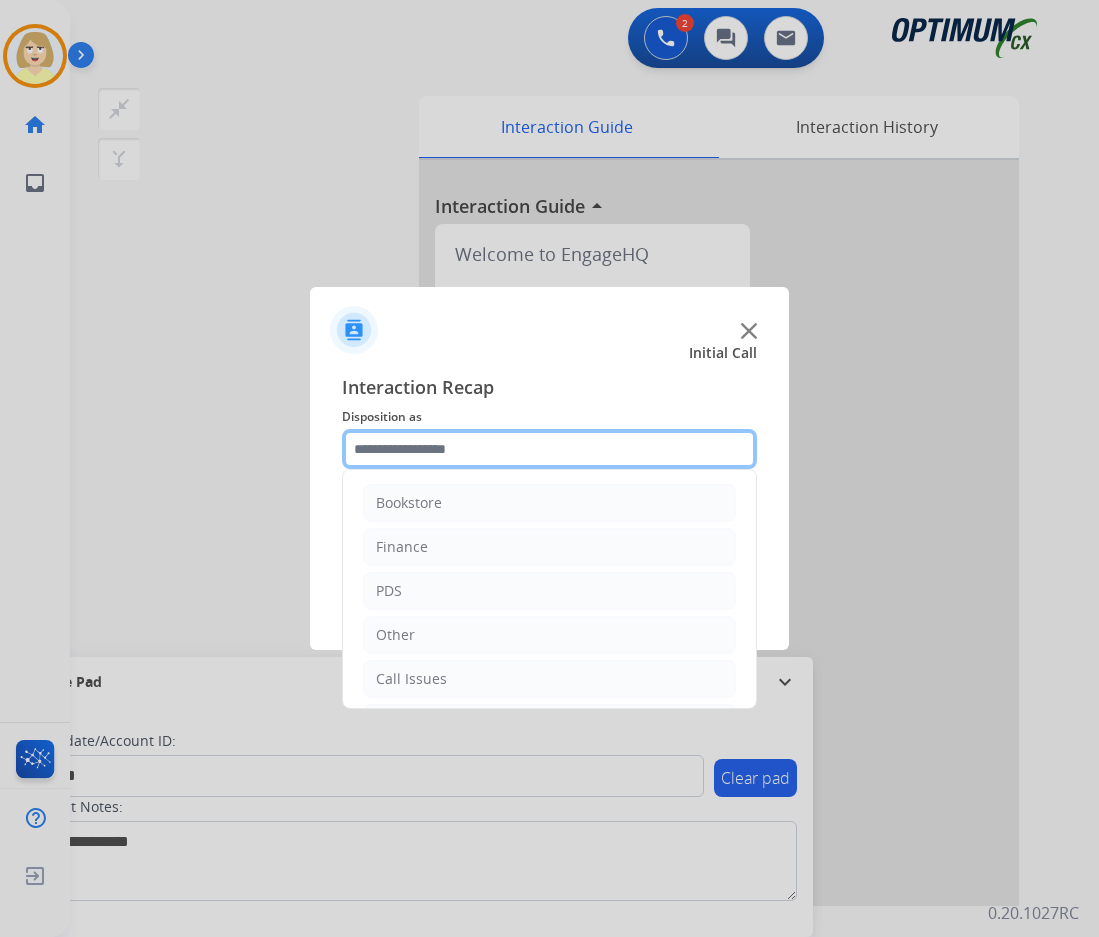 click 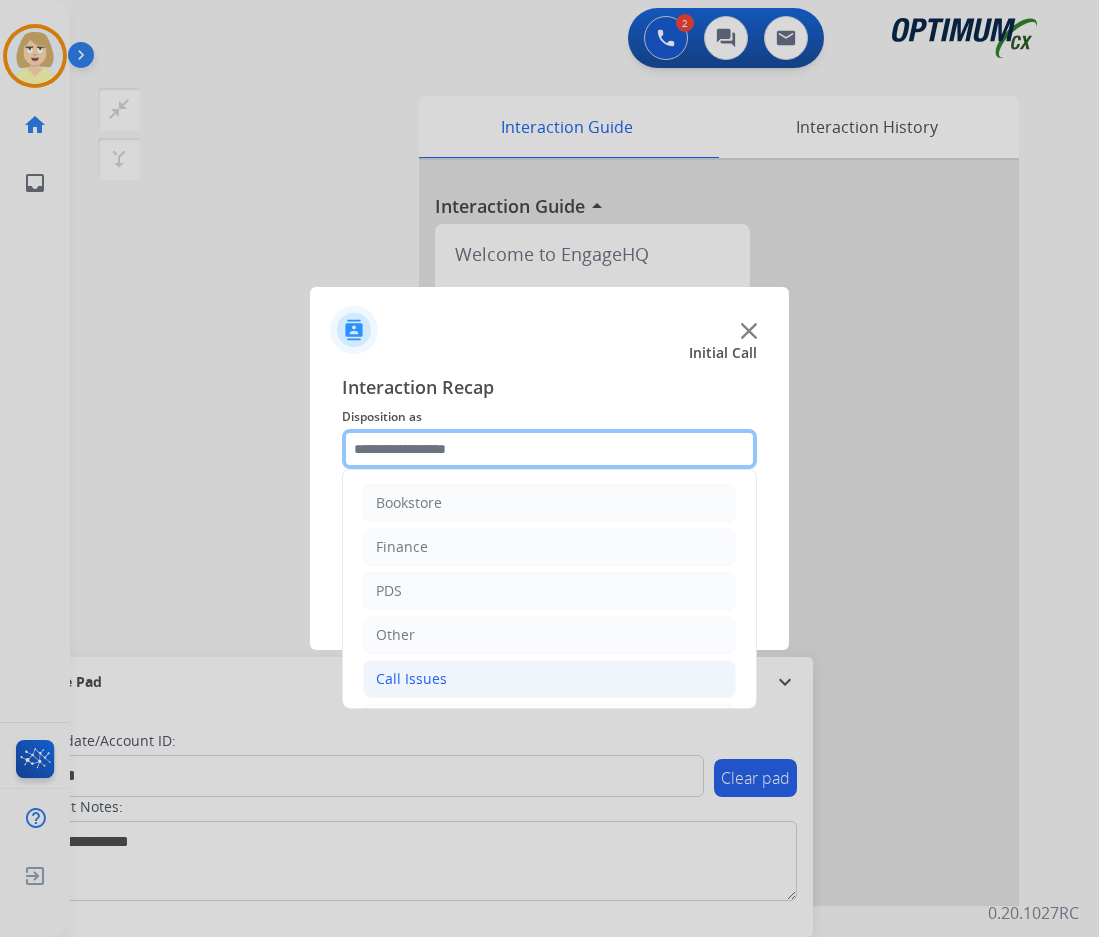 scroll, scrollTop: 136, scrollLeft: 0, axis: vertical 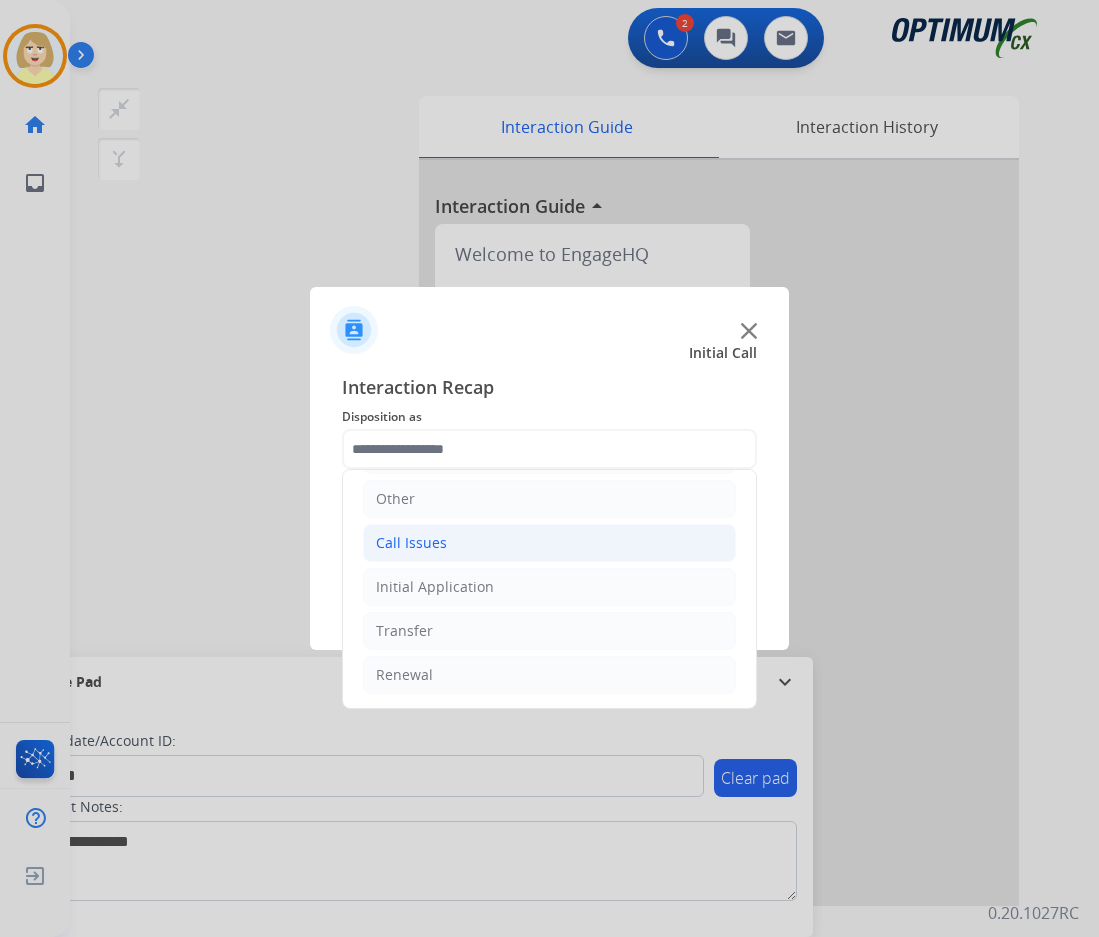 click on "Call Issues" 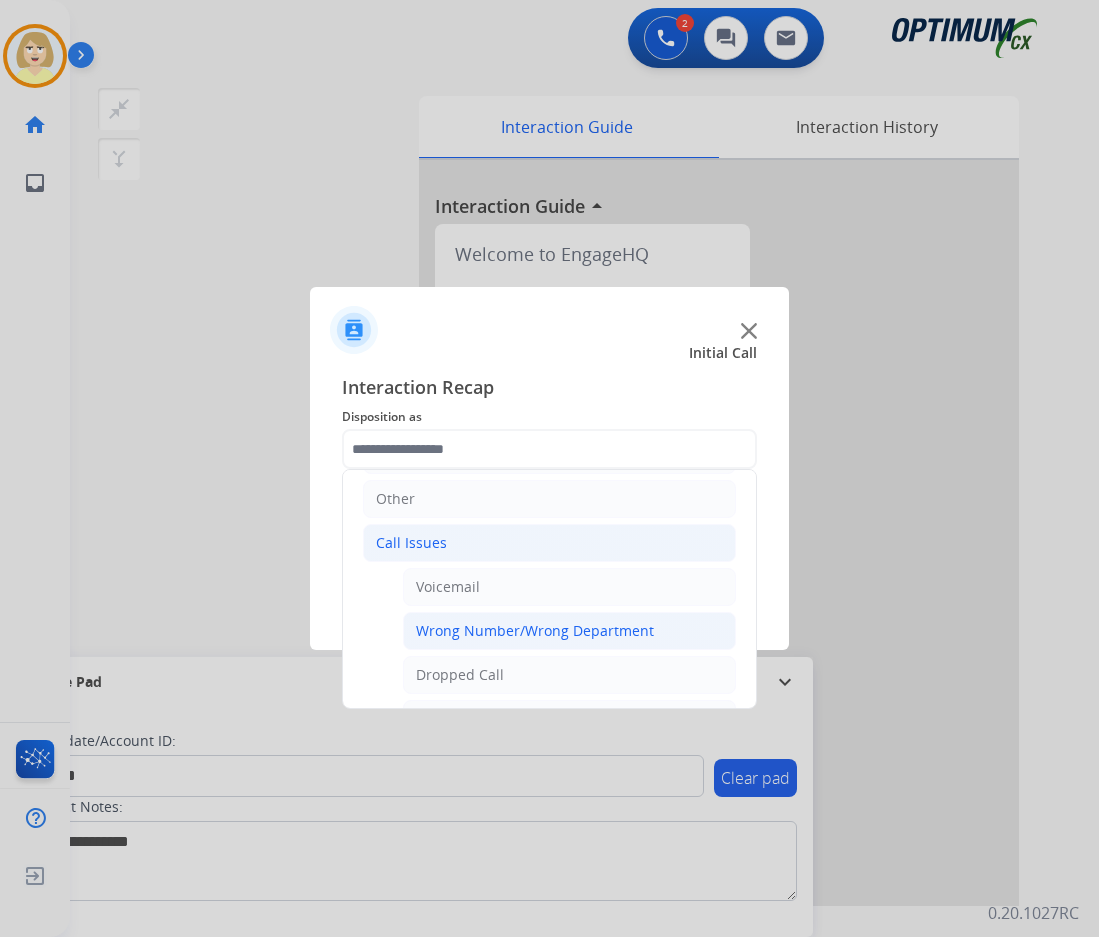 click on "Wrong Number/Wrong Department" 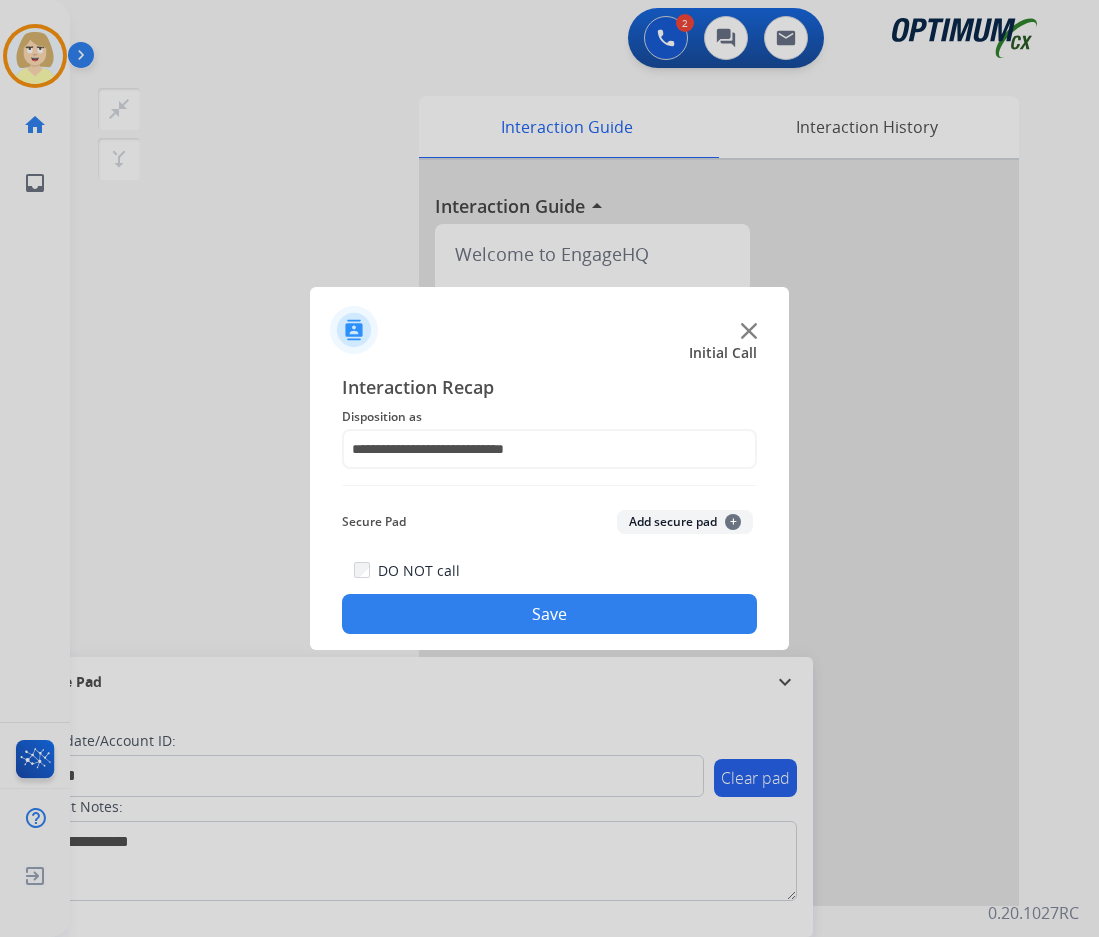 click on "Add secure pad  +" 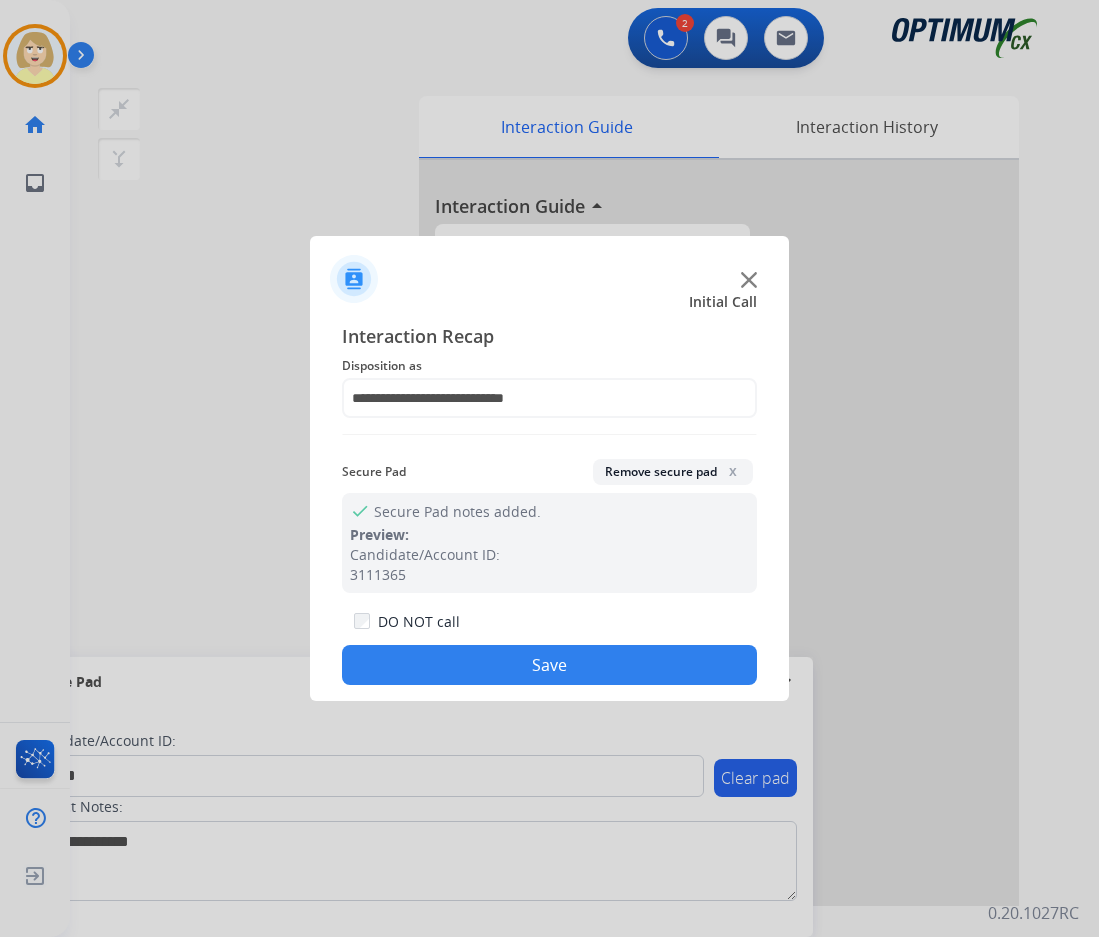 click on "Save" 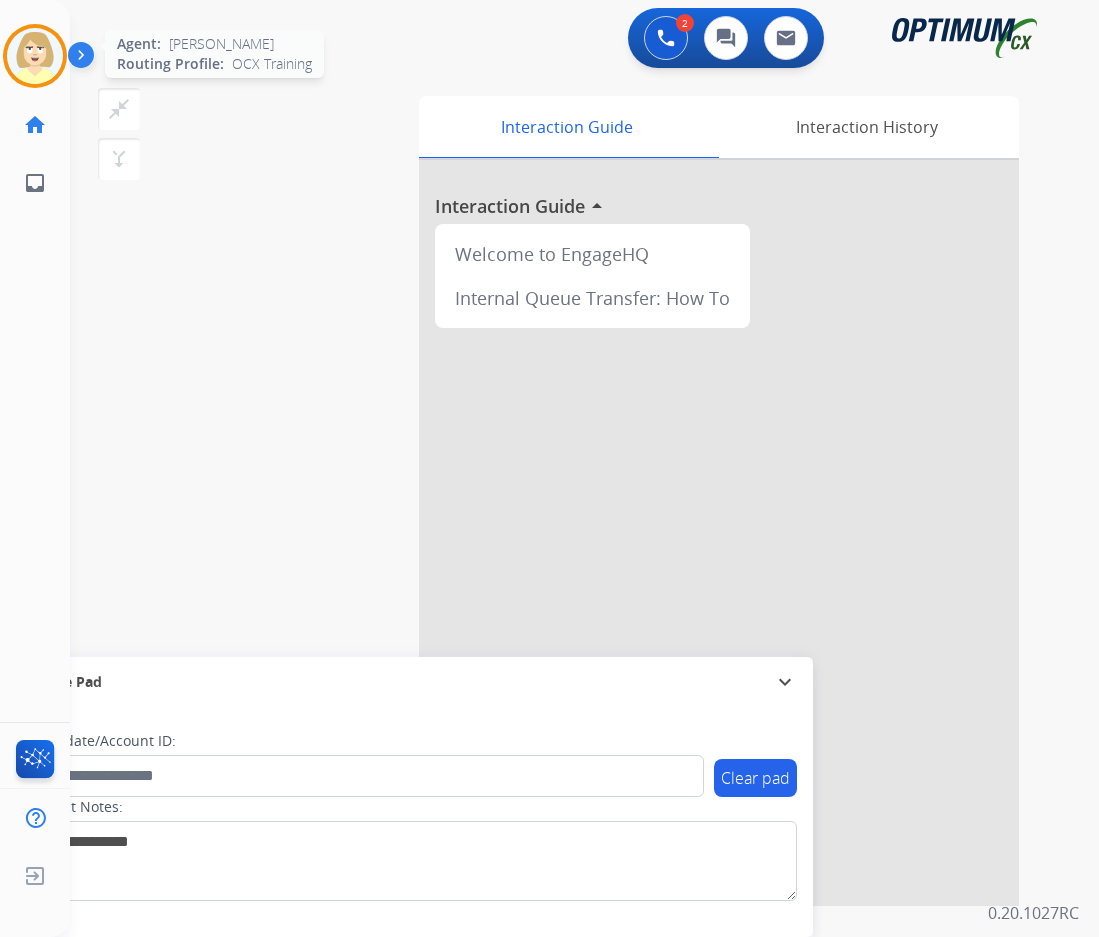 click at bounding box center (35, 56) 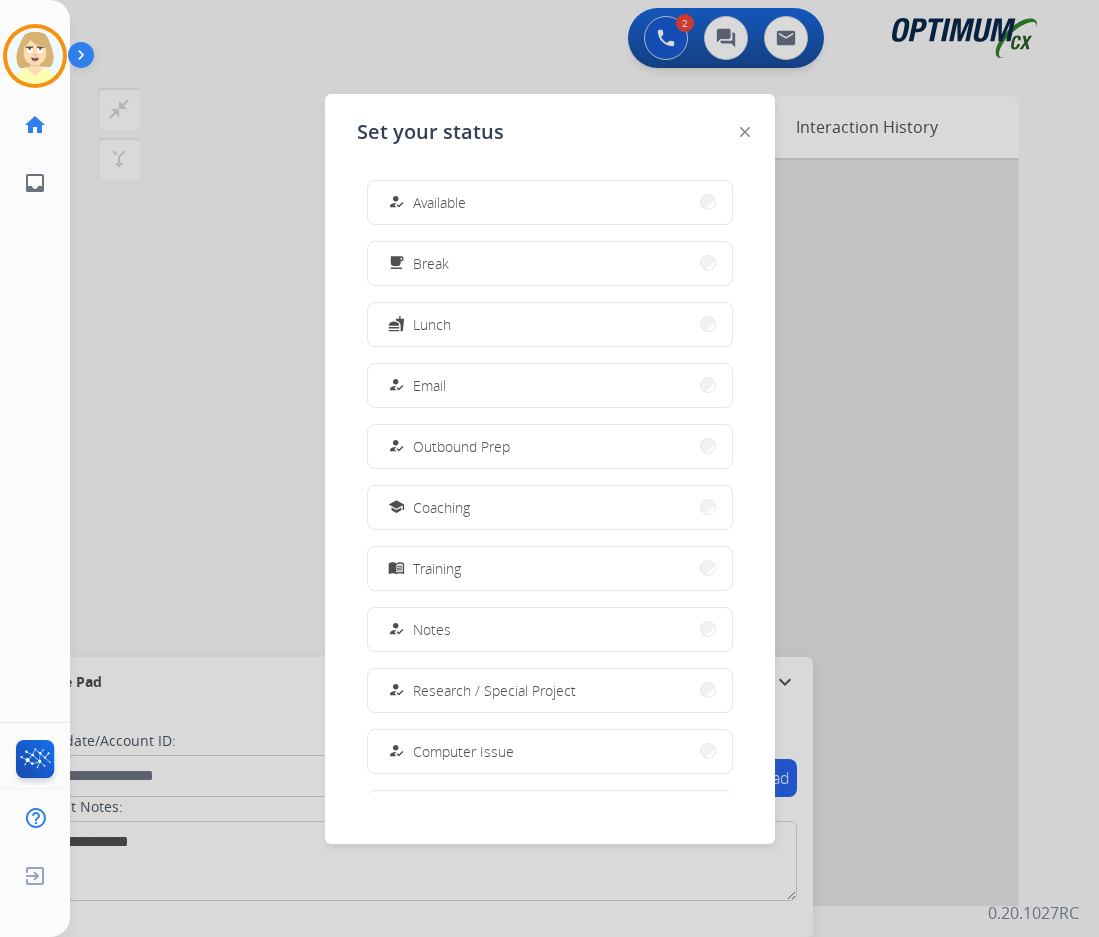 click on "Available" at bounding box center (439, 202) 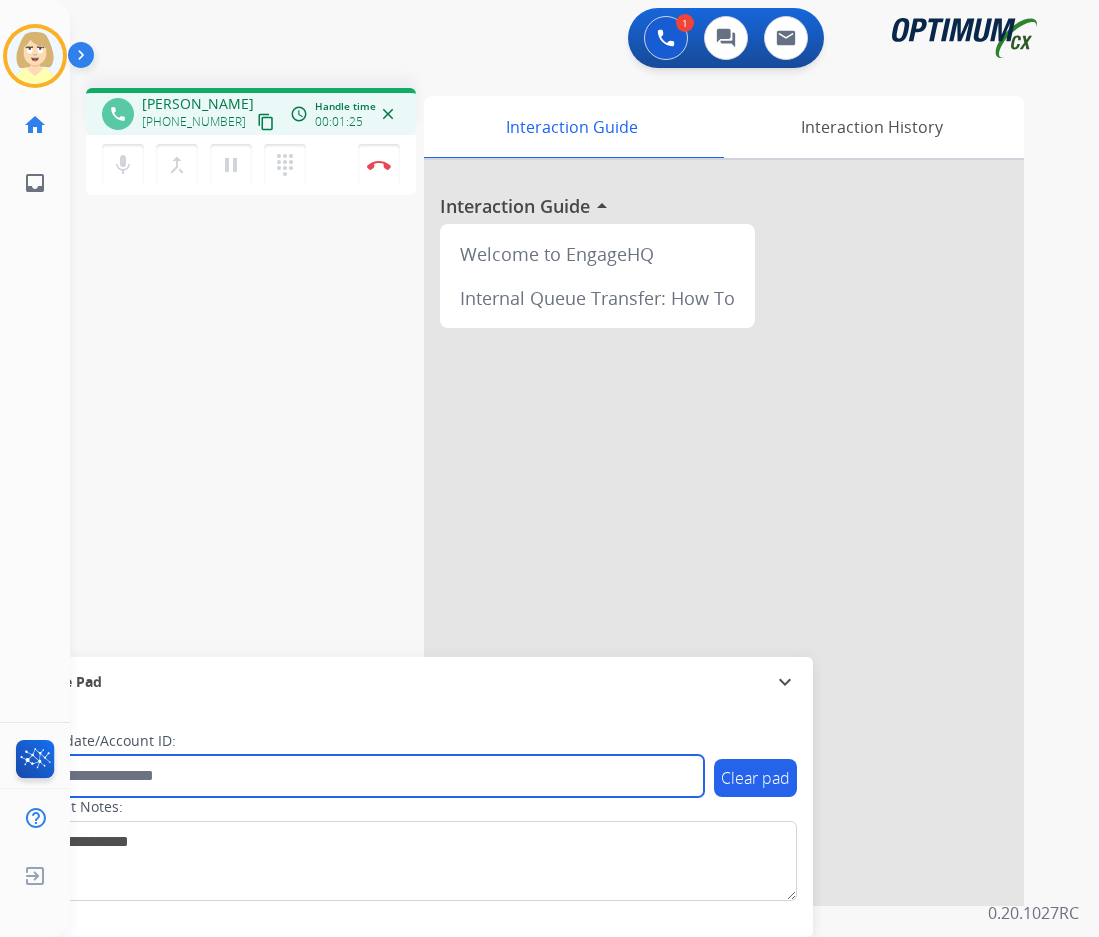 click at bounding box center [365, 776] 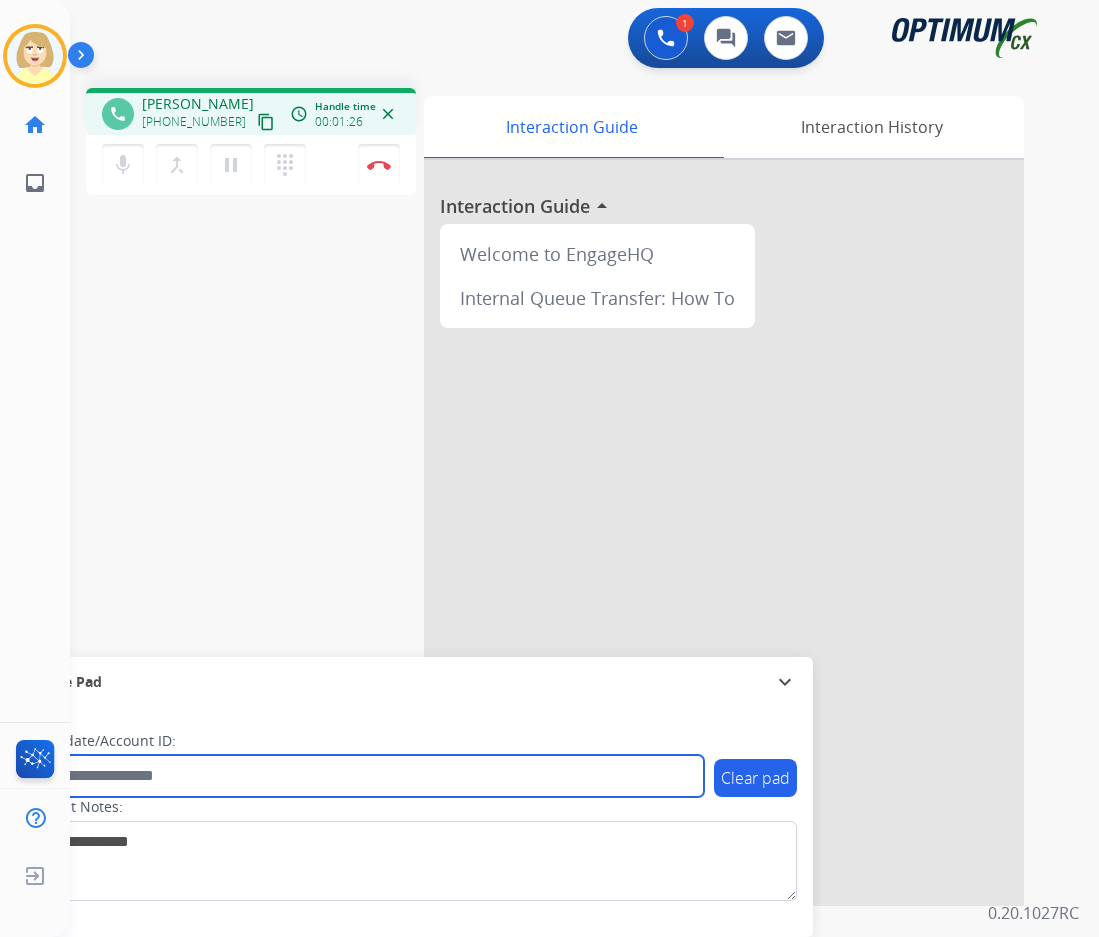 paste on "*******" 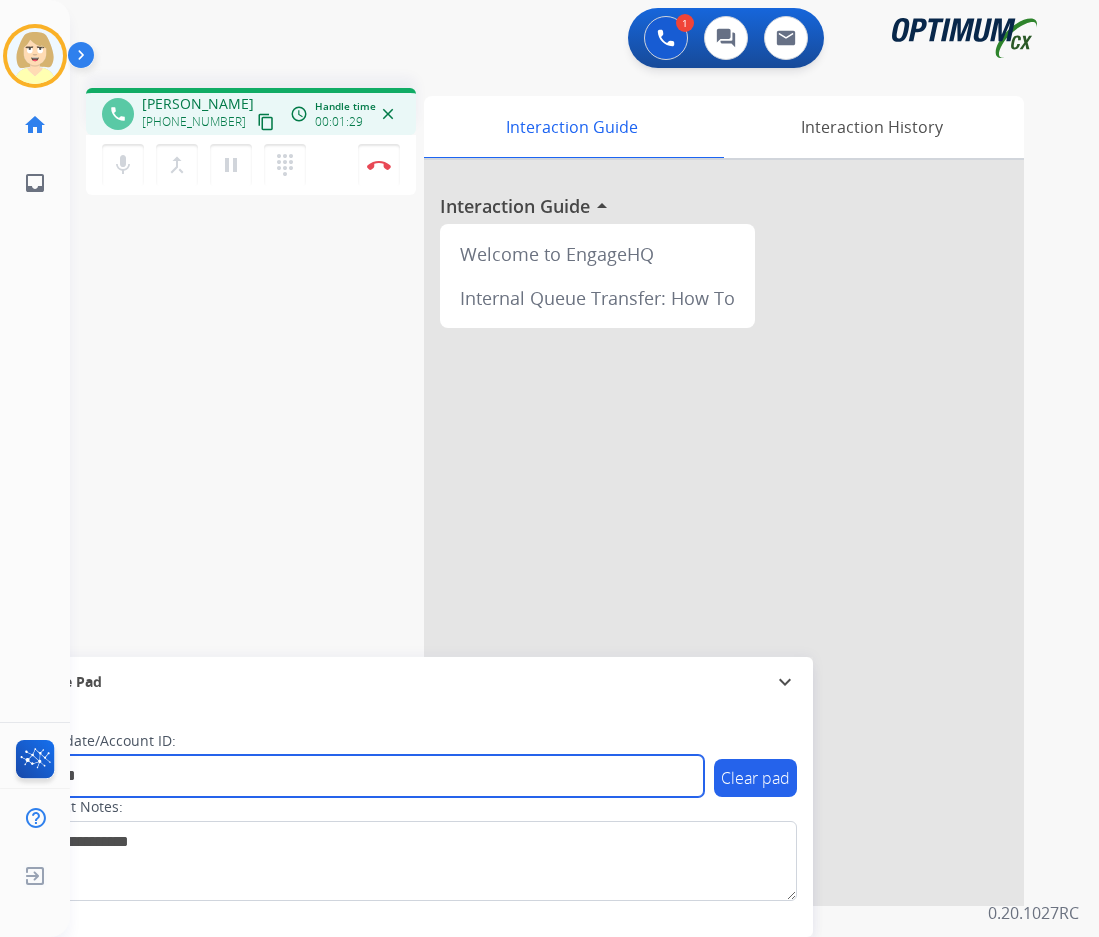 type on "*******" 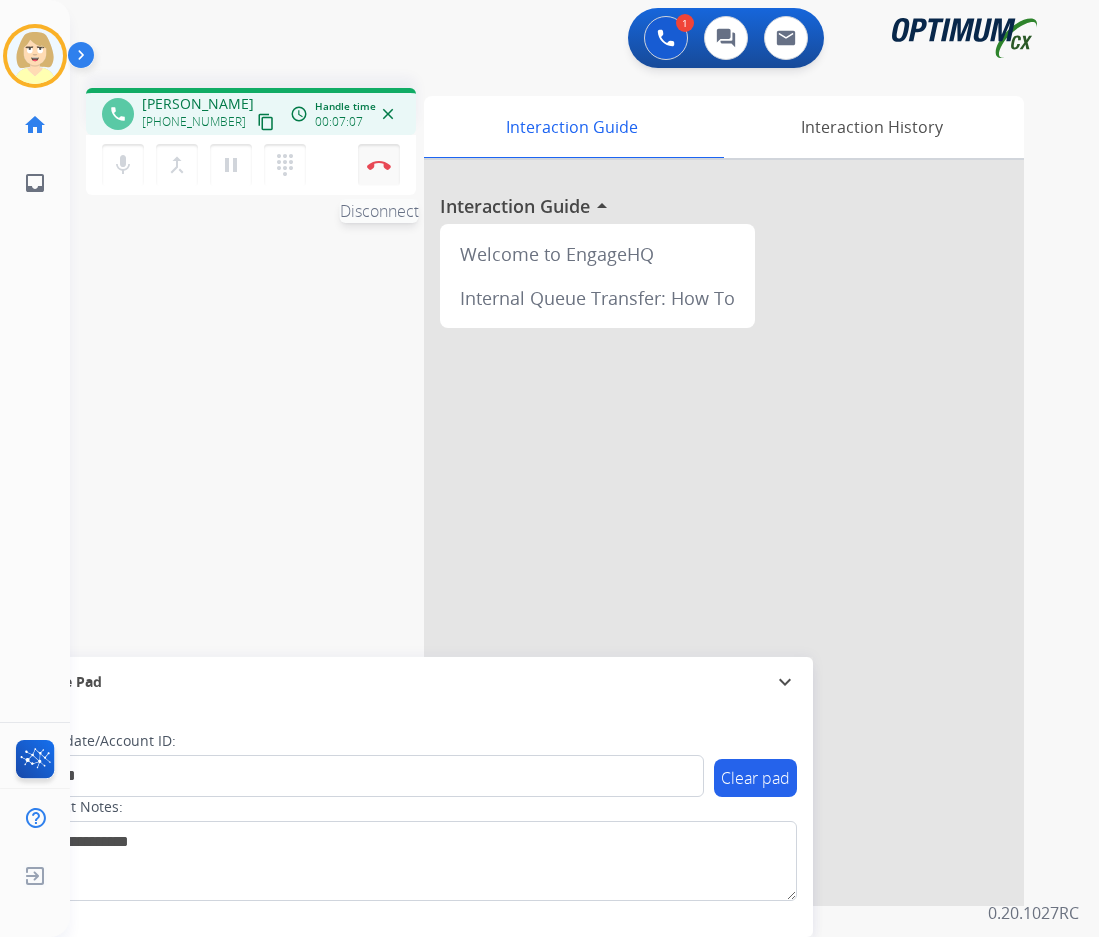 click on "Disconnect" at bounding box center [379, 165] 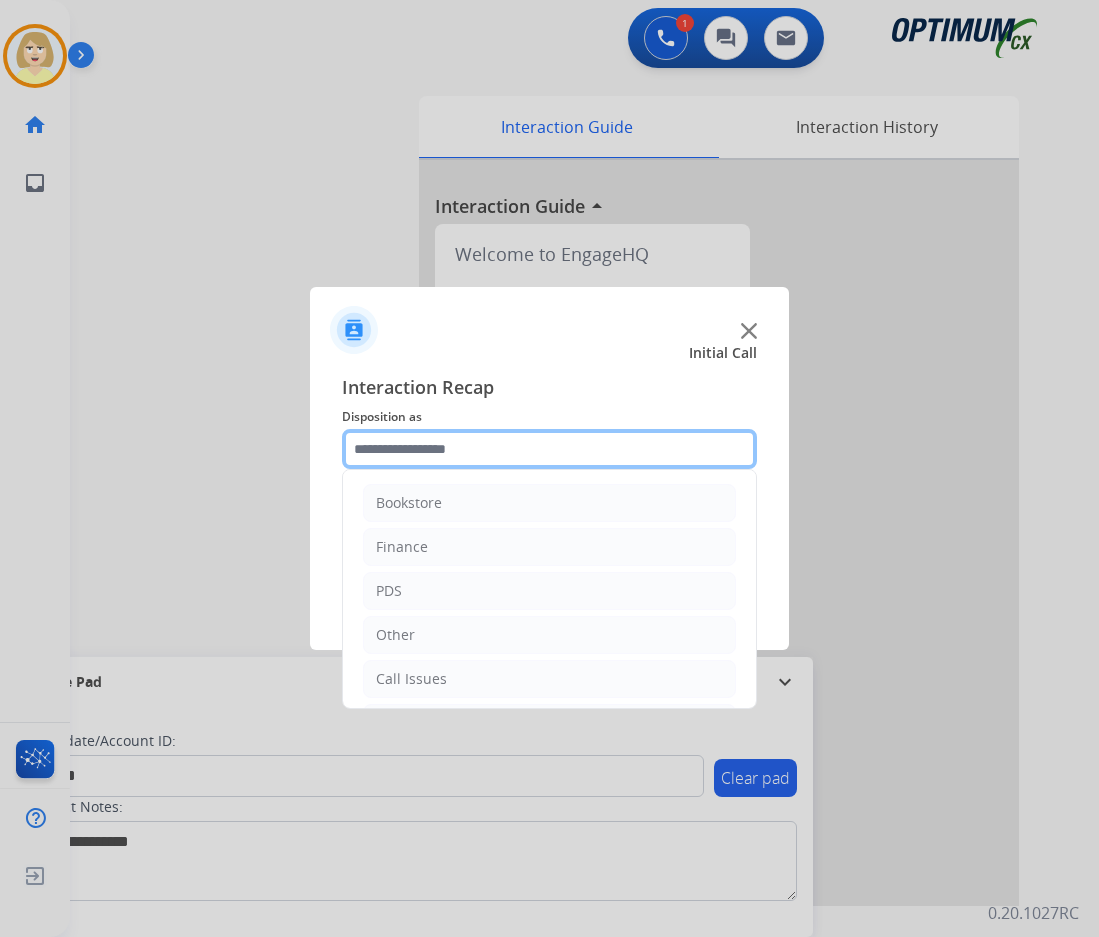 click 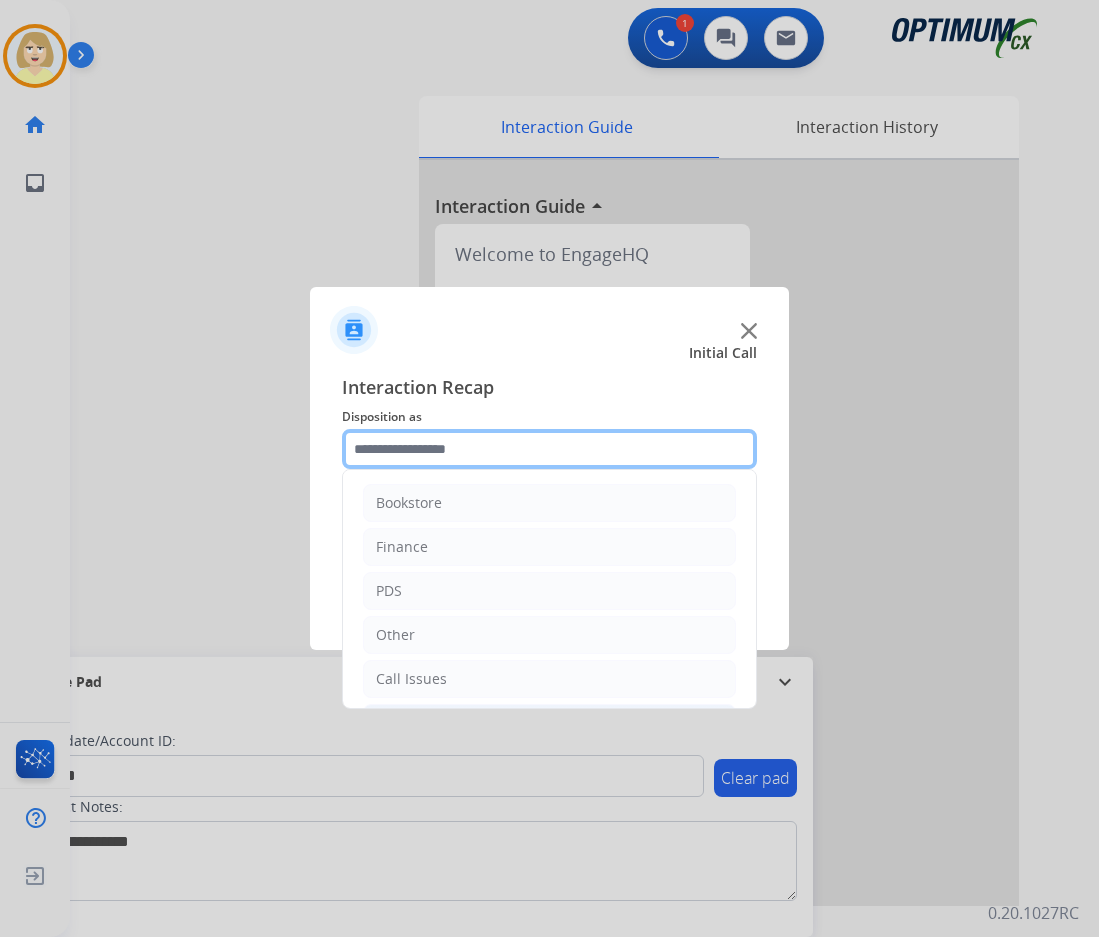 scroll, scrollTop: 136, scrollLeft: 0, axis: vertical 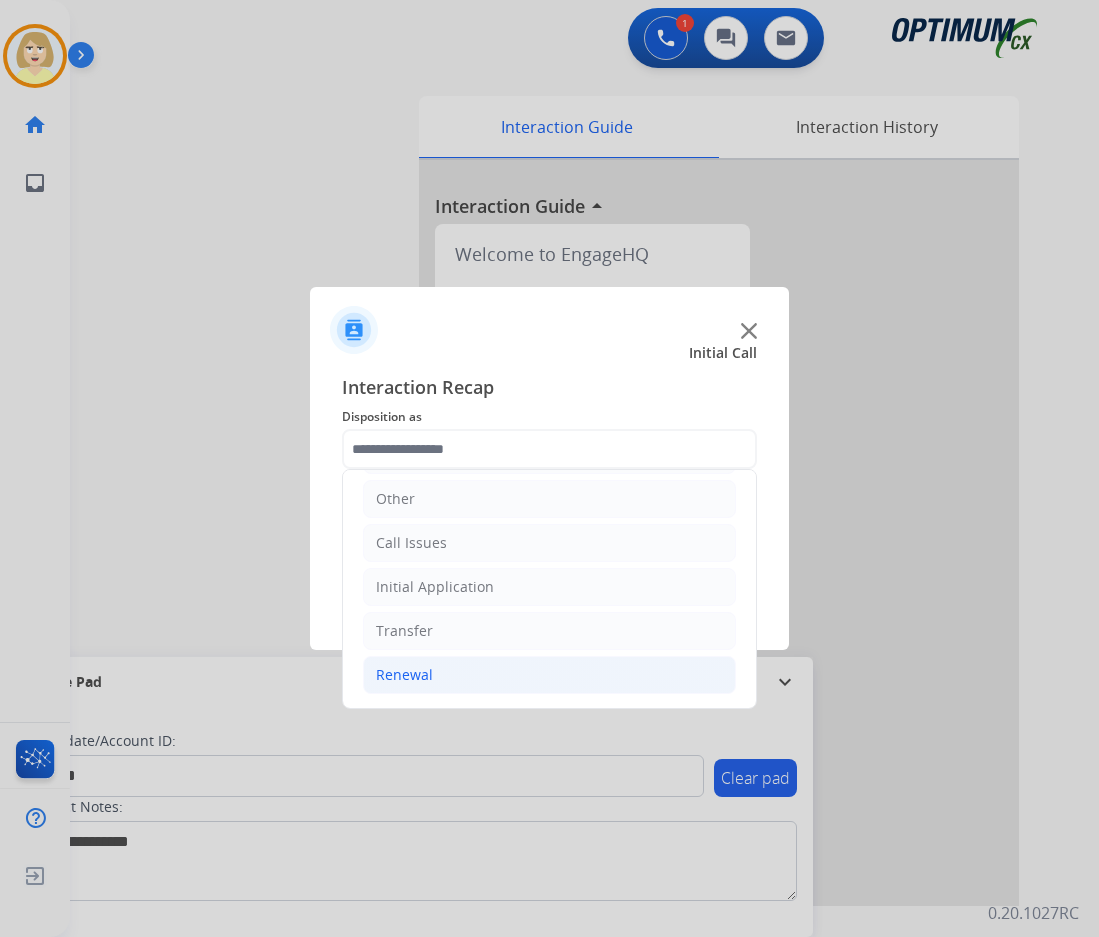 click on "Renewal" 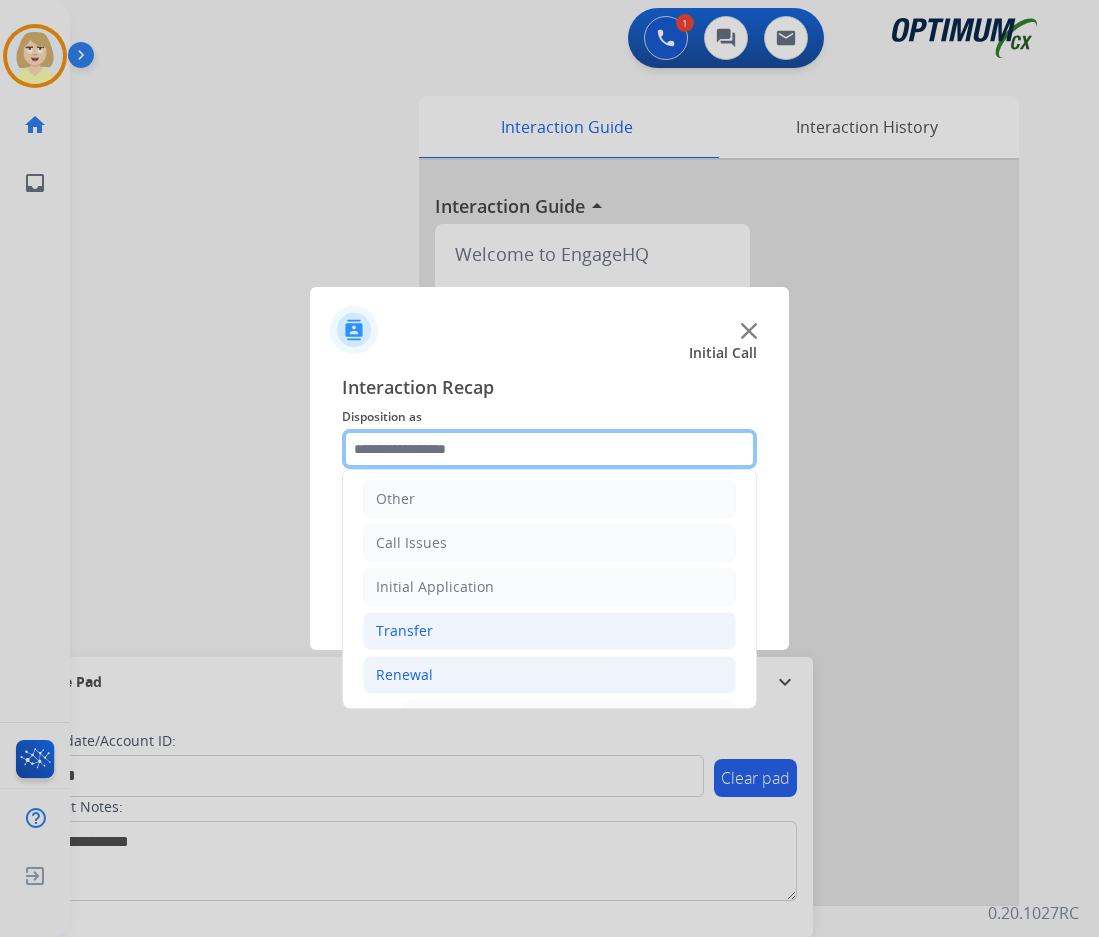scroll, scrollTop: 436, scrollLeft: 0, axis: vertical 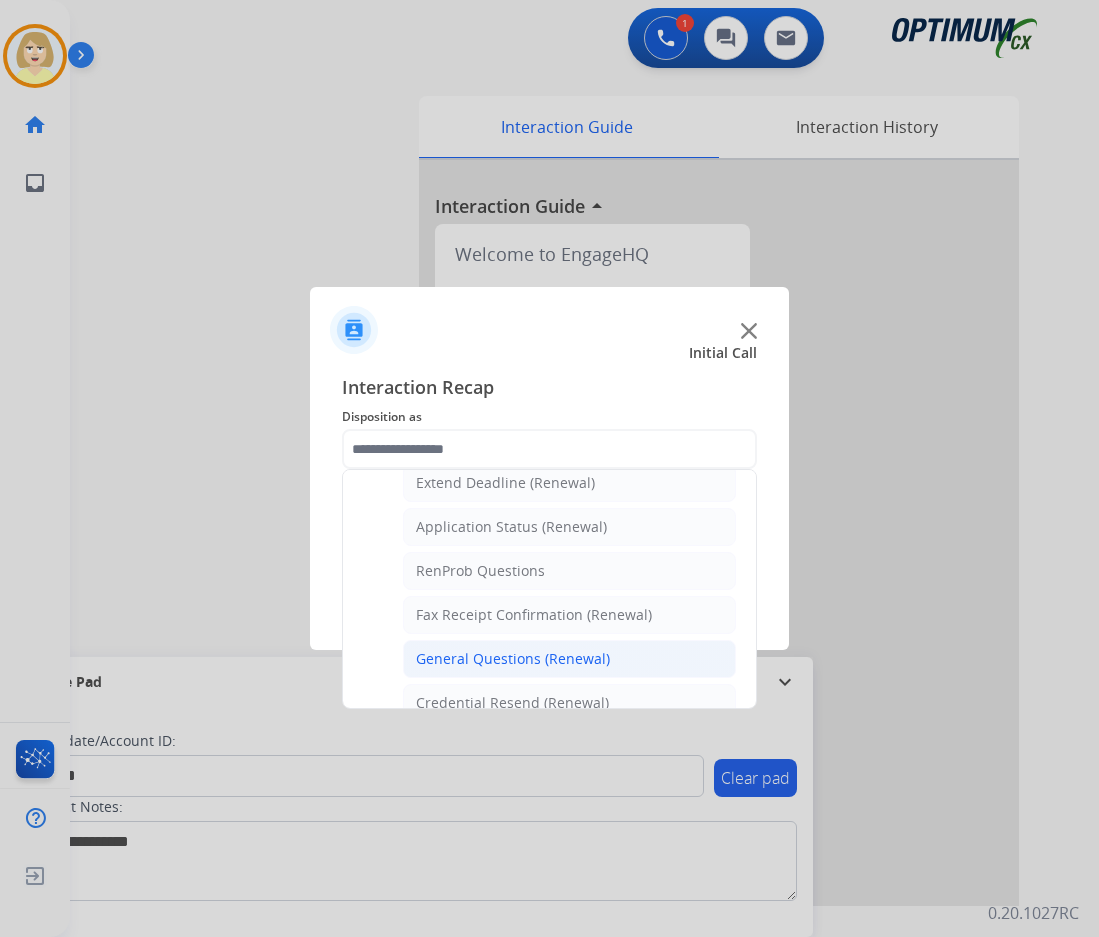 click on "General Questions (Renewal)" 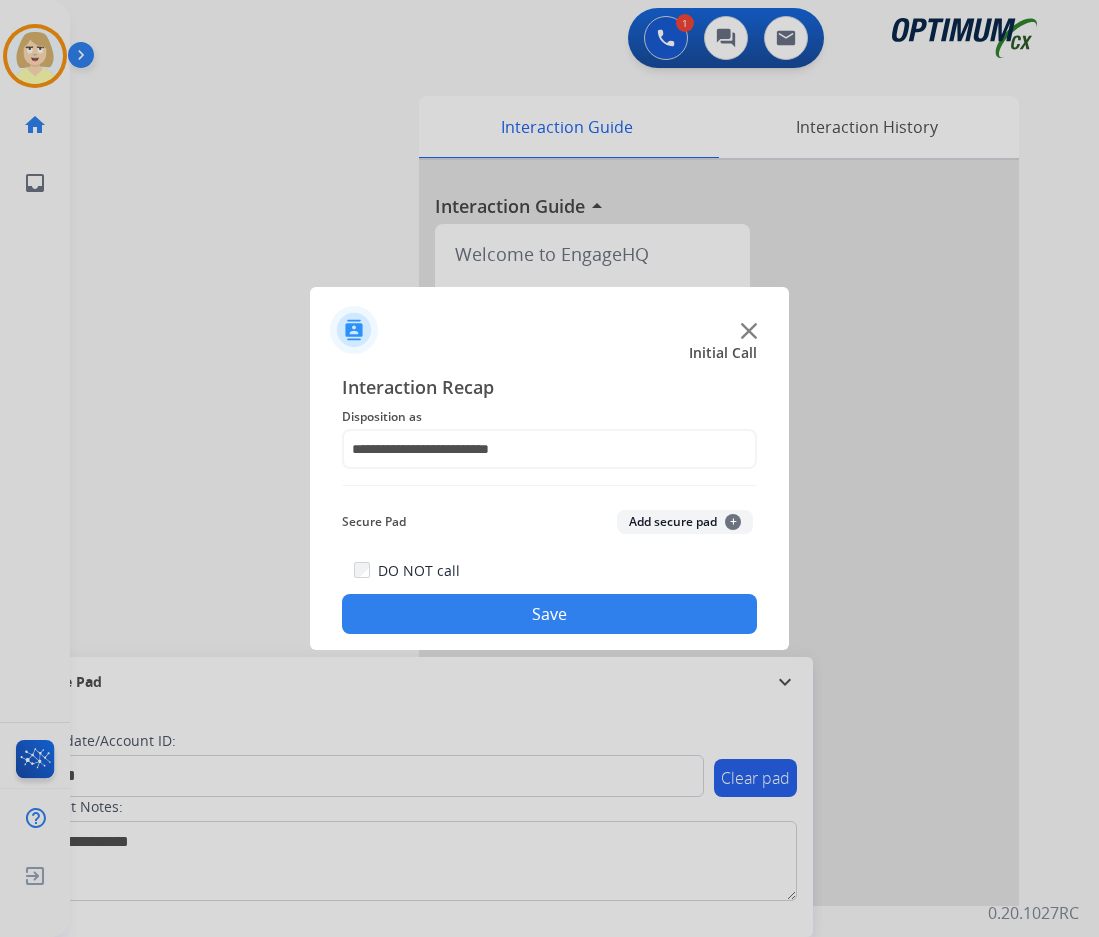 click on "Add secure pad  +" 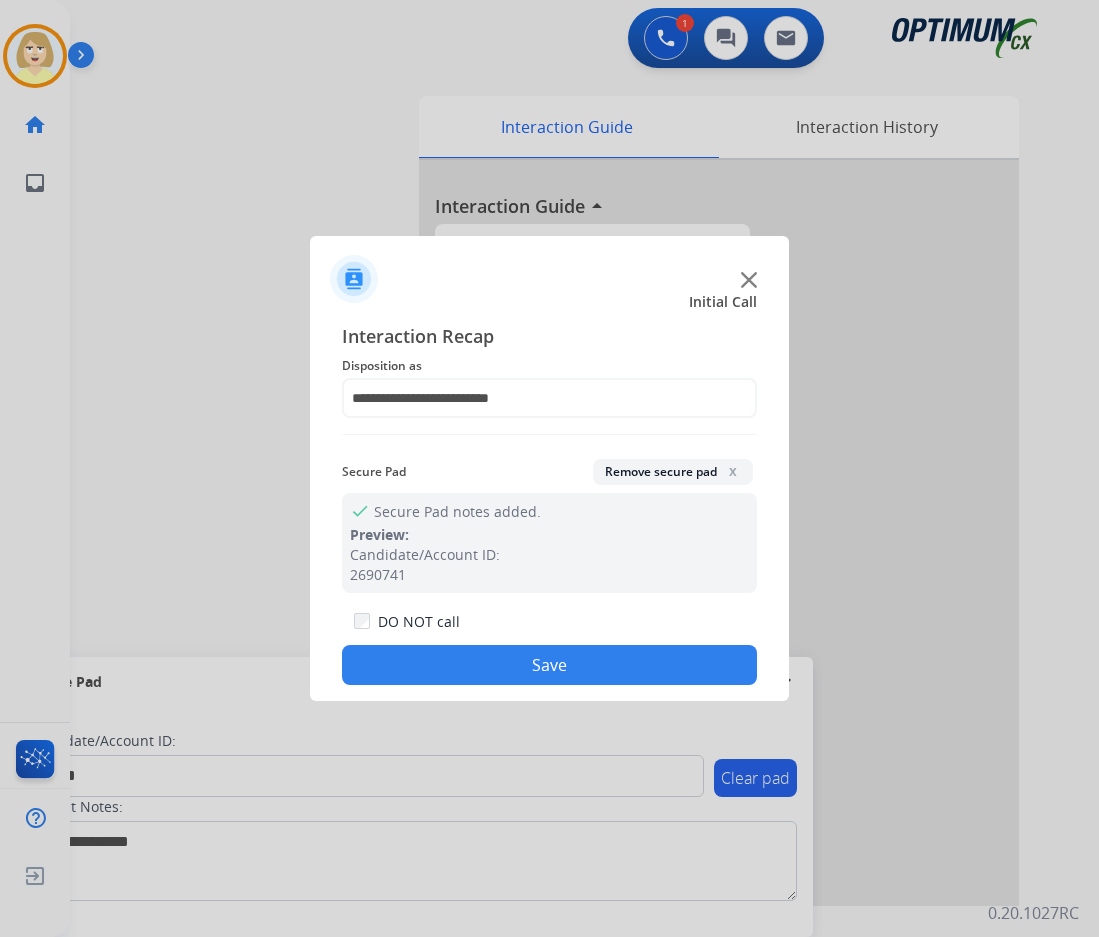 click on "Save" 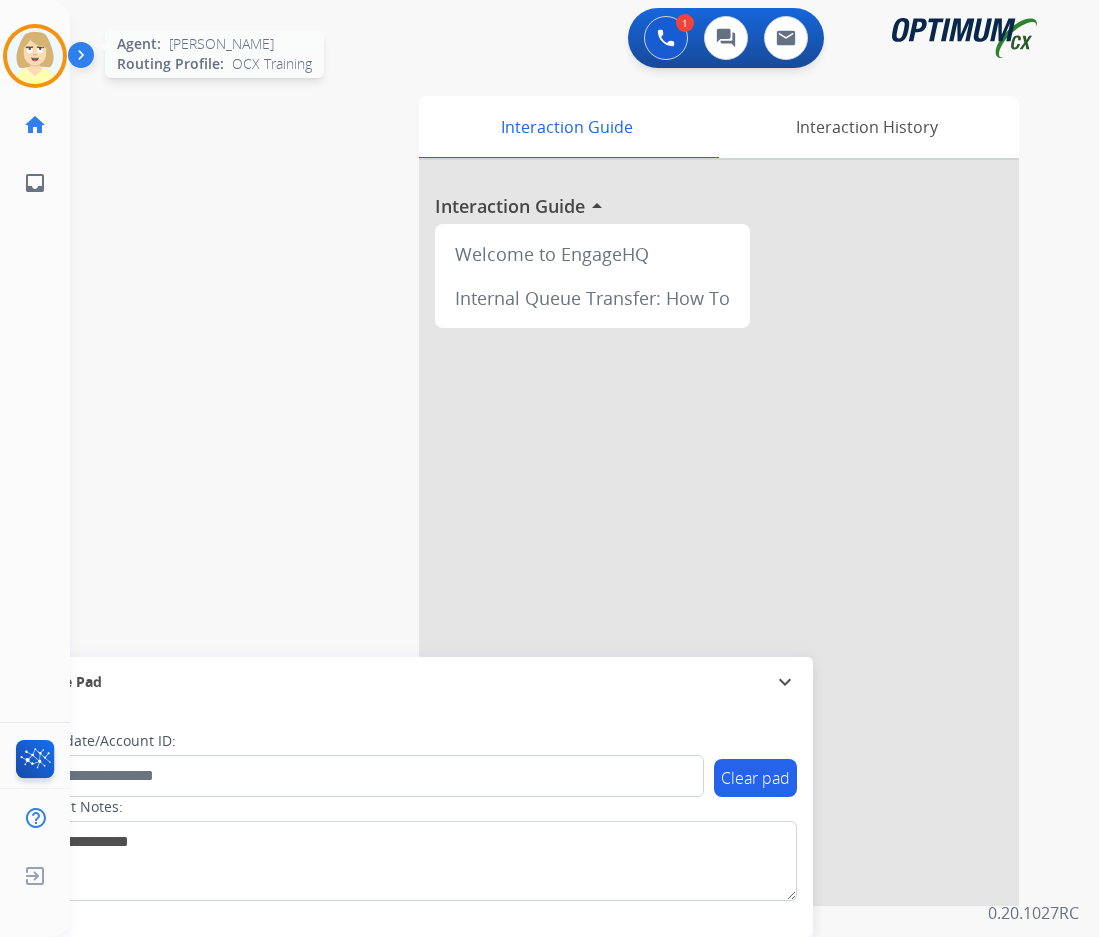 click at bounding box center [35, 56] 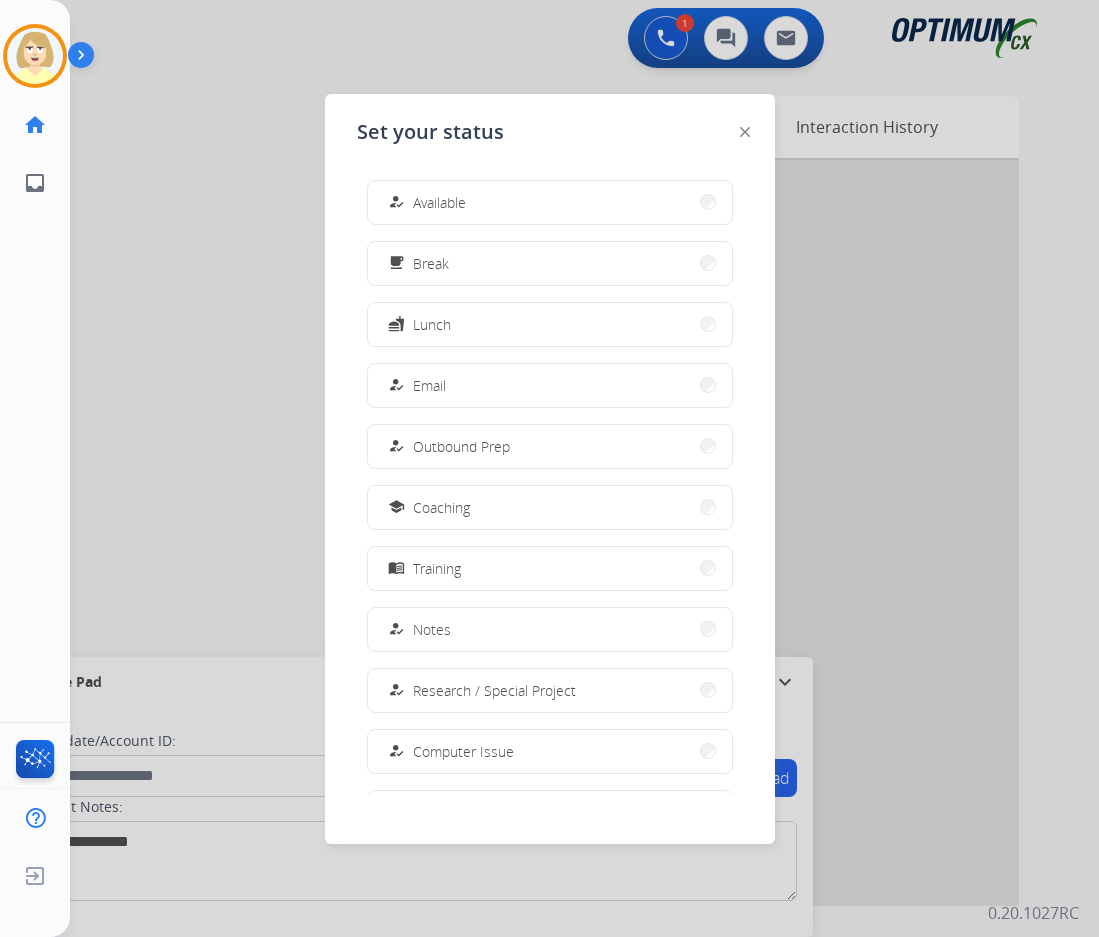 click on "Coaching" at bounding box center [441, 507] 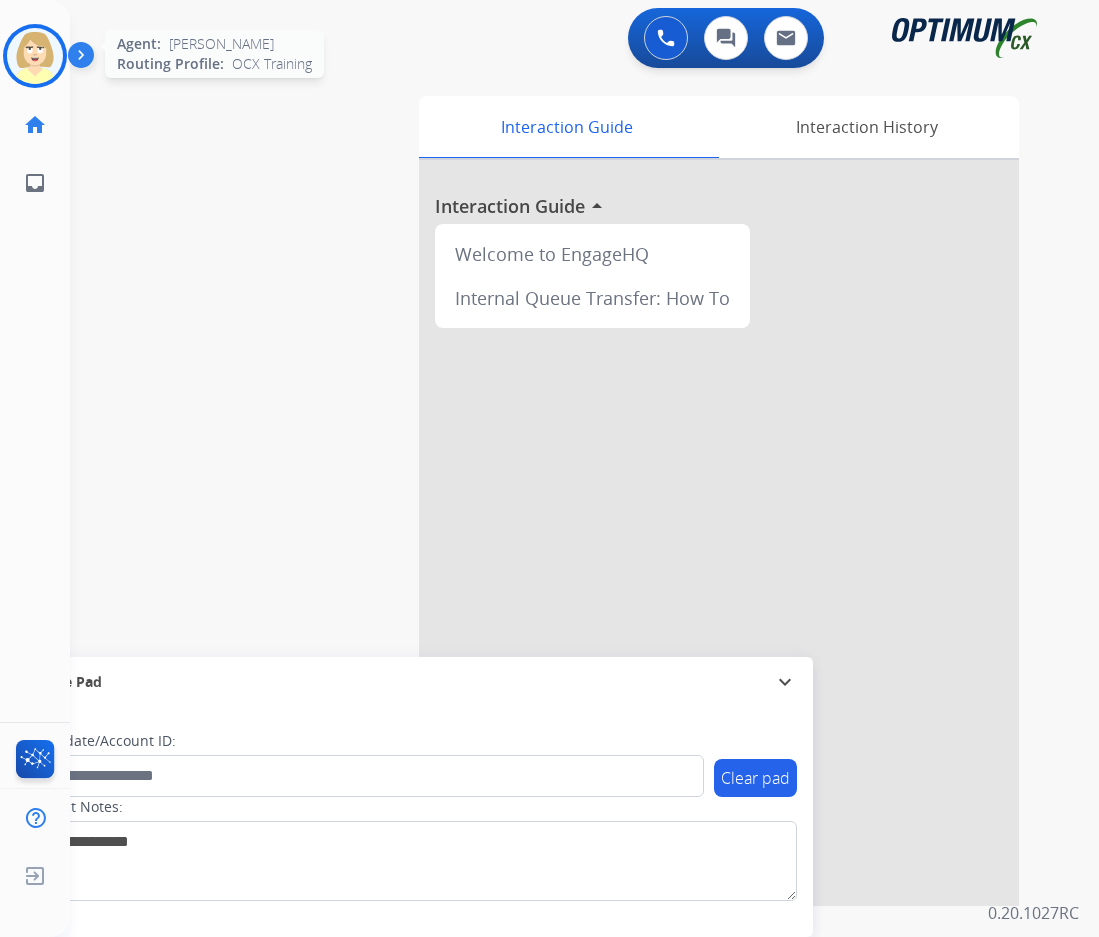 click at bounding box center (35, 56) 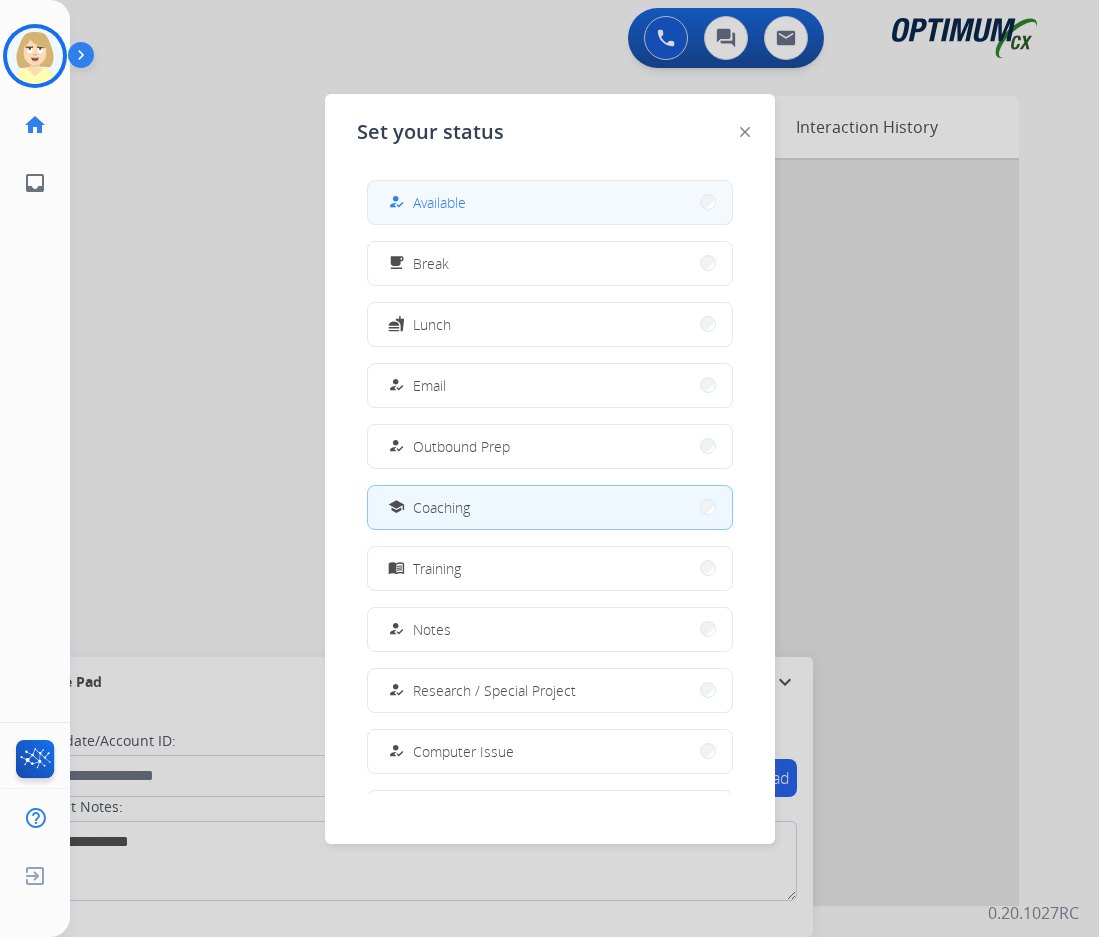 click on "Available" at bounding box center (439, 202) 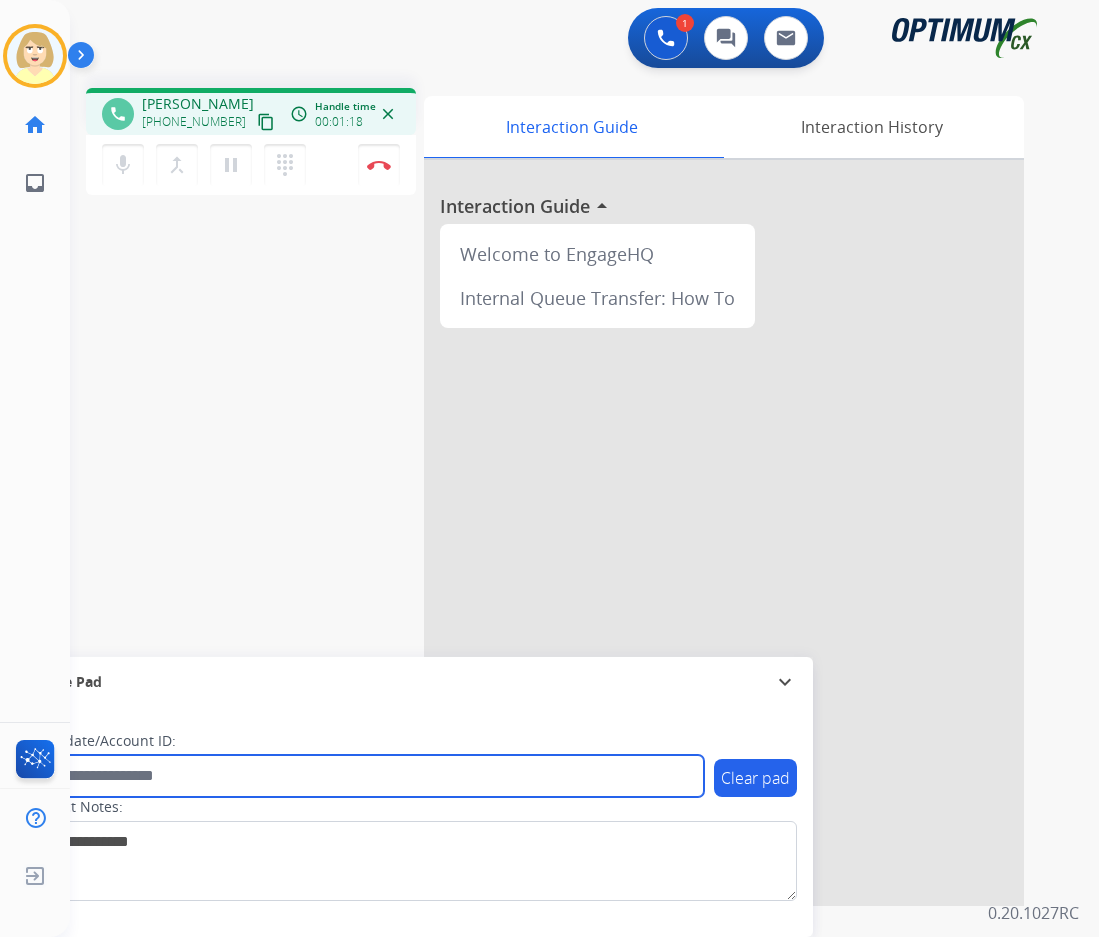 click at bounding box center [365, 776] 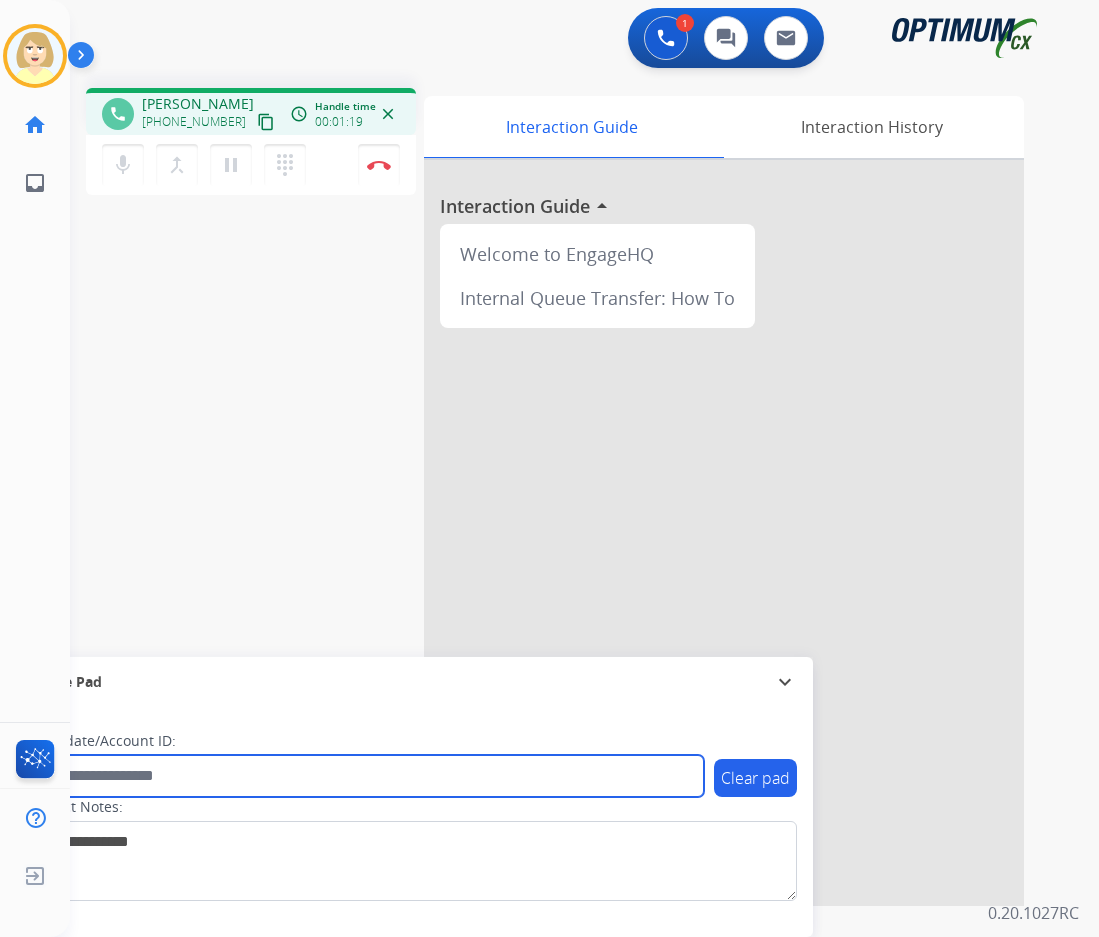 paste on "*******" 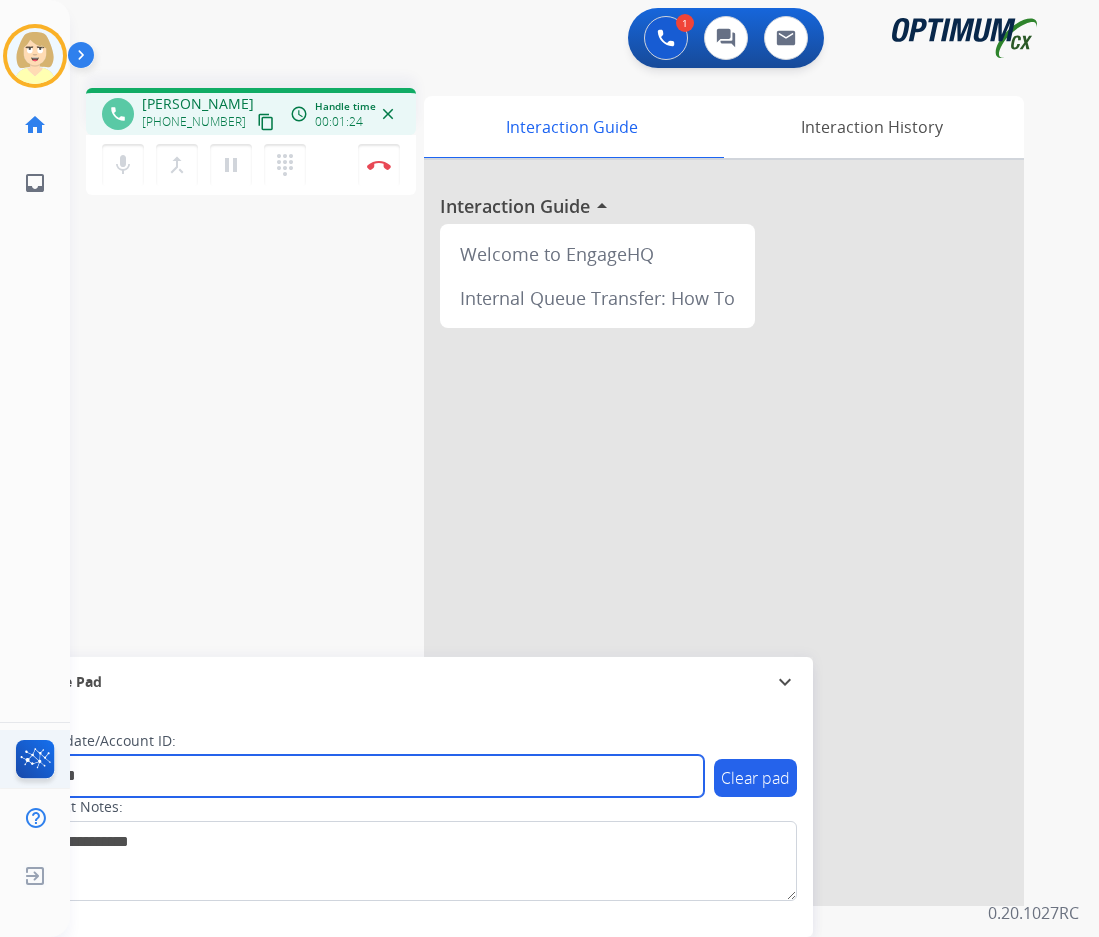 type on "*******" 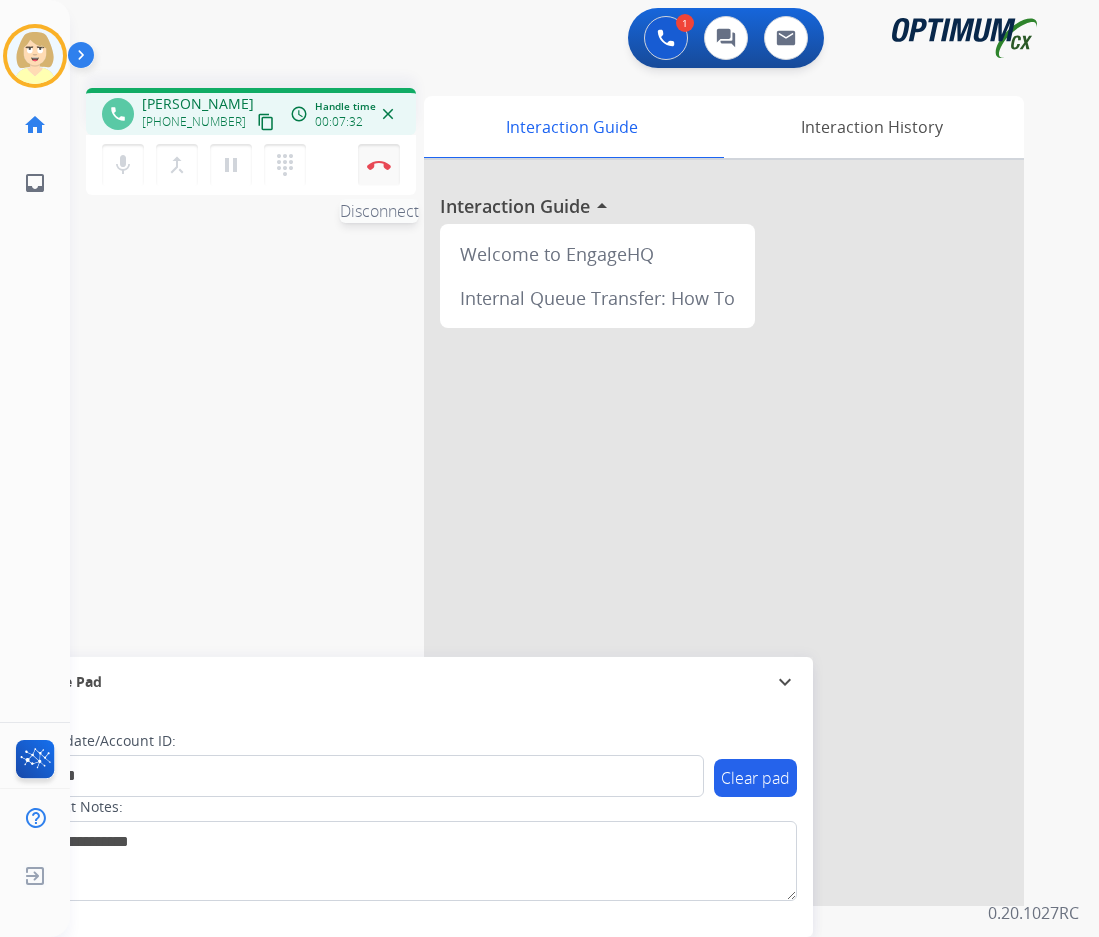 click on "Disconnect" at bounding box center (379, 165) 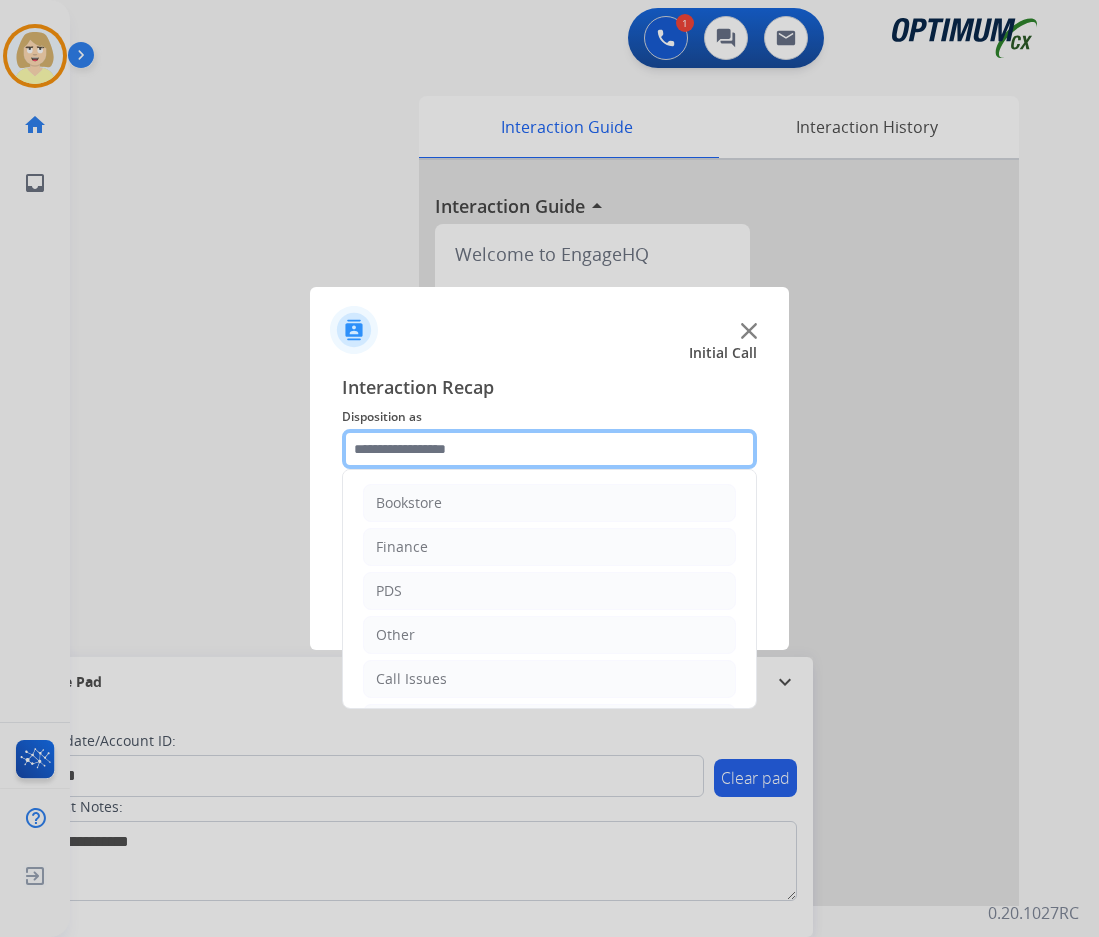 click 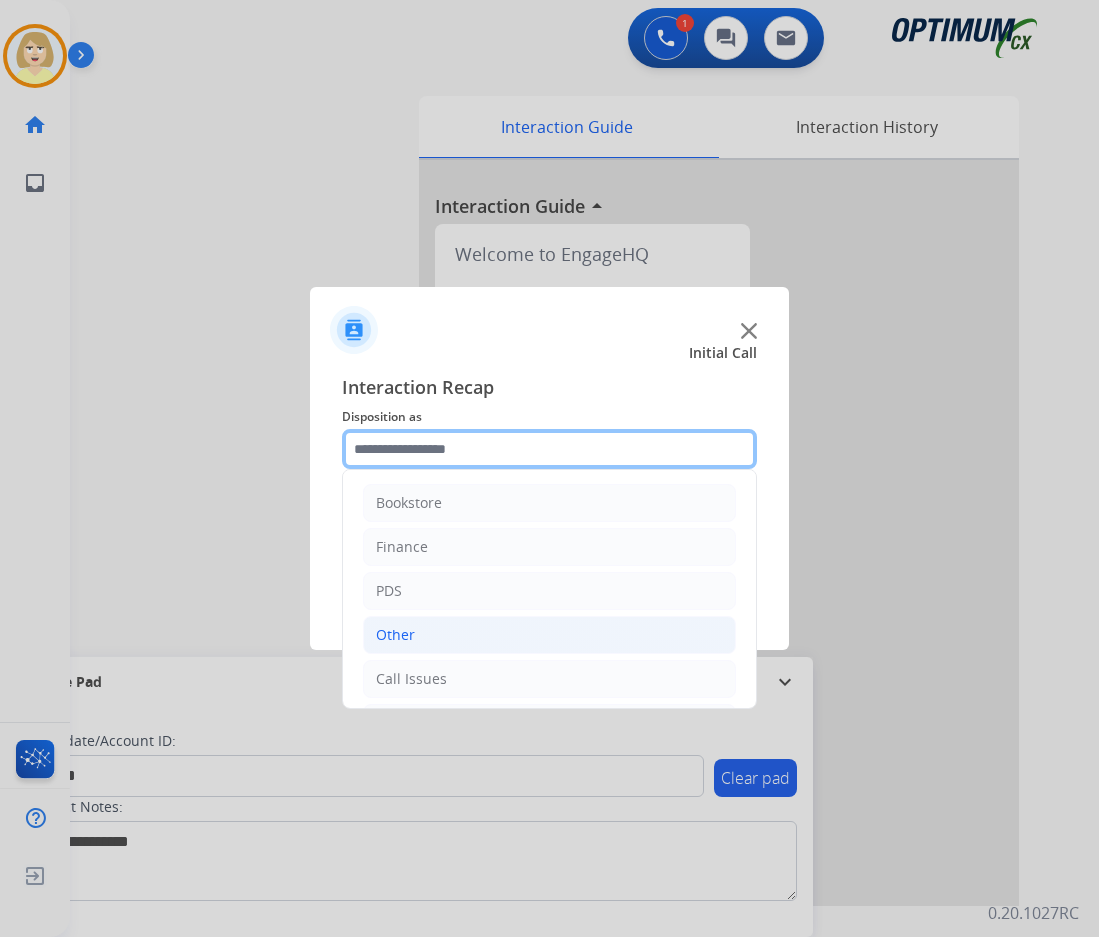 scroll, scrollTop: 136, scrollLeft: 0, axis: vertical 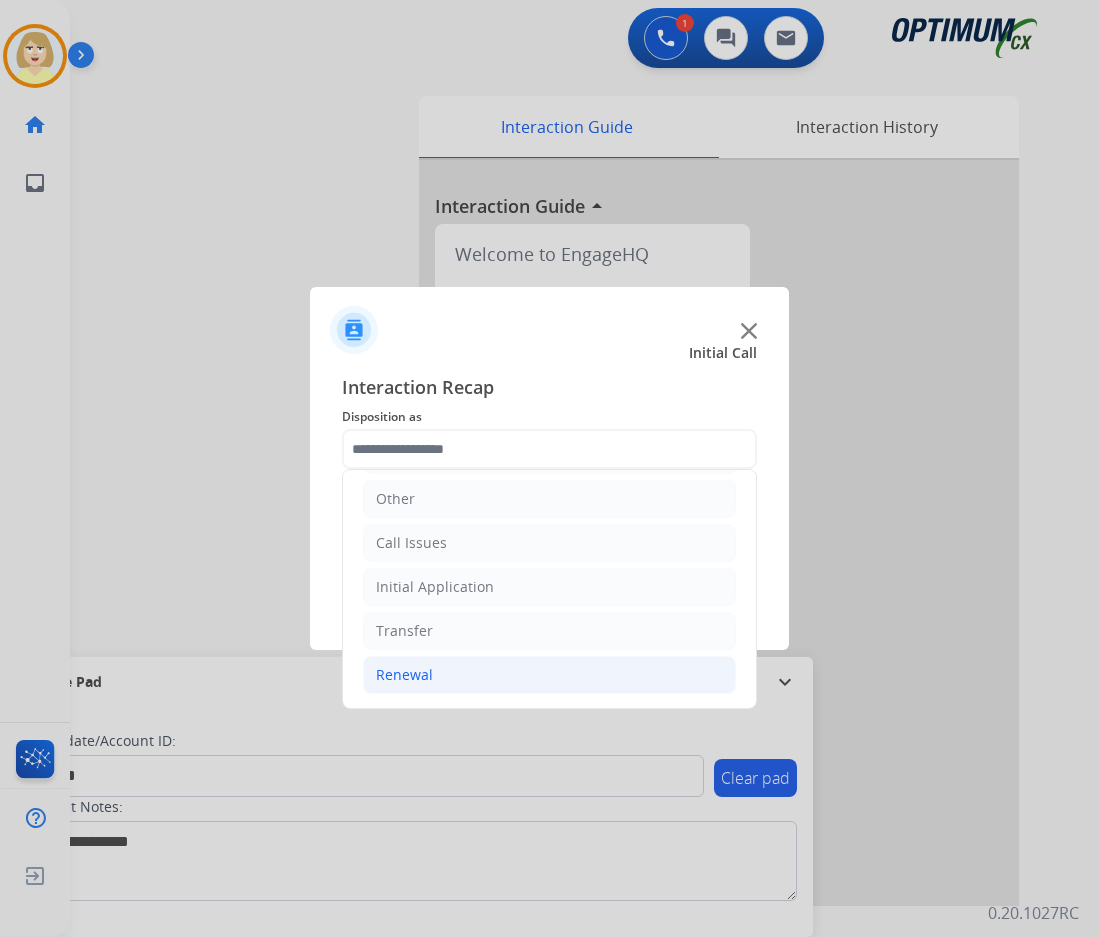 click on "Renewal" 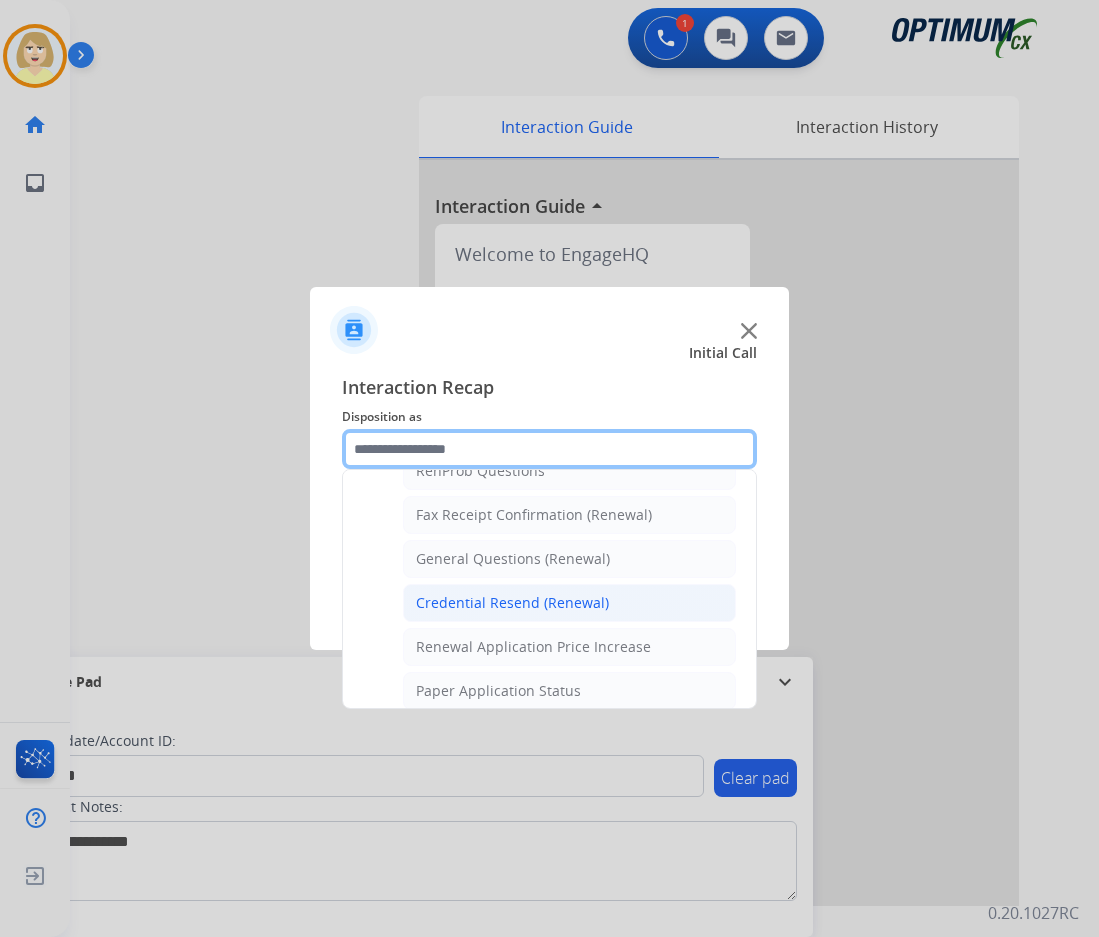 scroll, scrollTop: 736, scrollLeft: 0, axis: vertical 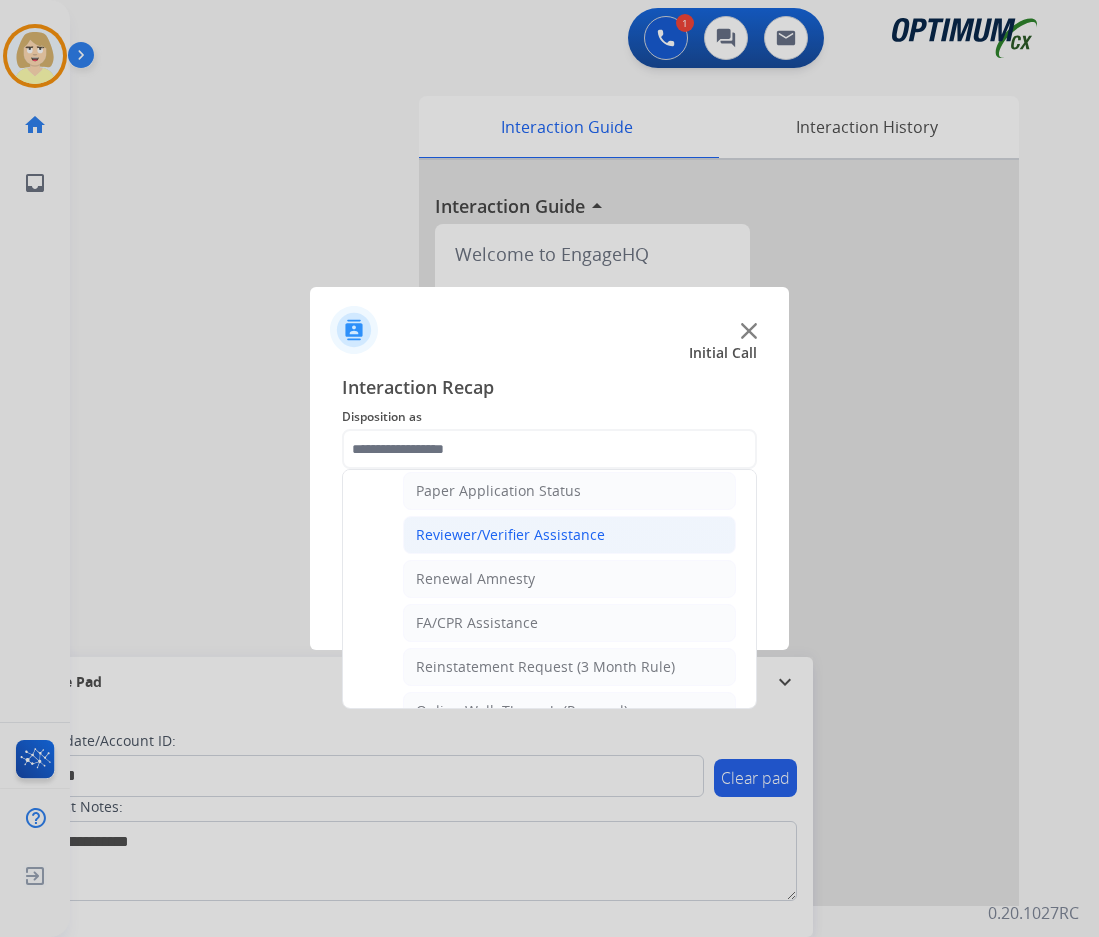 click on "Reviewer/Verifier Assistance" 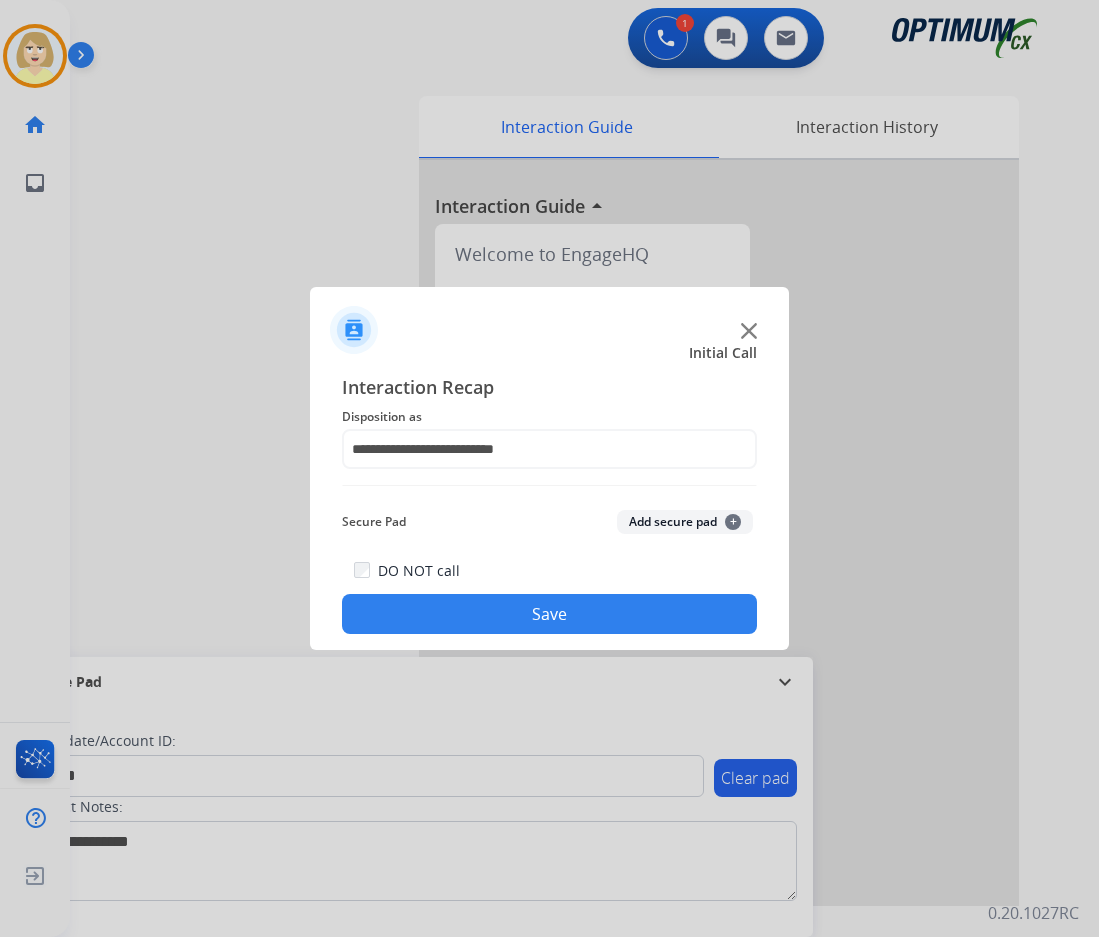click on "Add secure pad  +" 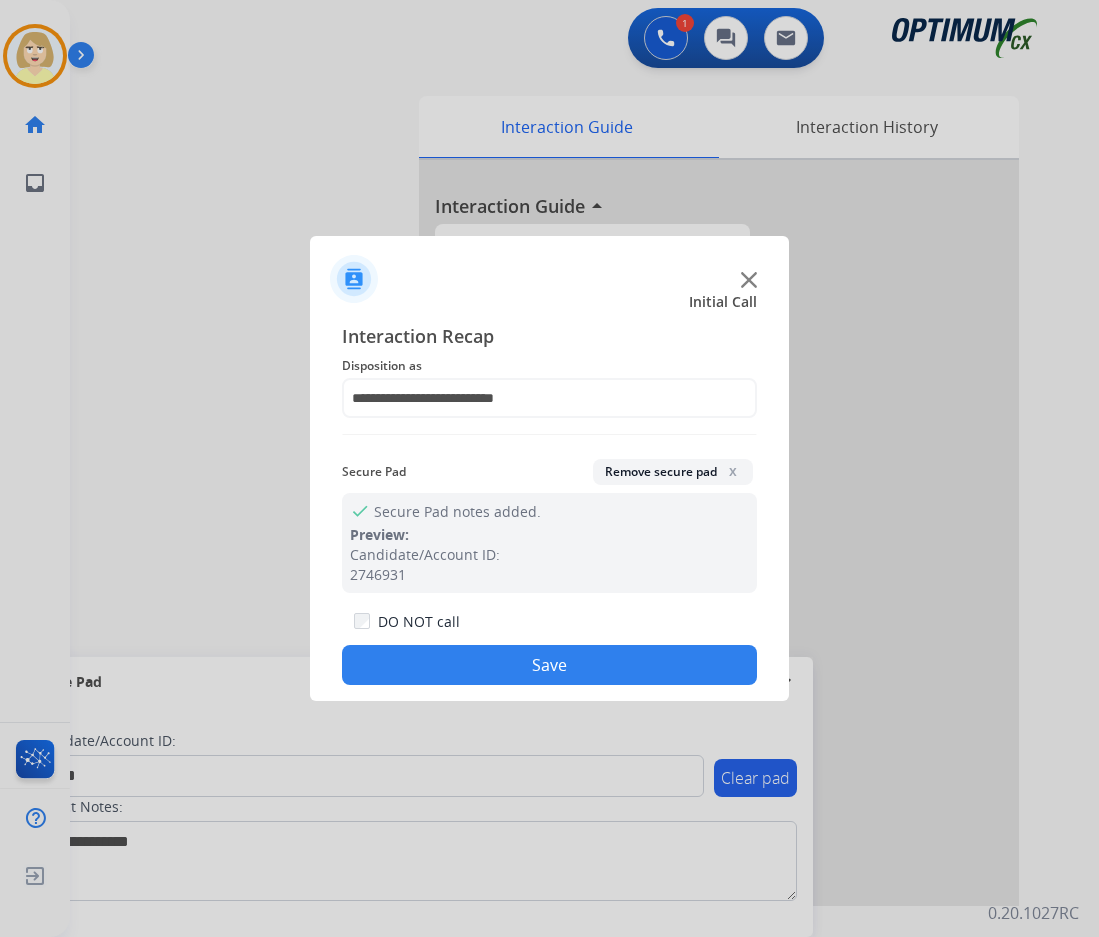 click on "Save" 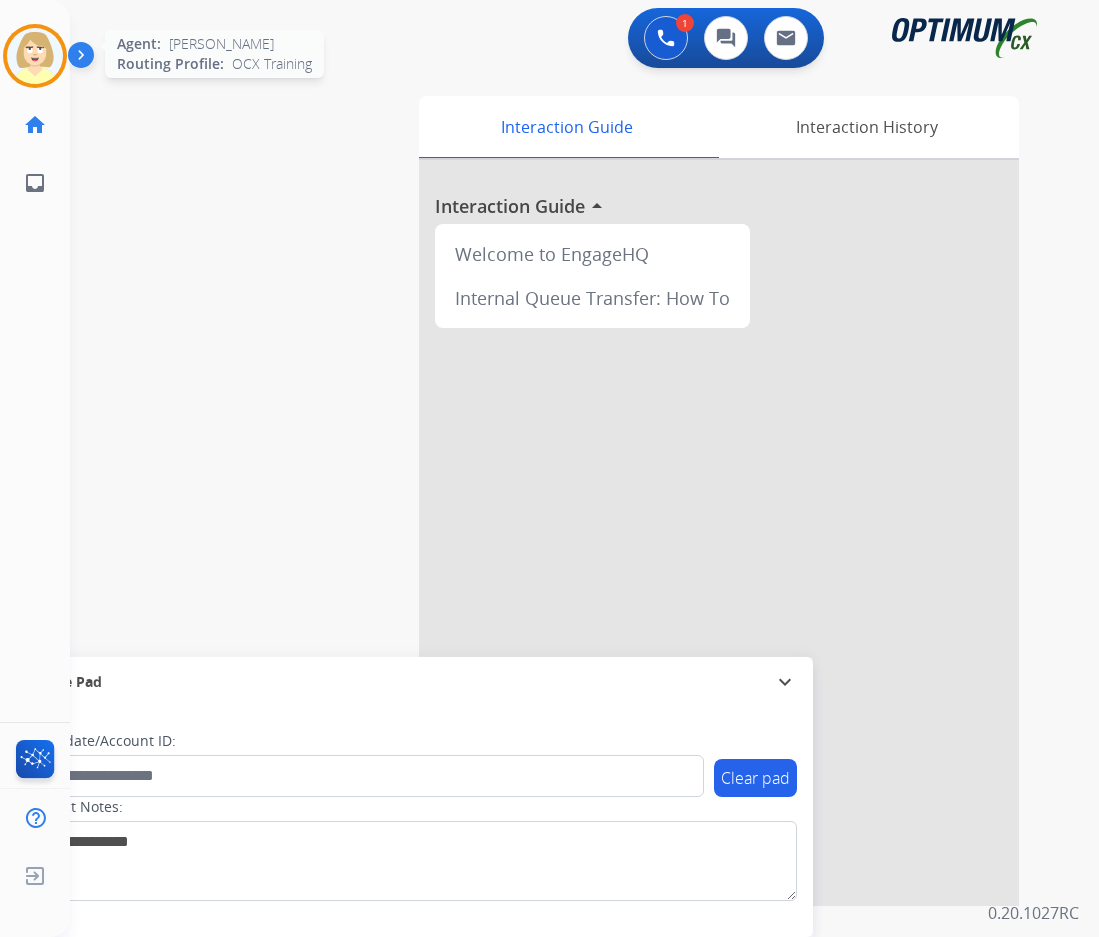 click at bounding box center (35, 56) 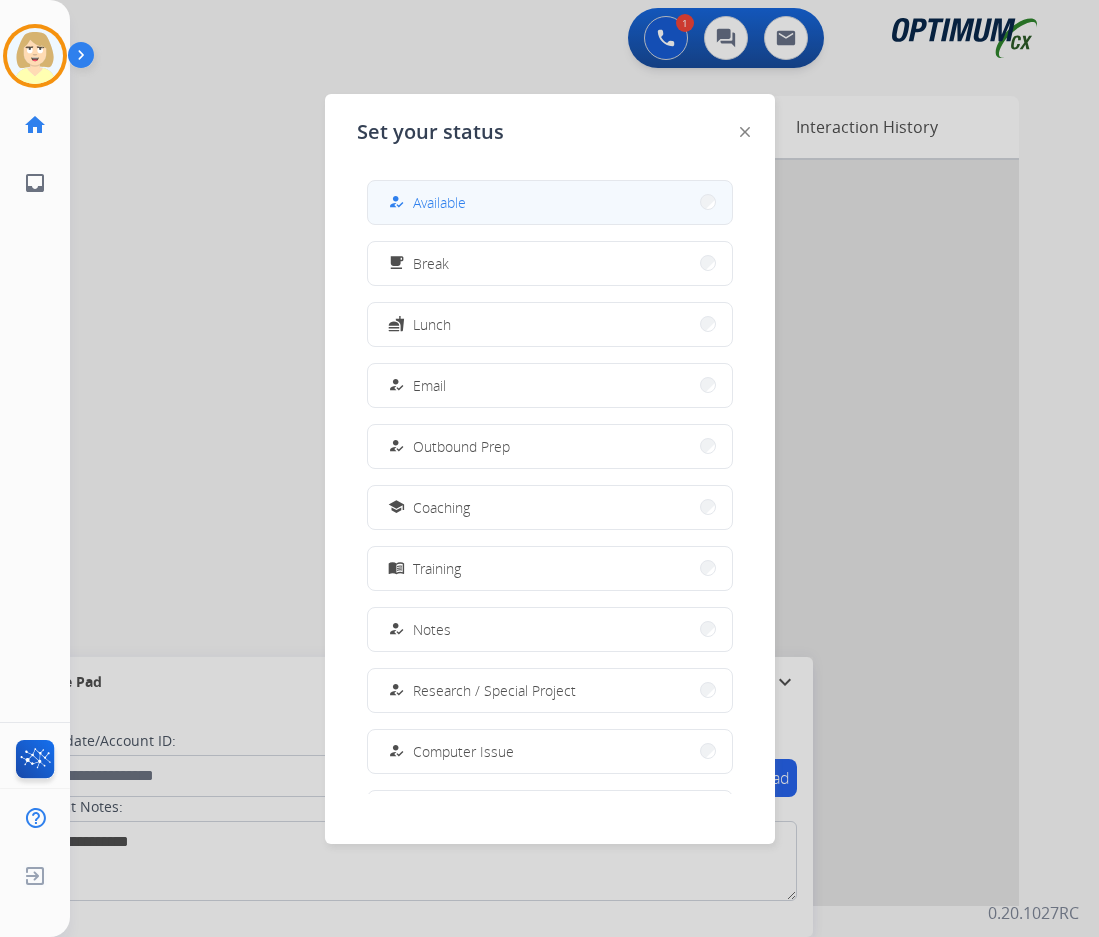 click on "Available" at bounding box center [439, 202] 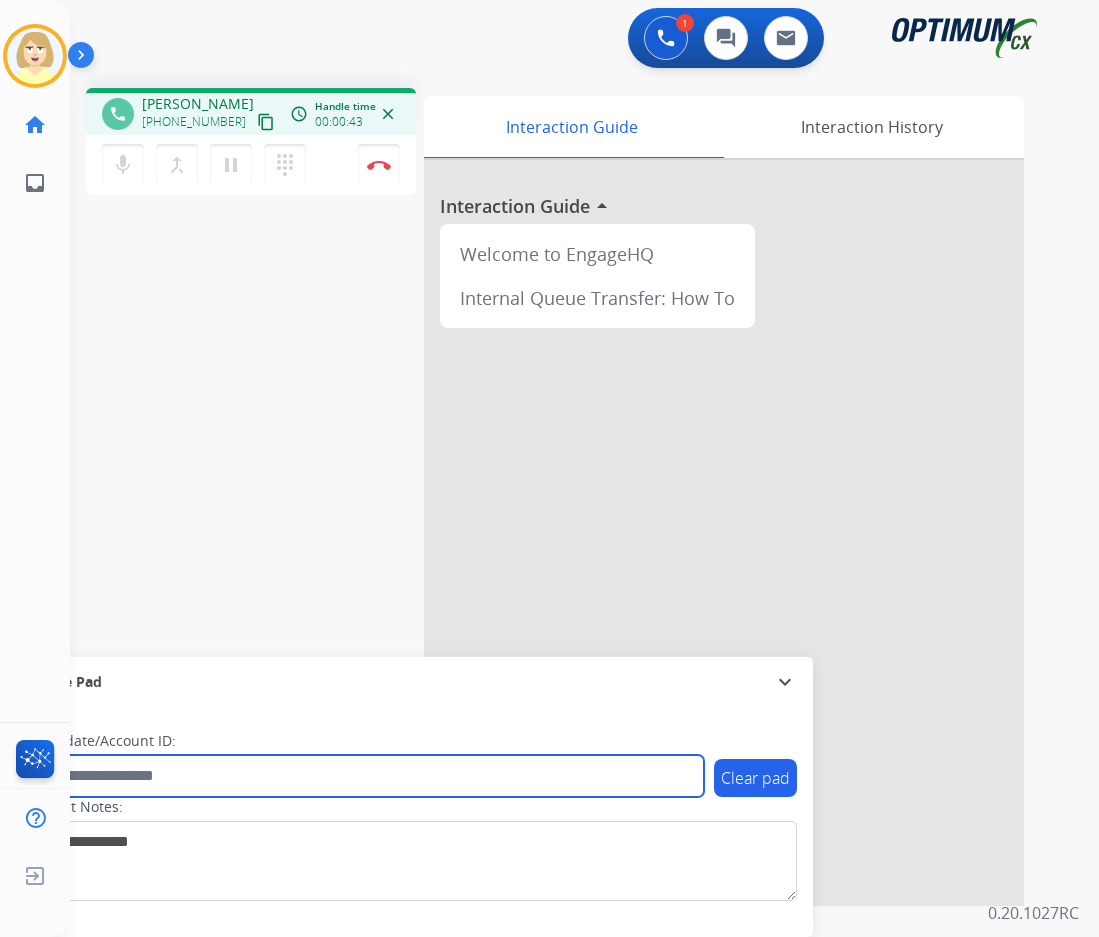 click at bounding box center [365, 776] 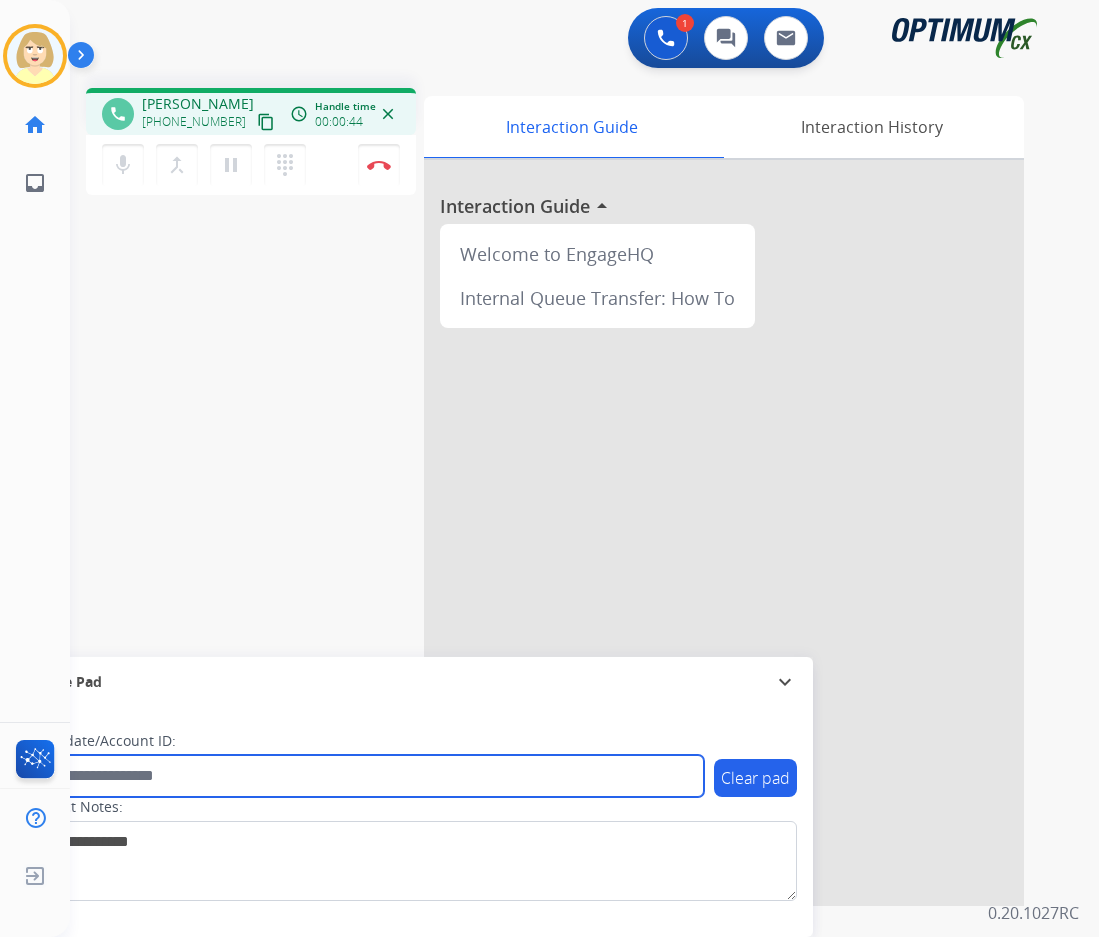 paste on "*******" 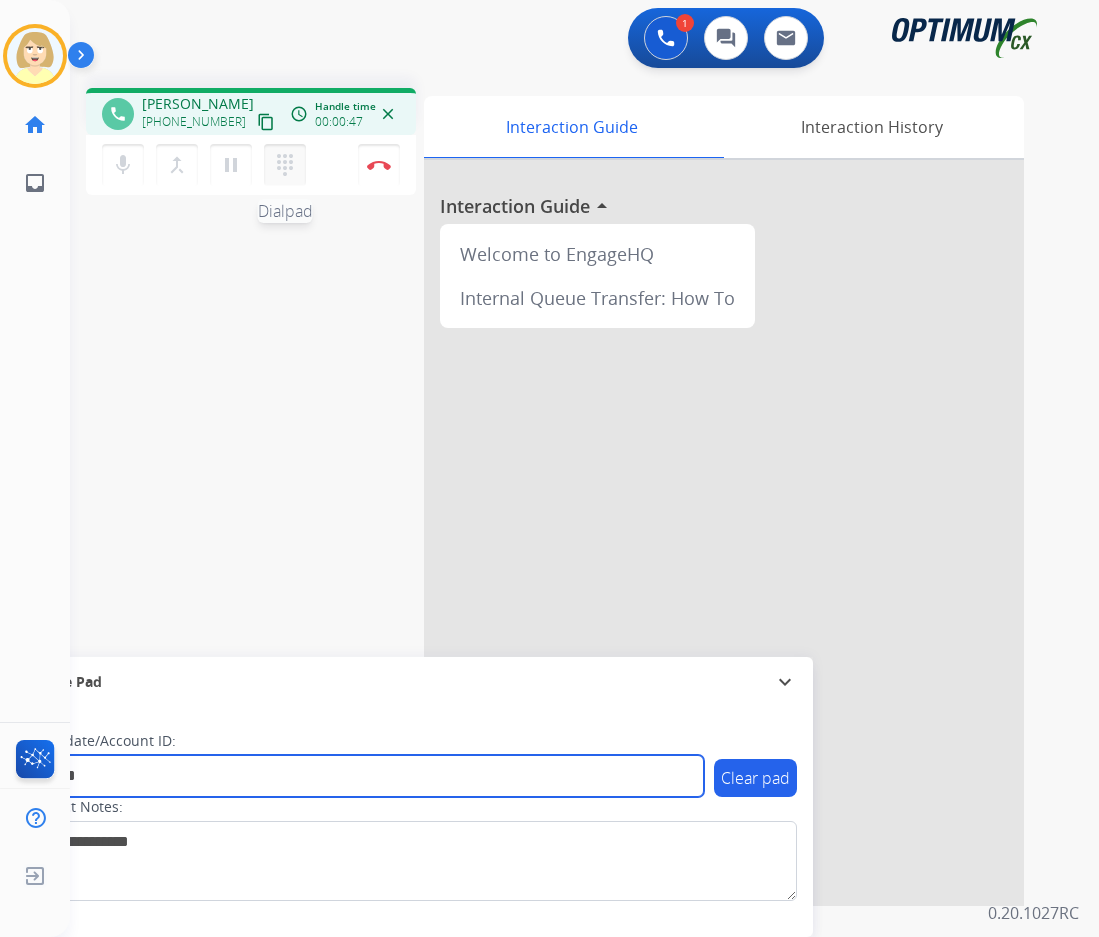 type on "*******" 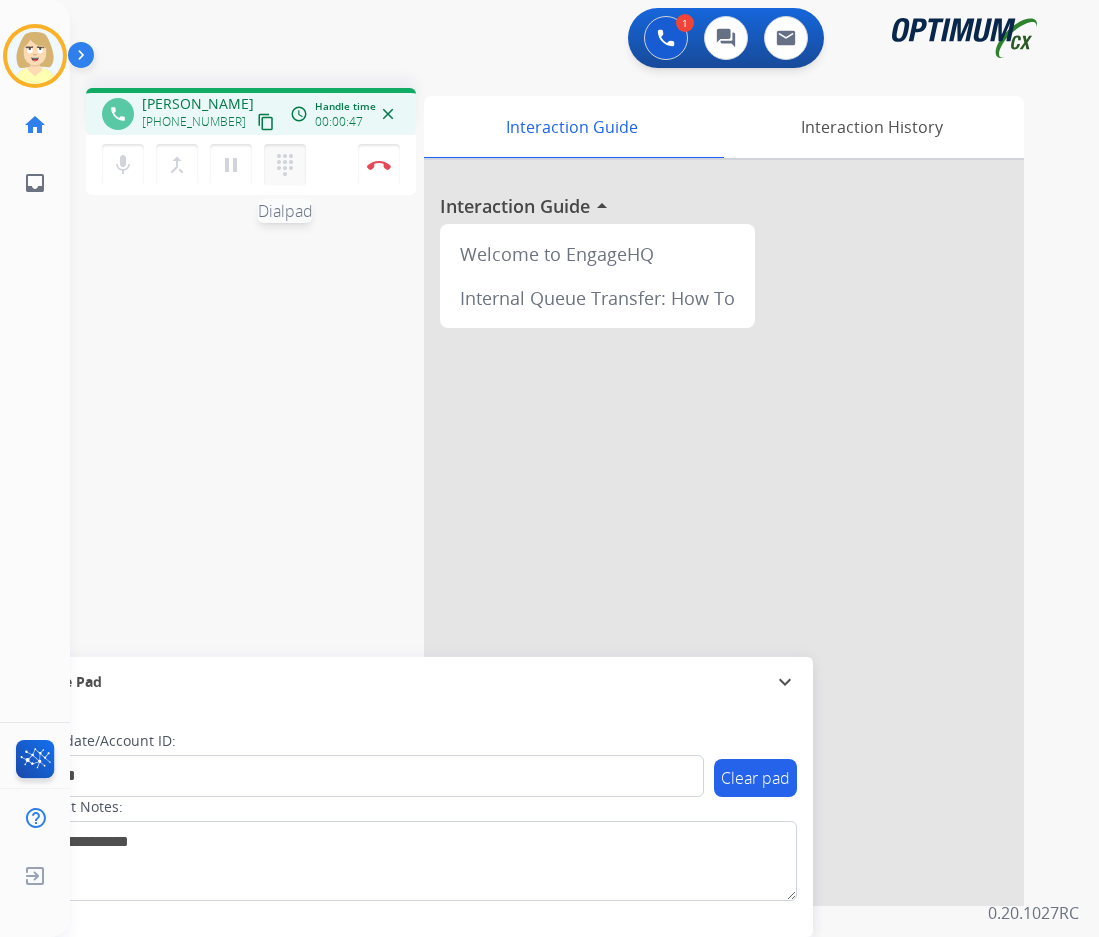 click on "dialpad" at bounding box center (285, 165) 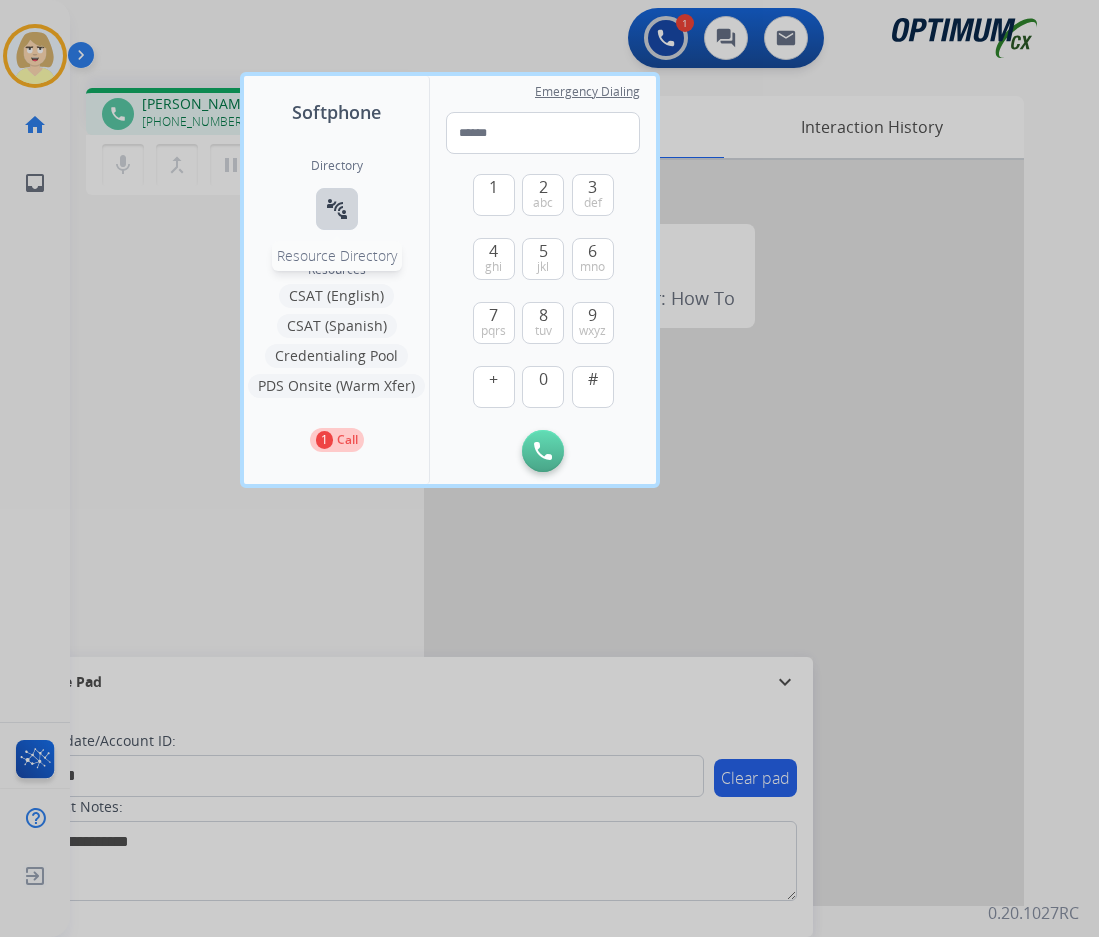 click on "connect_without_contact" at bounding box center [337, 209] 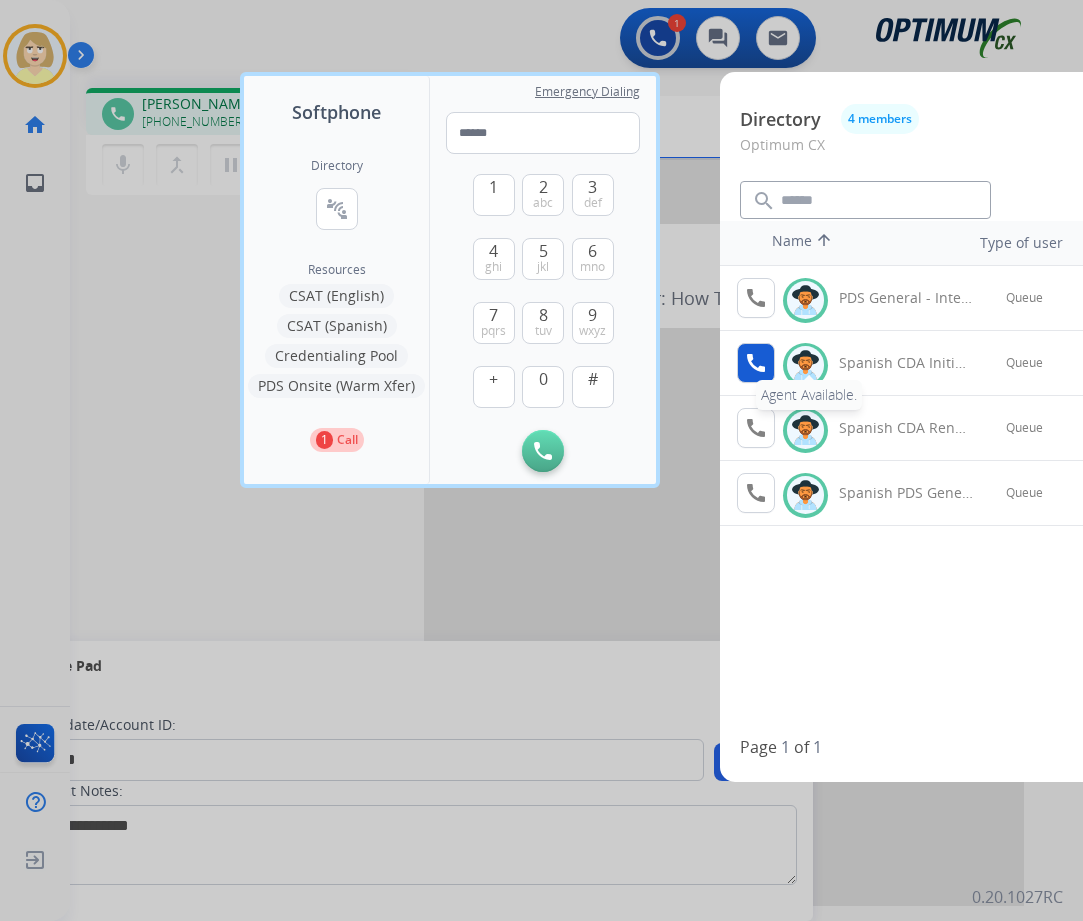 click on "call" at bounding box center [756, 363] 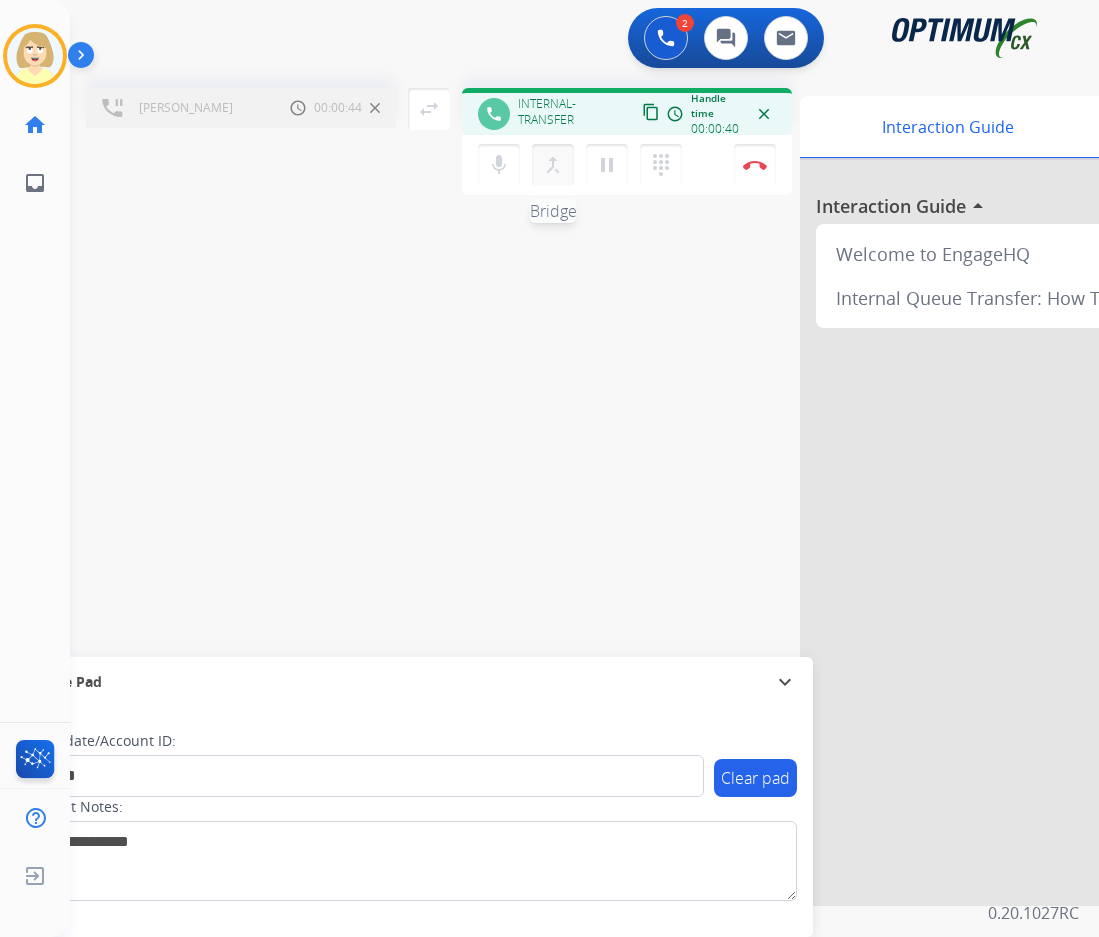 click on "merge_type" at bounding box center (553, 165) 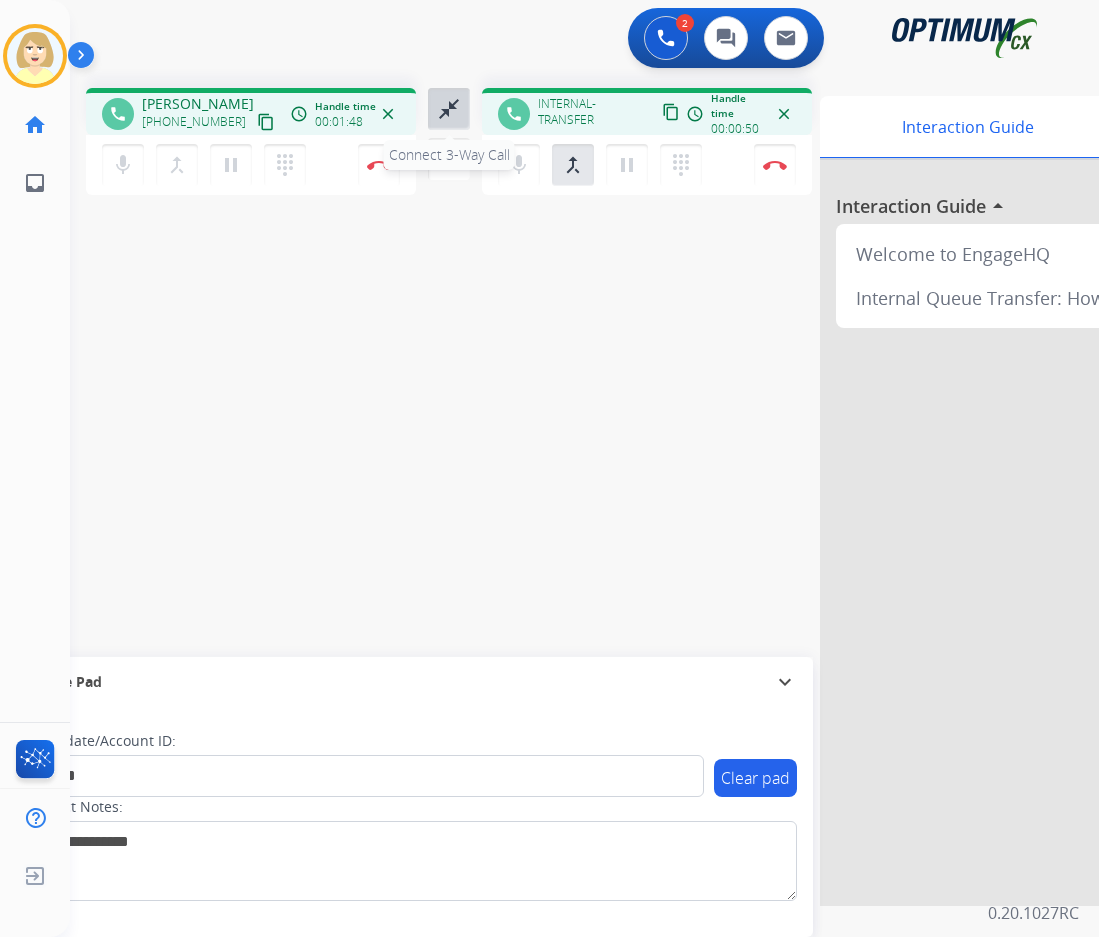 click on "close_fullscreen" at bounding box center [449, 109] 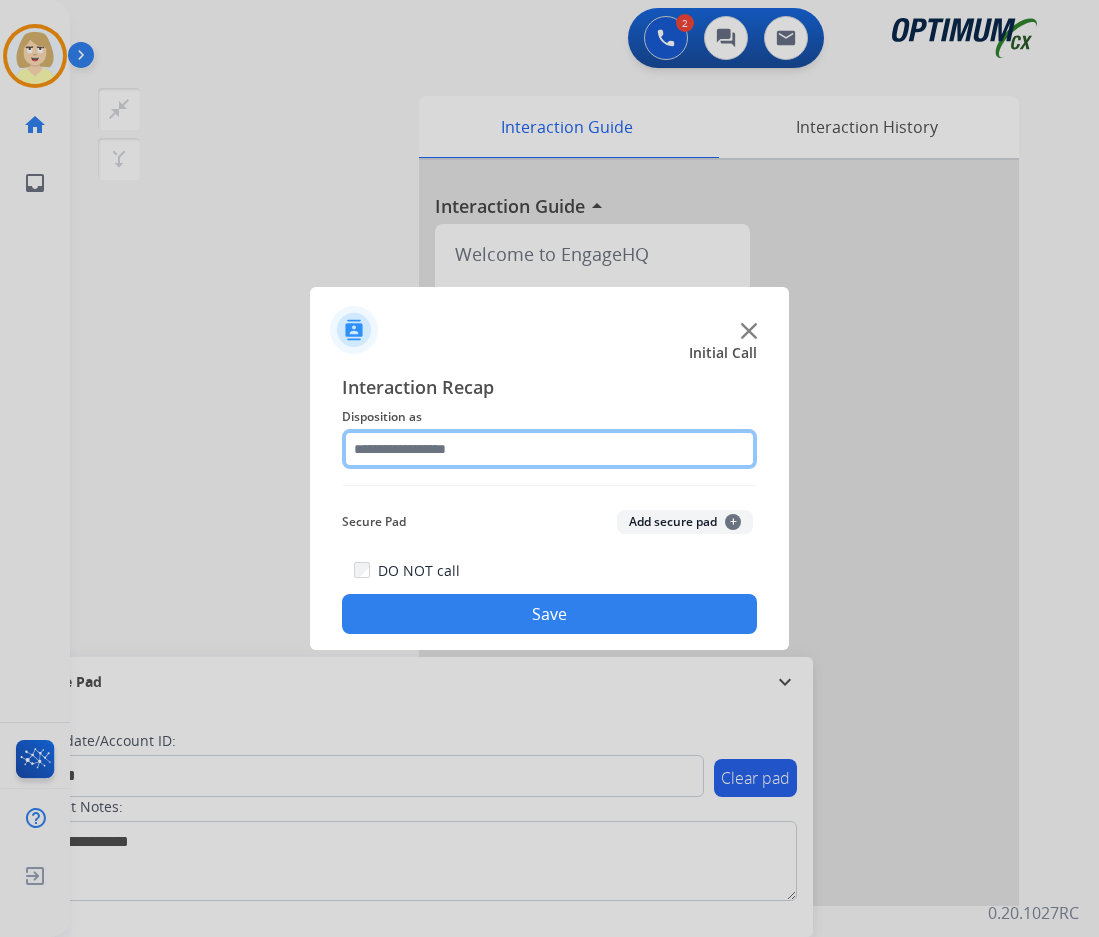 click 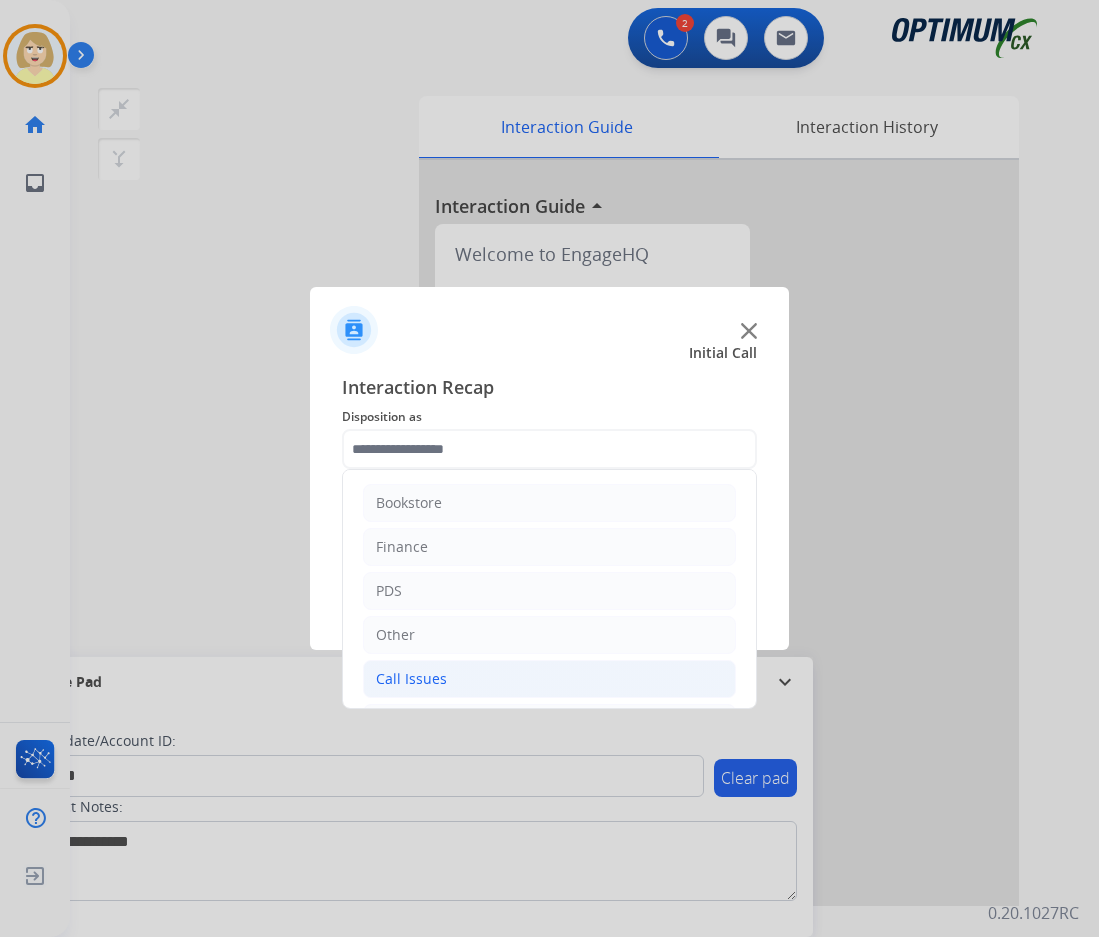 click on "Call Issues" 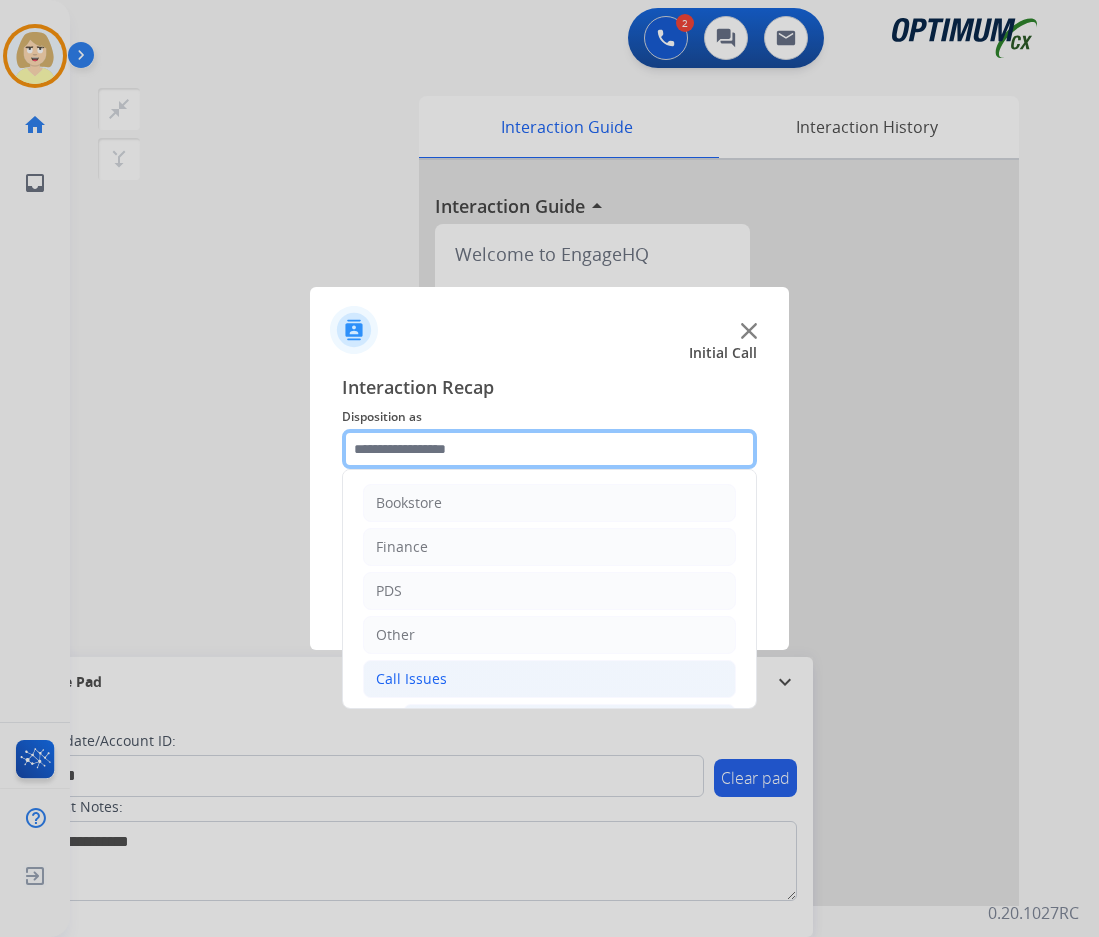 scroll, scrollTop: 100, scrollLeft: 0, axis: vertical 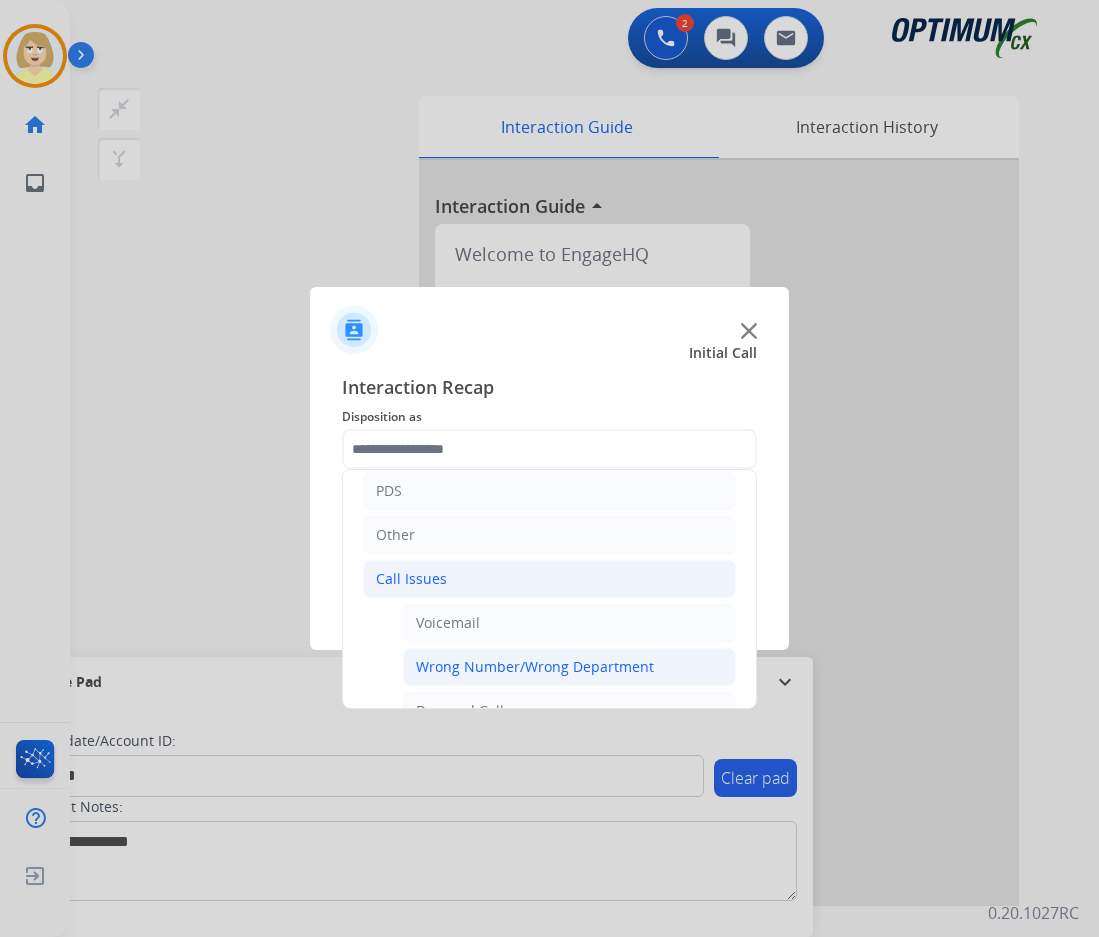 click on "Wrong Number/Wrong Department" 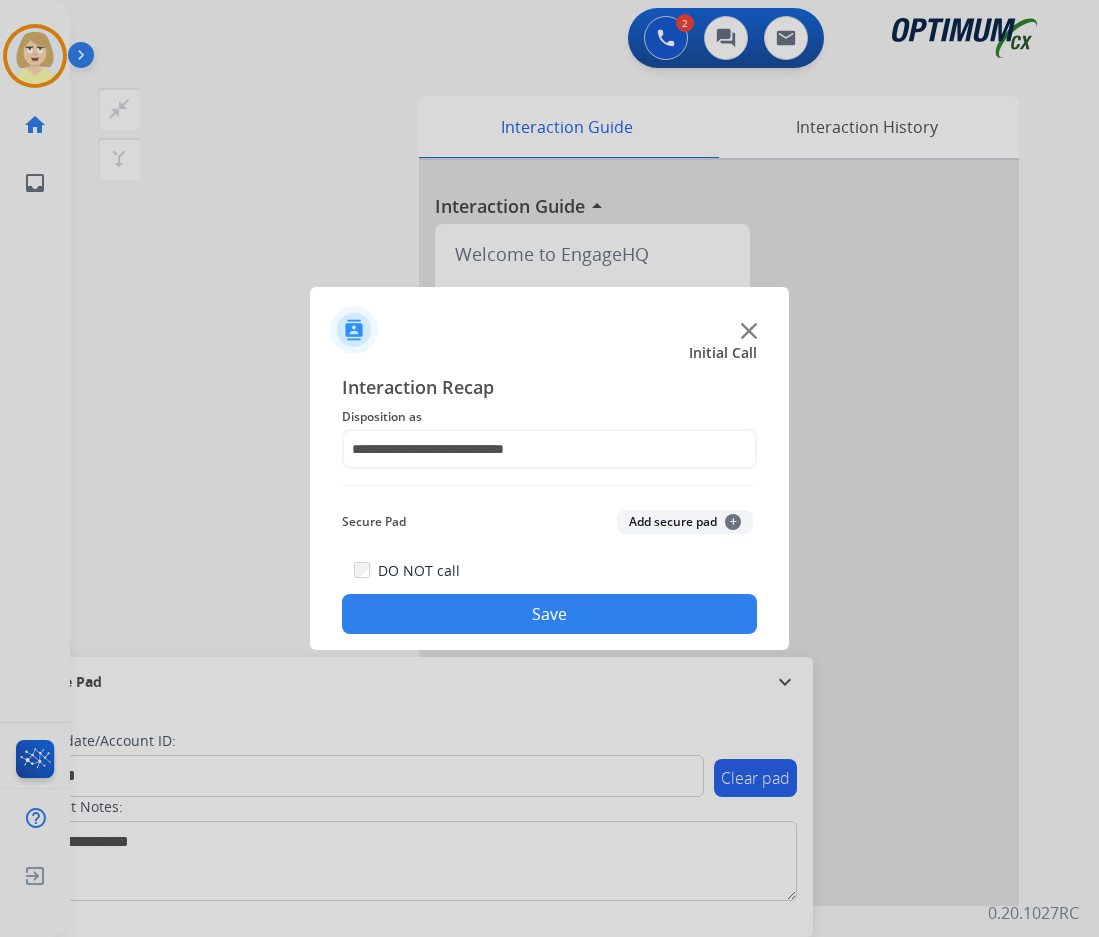 drag, startPoint x: 664, startPoint y: 521, endPoint x: 535, endPoint y: 628, distance: 167.60072 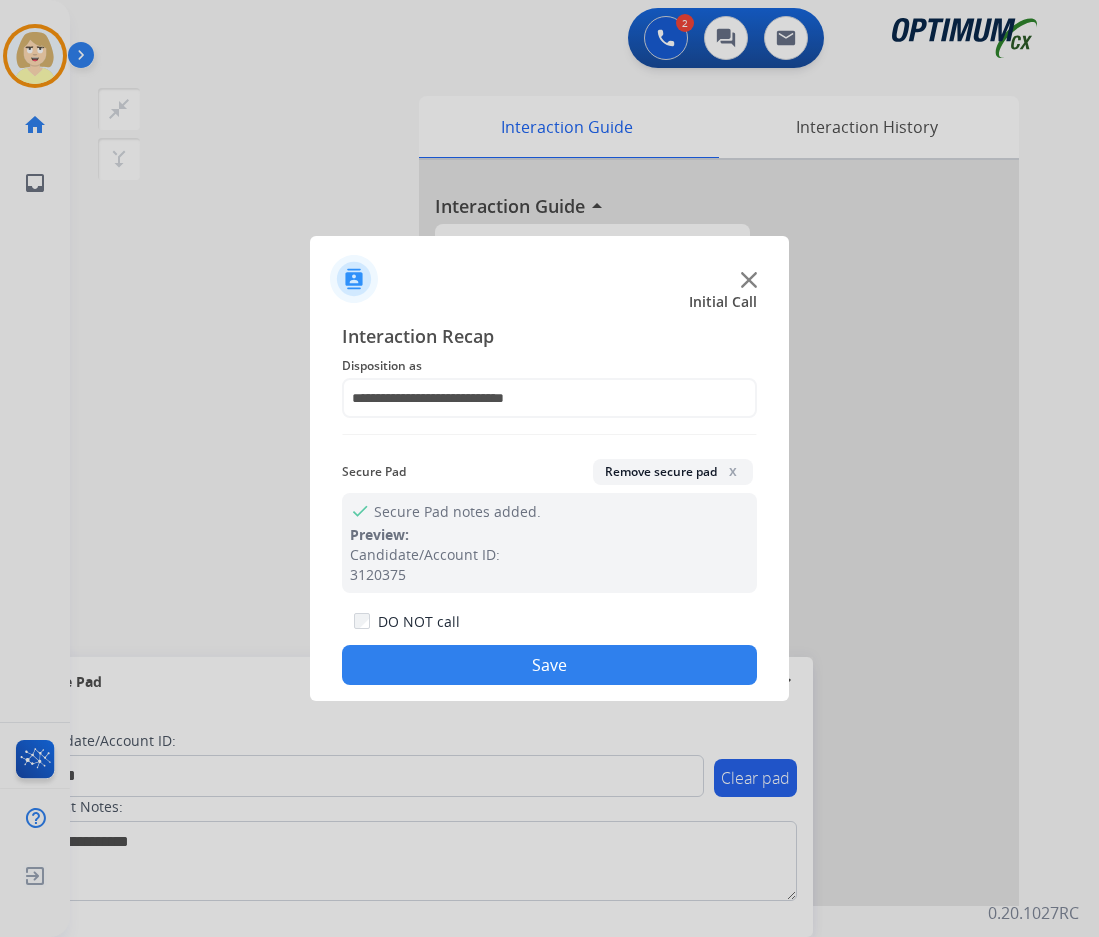 click on "Save" 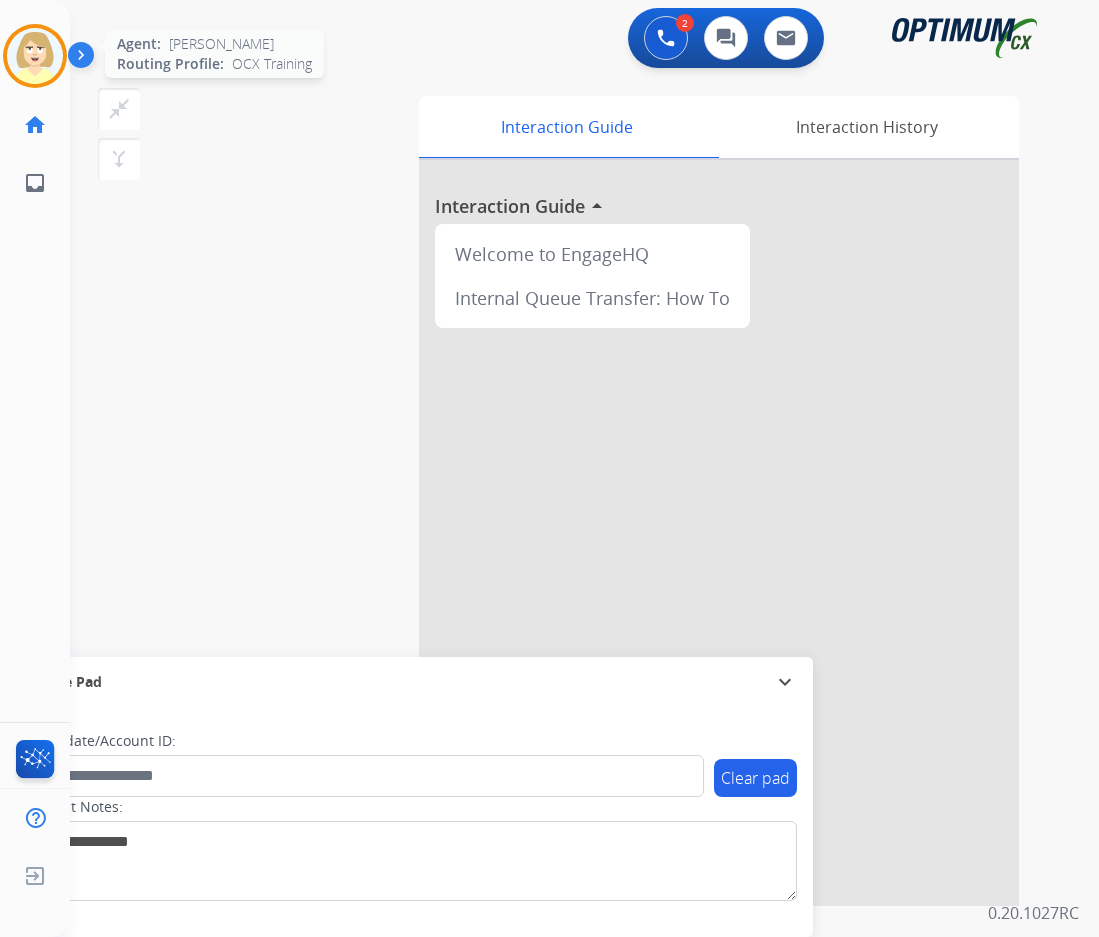 click at bounding box center (35, 56) 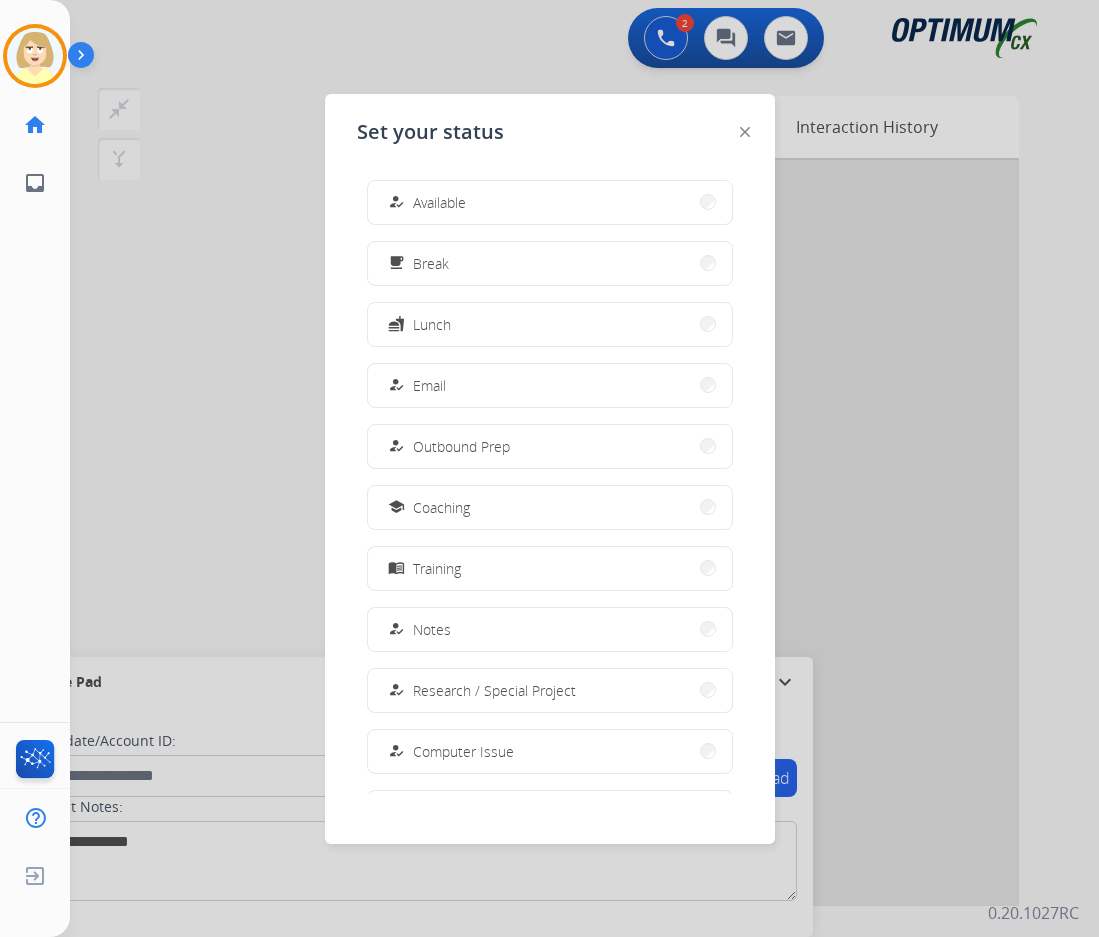 drag, startPoint x: 433, startPoint y: 200, endPoint x: 245, endPoint y: 231, distance: 190.53871 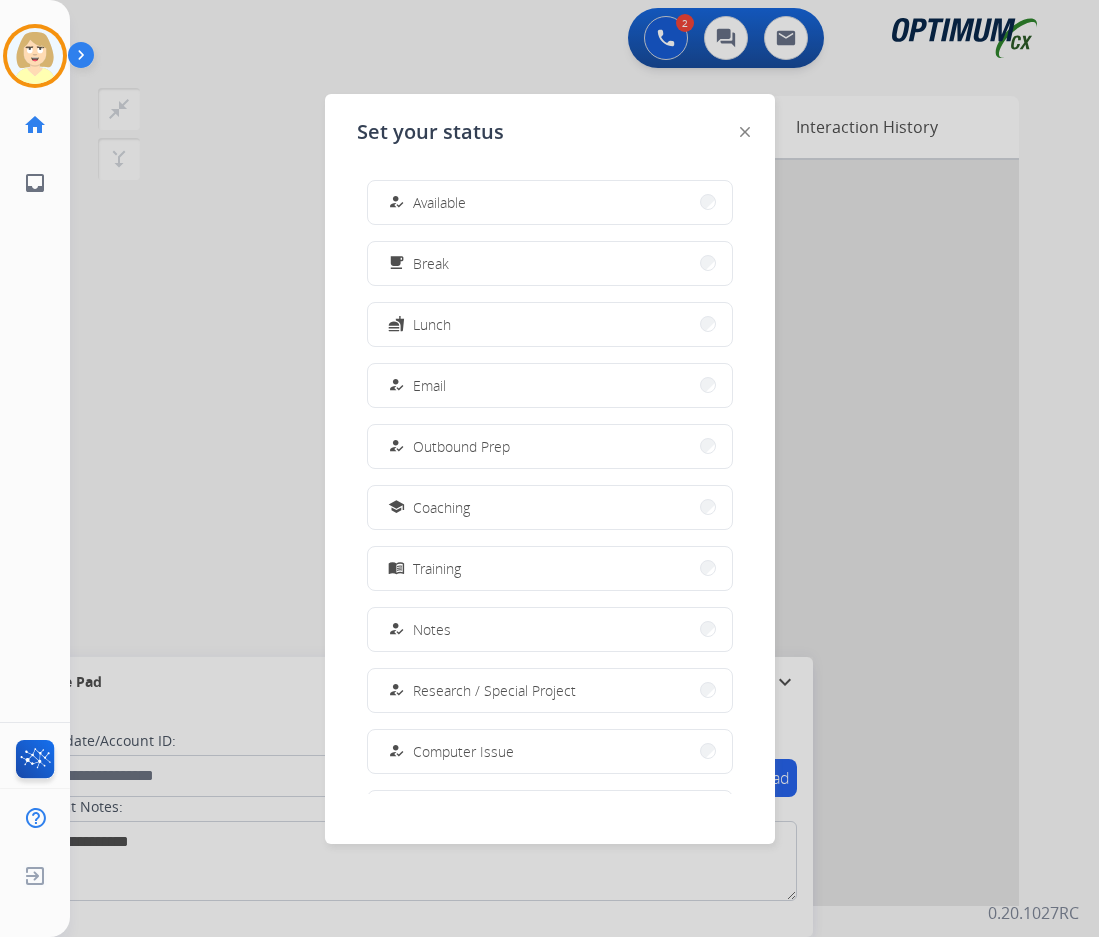 click on "Available" at bounding box center (439, 202) 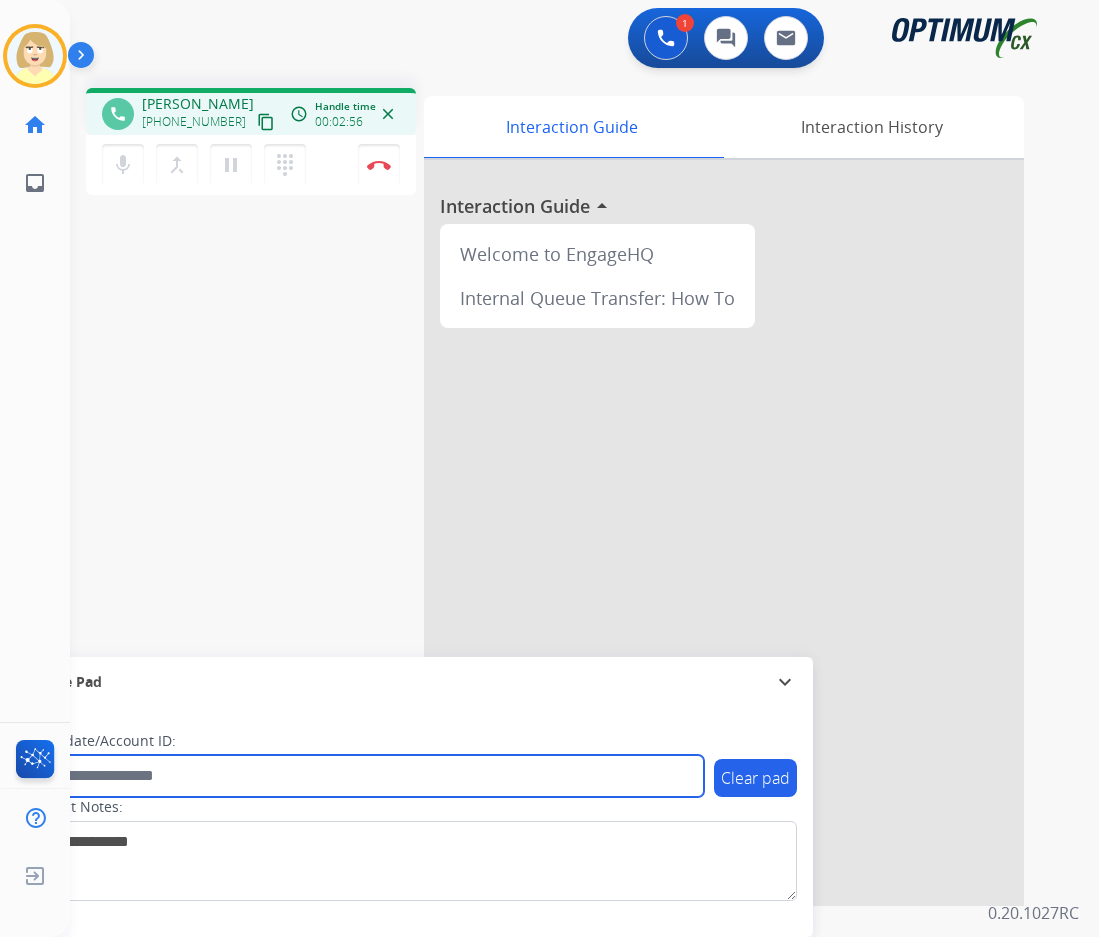 click at bounding box center [365, 776] 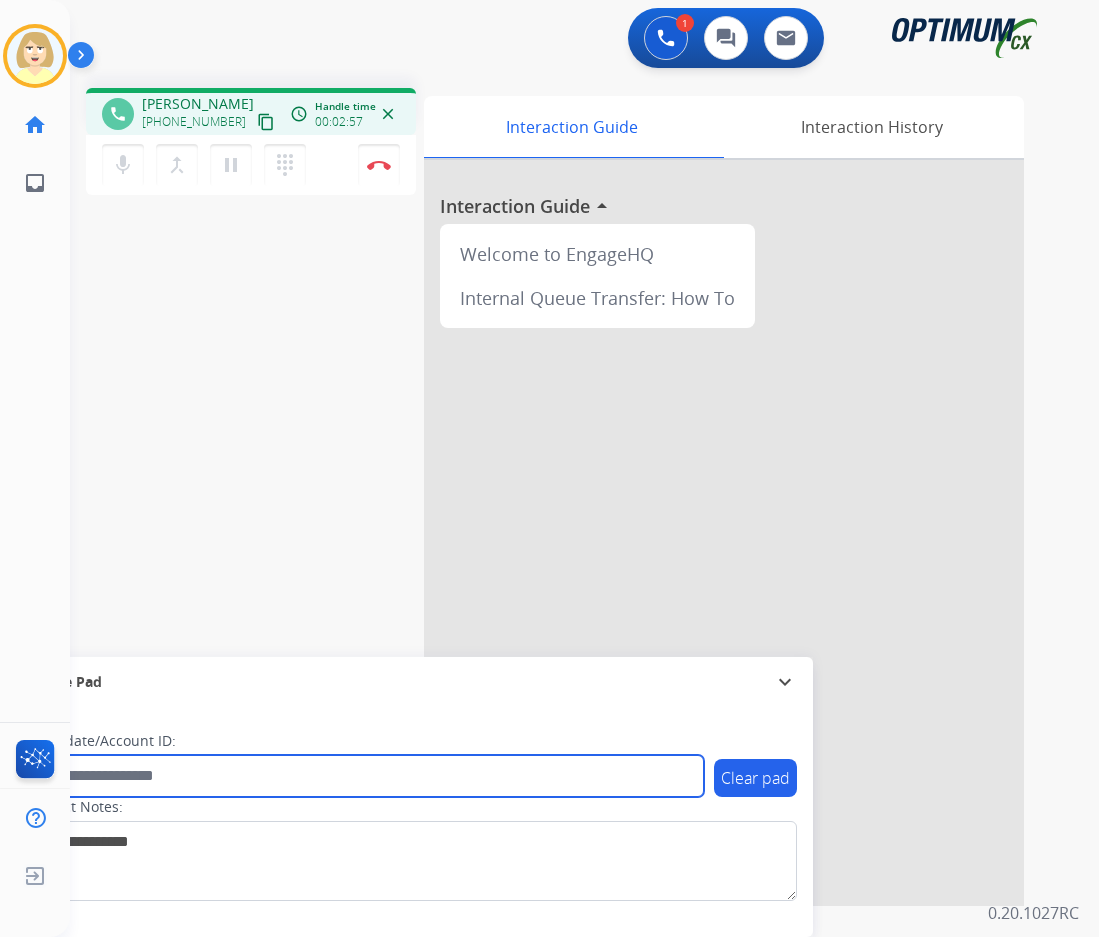 paste on "*******" 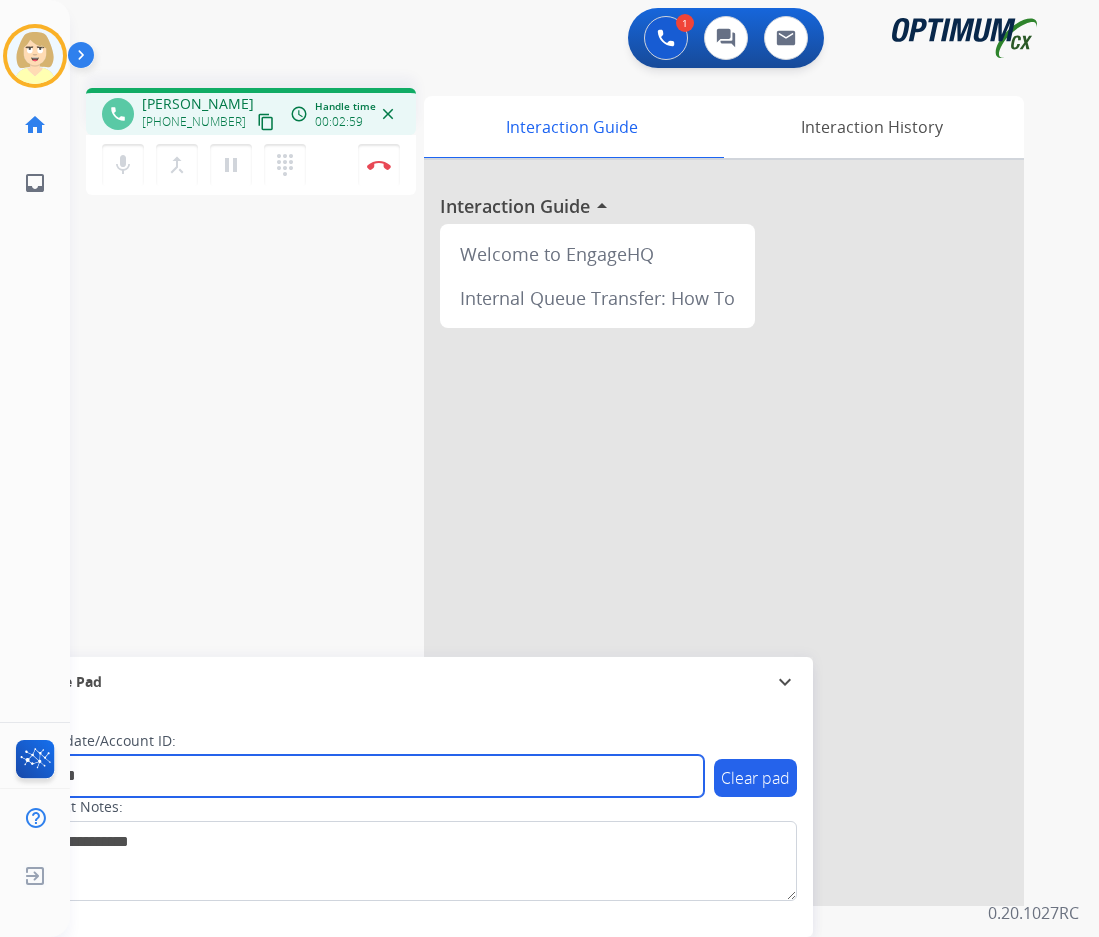 type on "*******" 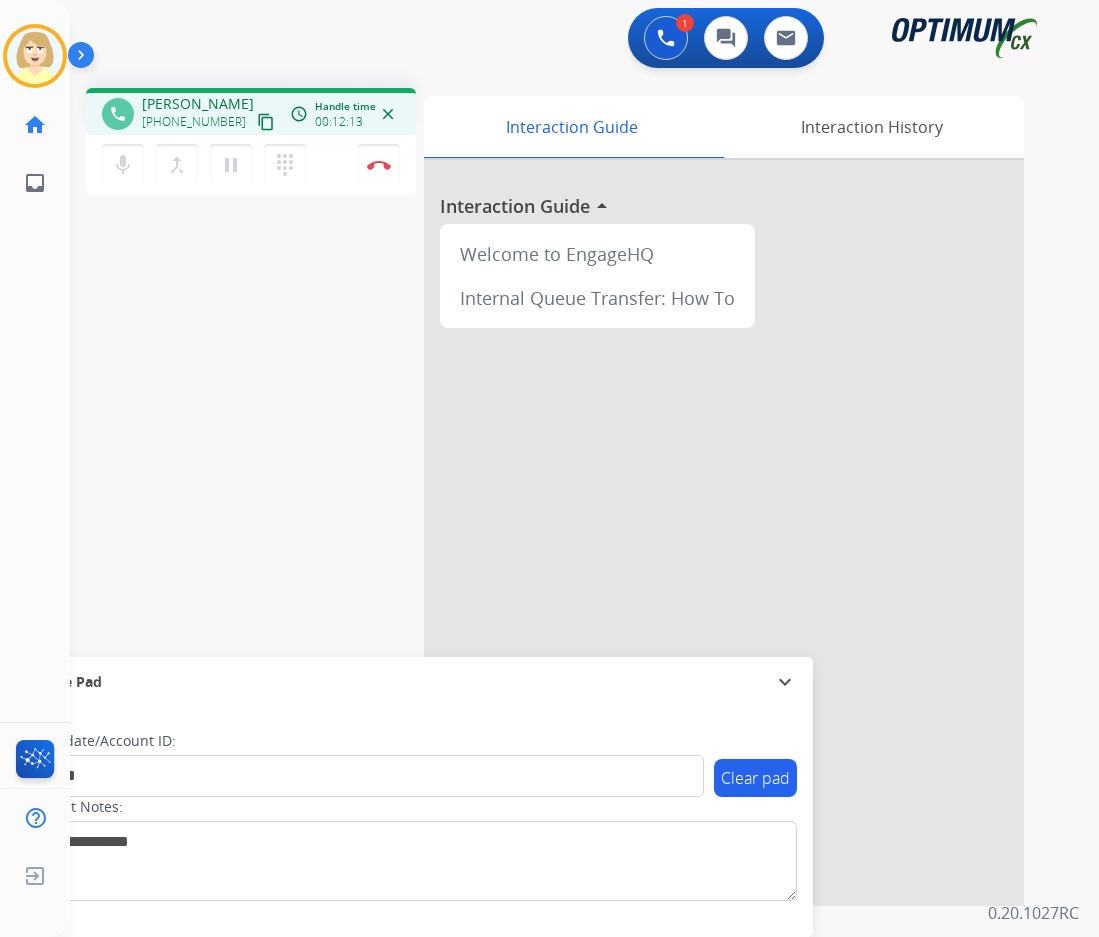 click on "phone [PERSON_NAME] [PHONE_NUMBER] content_copy access_time Call metrics Queue   00:08 Hold   00:00 Talk   12:06 Total   12:13 Handle time 00:12:13 close mic Mute merge_type Bridge pause Hold dialpad Dialpad Disconnect swap_horiz Break voice bridge close_fullscreen Connect 3-Way Call merge_type Separate 3-Way Call  Interaction Guide   Interaction History  Interaction Guide arrow_drop_up  Welcome to EngageHQ   Internal Queue Transfer: How To  Secure Pad expand_more Clear pad Candidate/Account ID: ******* Contact Notes:" at bounding box center (560, 489) 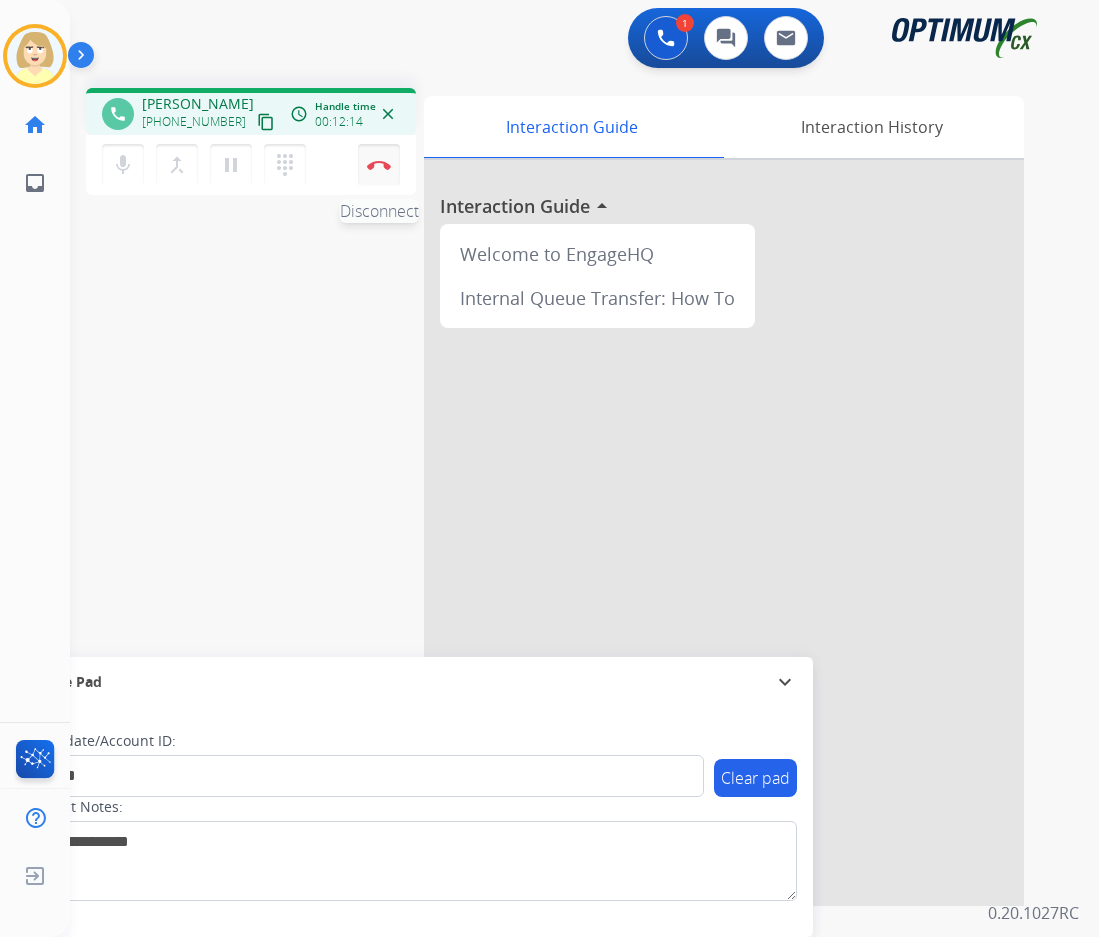click on "Disconnect" at bounding box center [379, 165] 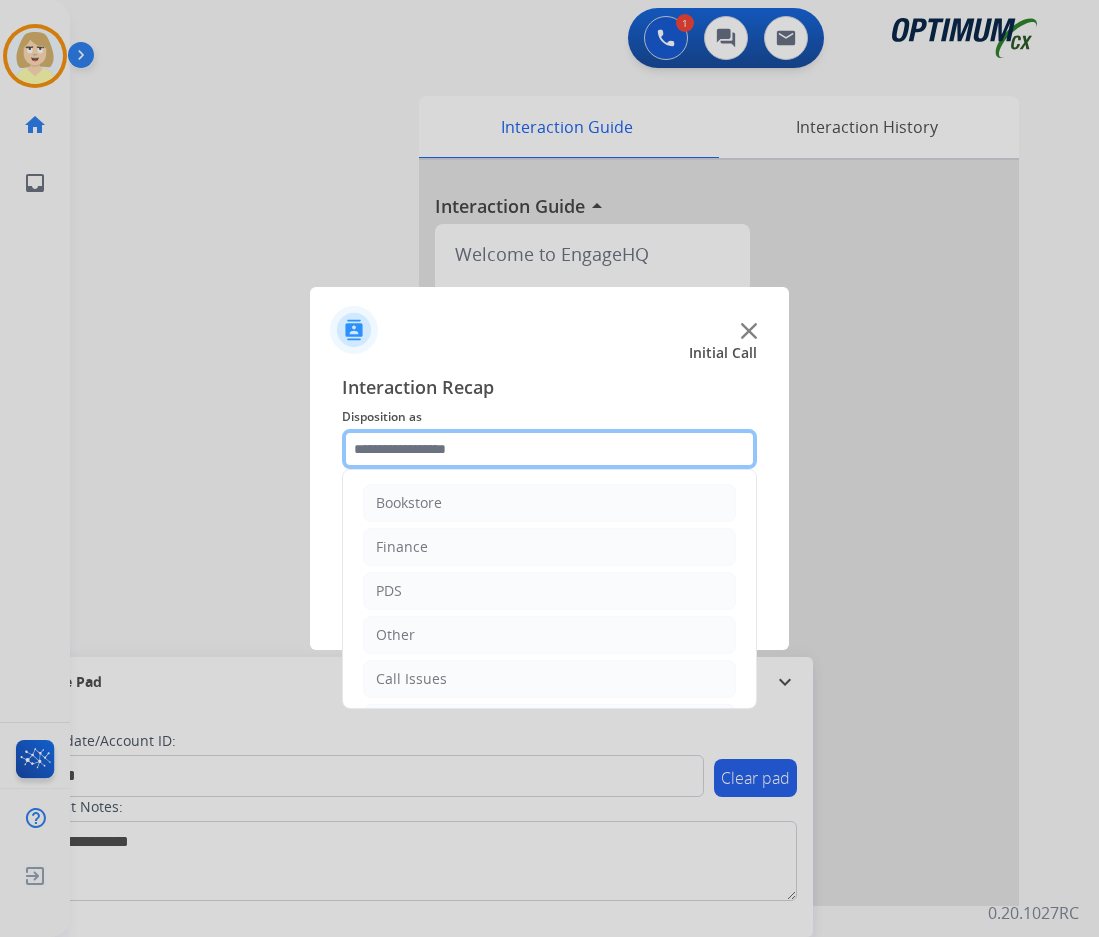 click 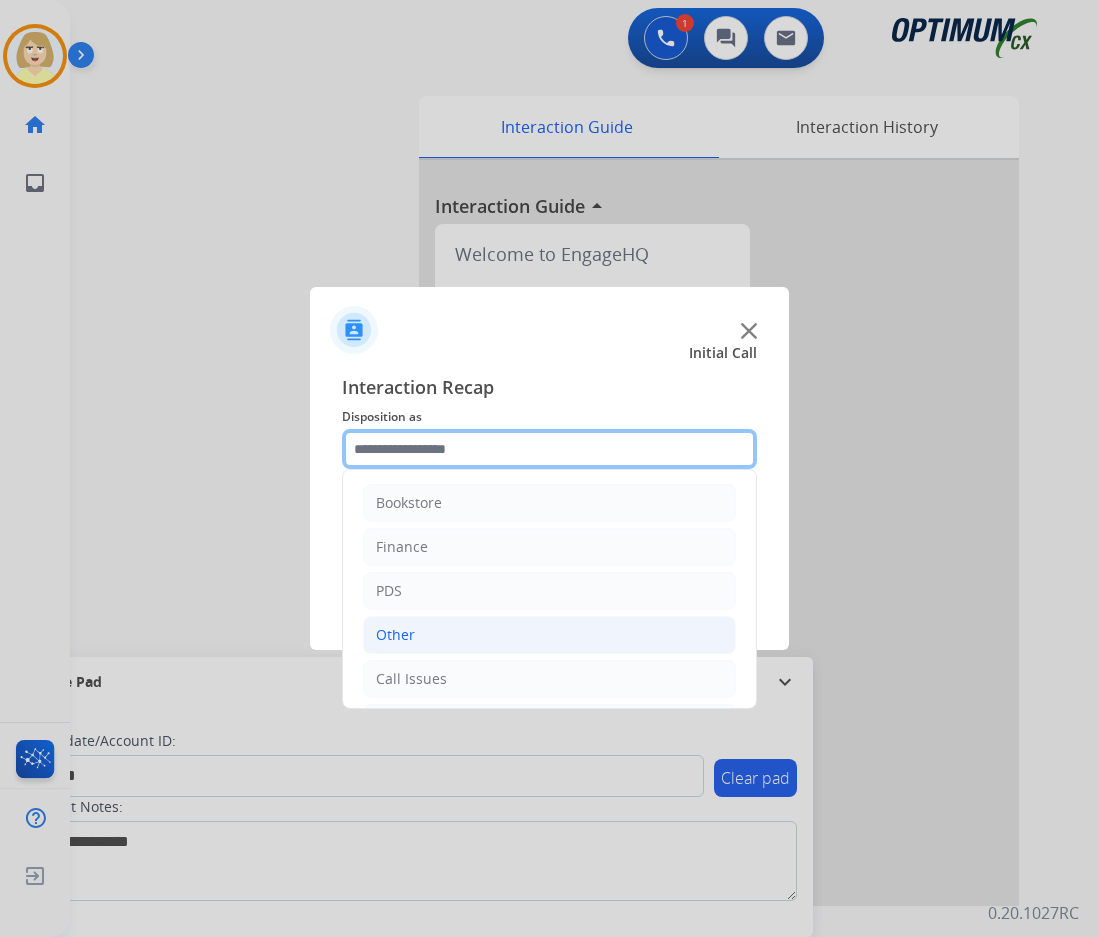 scroll, scrollTop: 136, scrollLeft: 0, axis: vertical 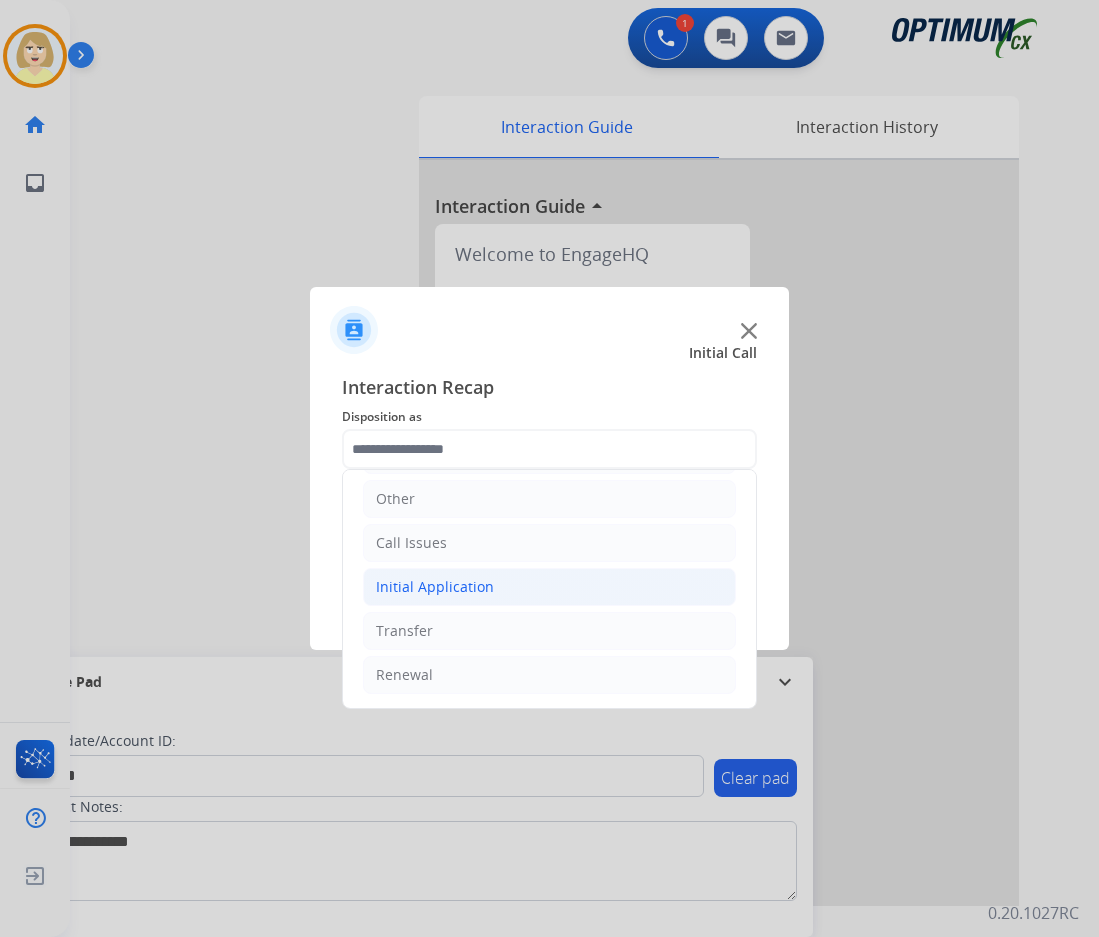 click on "Initial Application" 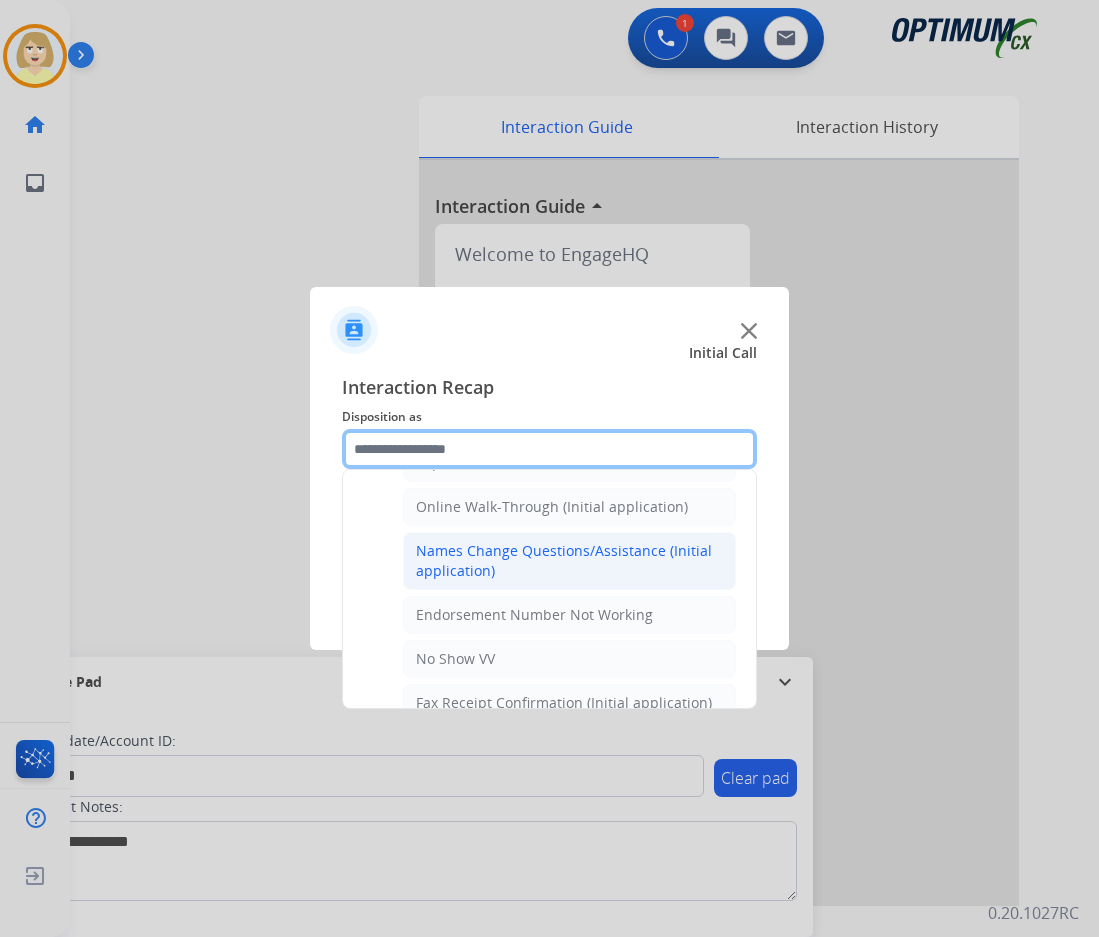 scroll, scrollTop: 336, scrollLeft: 0, axis: vertical 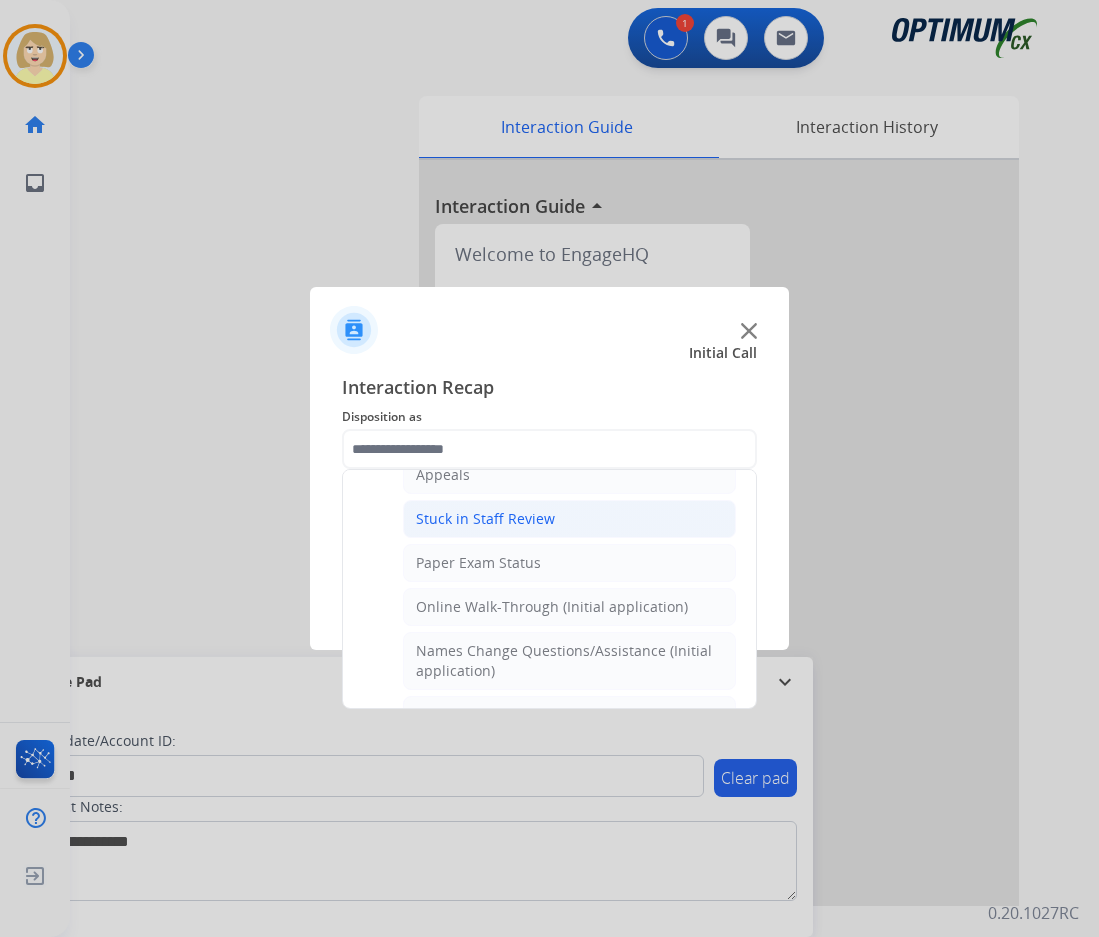 click on "Stuck in Staff Review" 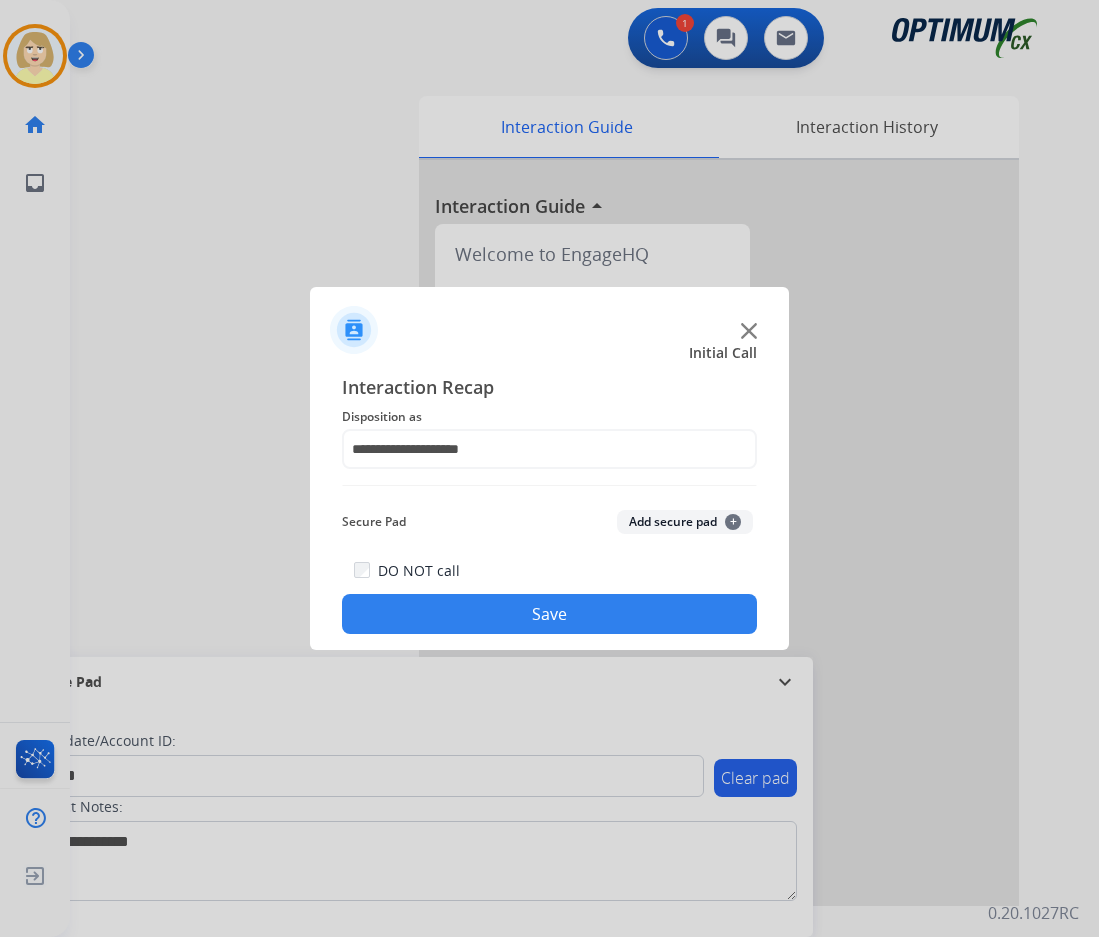 click on "Add secure pad  +" 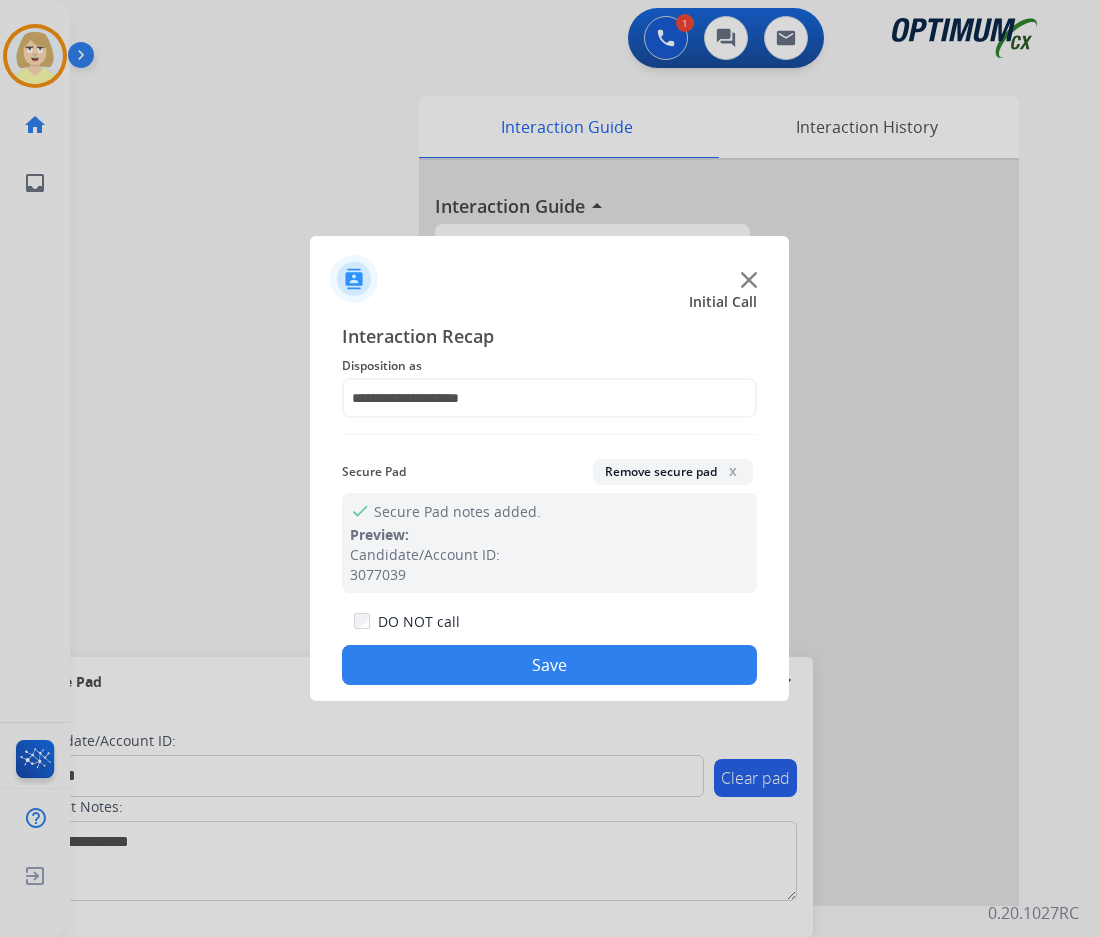 drag, startPoint x: 464, startPoint y: 665, endPoint x: 188, endPoint y: 673, distance: 276.1159 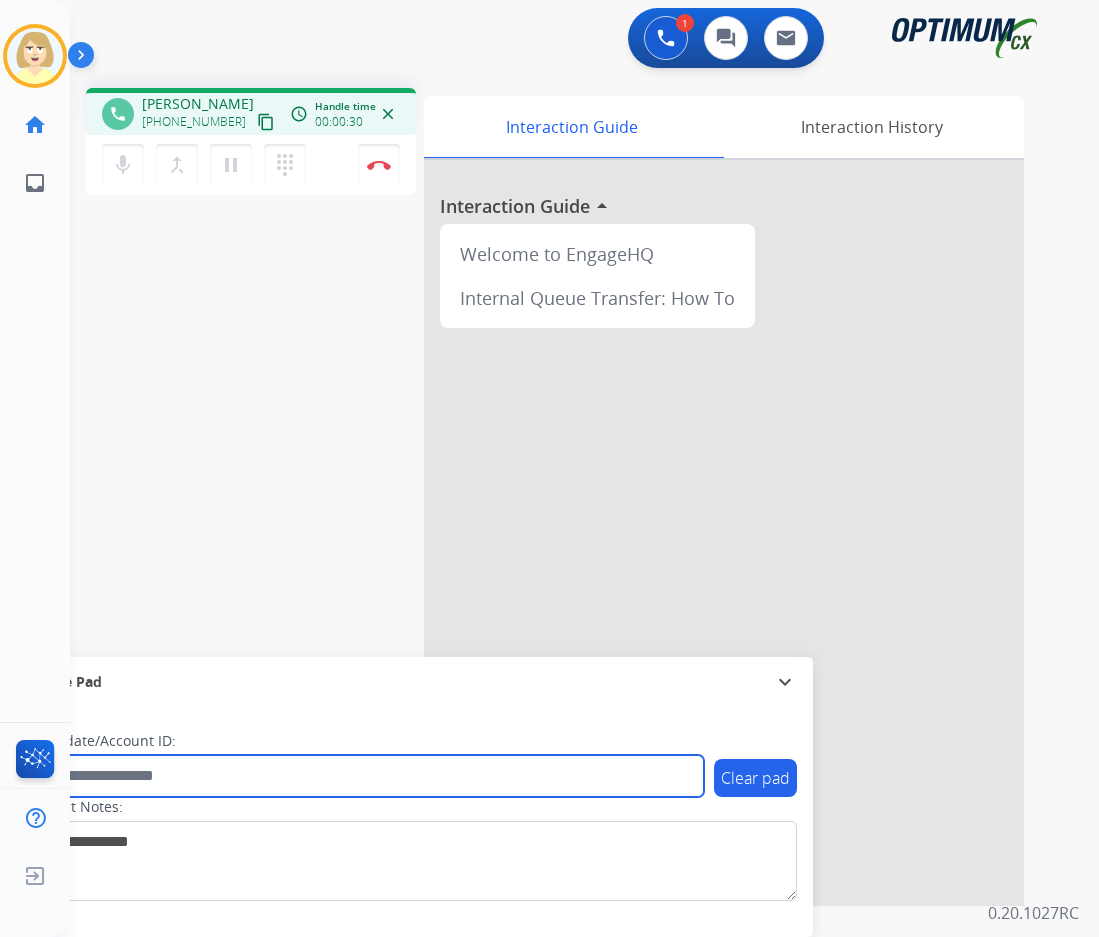 click at bounding box center [365, 776] 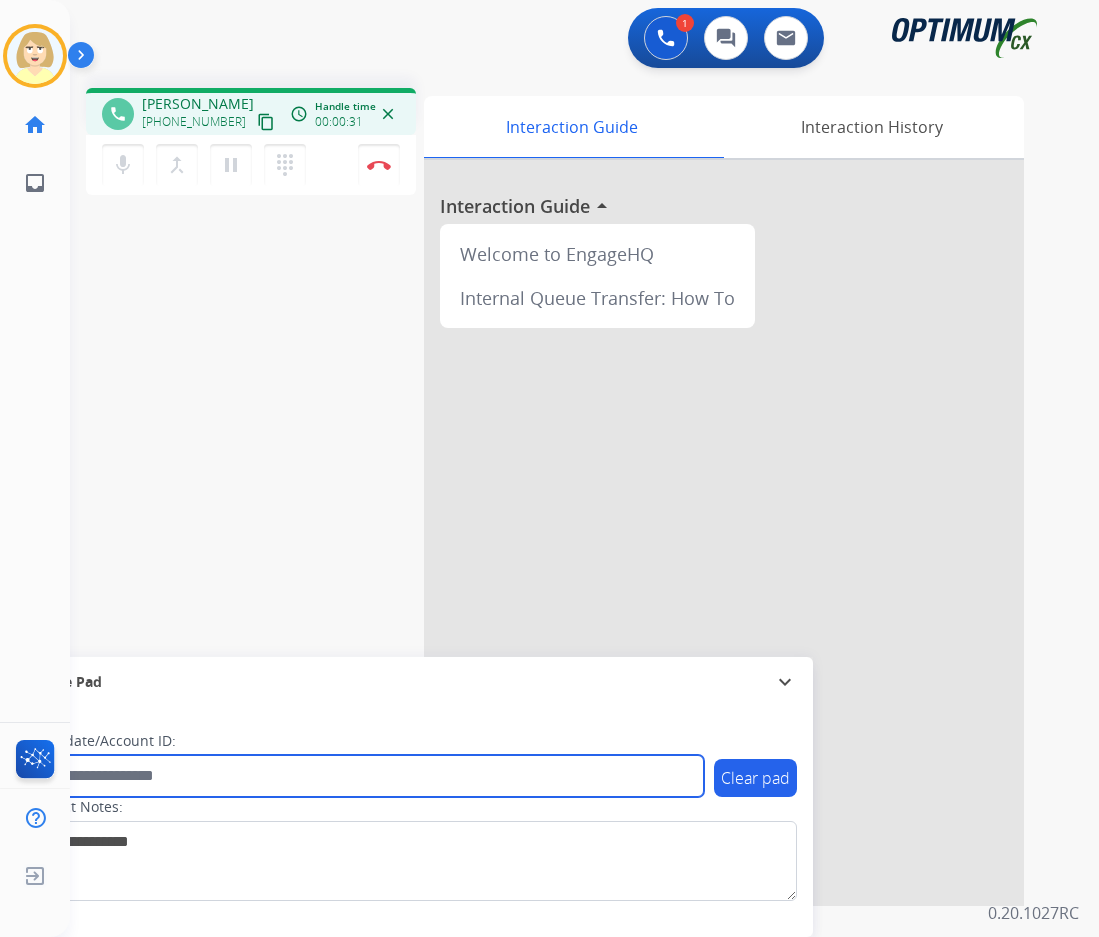 paste on "*******" 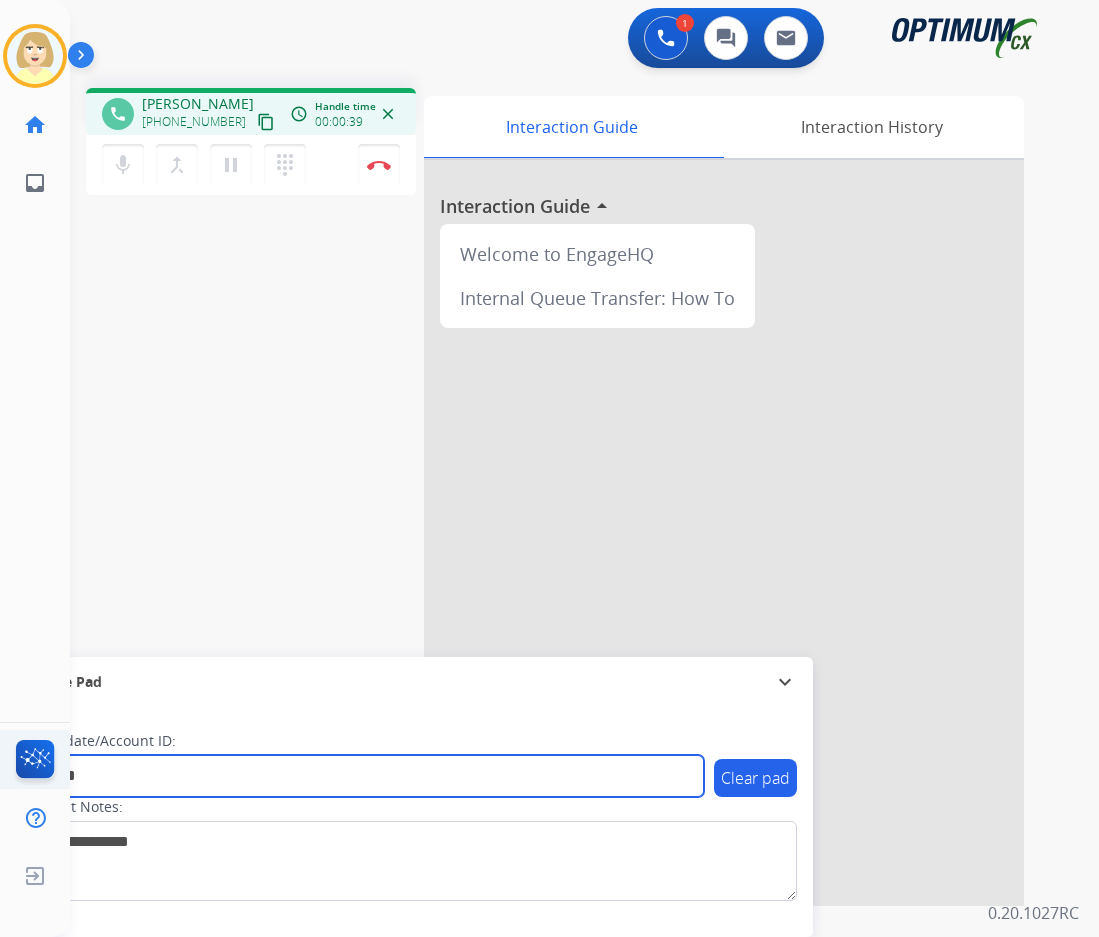 type on "*******" 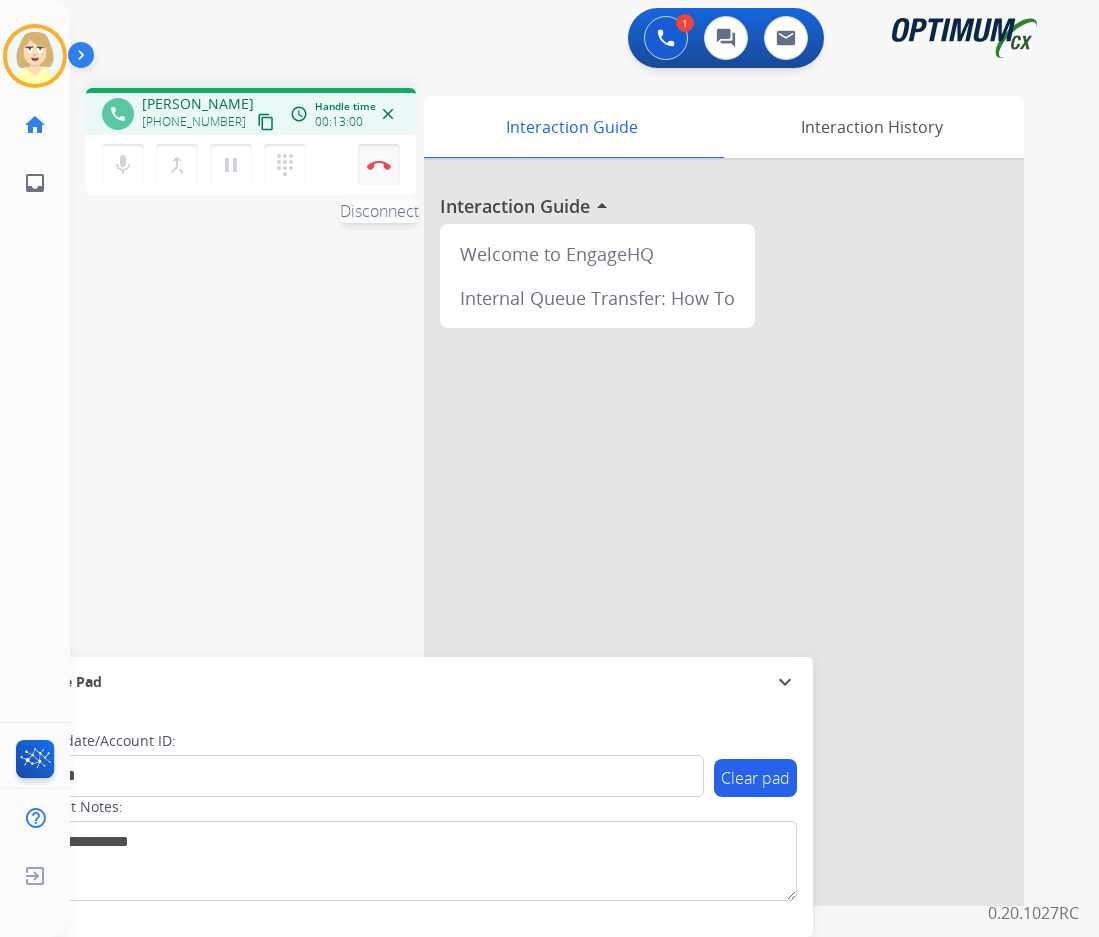 click at bounding box center [379, 165] 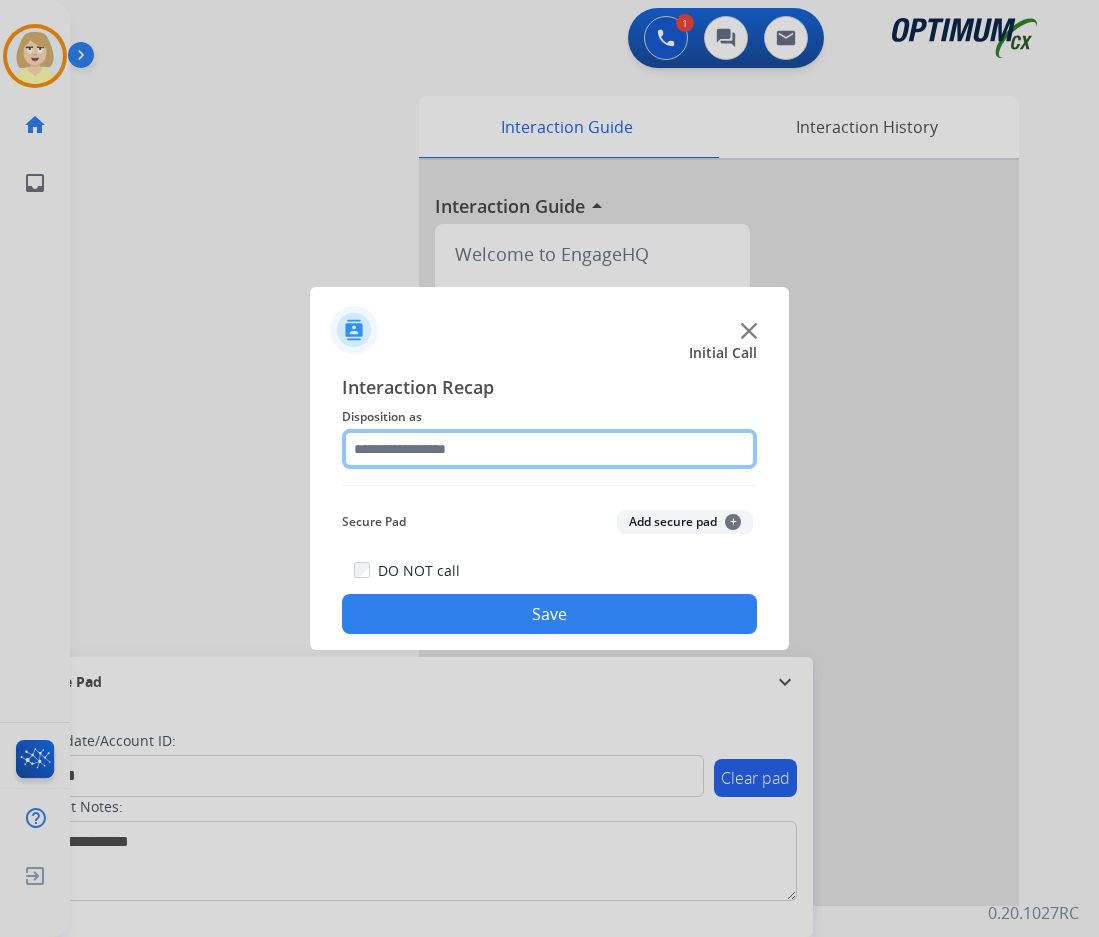 click 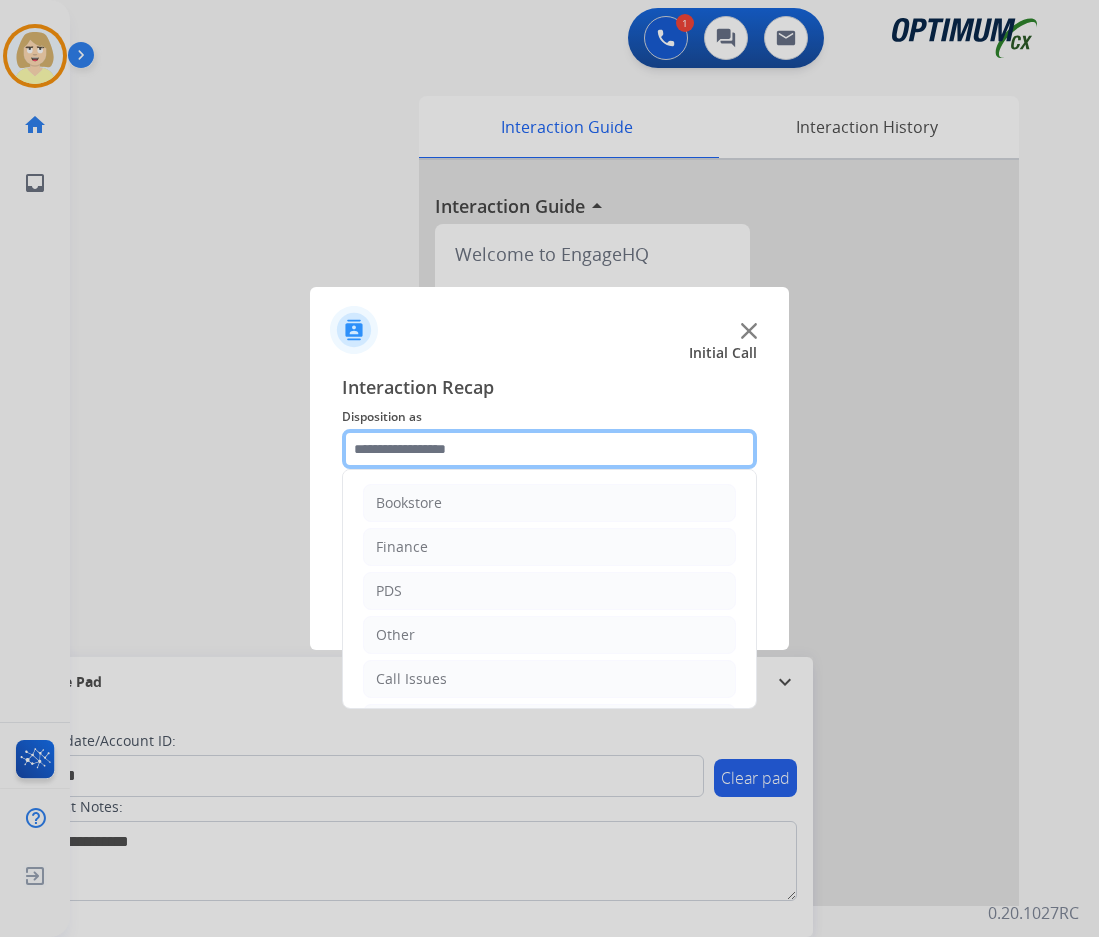 scroll, scrollTop: 136, scrollLeft: 0, axis: vertical 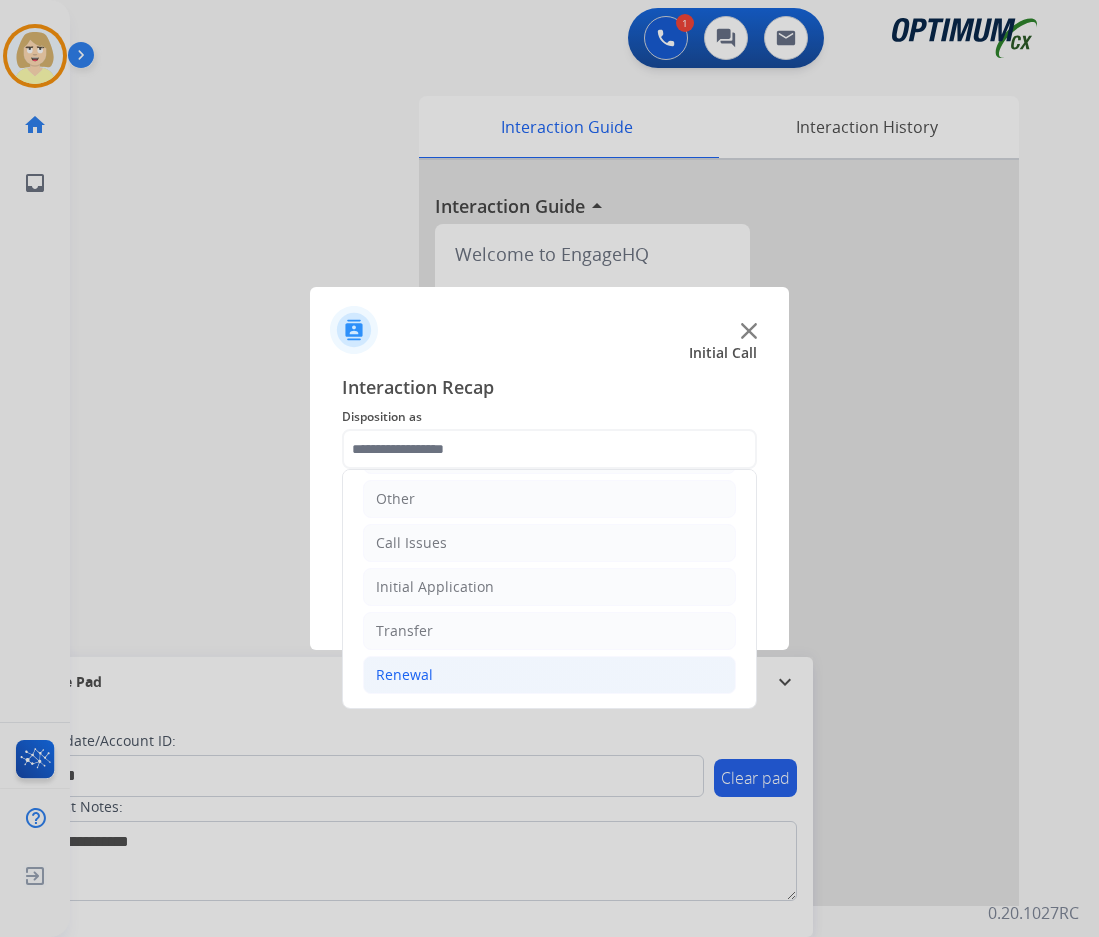 click on "Renewal" 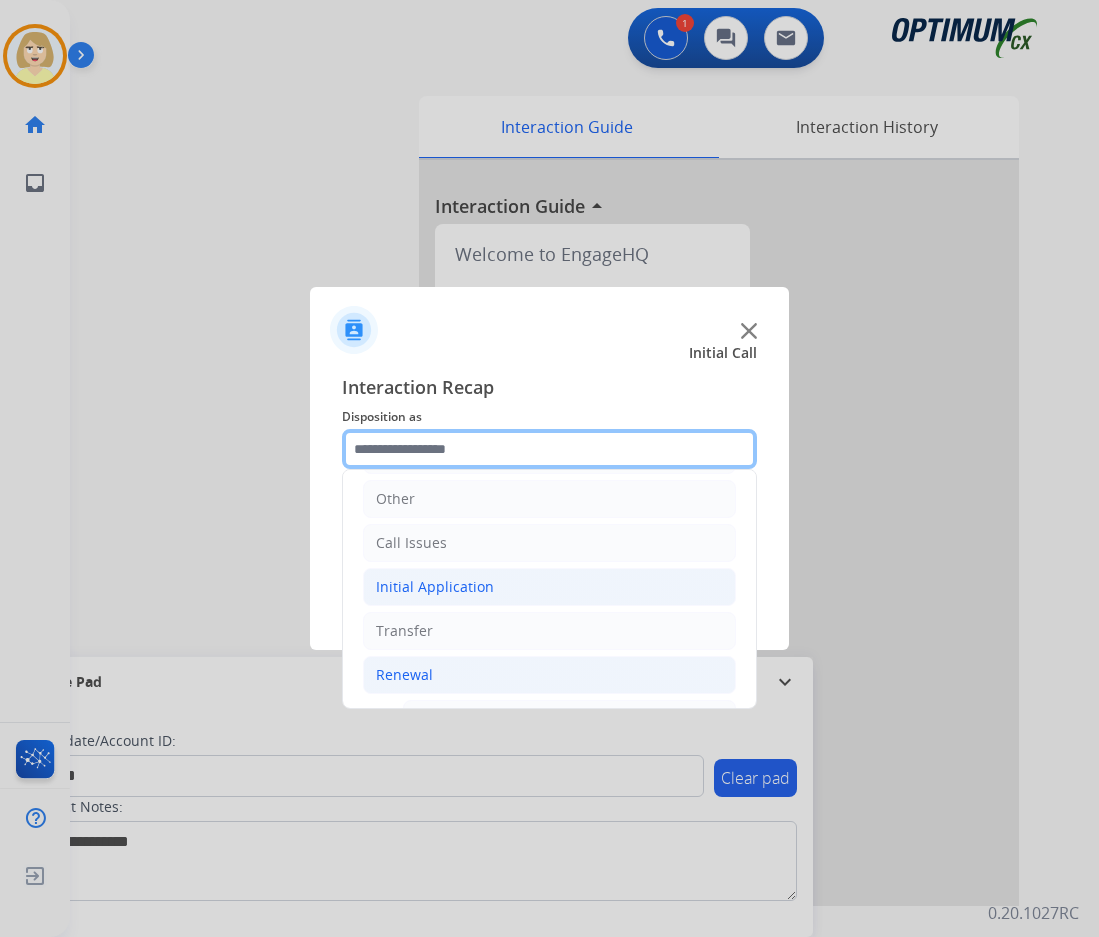 scroll, scrollTop: 436, scrollLeft: 0, axis: vertical 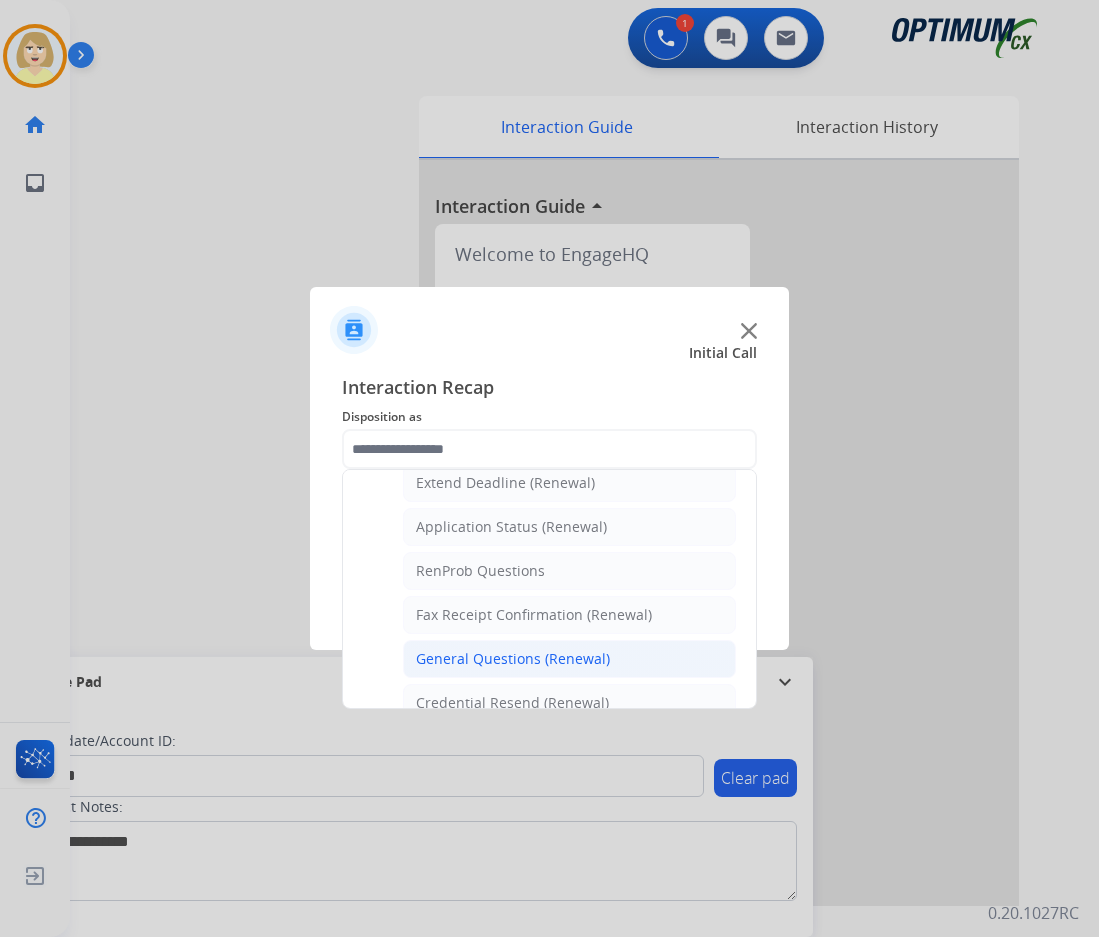 click on "General Questions (Renewal)" 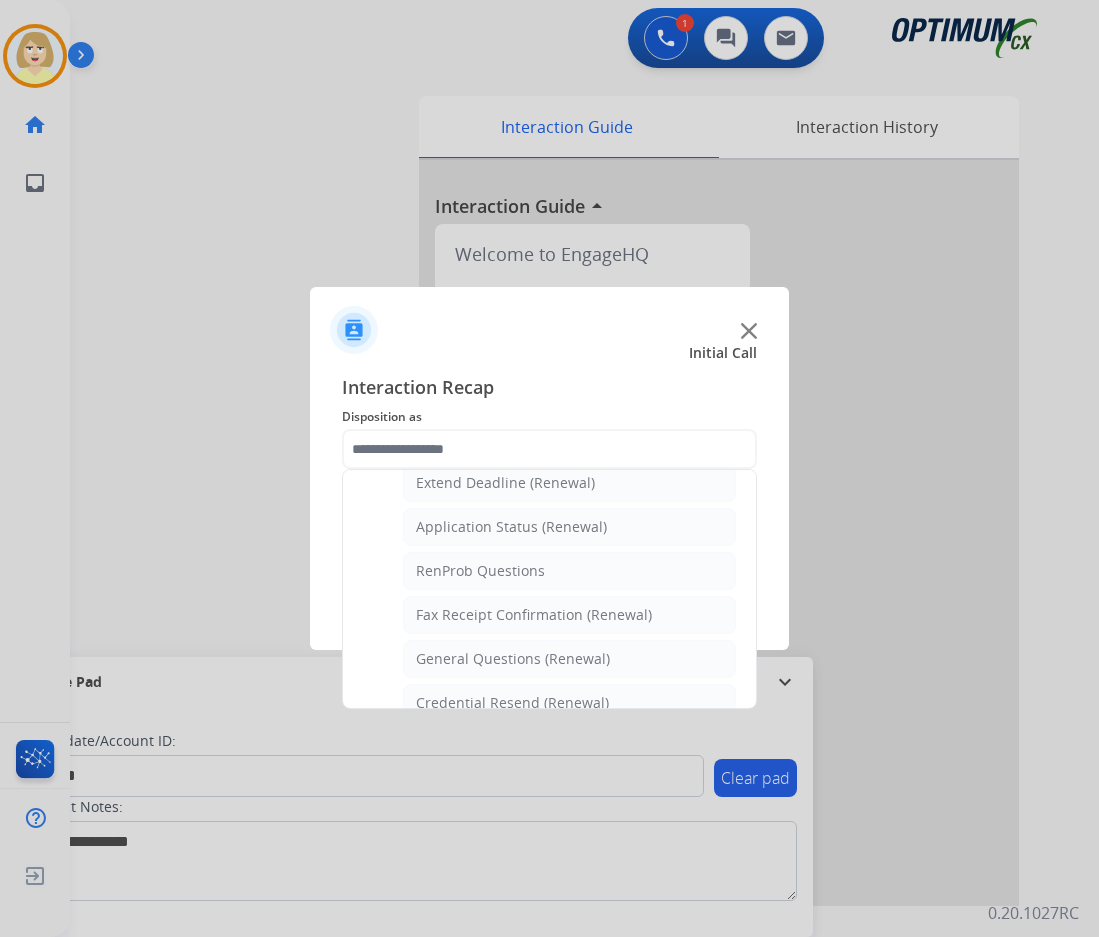 type on "**********" 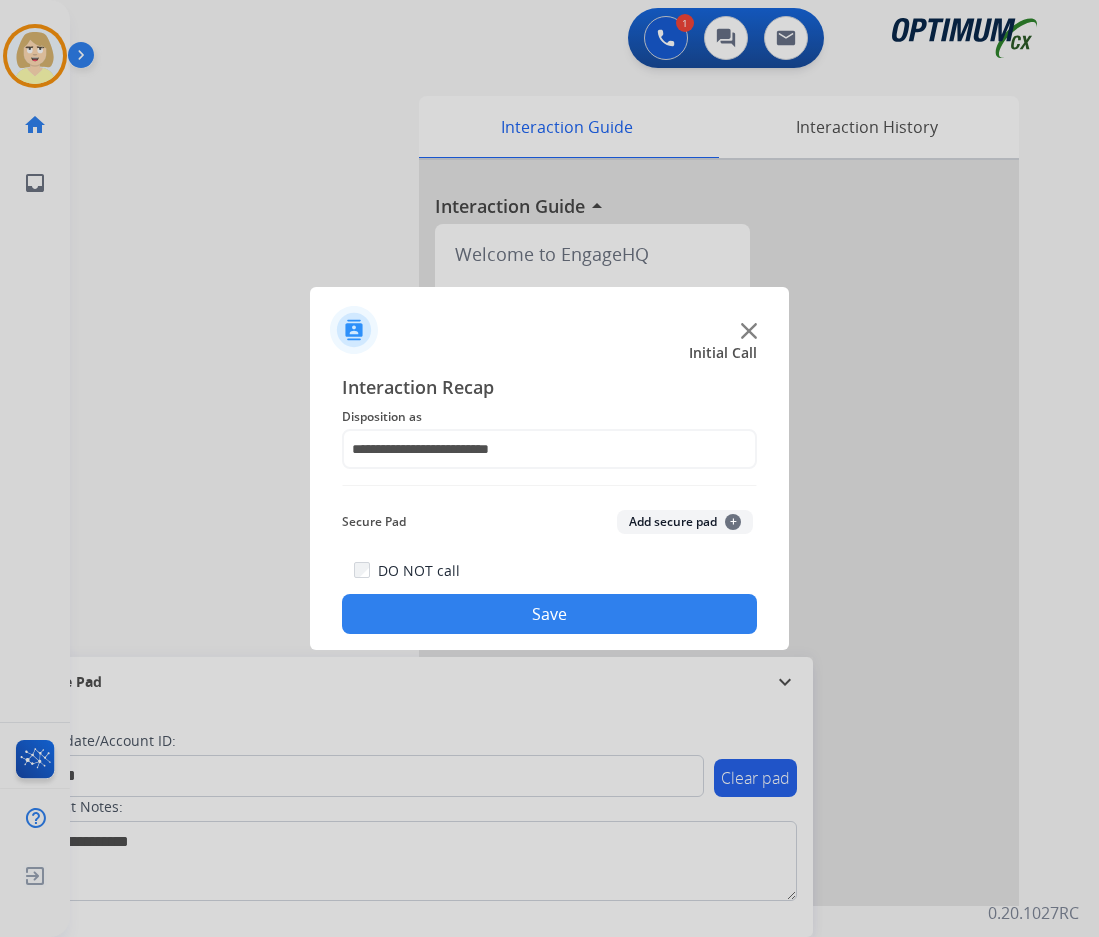 click on "Add secure pad  +" 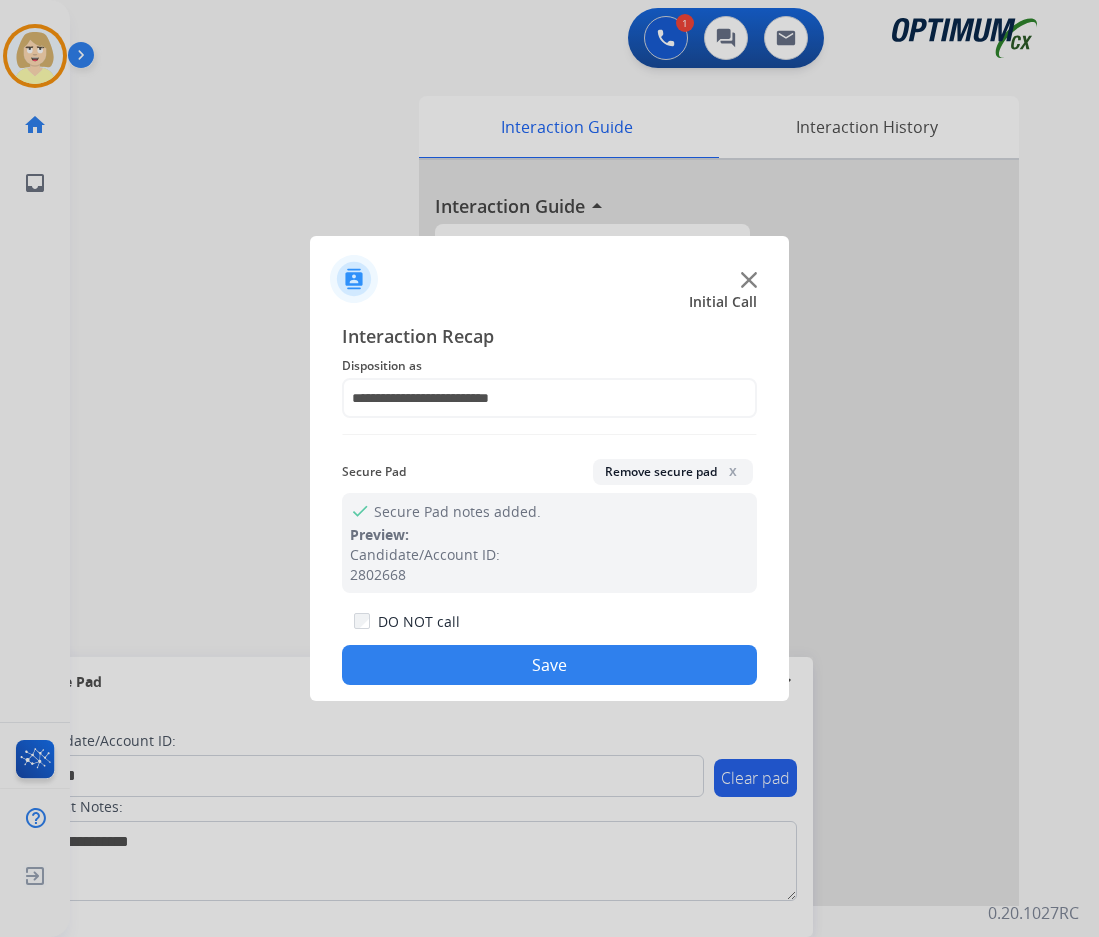 drag, startPoint x: 525, startPoint y: 663, endPoint x: 191, endPoint y: 305, distance: 489.6121 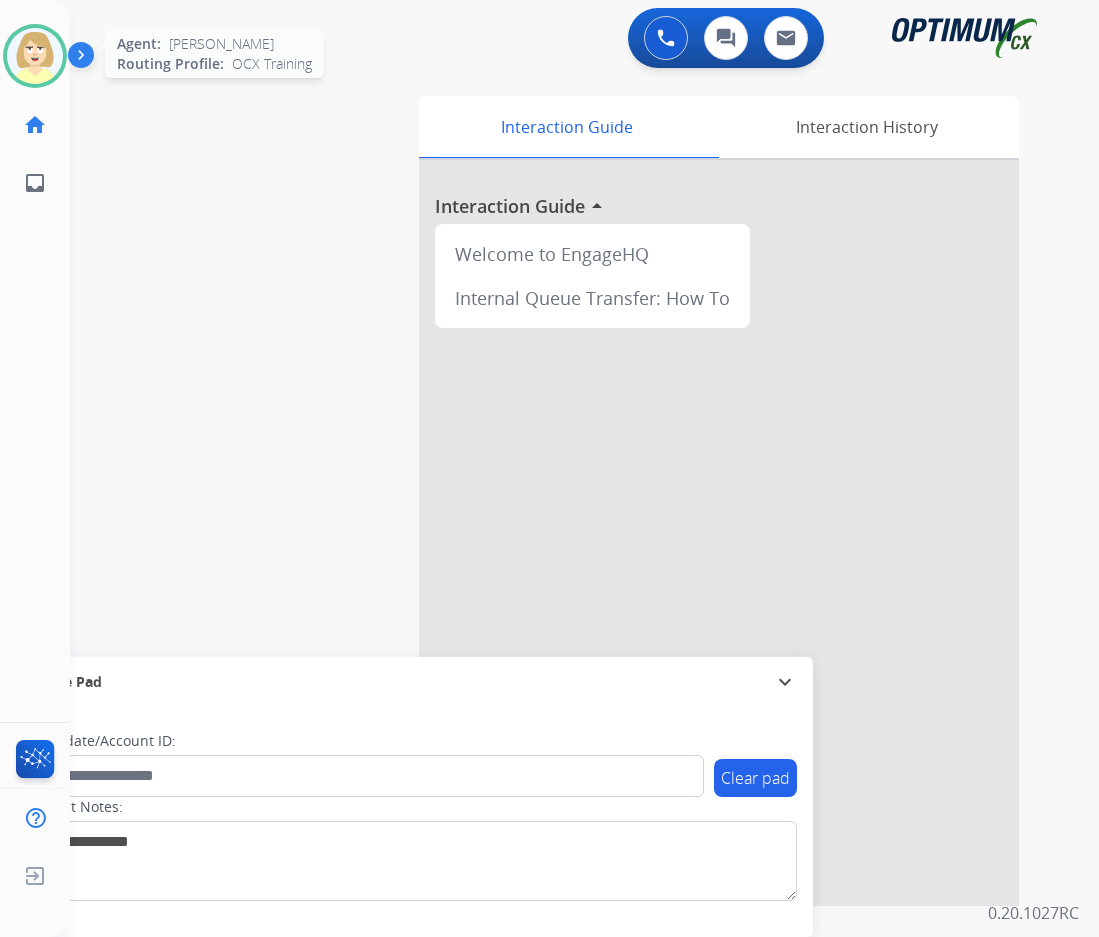 click at bounding box center (35, 56) 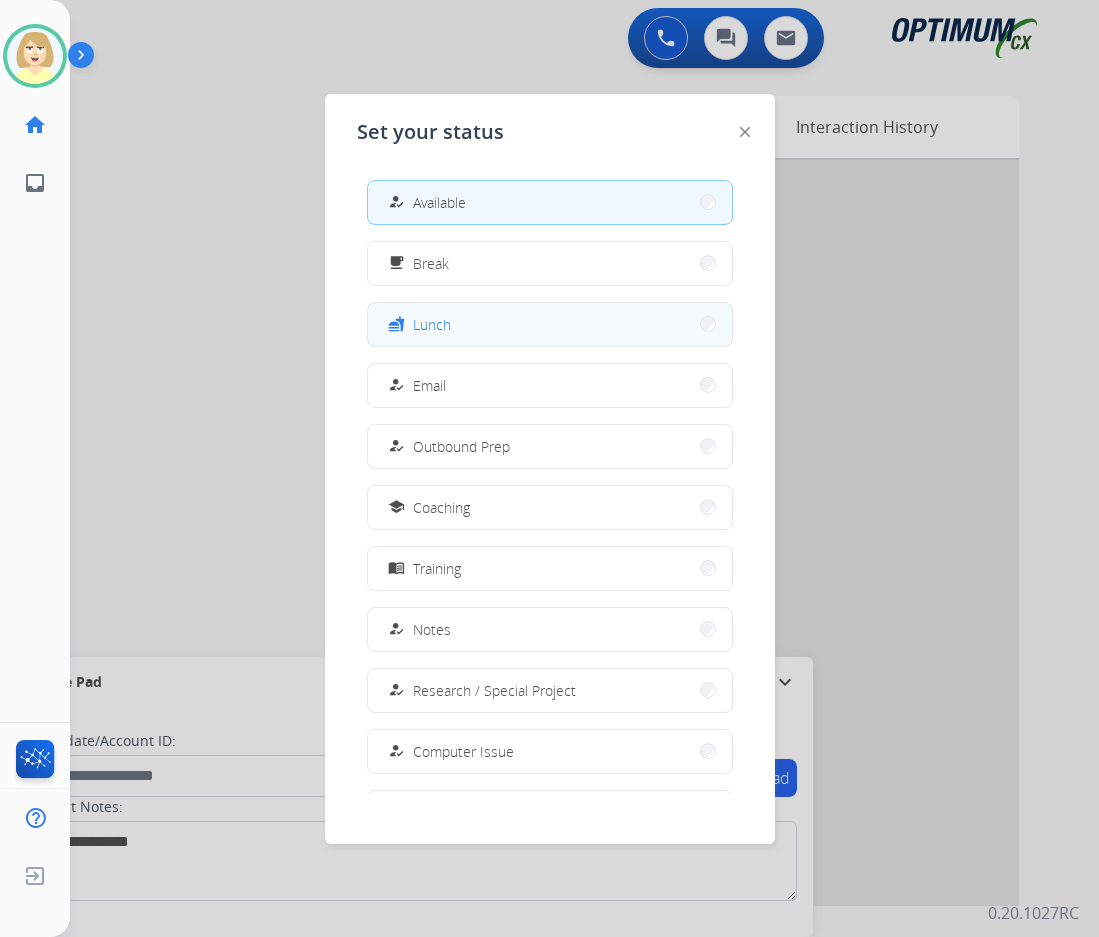 click on "Lunch" at bounding box center [432, 324] 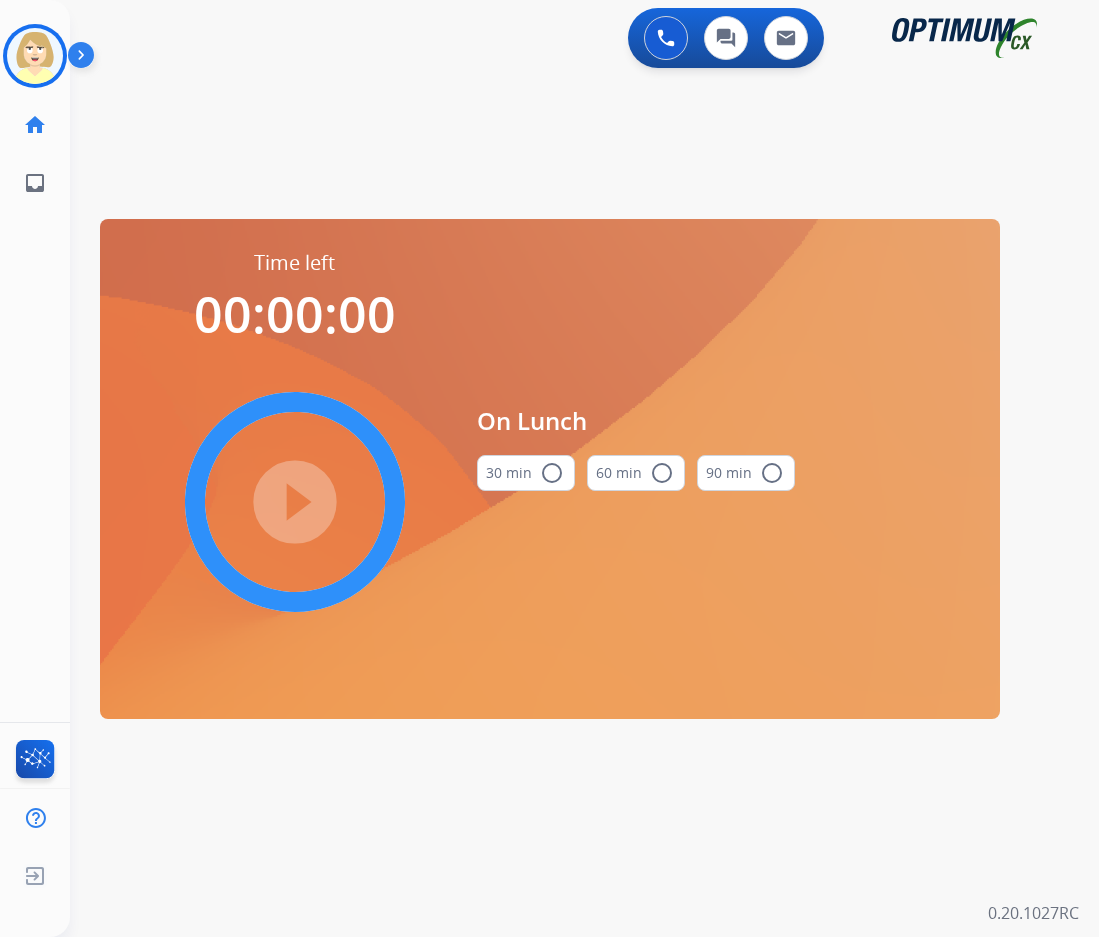 click on "radio_button_unchecked" at bounding box center (552, 473) 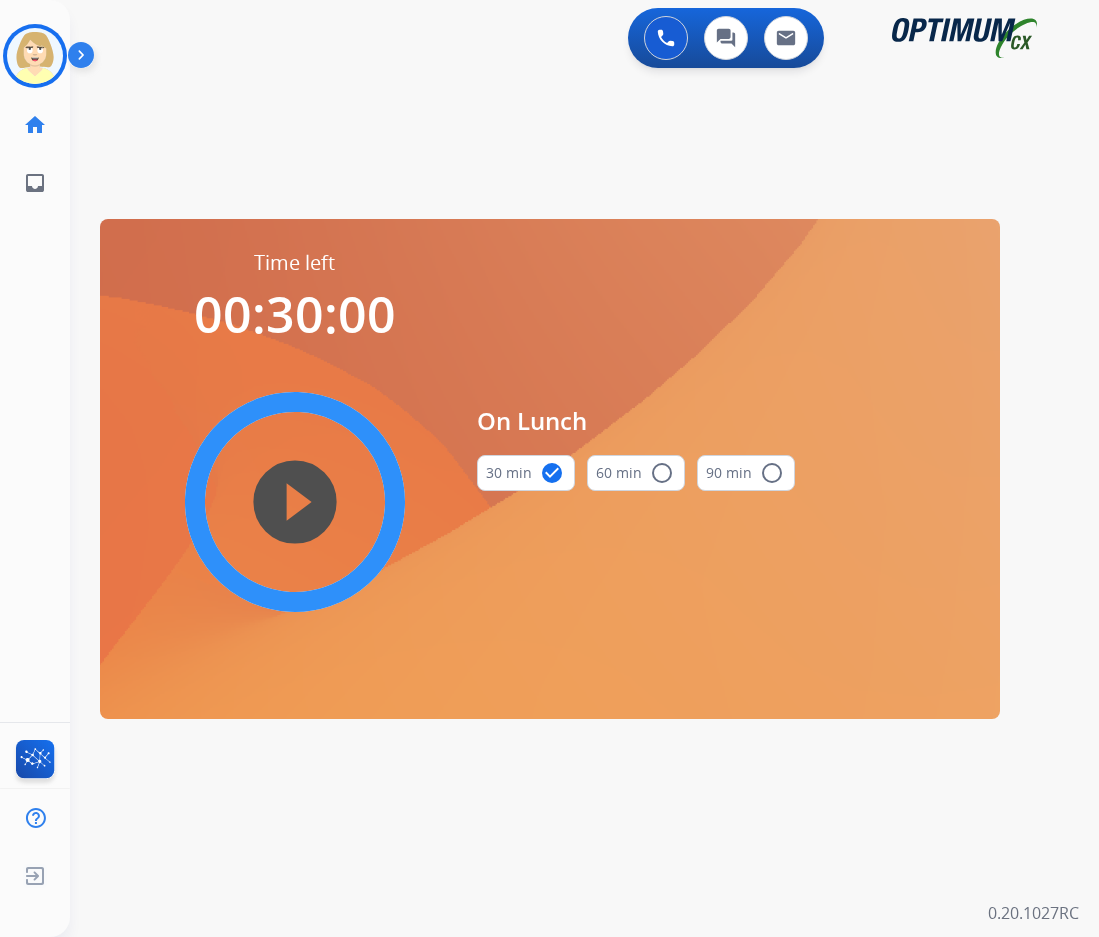 click on "play_circle_filled" at bounding box center [295, 502] 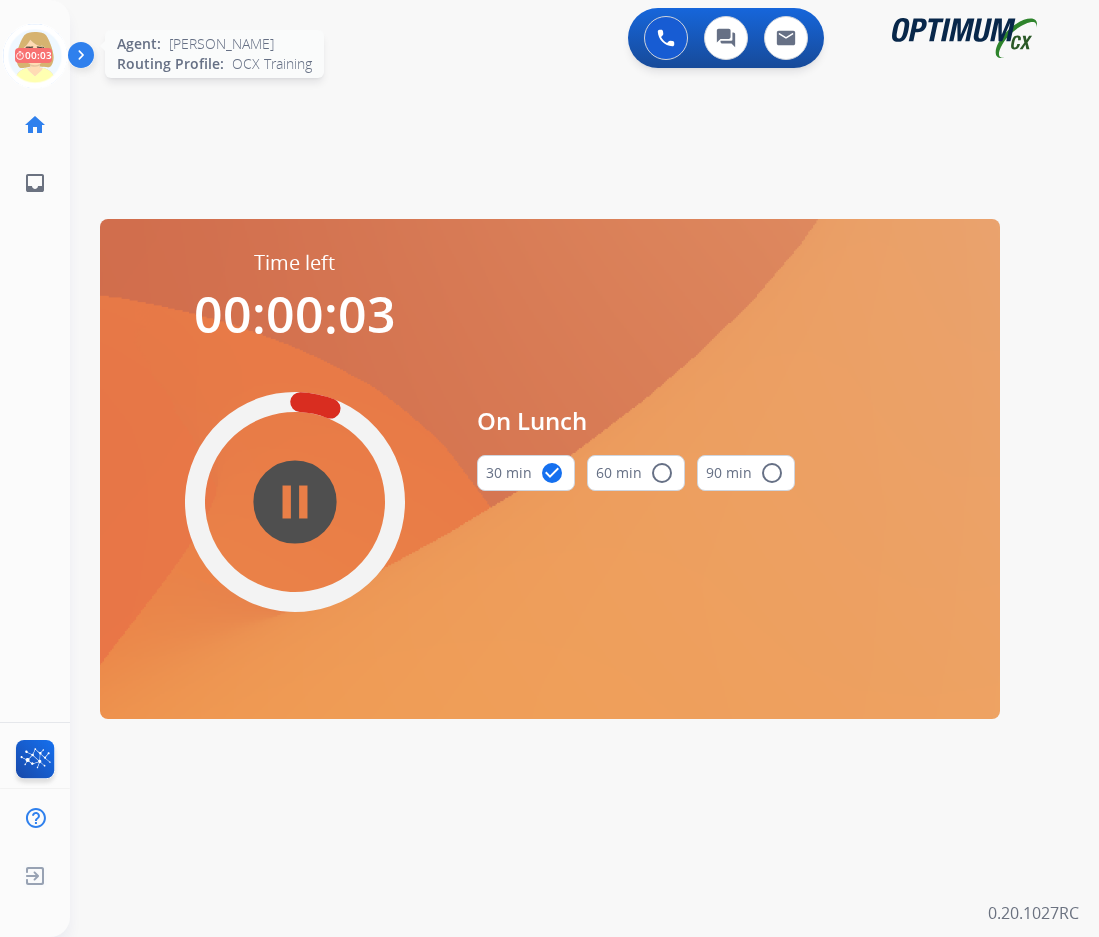 click 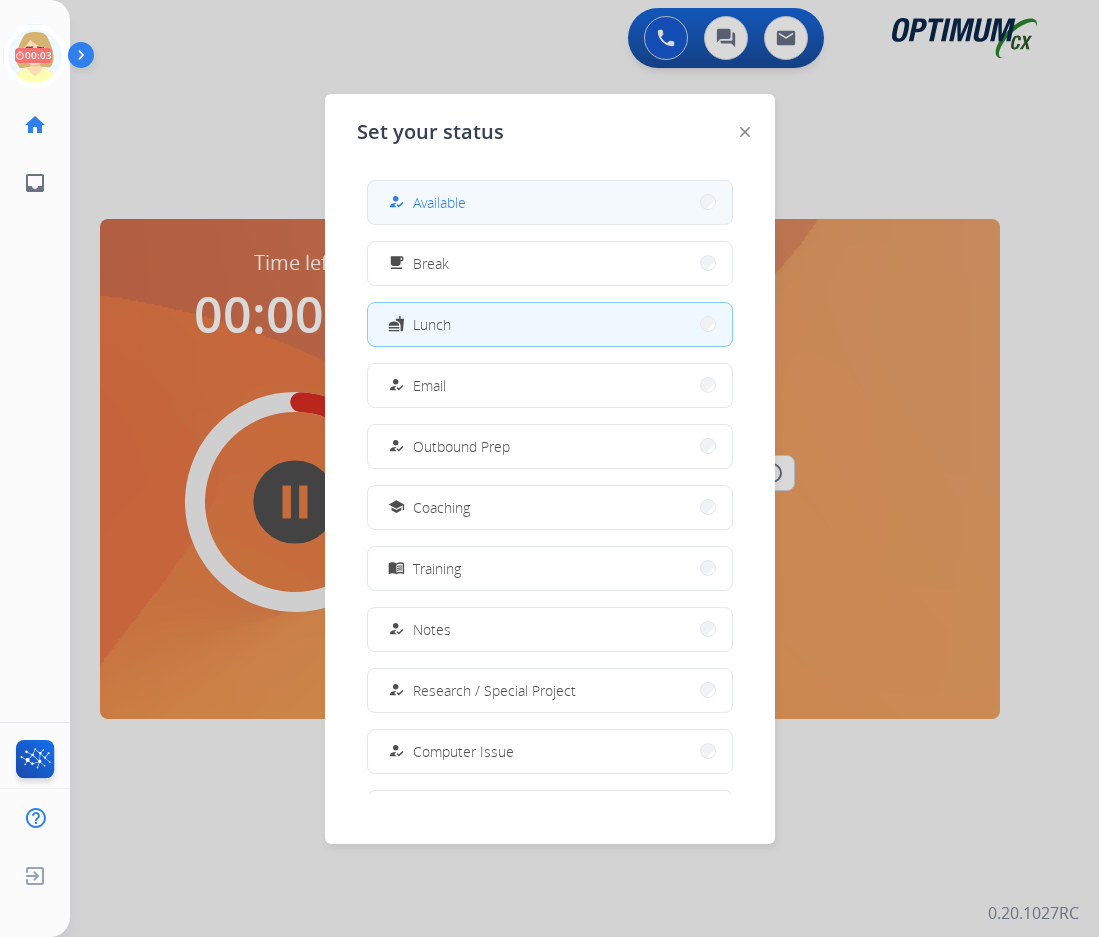 click on "Available" at bounding box center (439, 202) 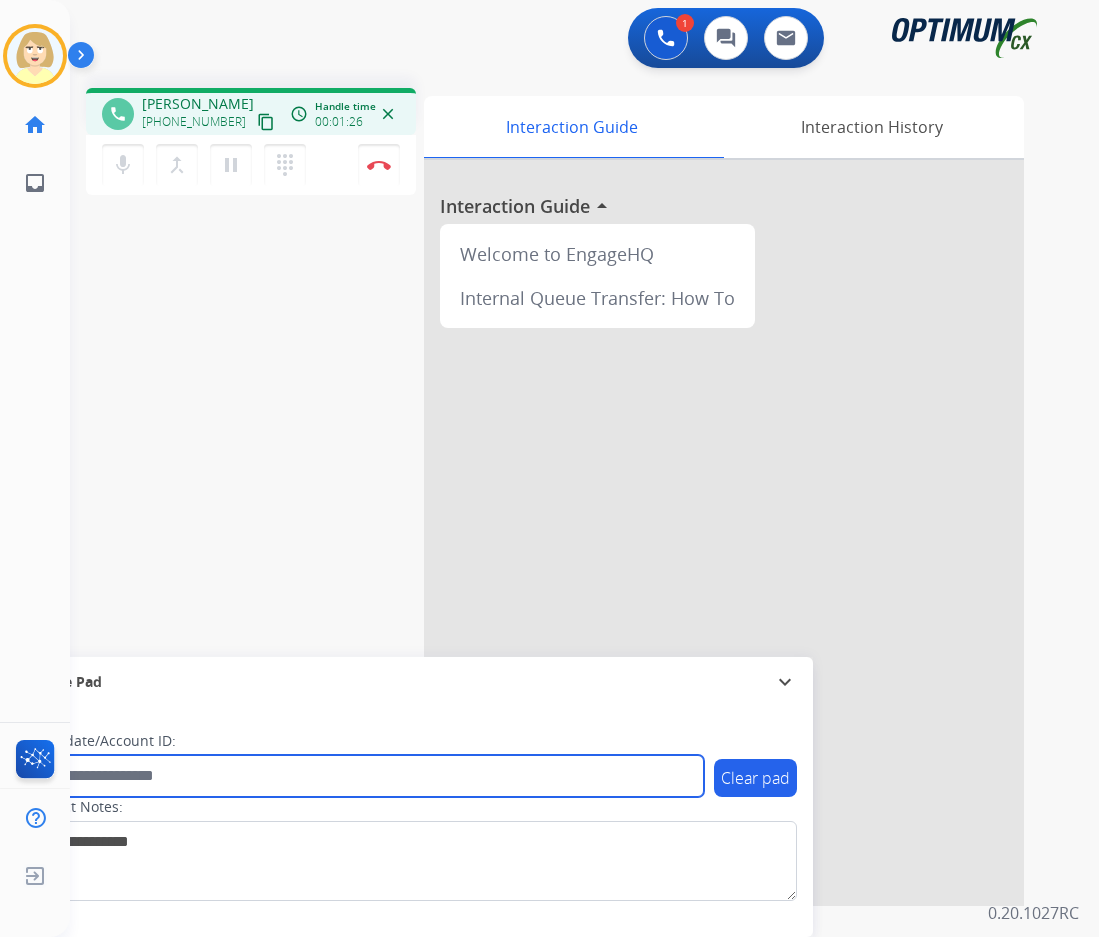 click at bounding box center (365, 776) 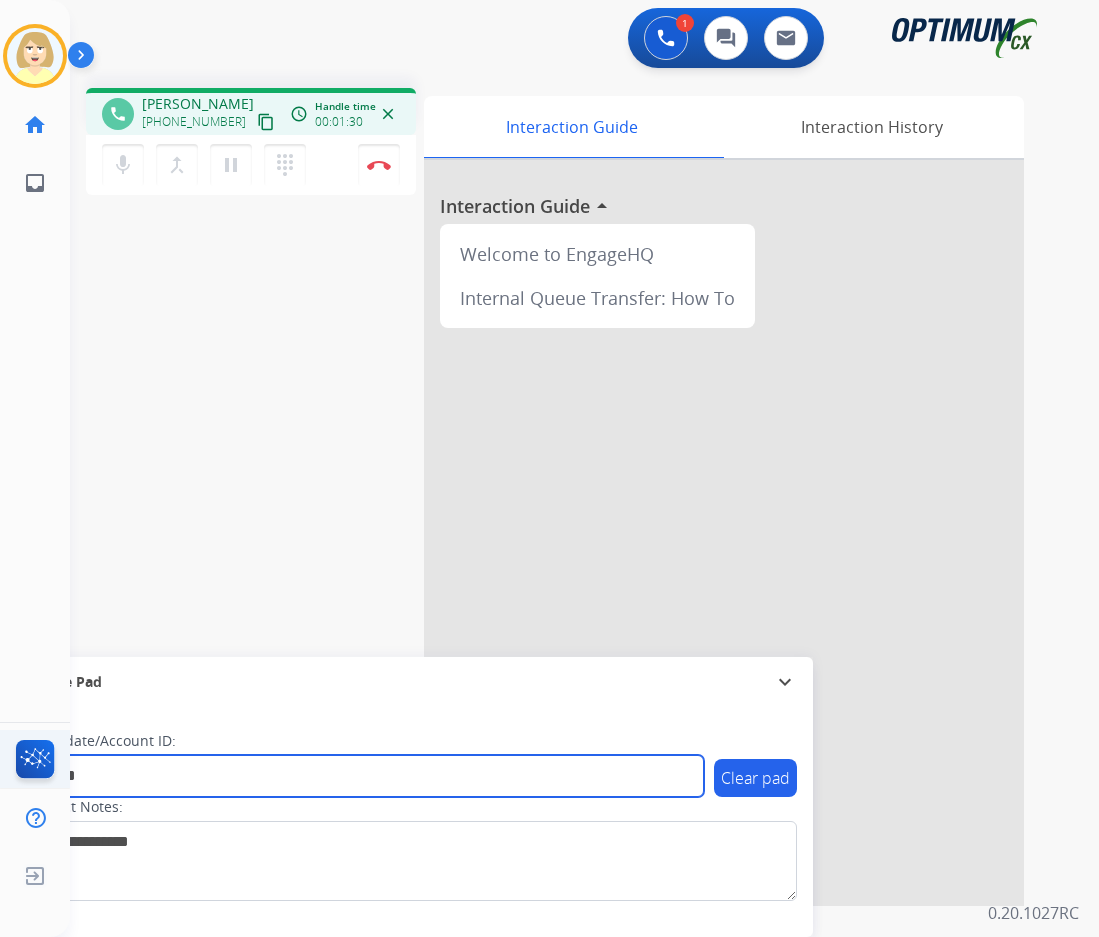 type on "*******" 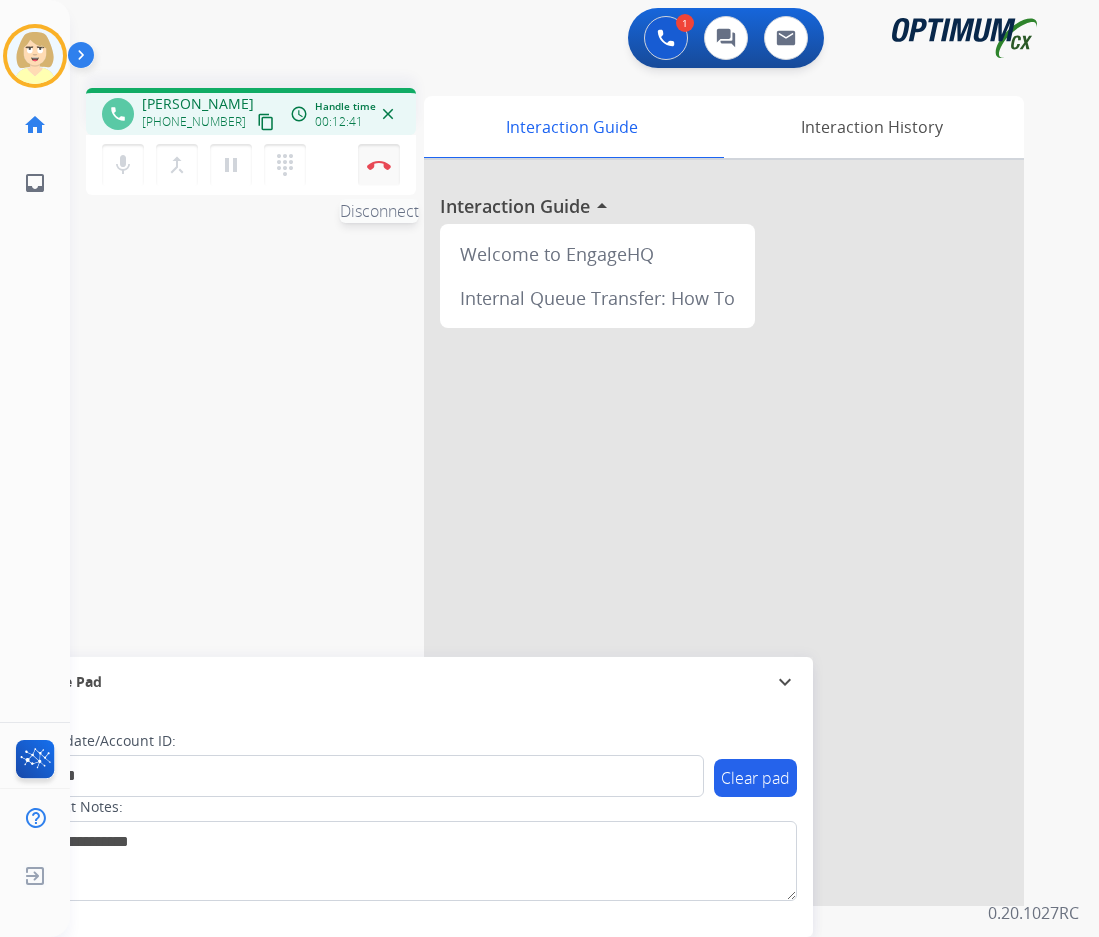 click at bounding box center [379, 165] 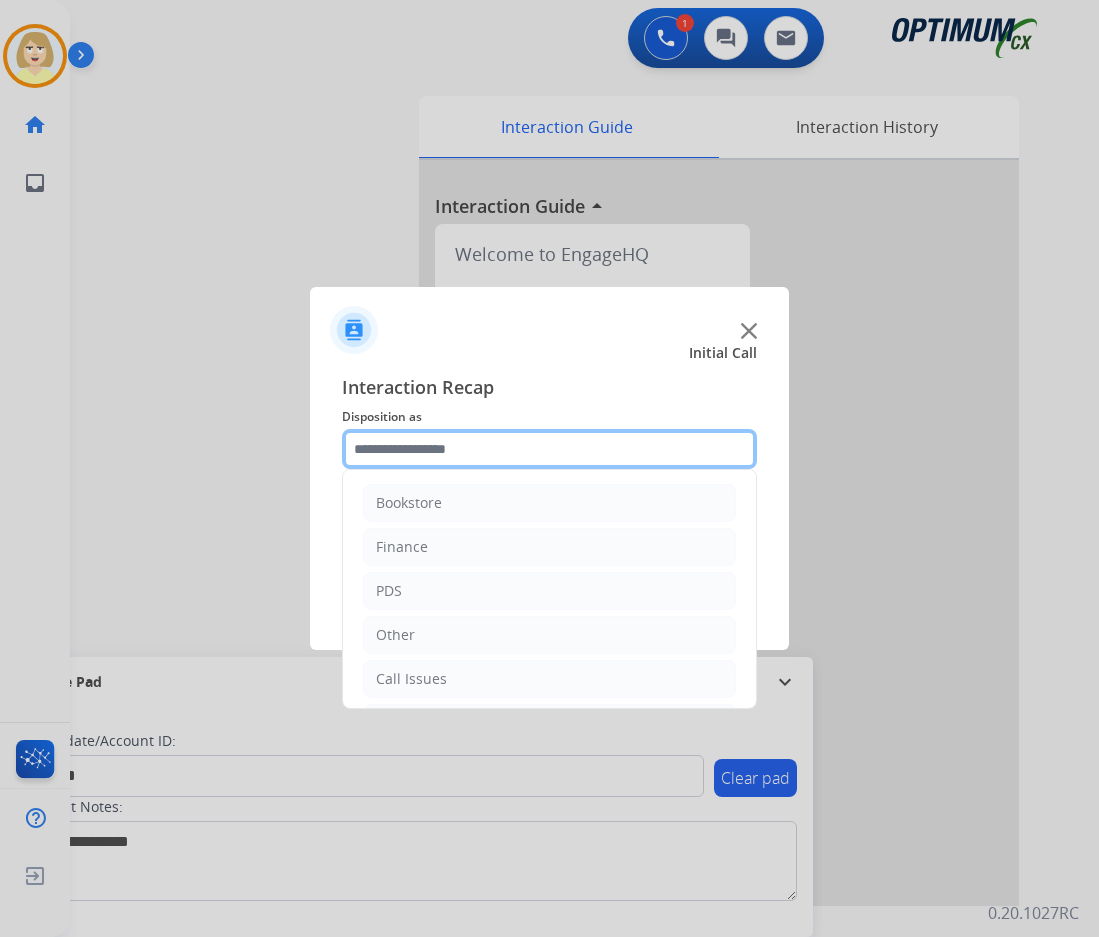 drag, startPoint x: 413, startPoint y: 436, endPoint x: 414, endPoint y: 452, distance: 16.03122 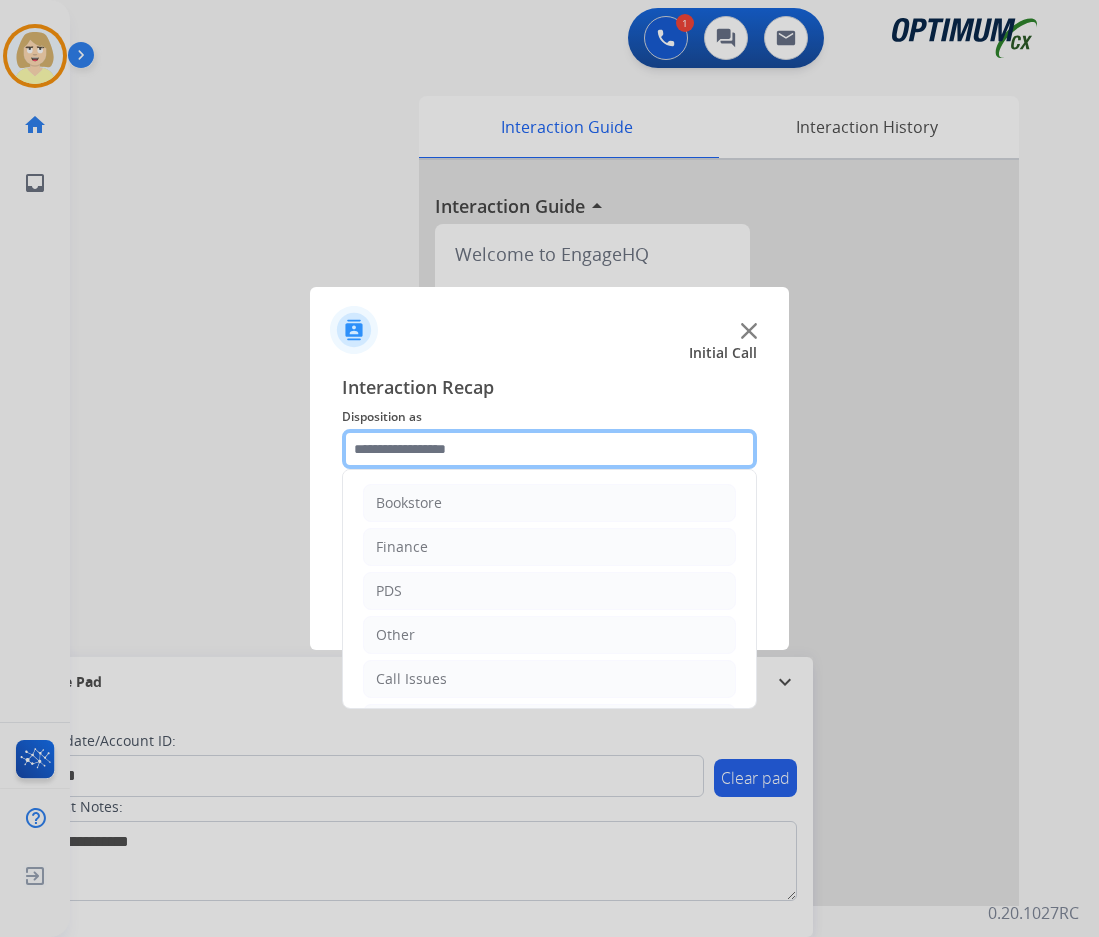 click 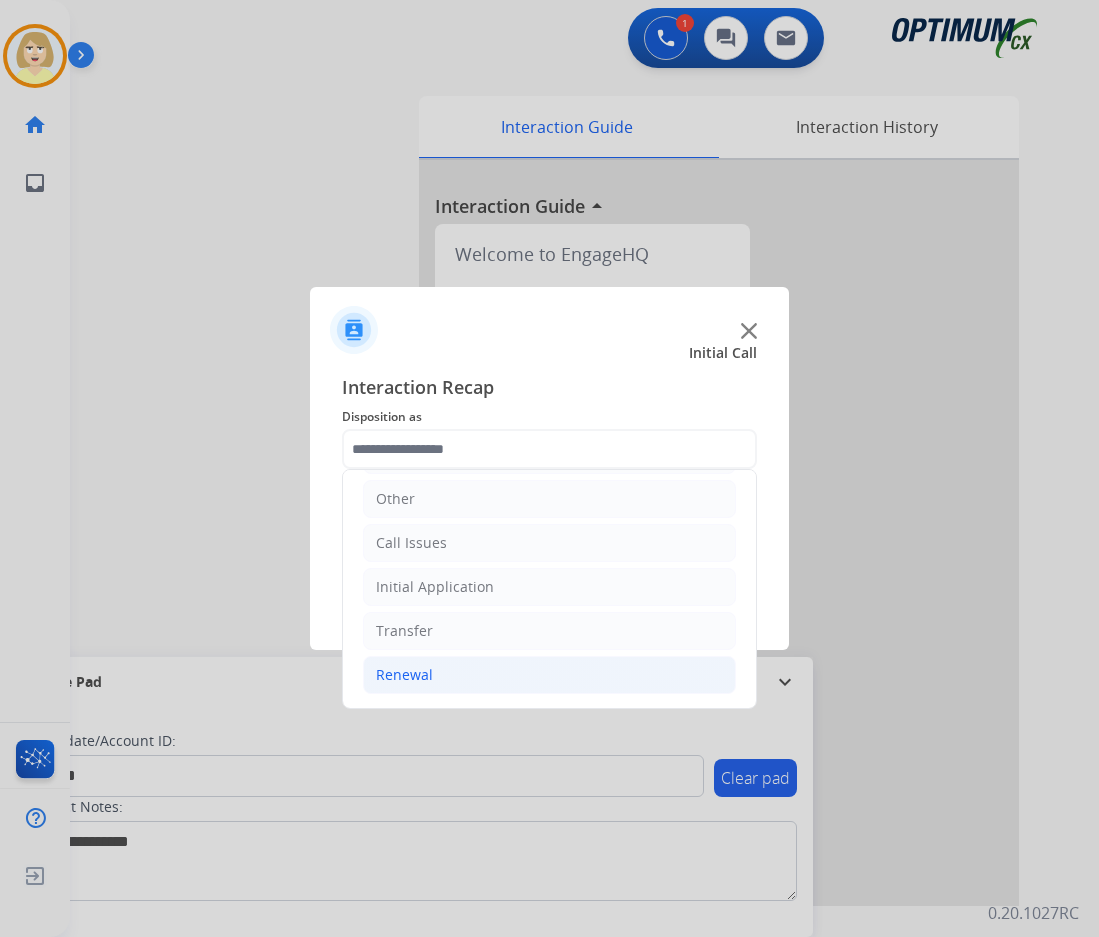 click on "Renewal" 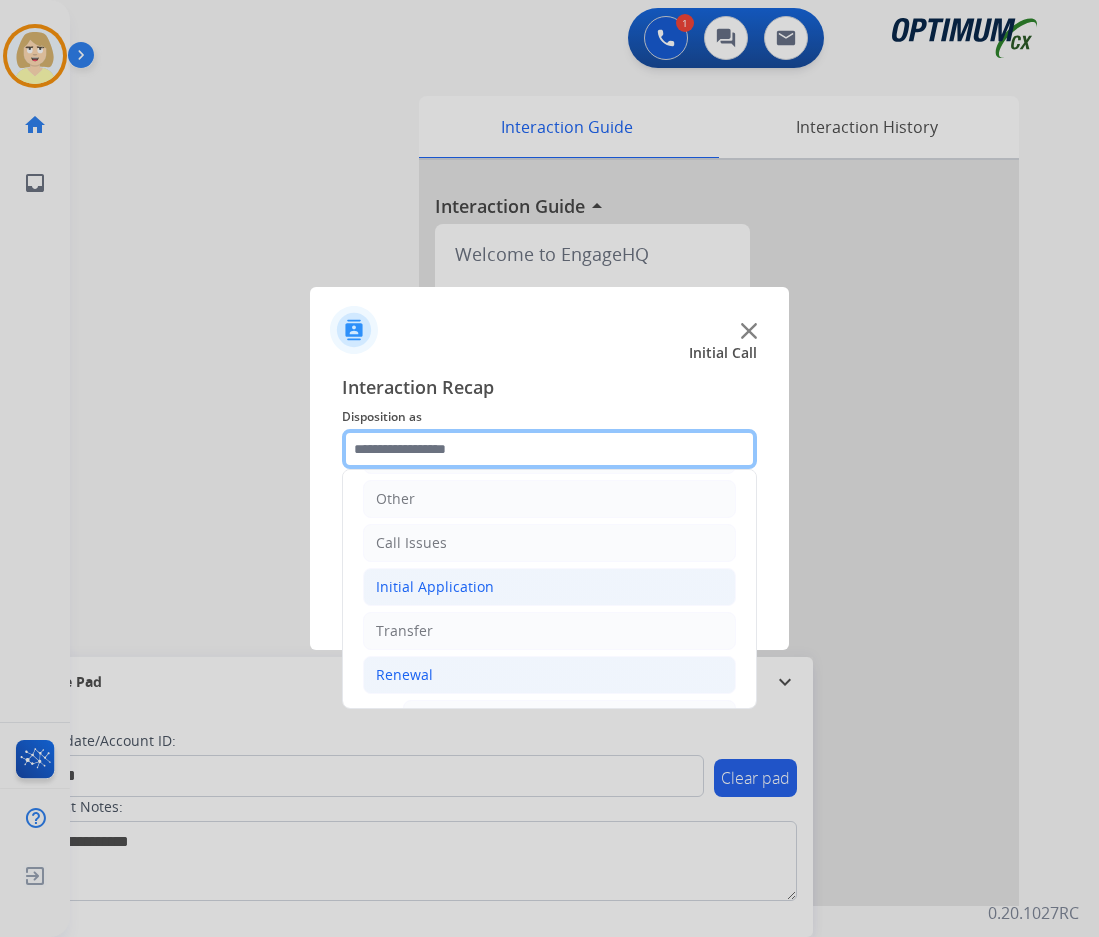 scroll, scrollTop: 436, scrollLeft: 0, axis: vertical 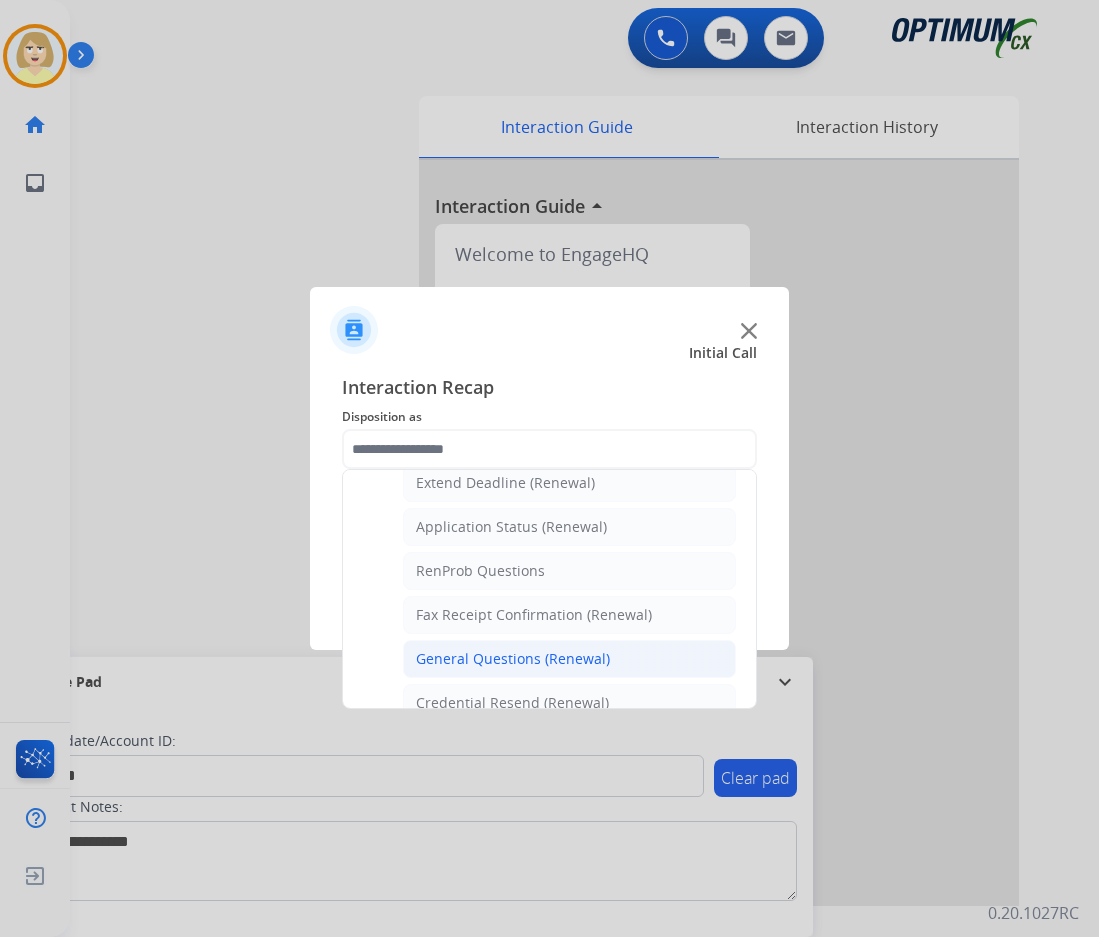 click on "General Questions (Renewal)" 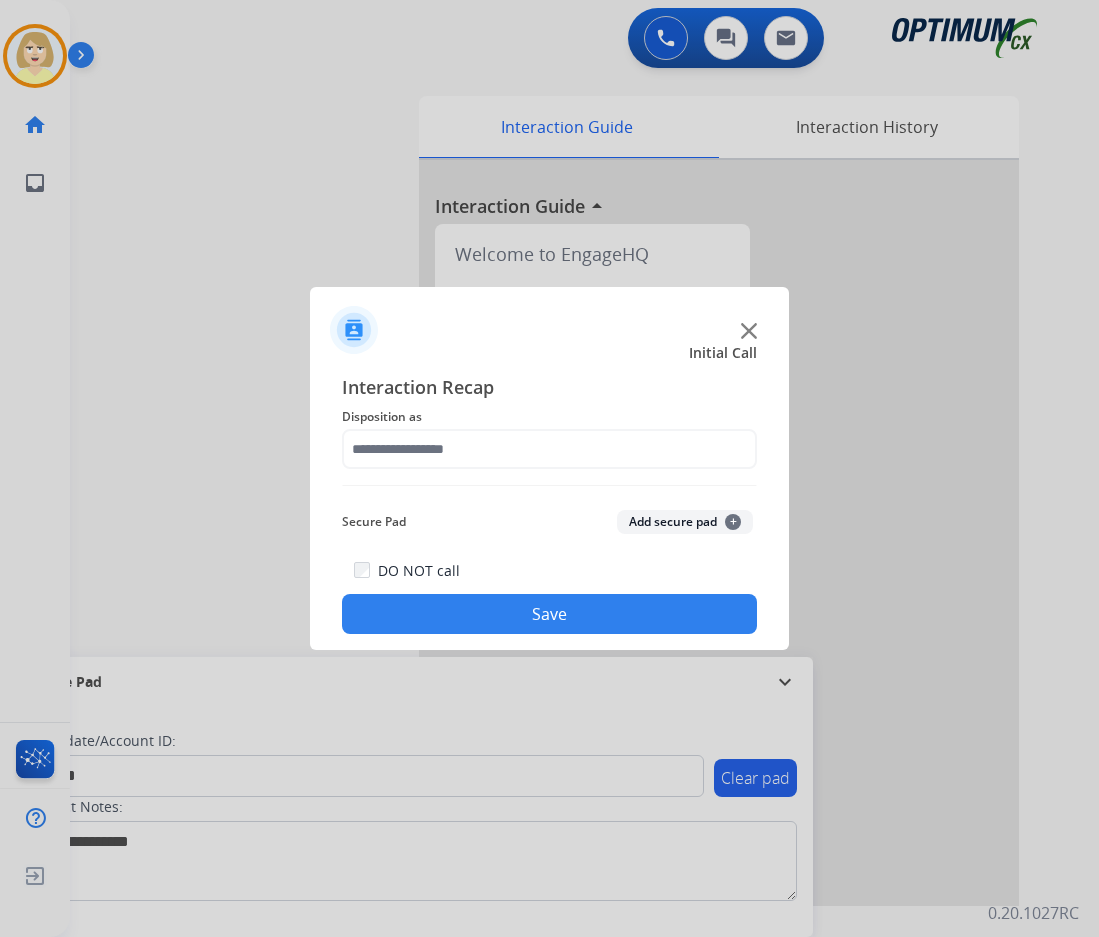 type on "**********" 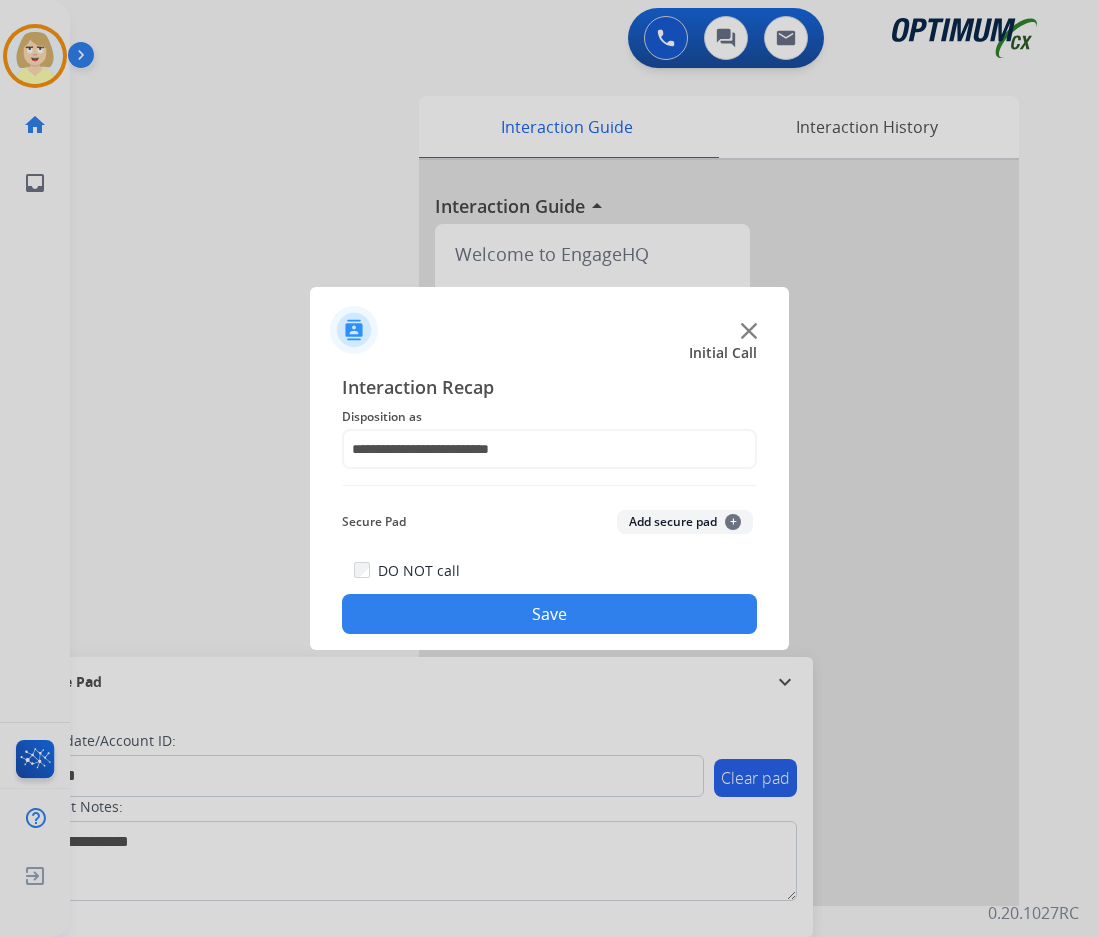 click on "Add secure pad  +" 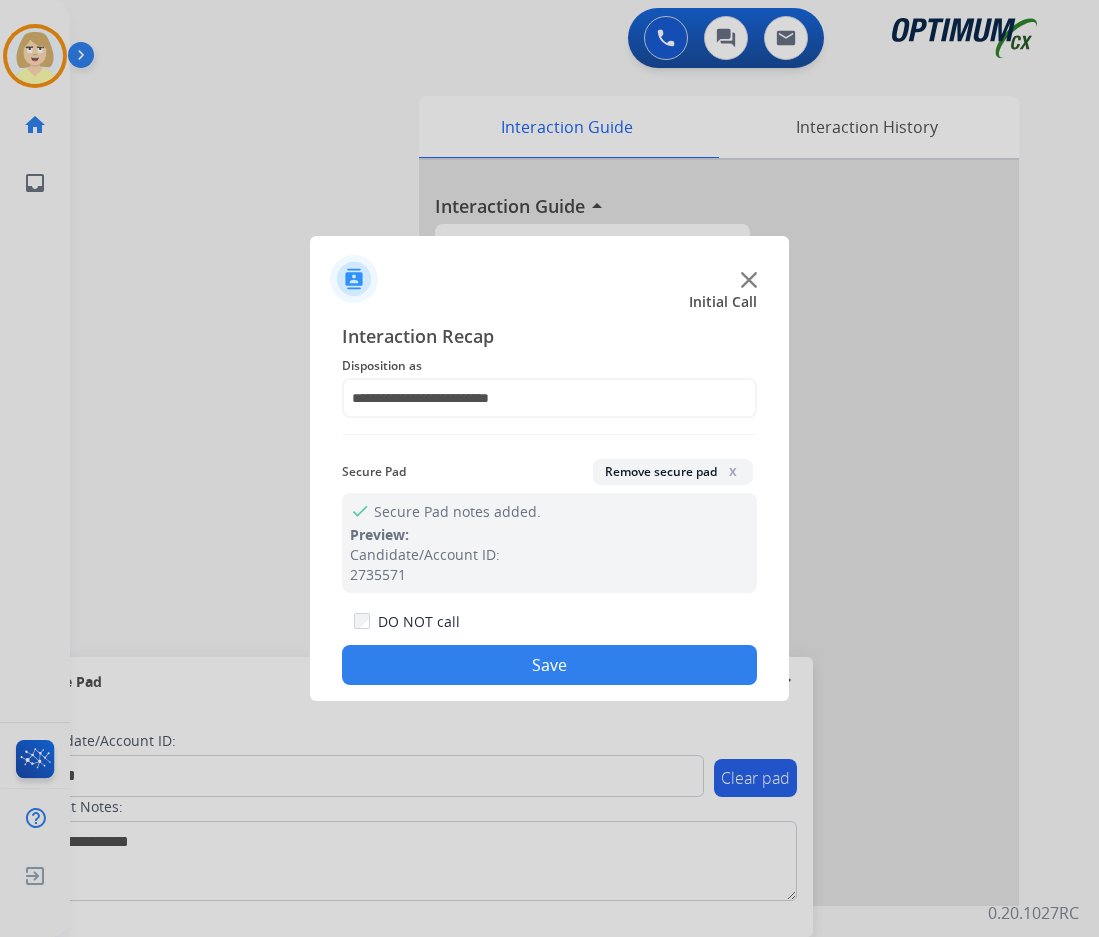 click on "Save" 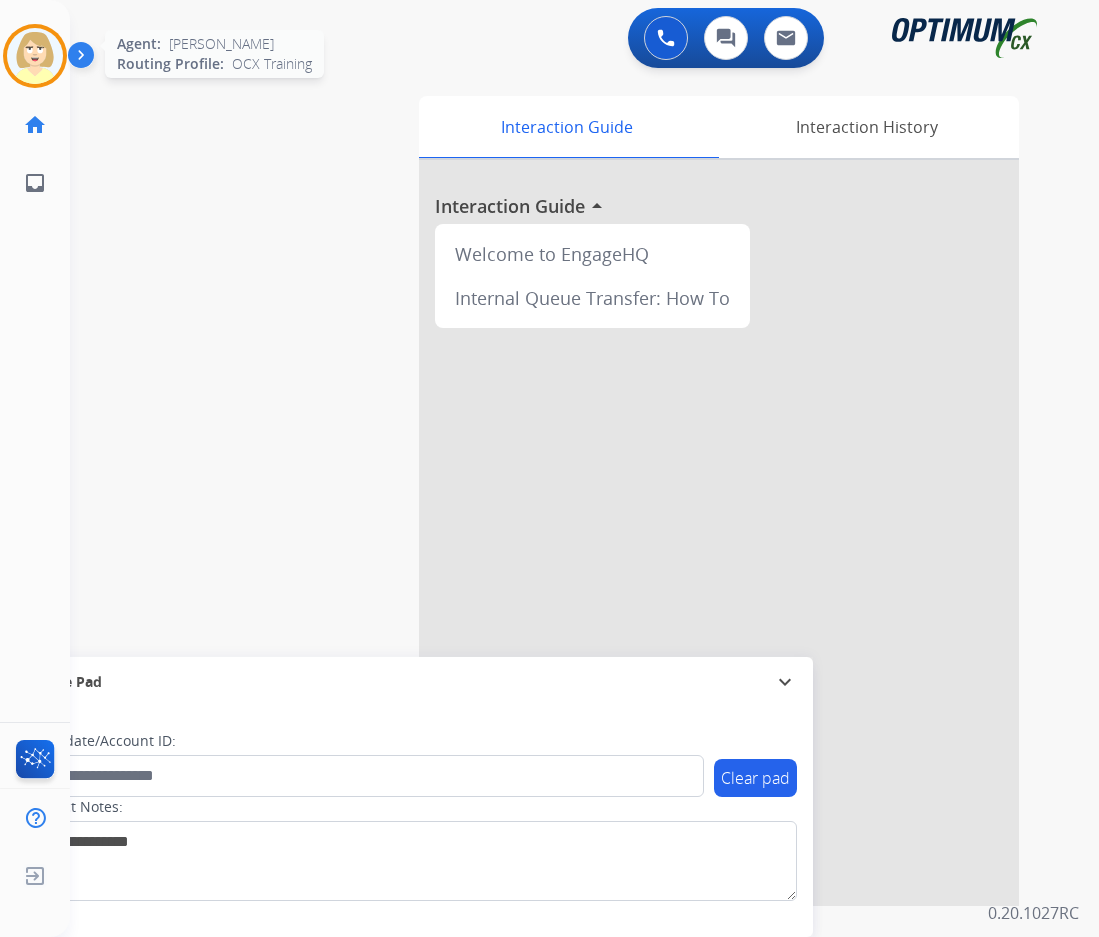click at bounding box center [35, 56] 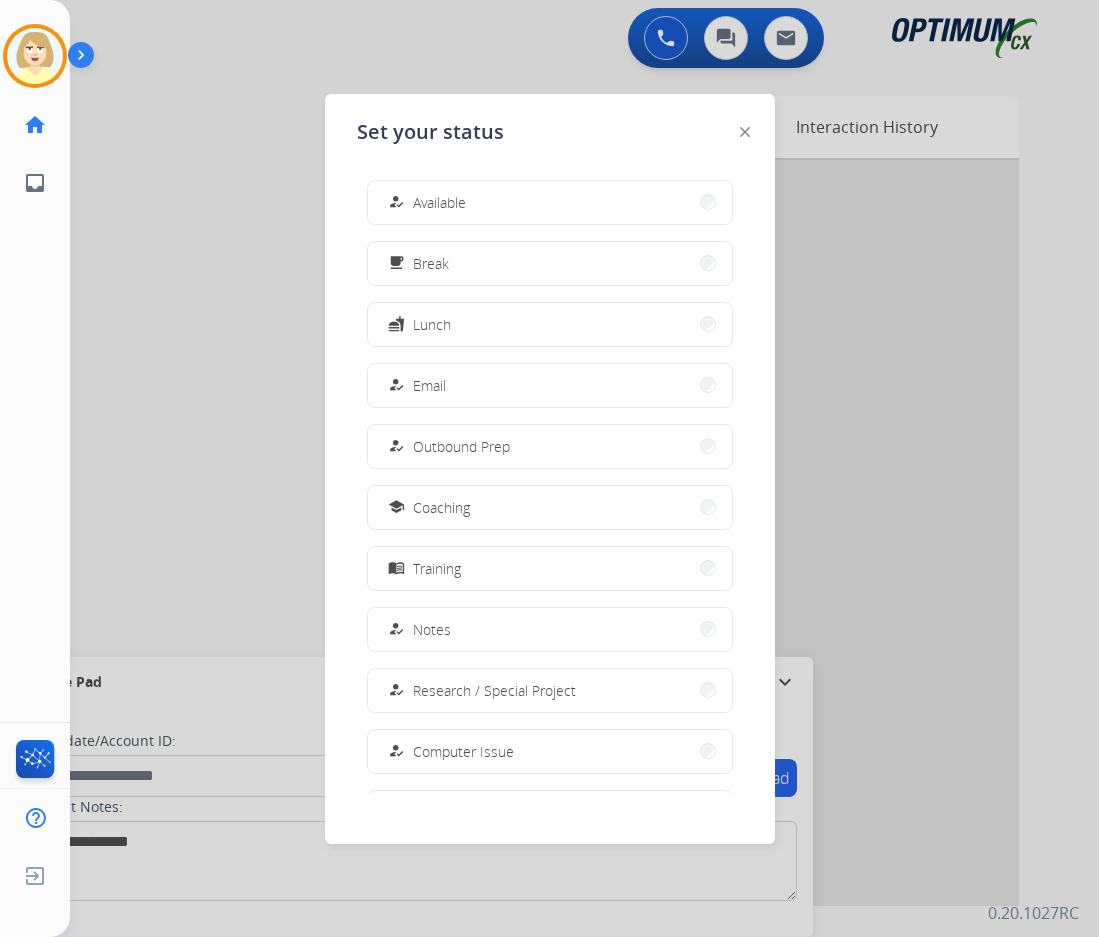 click on "how_to_reg Available" at bounding box center (550, 202) 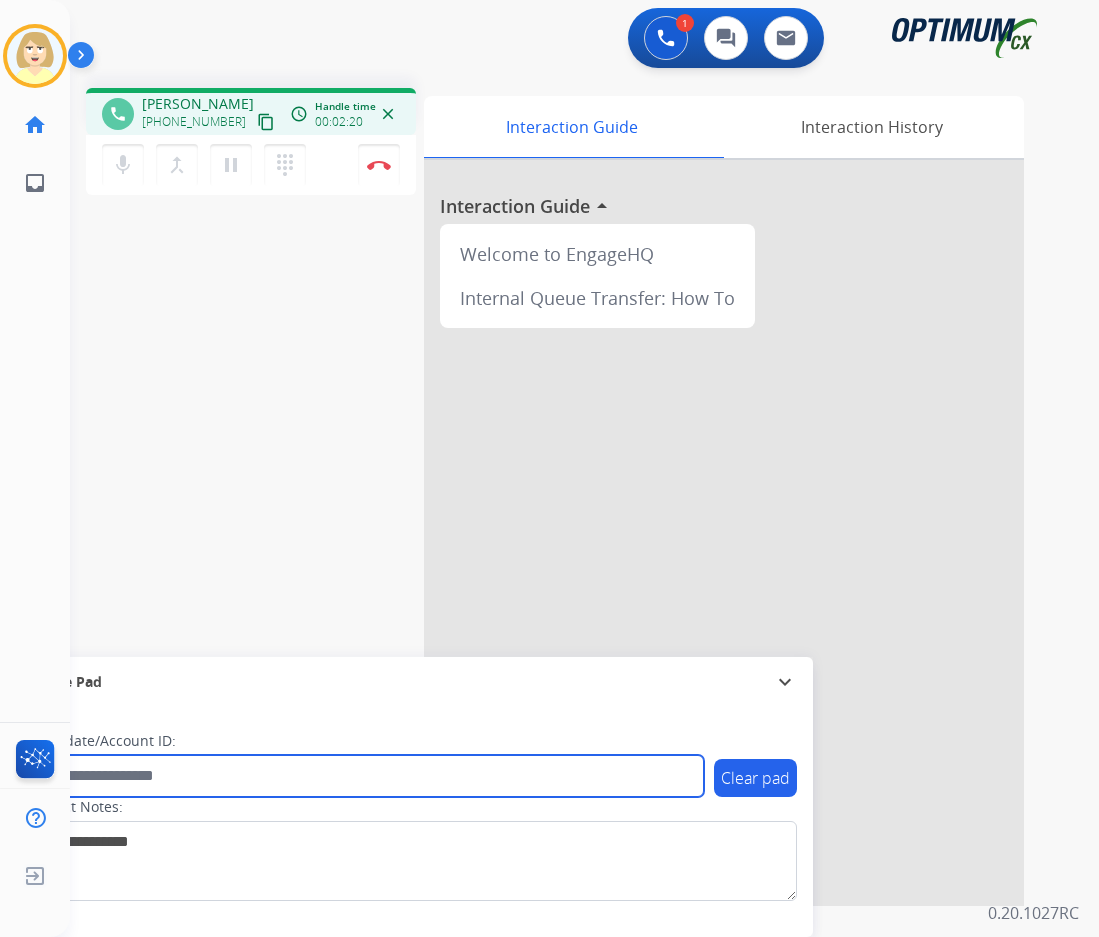 click at bounding box center (365, 776) 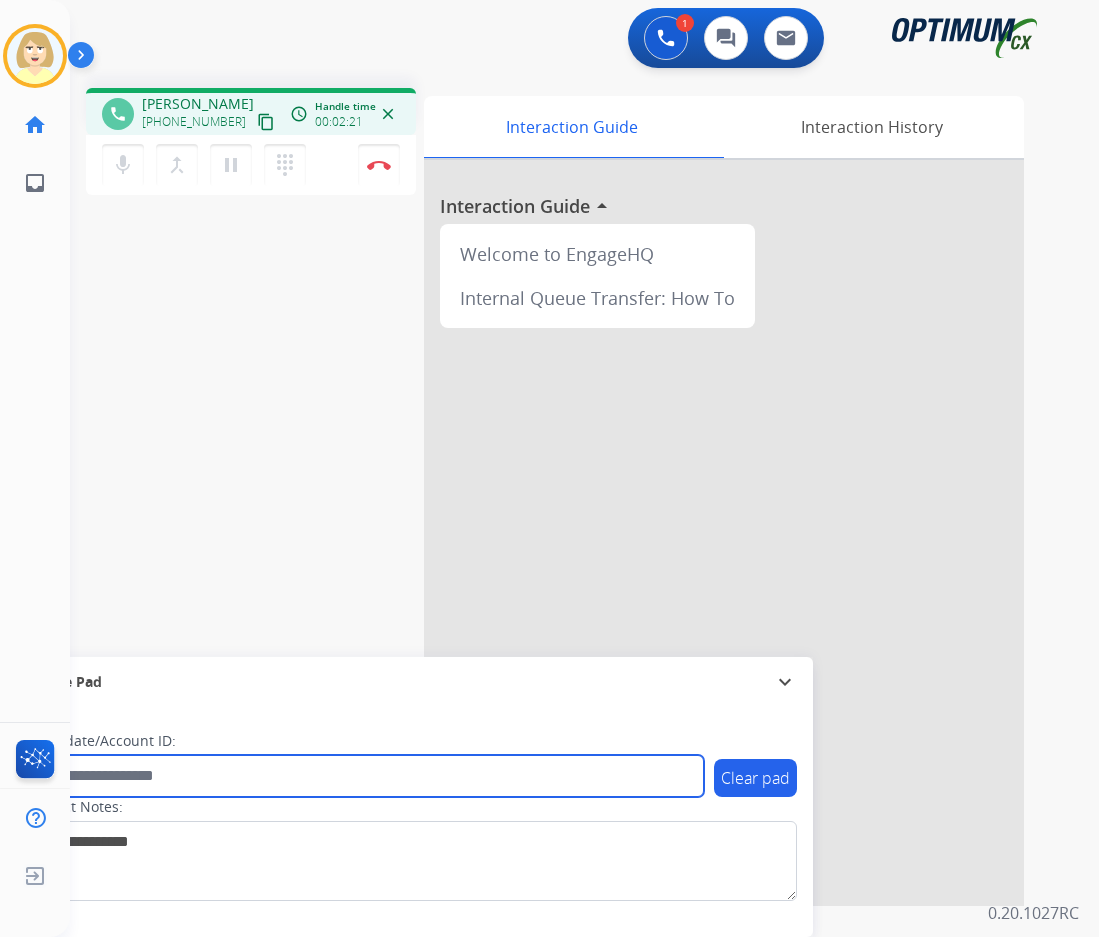 paste on "*******" 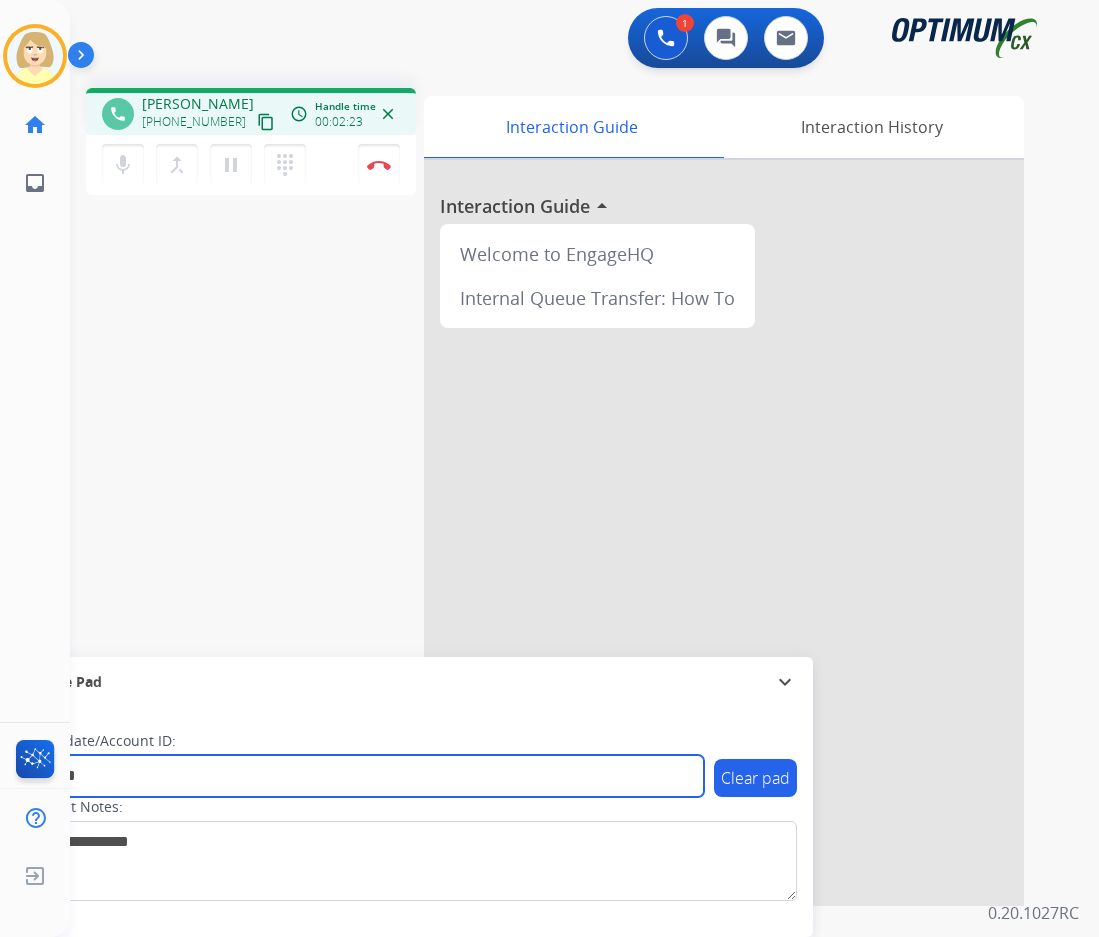 type on "*******" 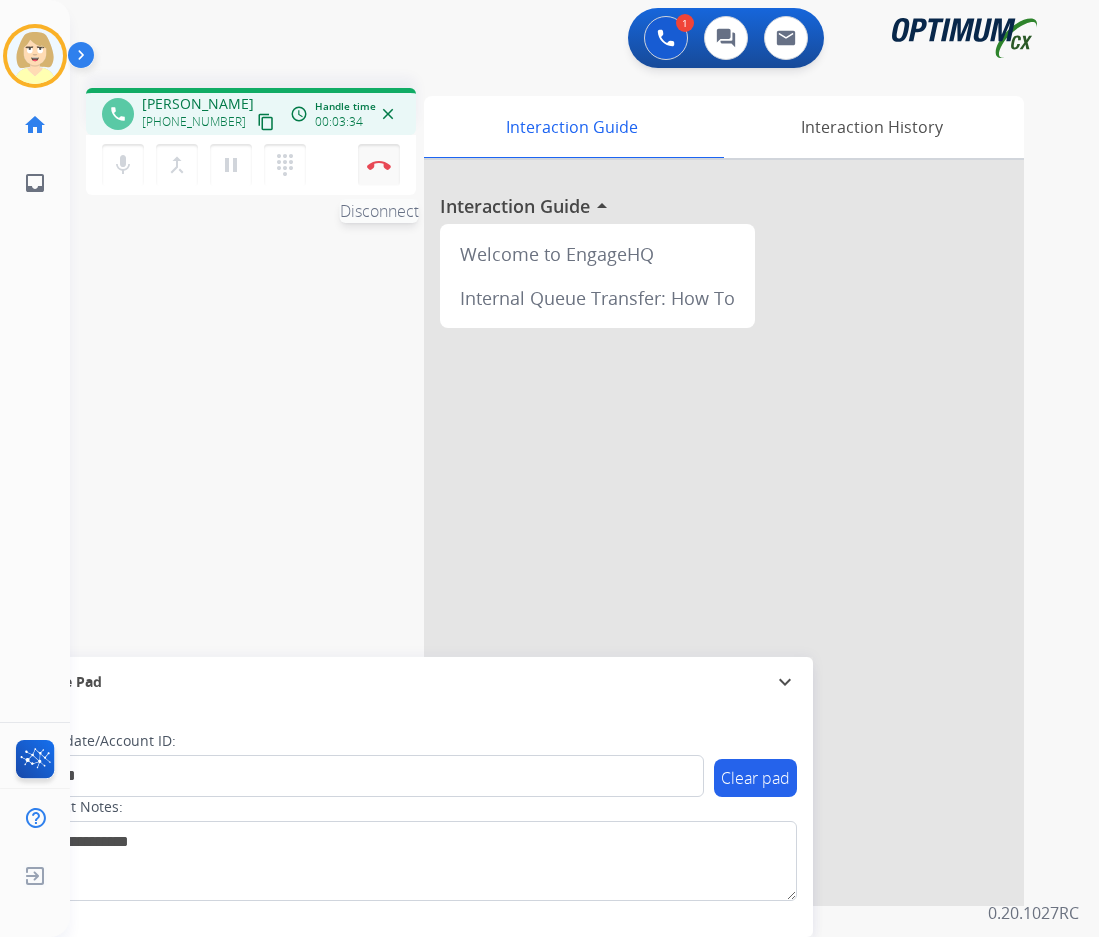click on "Disconnect" at bounding box center [379, 165] 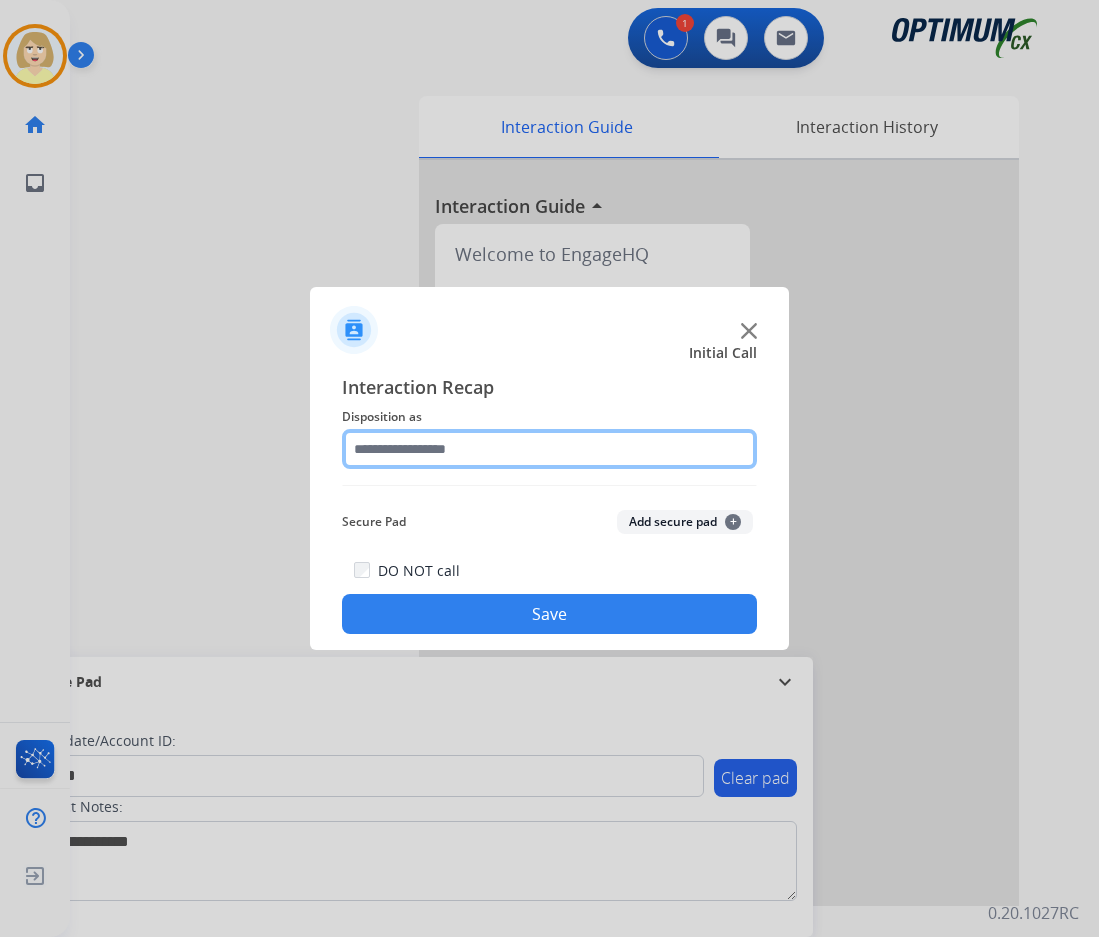click 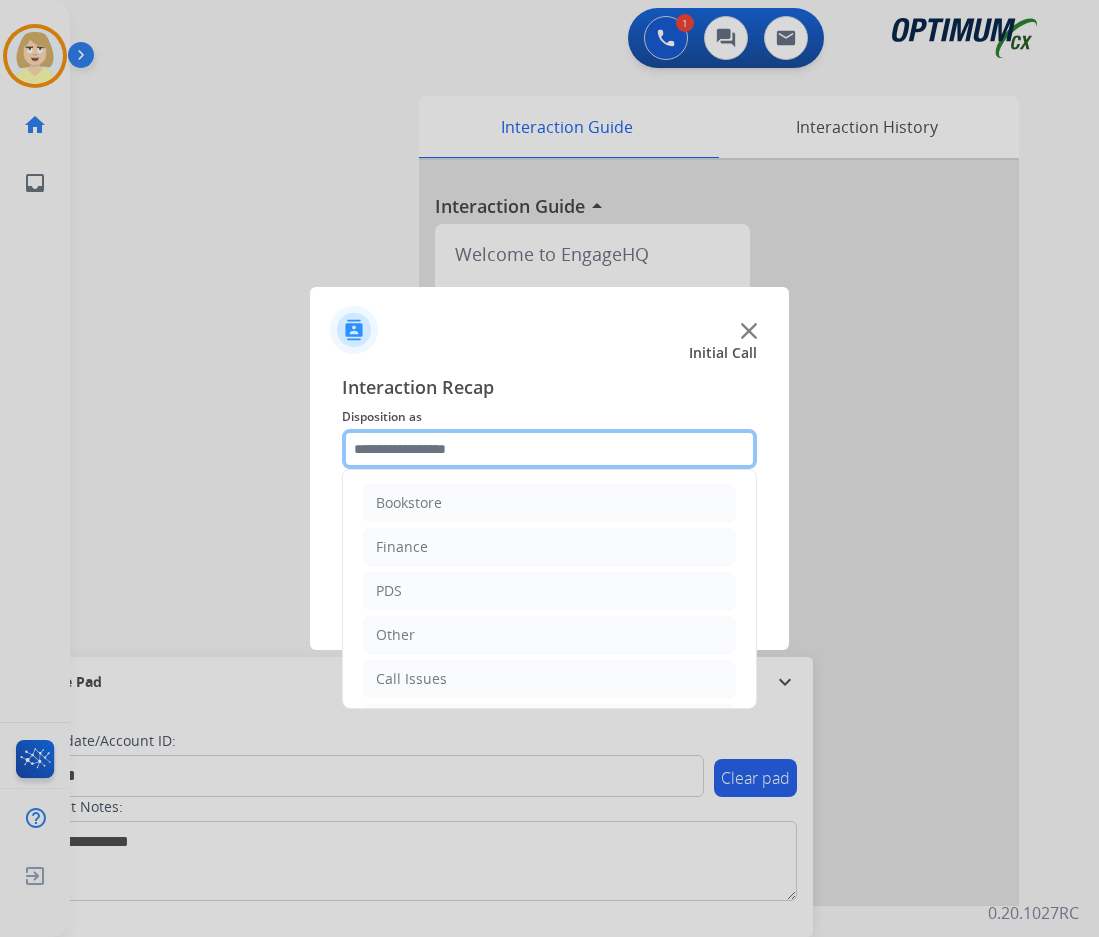 scroll, scrollTop: 136, scrollLeft: 0, axis: vertical 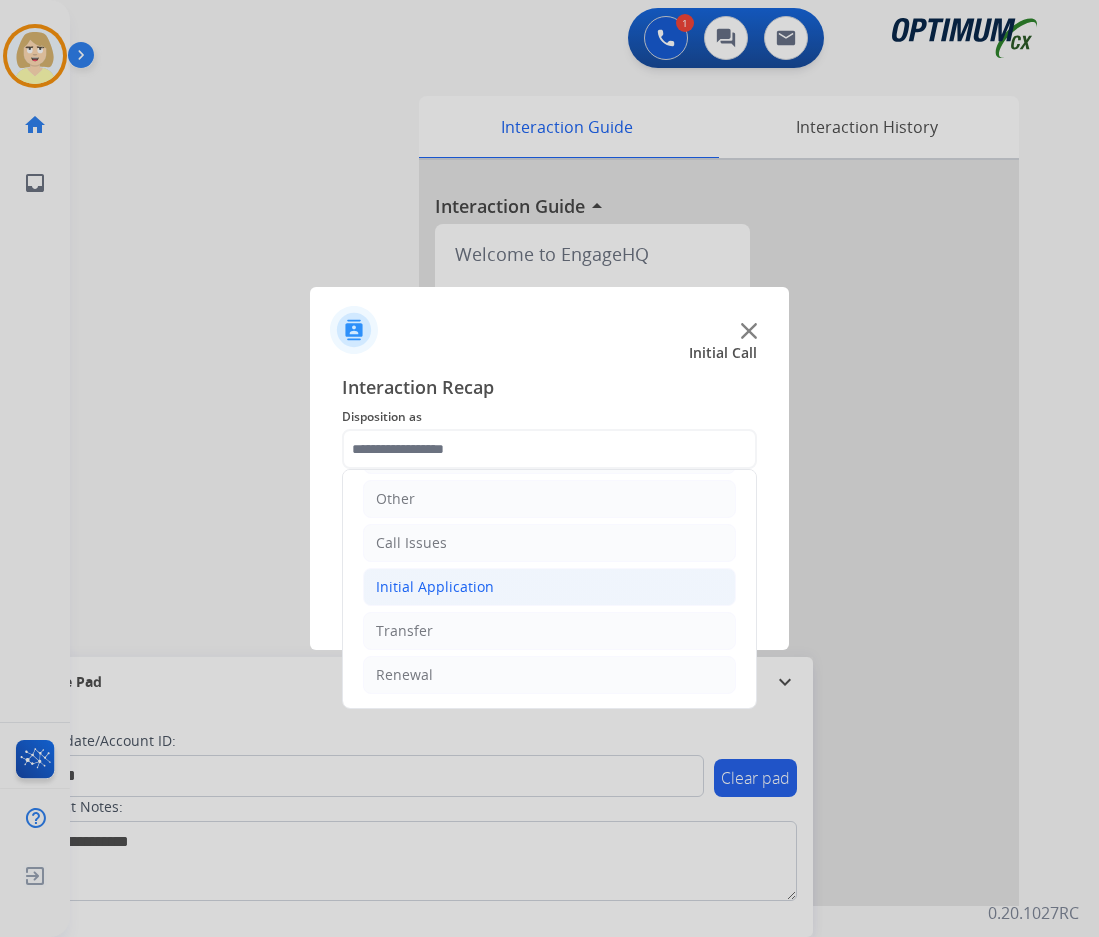click on "Initial Application" 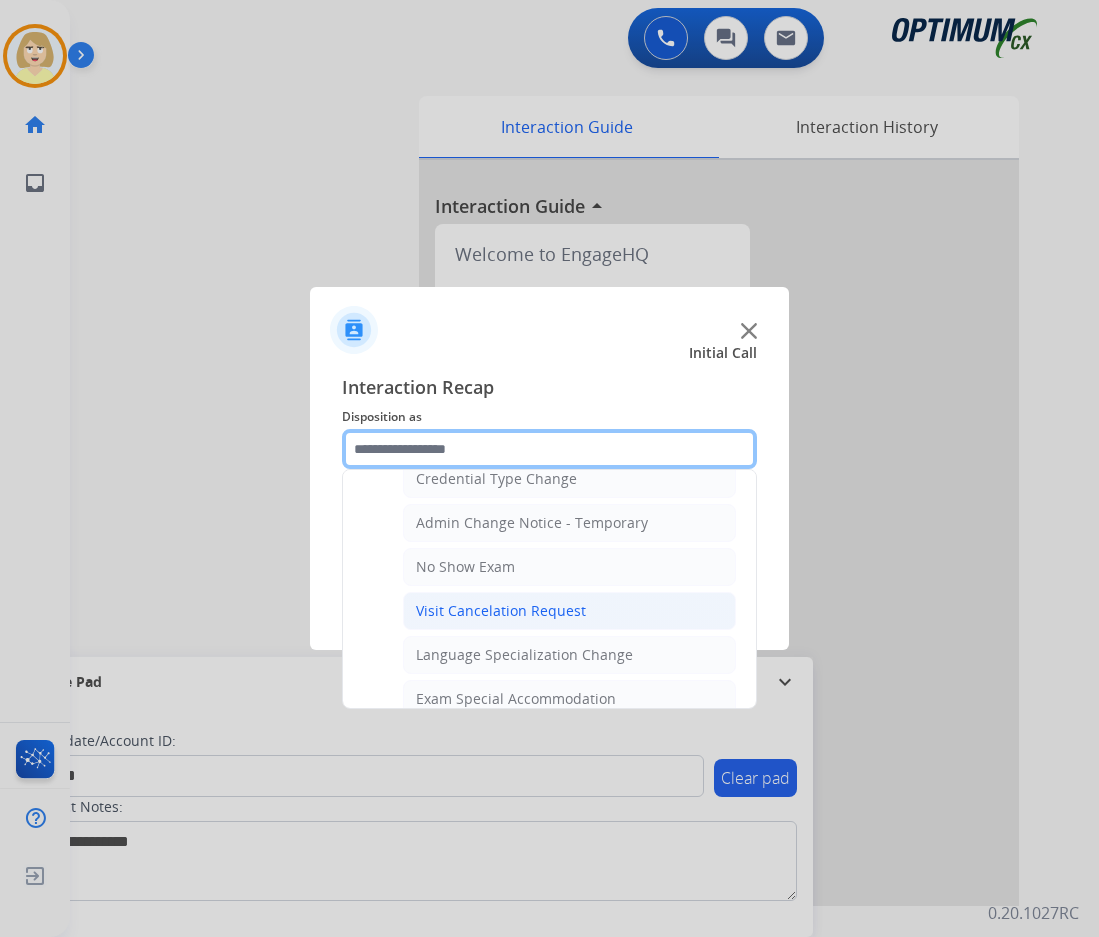 scroll, scrollTop: 1036, scrollLeft: 0, axis: vertical 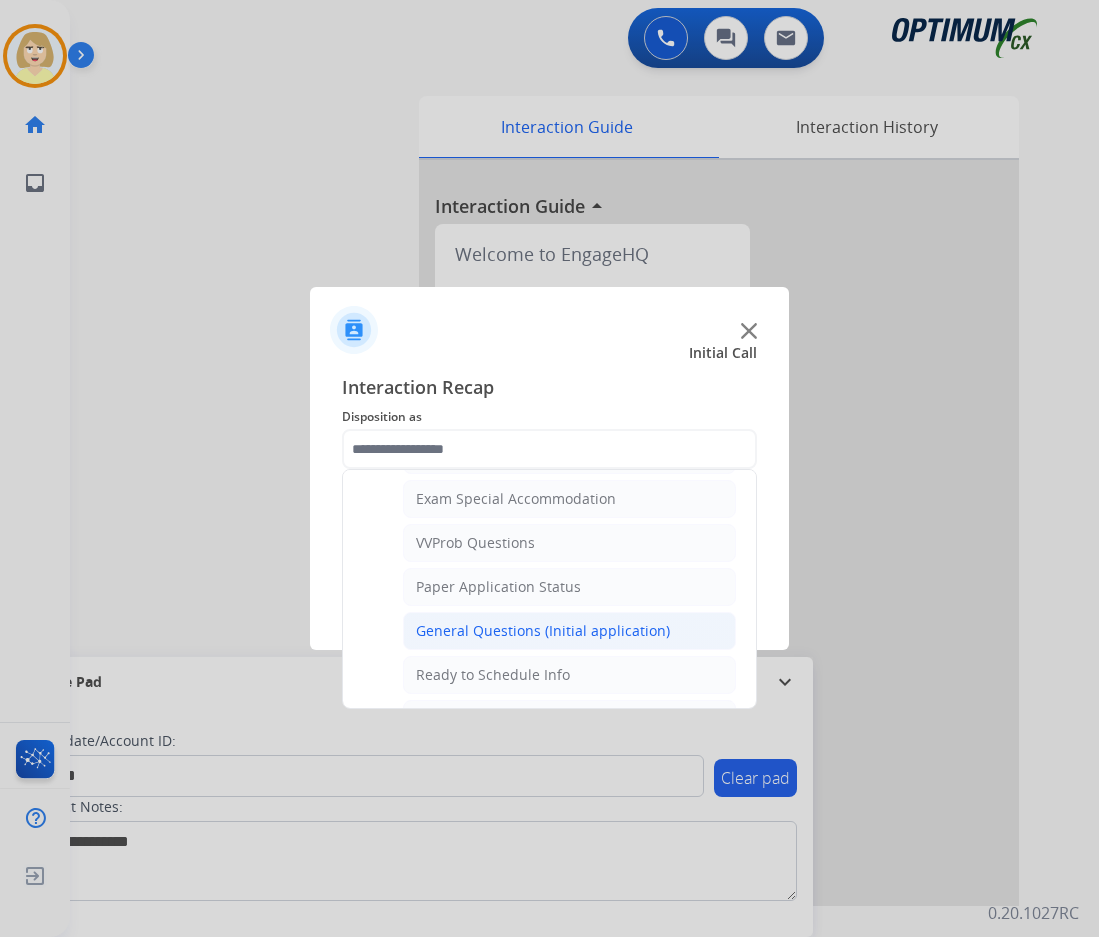 click on "General Questions (Initial application)" 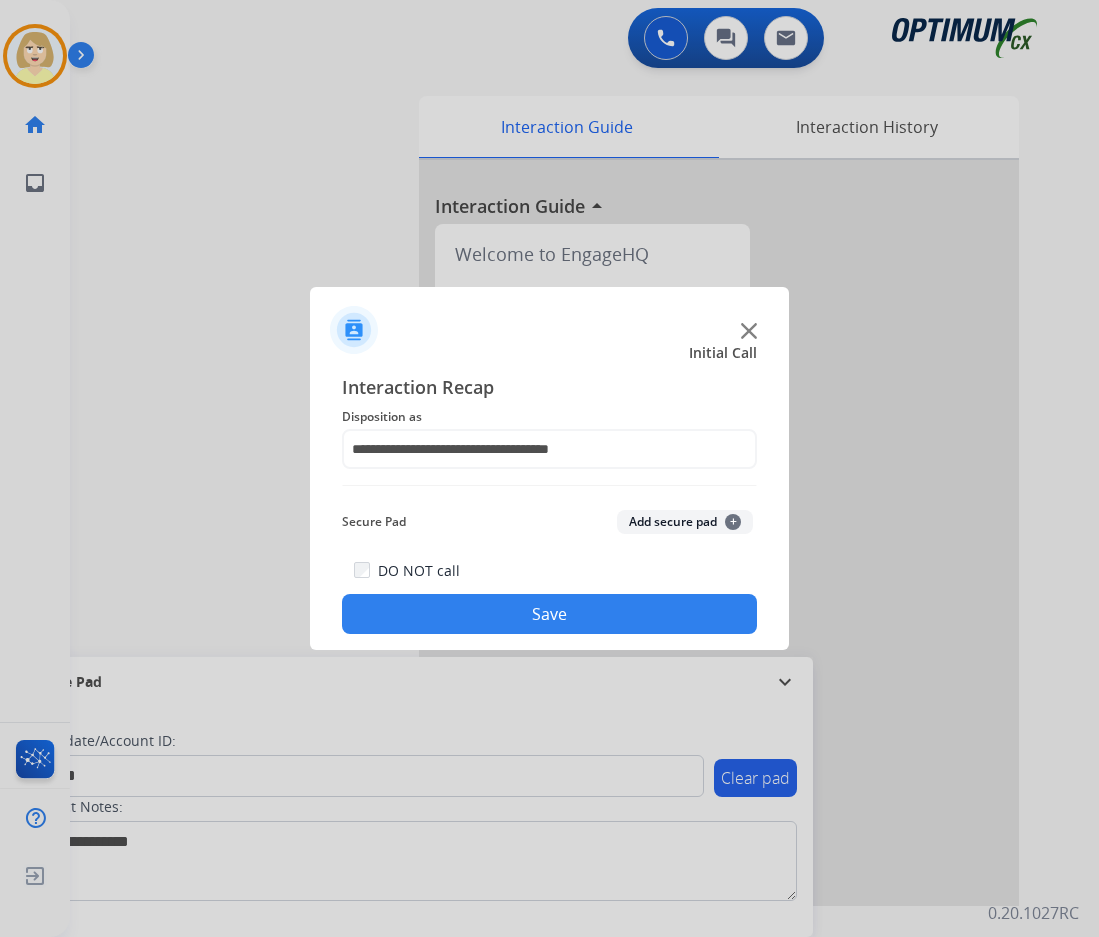 click on "Add secure pad  +" 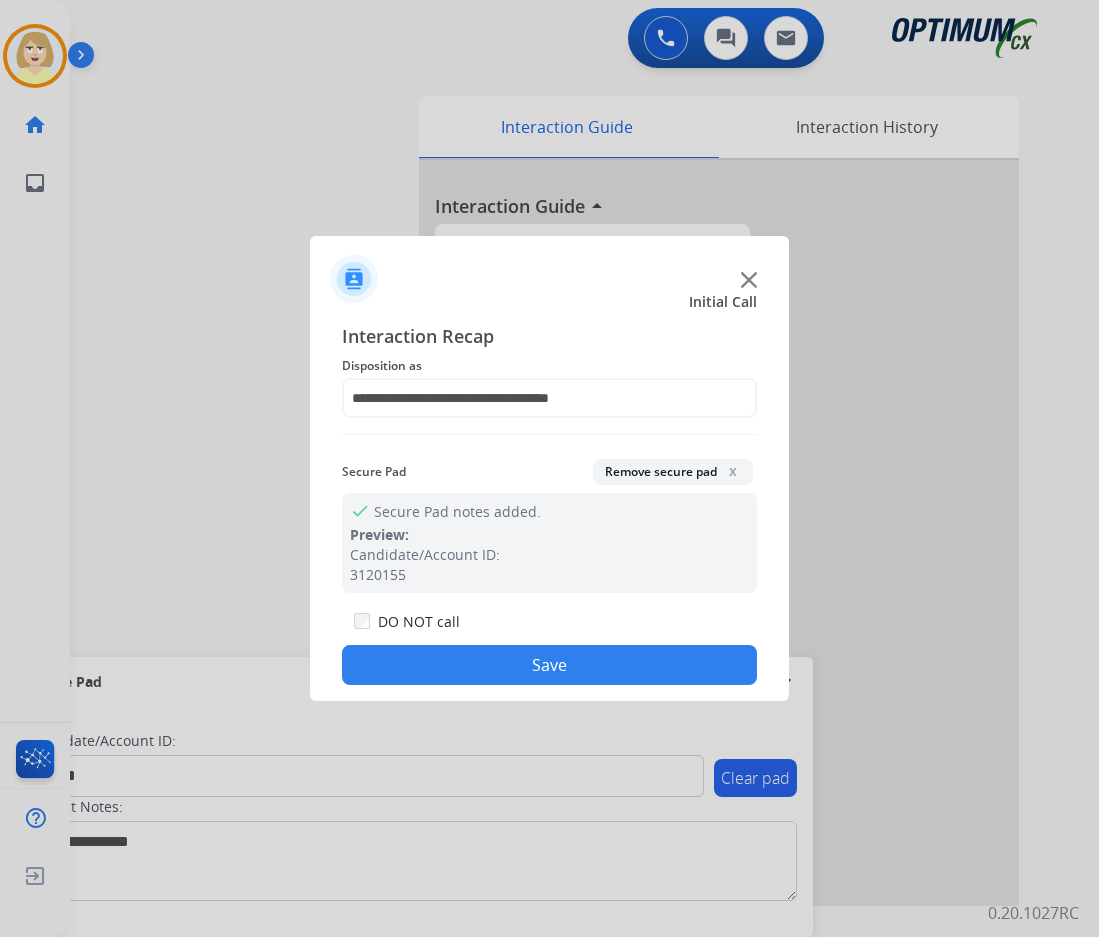 click on "Save" 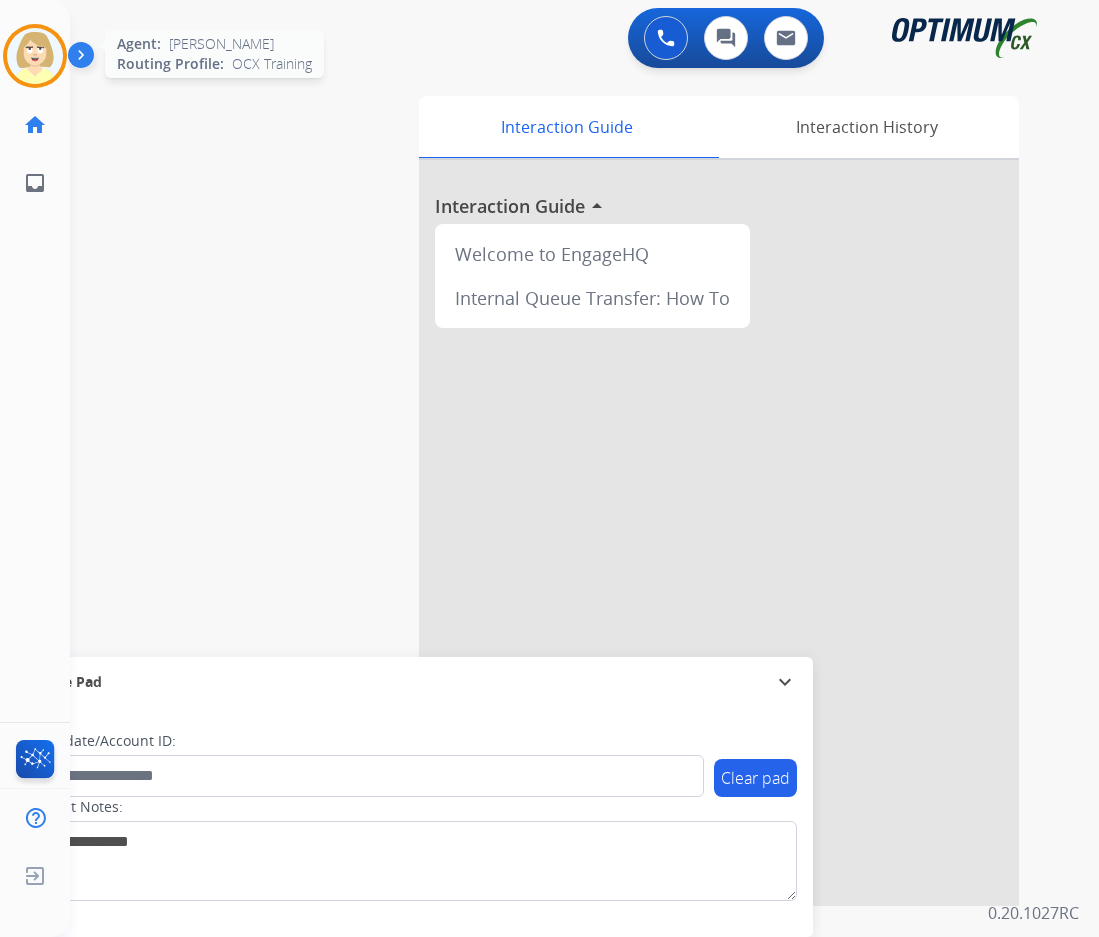 click at bounding box center [35, 56] 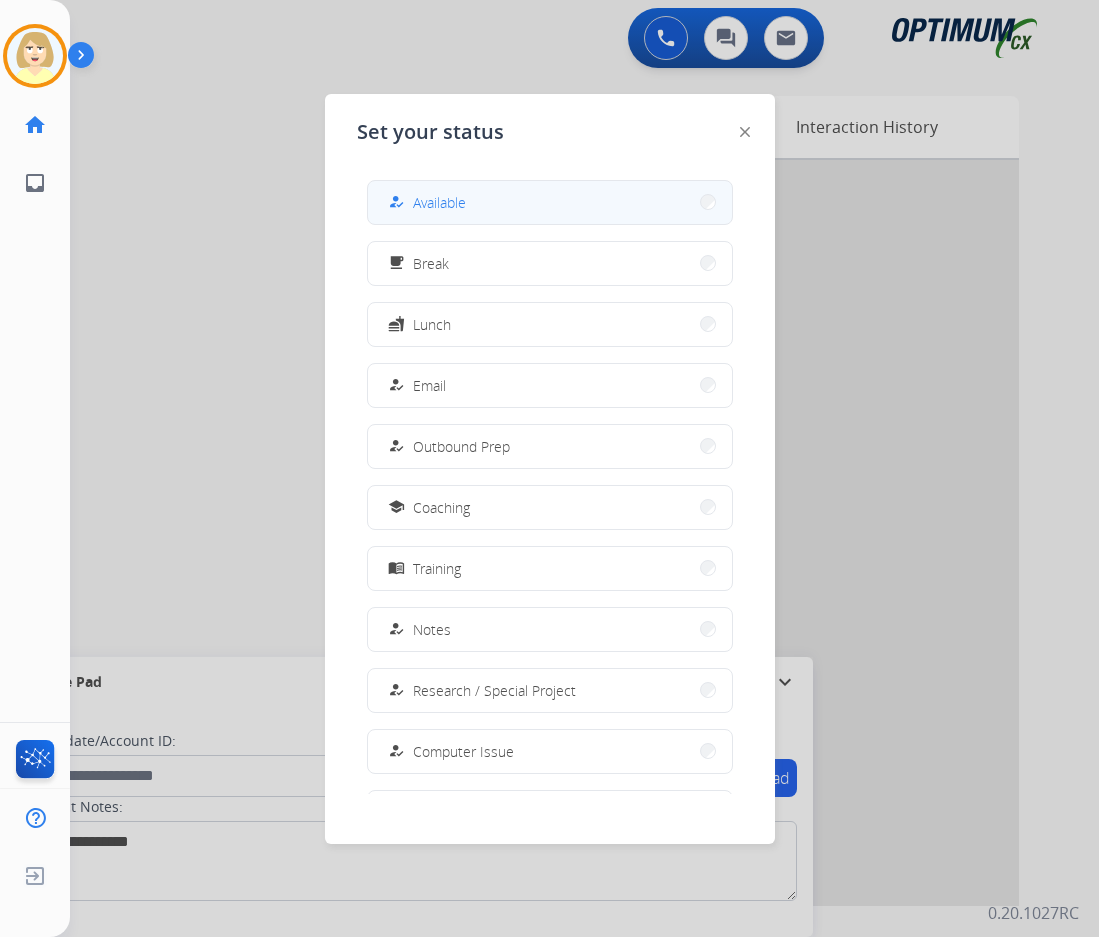 drag, startPoint x: 462, startPoint y: 199, endPoint x: 2, endPoint y: 371, distance: 491.1049 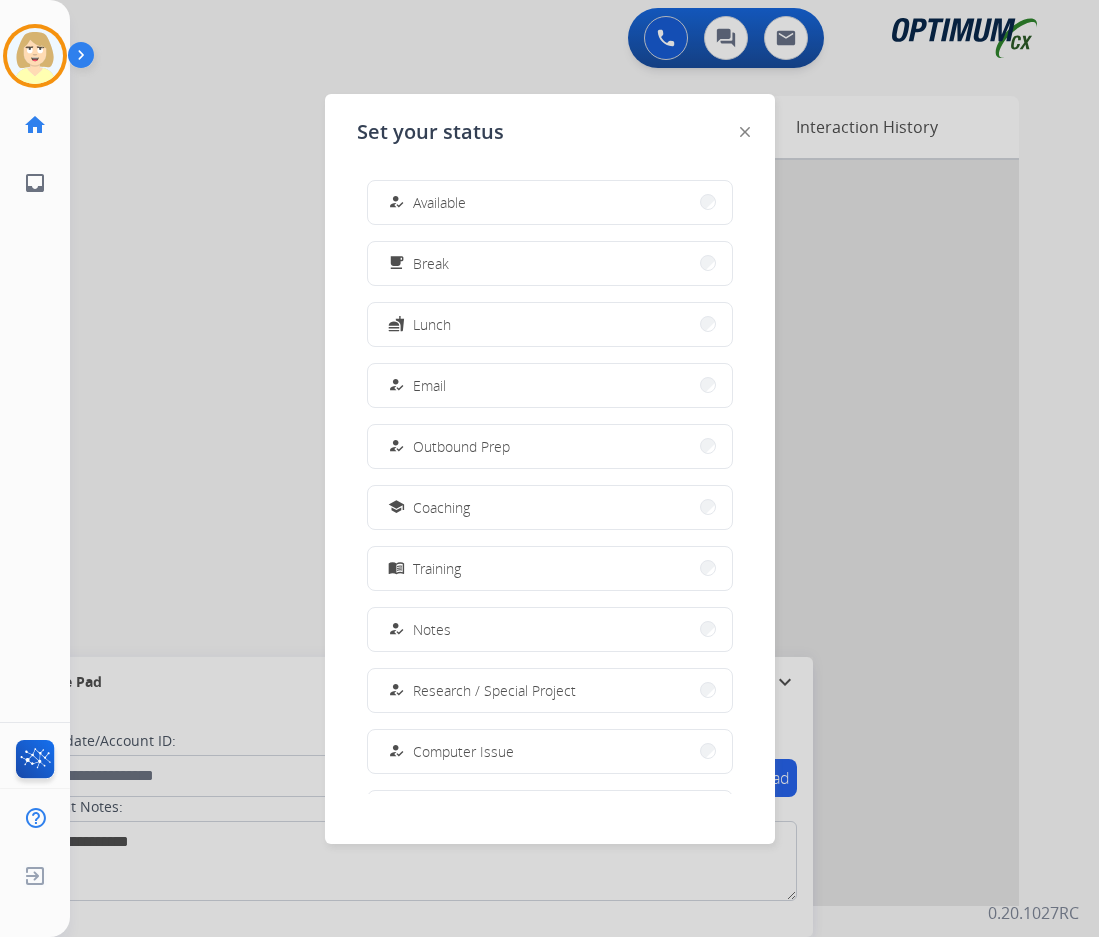 click on "Available" at bounding box center [439, 202] 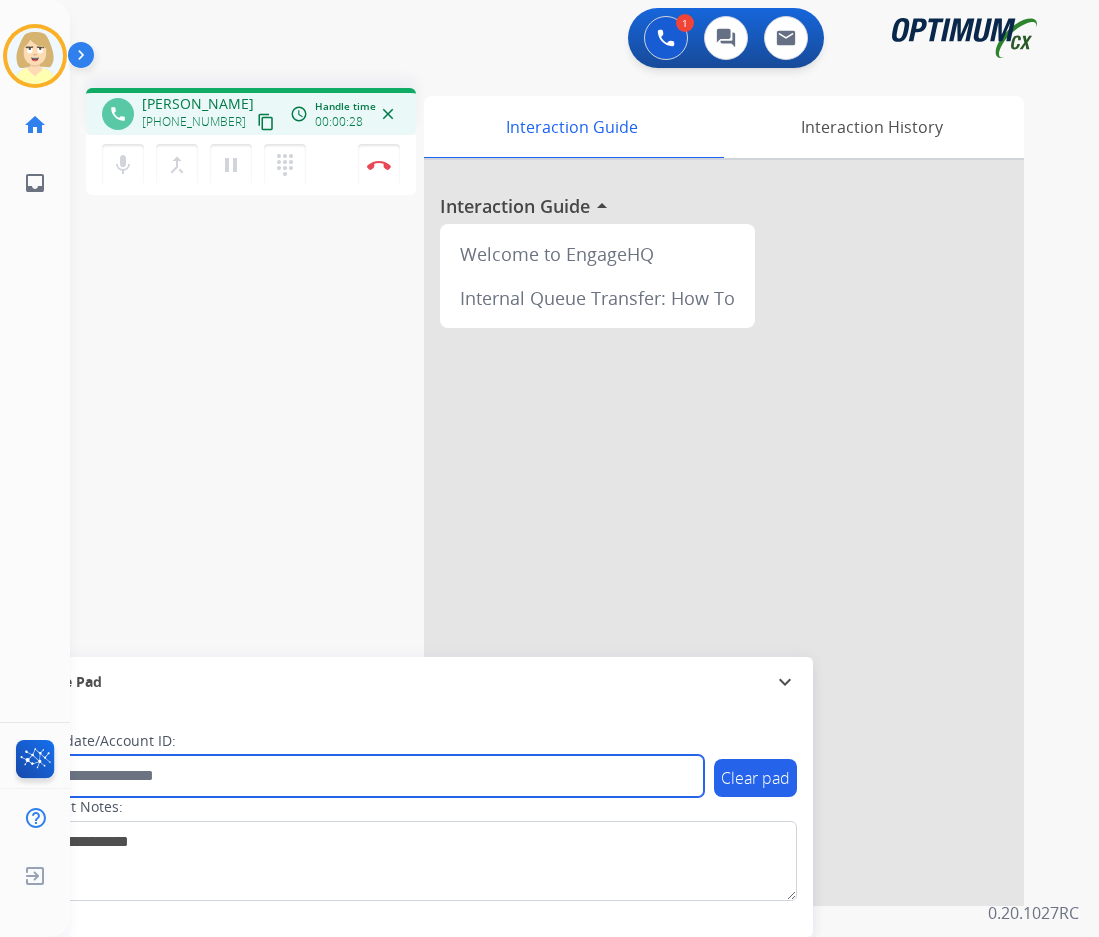click at bounding box center (365, 776) 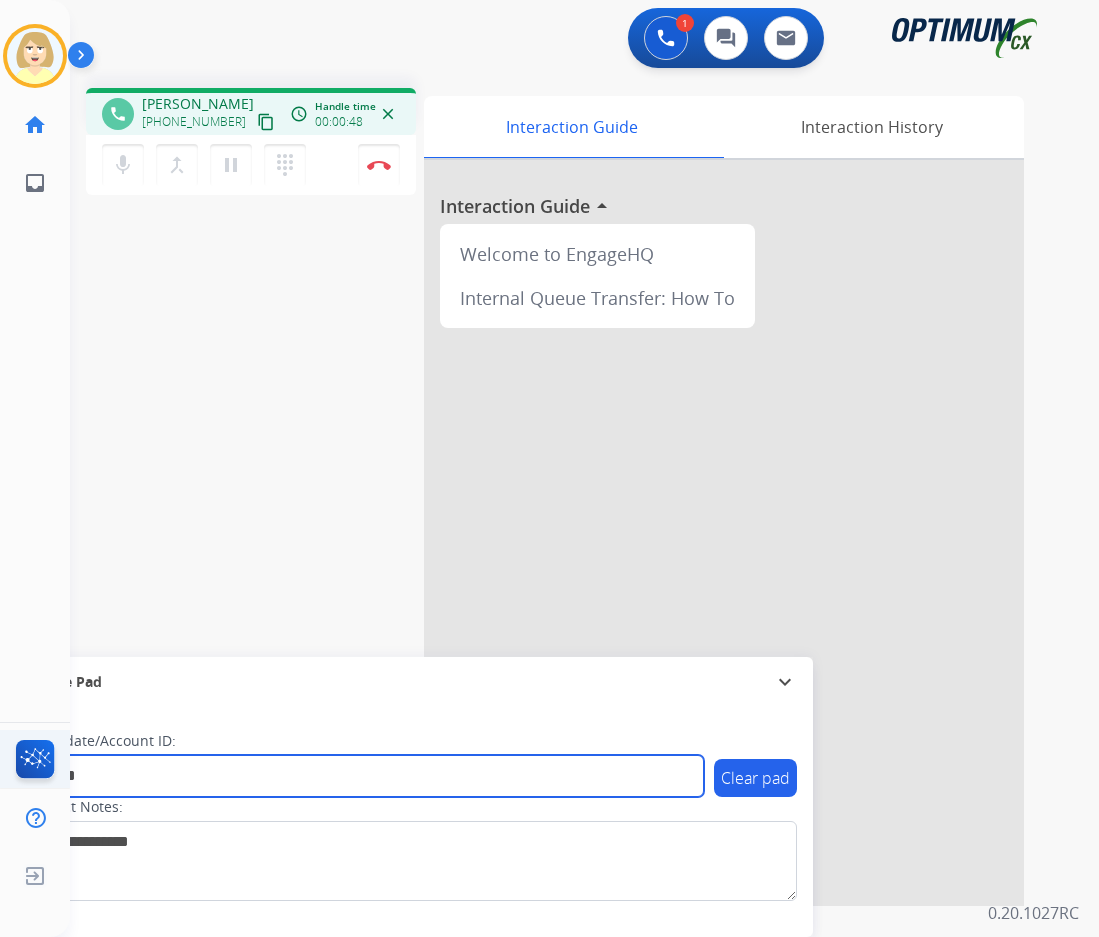 type on "*******" 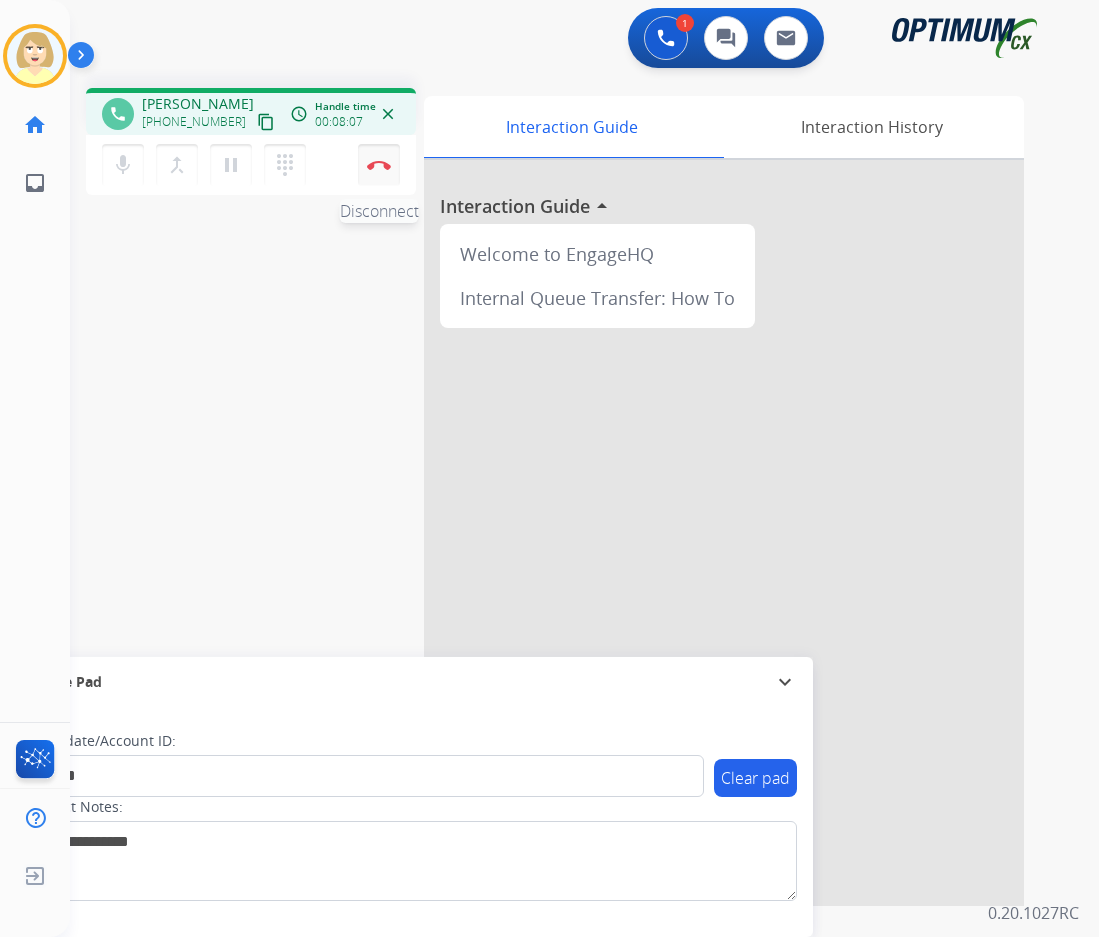 click on "Disconnect" at bounding box center [379, 165] 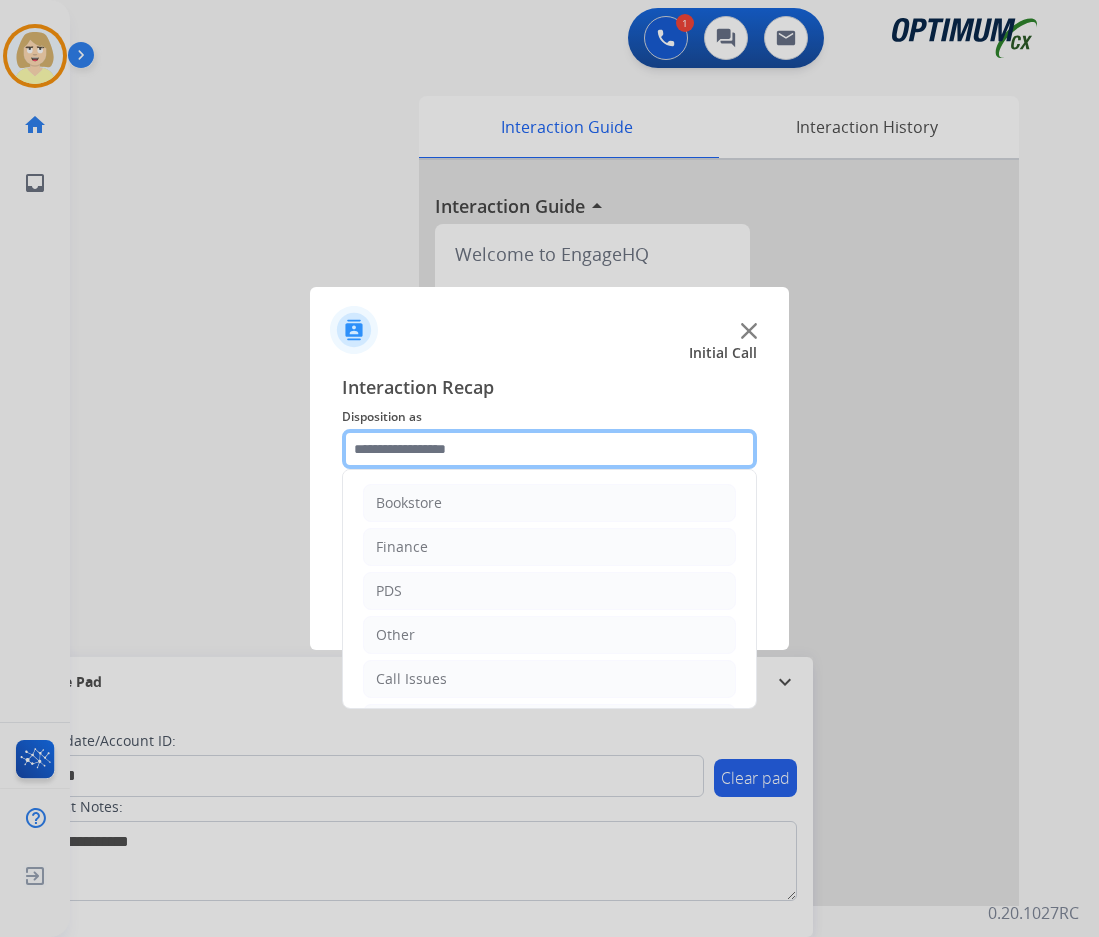 click 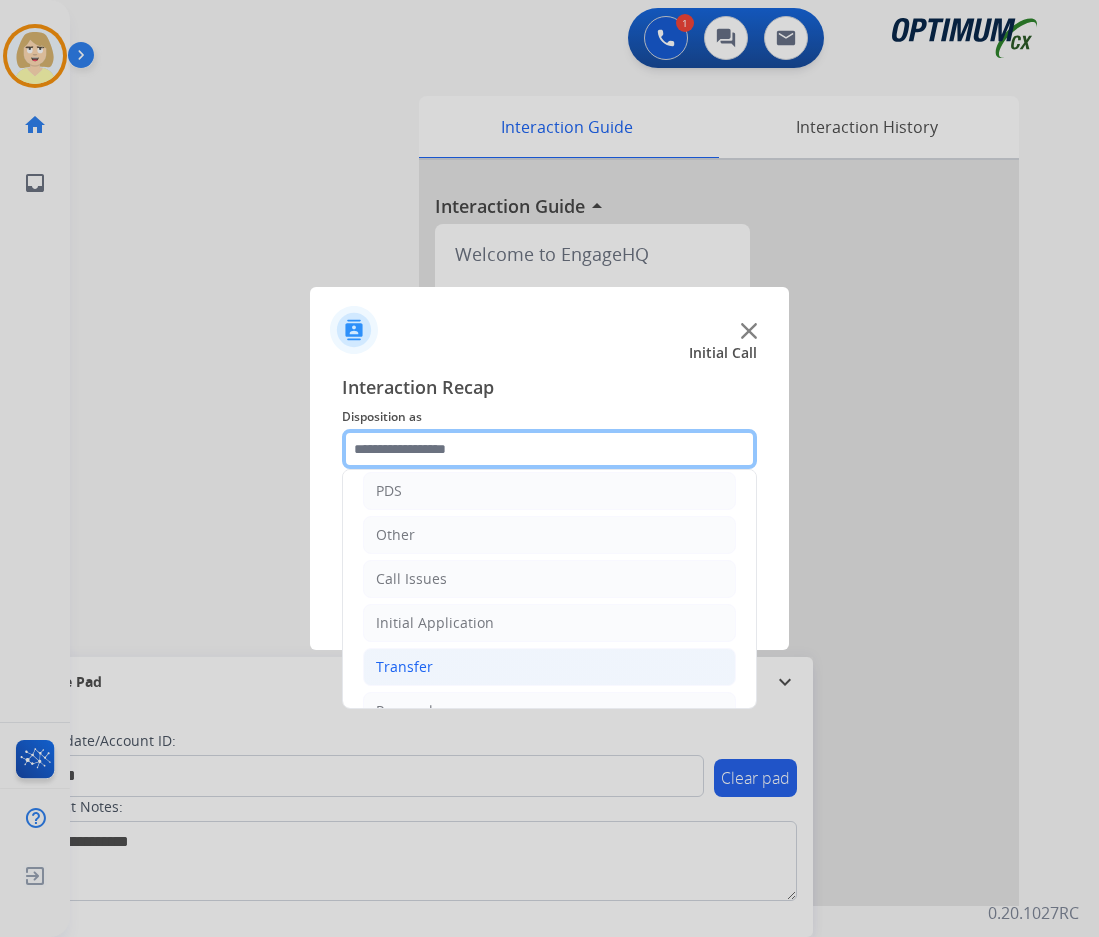 scroll, scrollTop: 136, scrollLeft: 0, axis: vertical 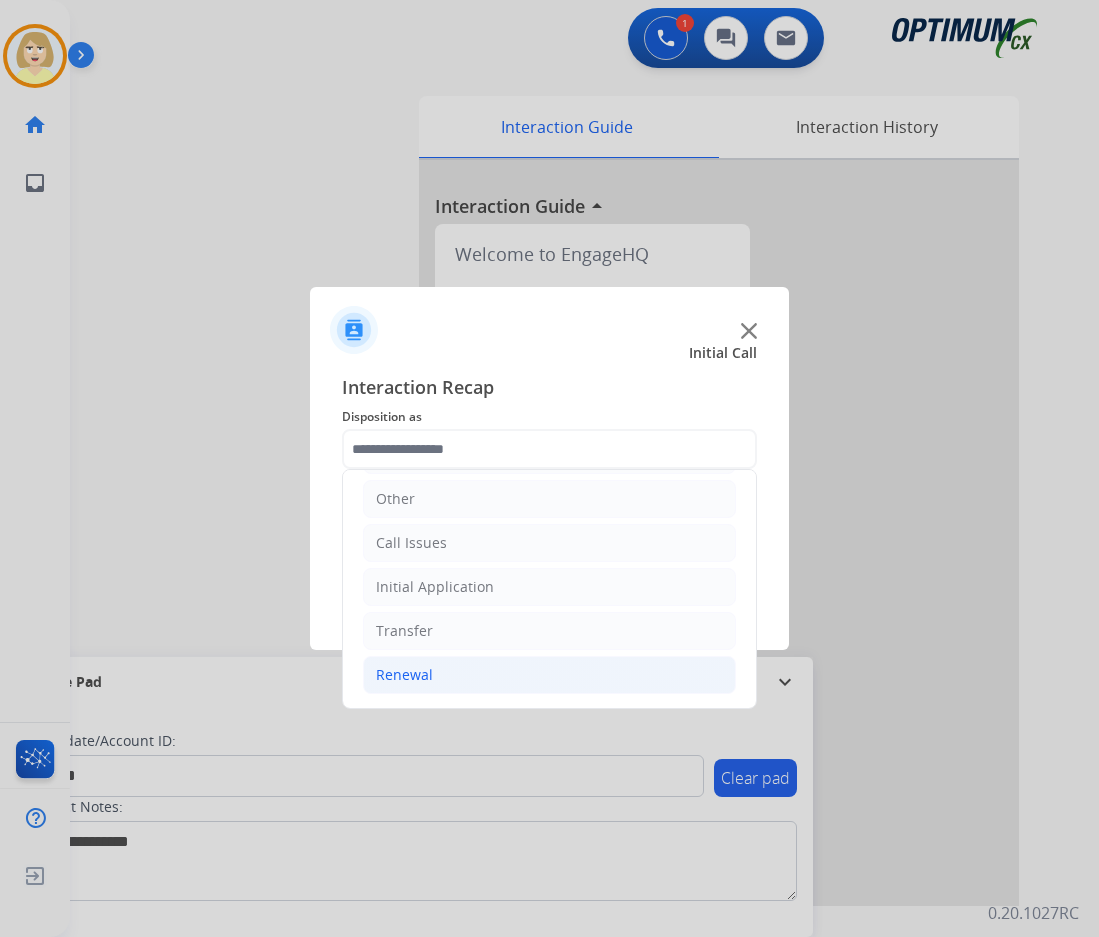 click on "Renewal" 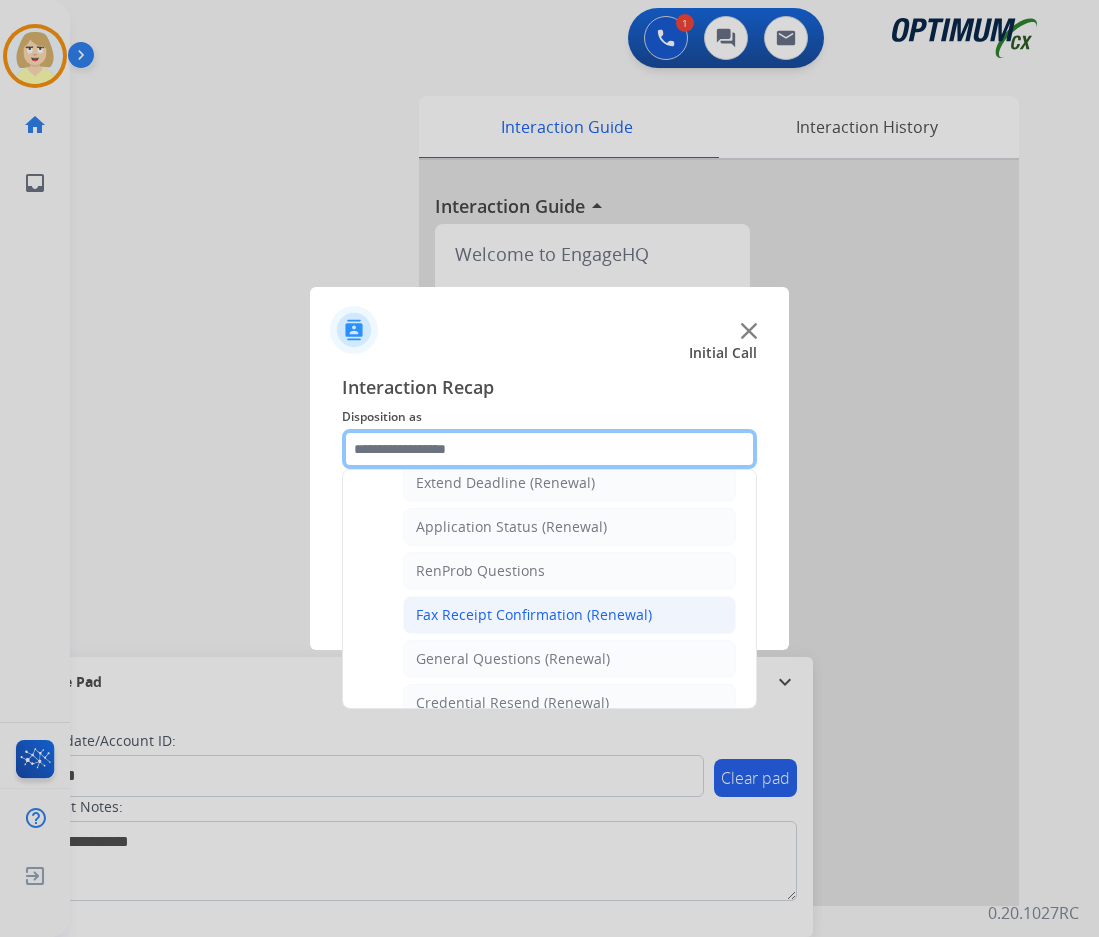 scroll, scrollTop: 536, scrollLeft: 0, axis: vertical 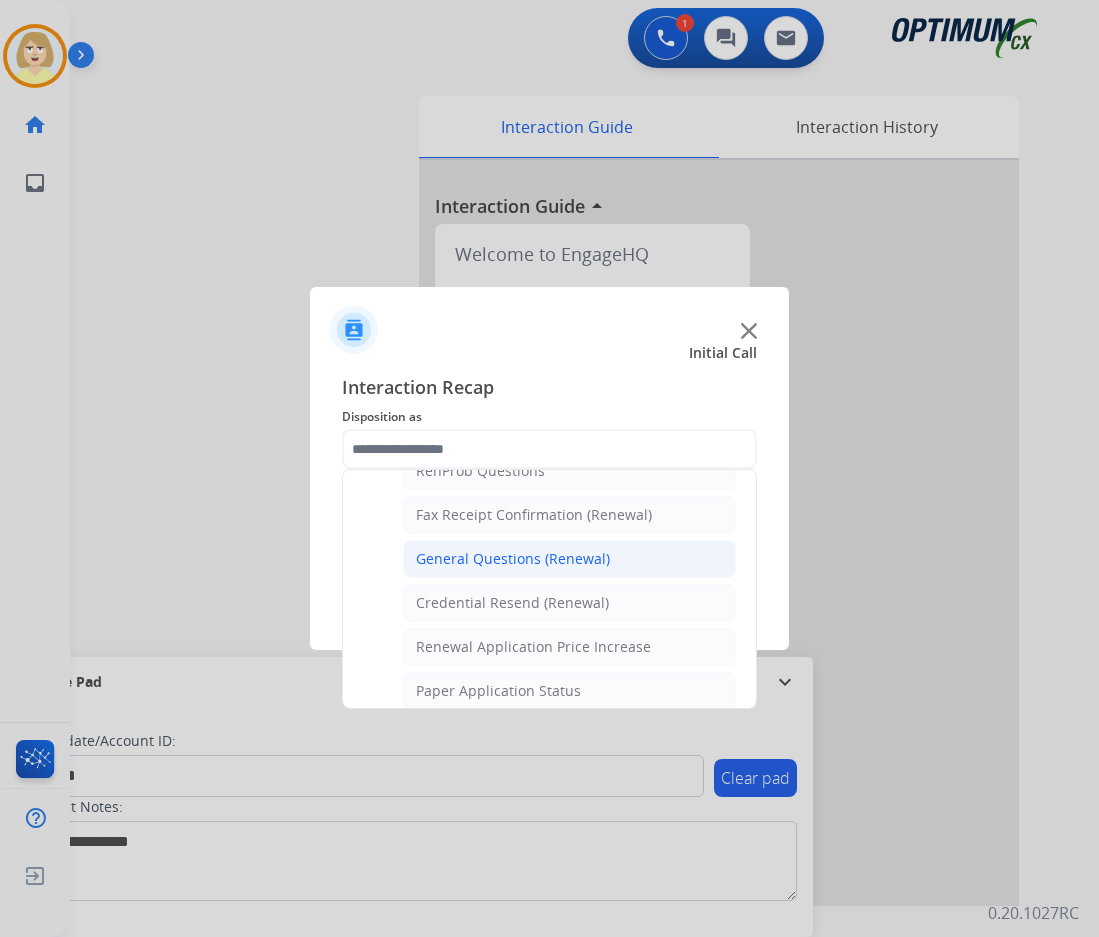 click on "General Questions (Renewal)" 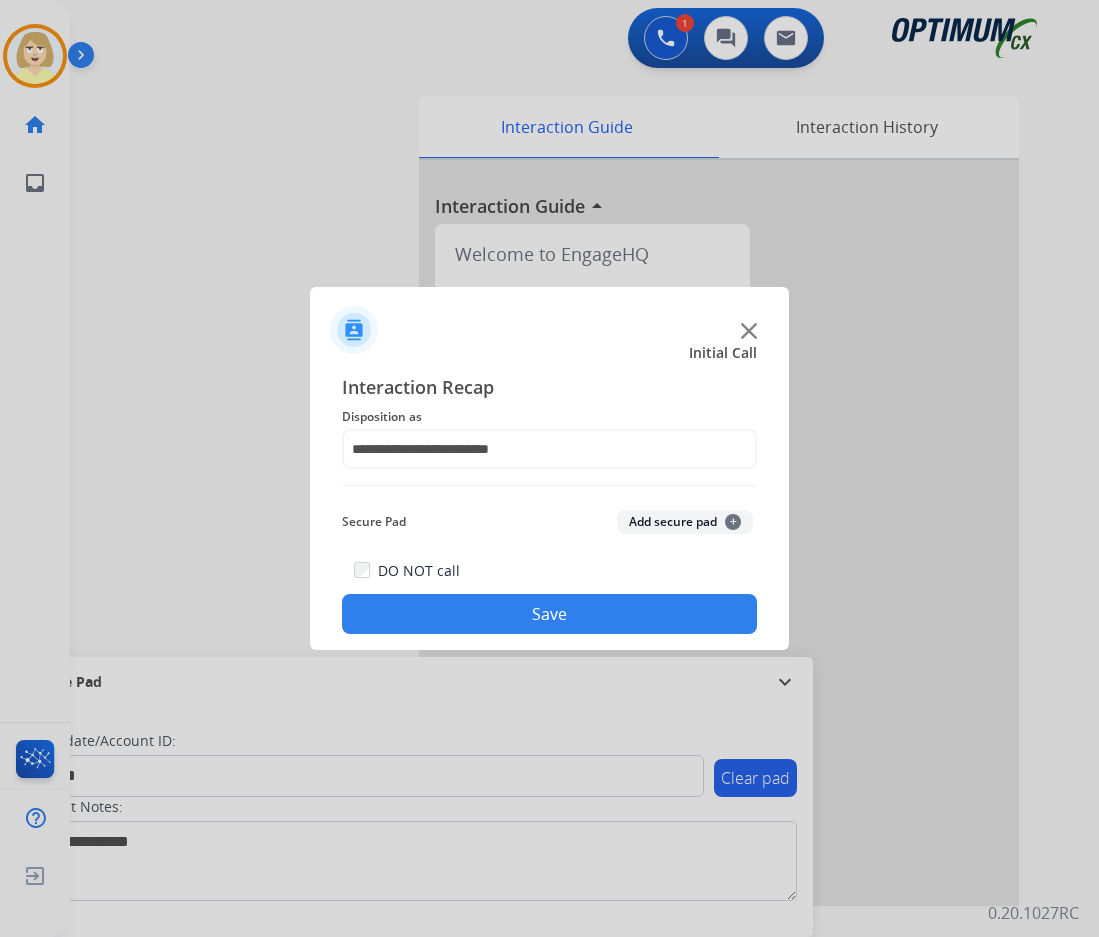 click on "Add secure pad  +" 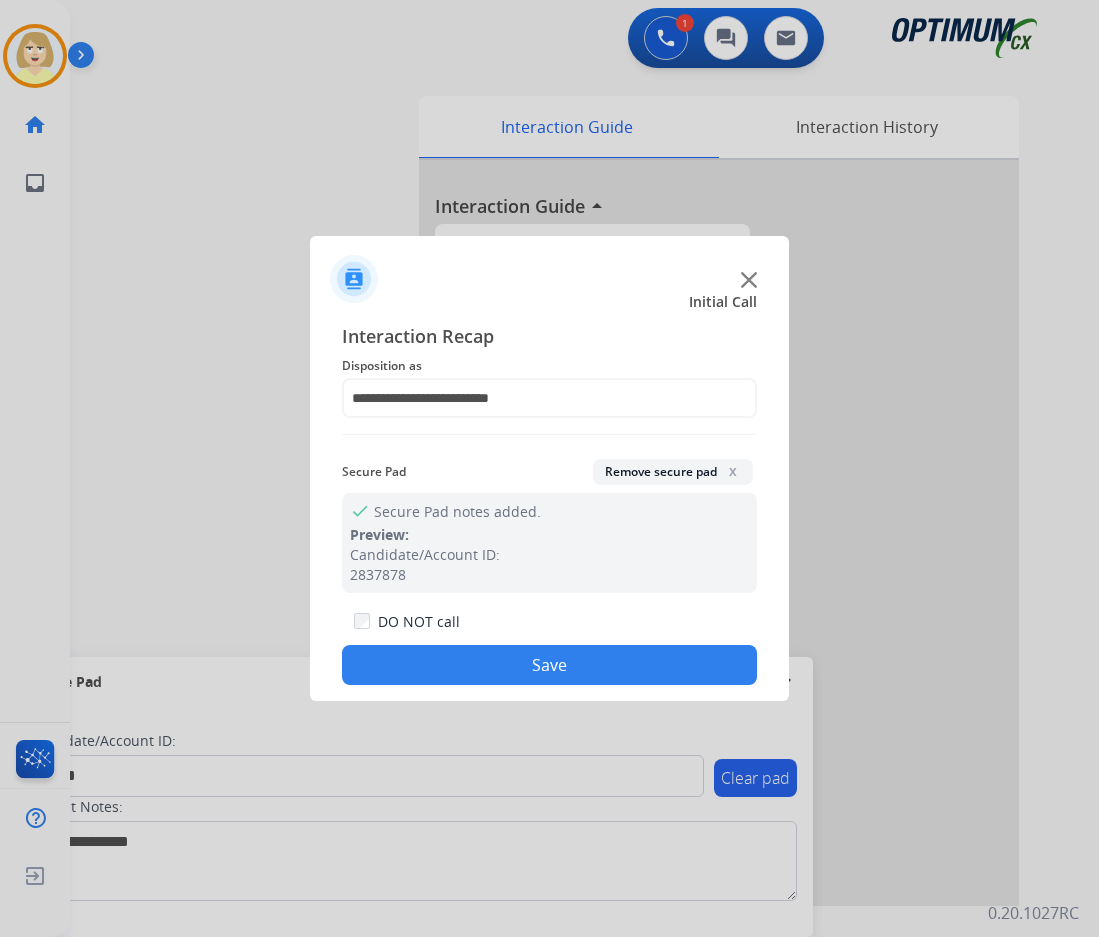 drag, startPoint x: 531, startPoint y: 664, endPoint x: 466, endPoint y: 588, distance: 100.005 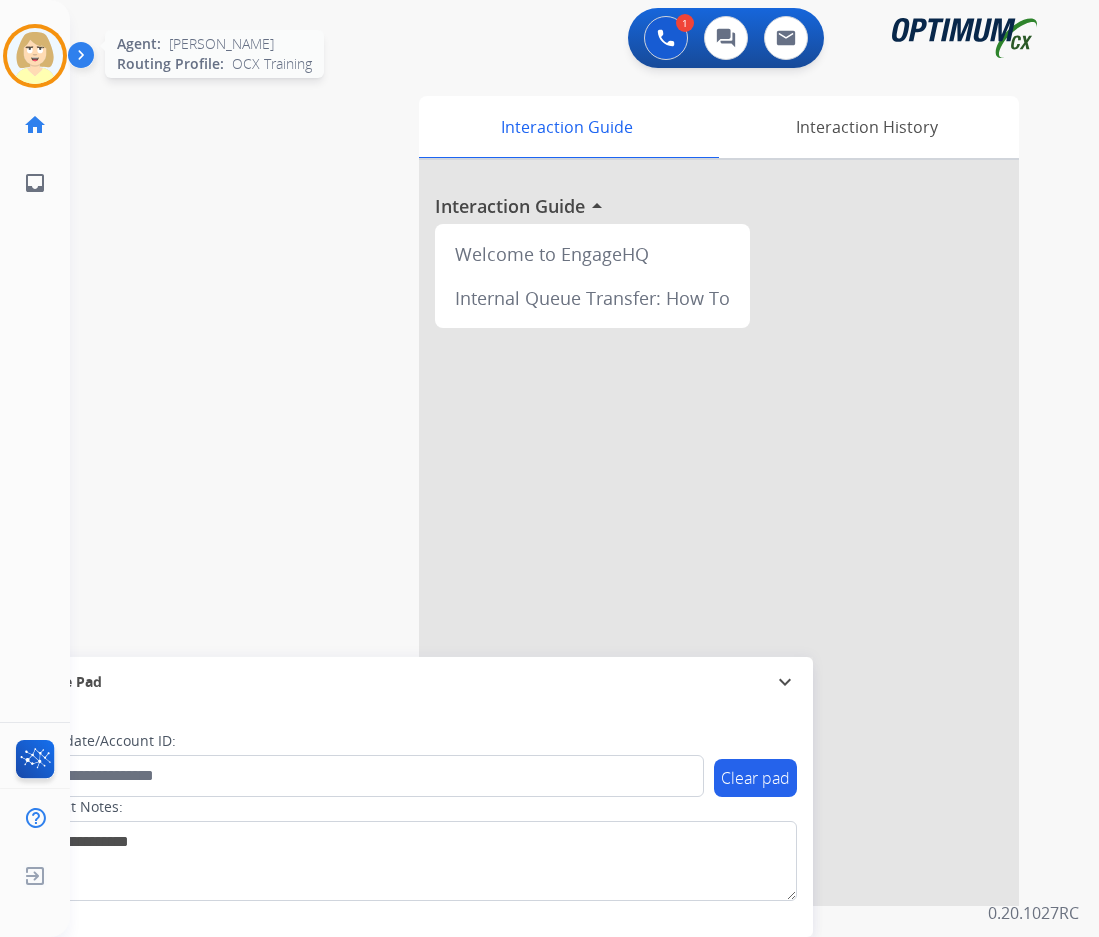 click at bounding box center (35, 56) 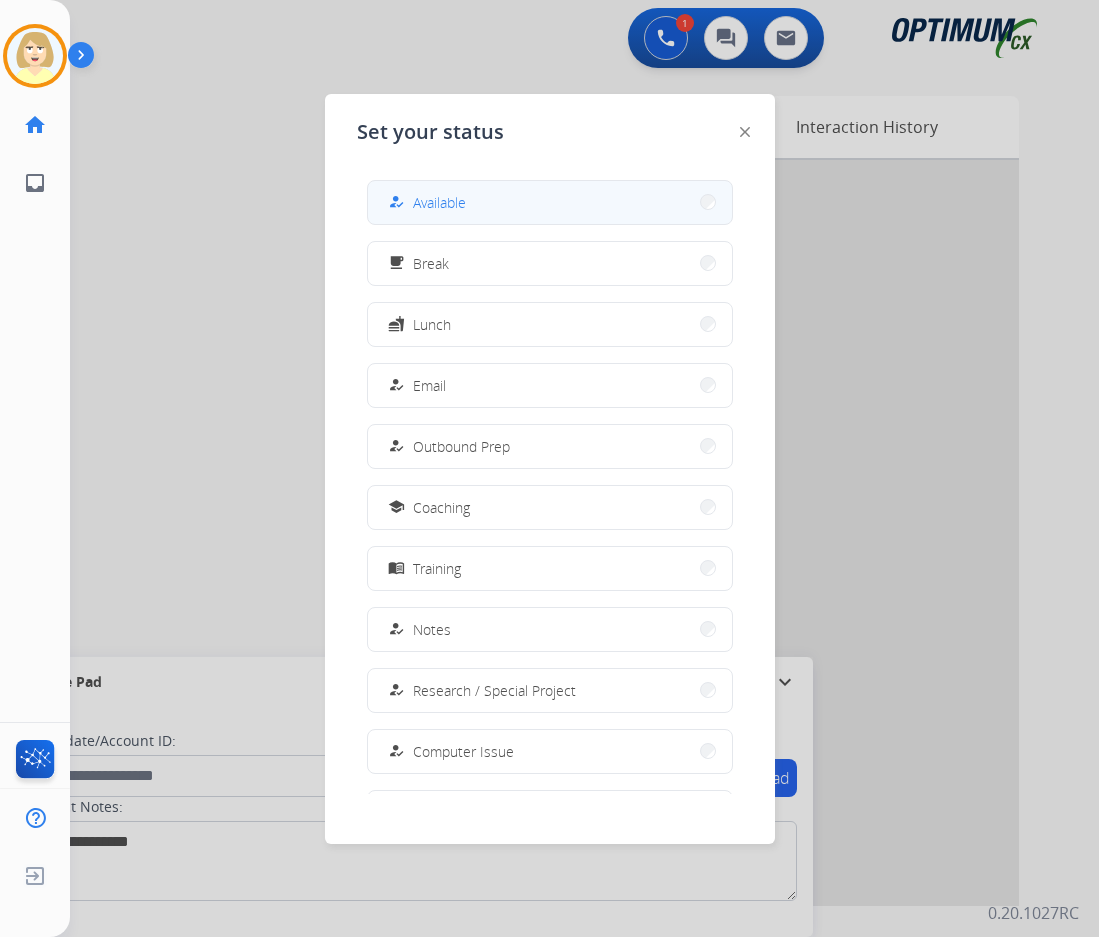 click on "Available" at bounding box center (439, 202) 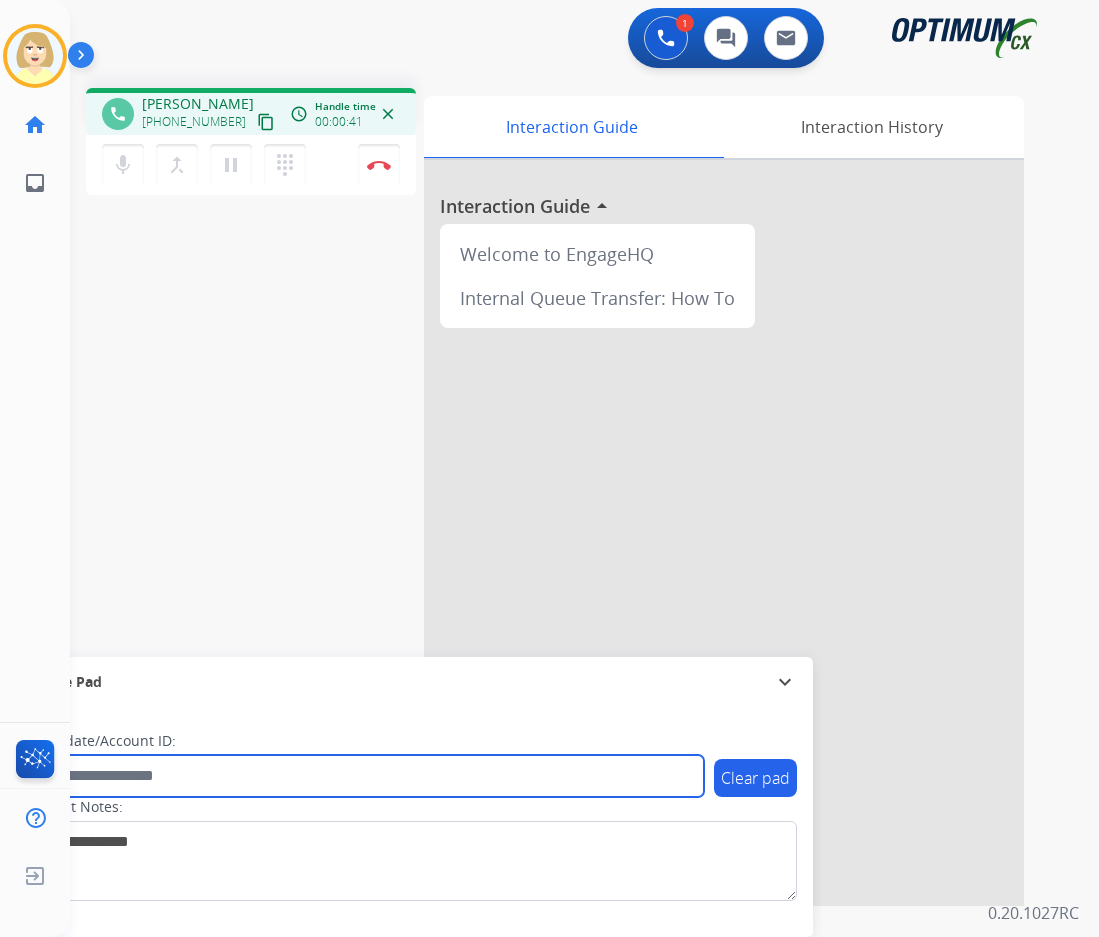 click at bounding box center (365, 776) 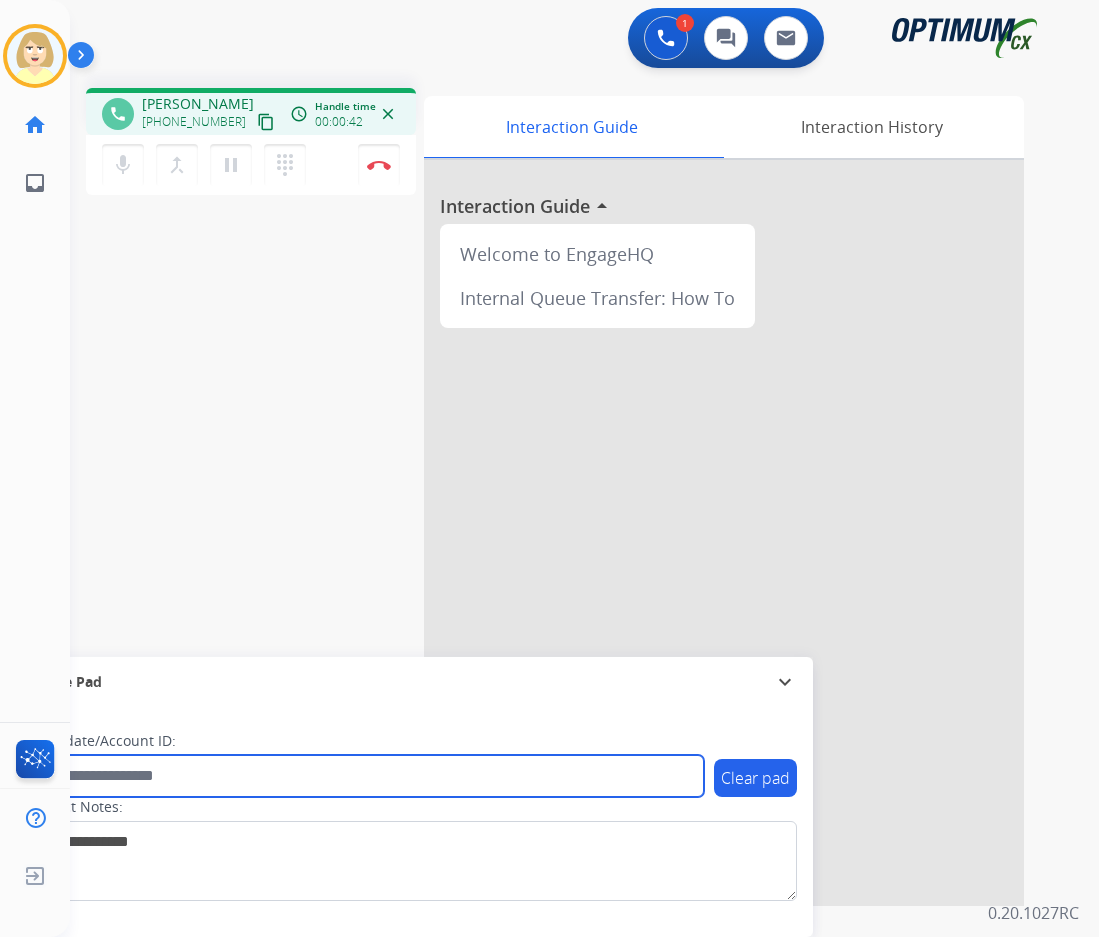 paste on "*******" 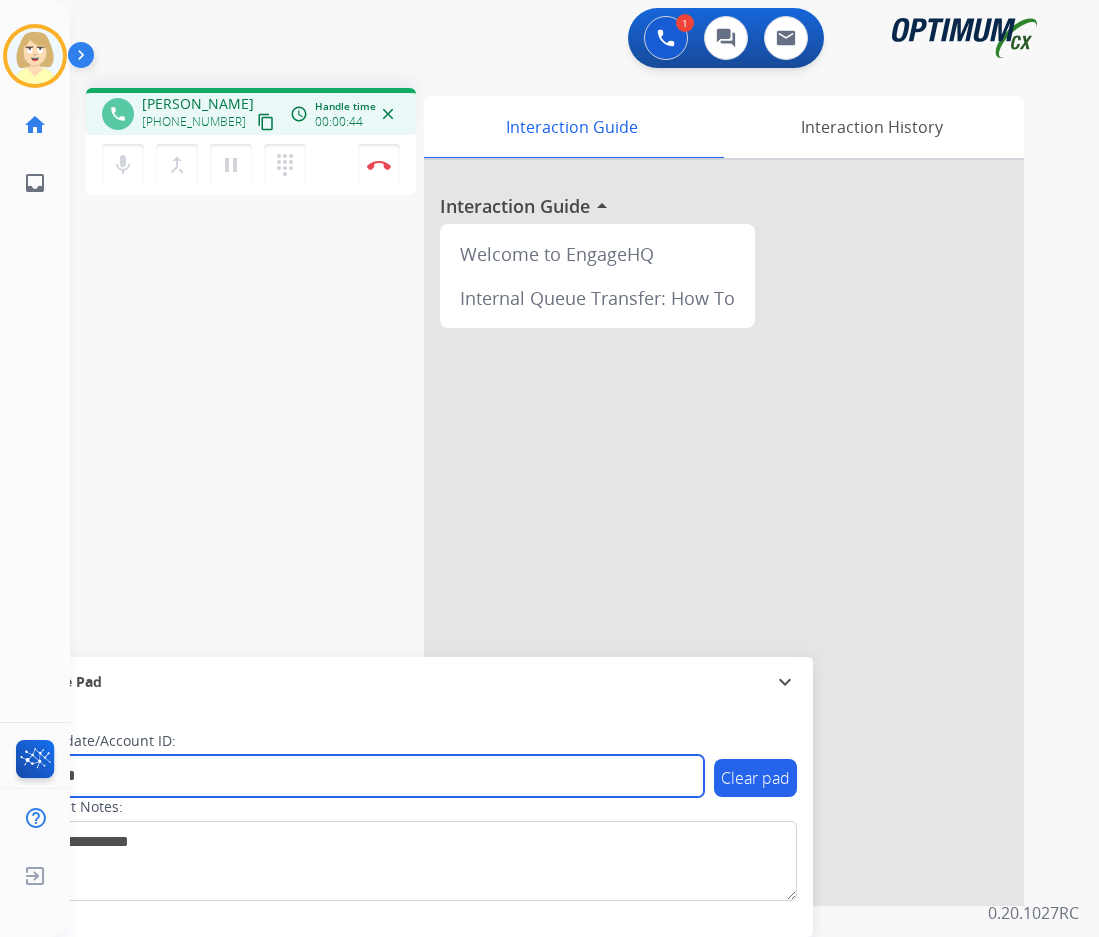 type on "*******" 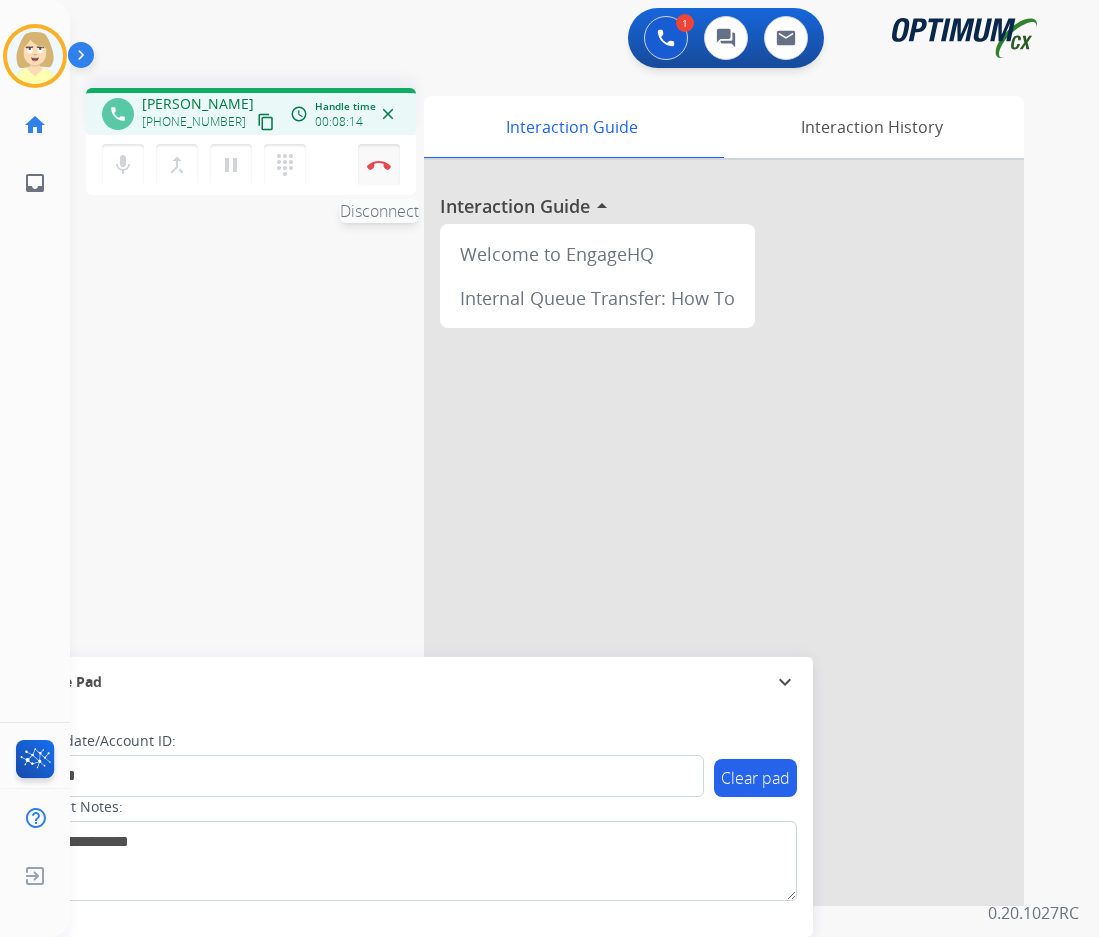 click at bounding box center (379, 165) 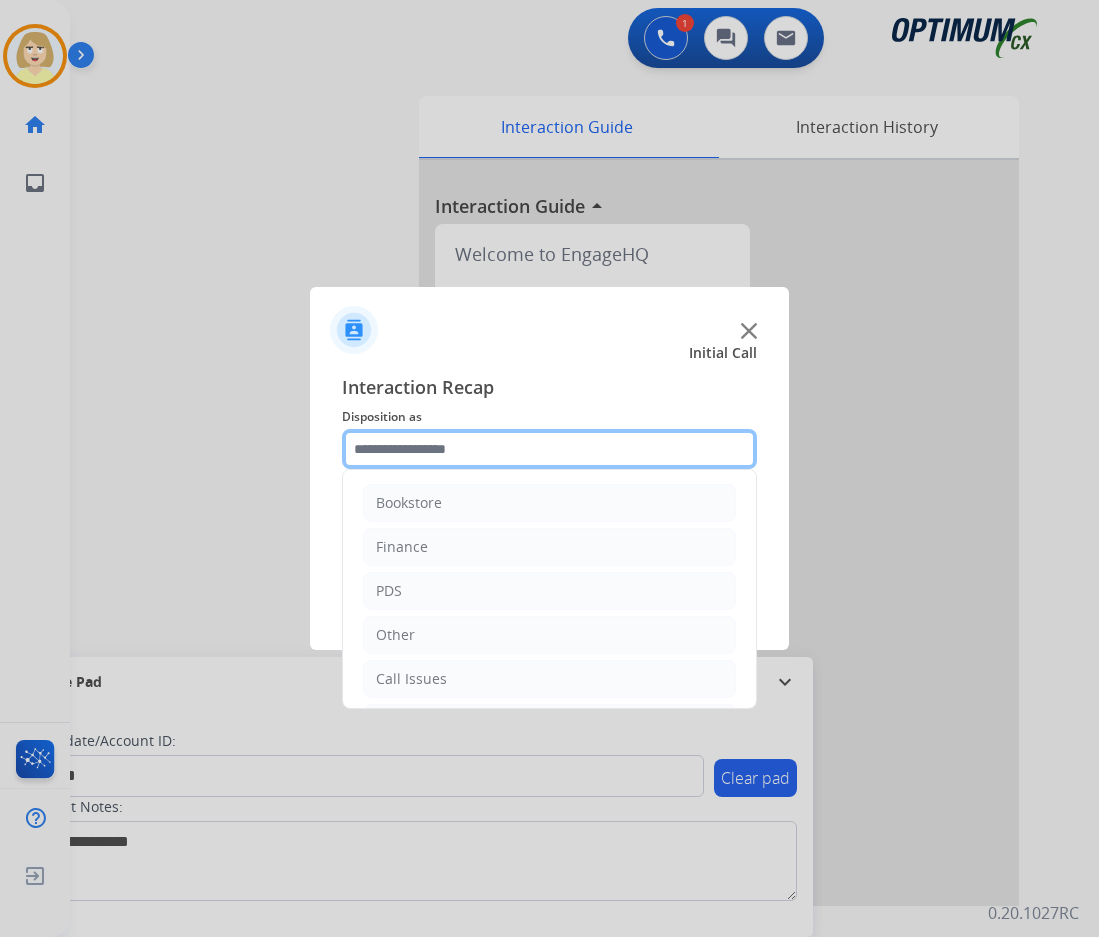 click 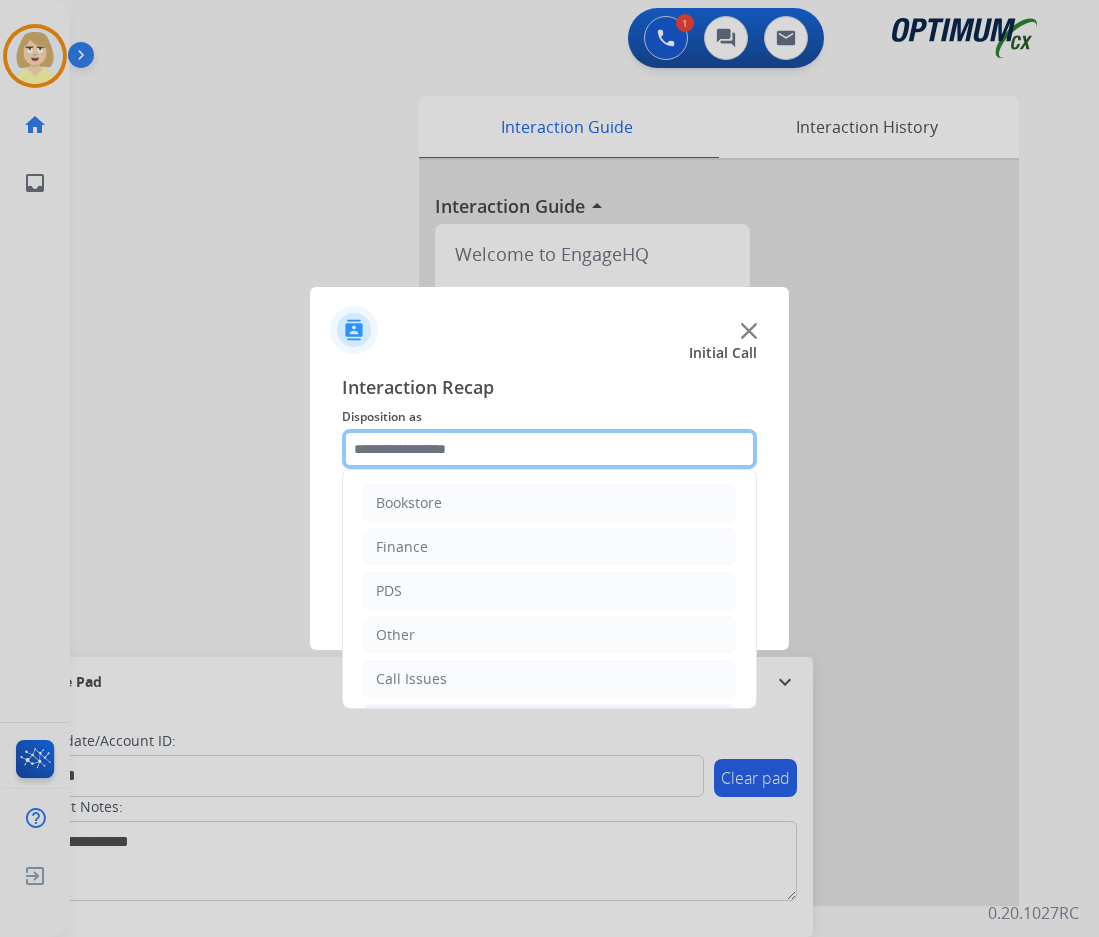 scroll, scrollTop: 136, scrollLeft: 0, axis: vertical 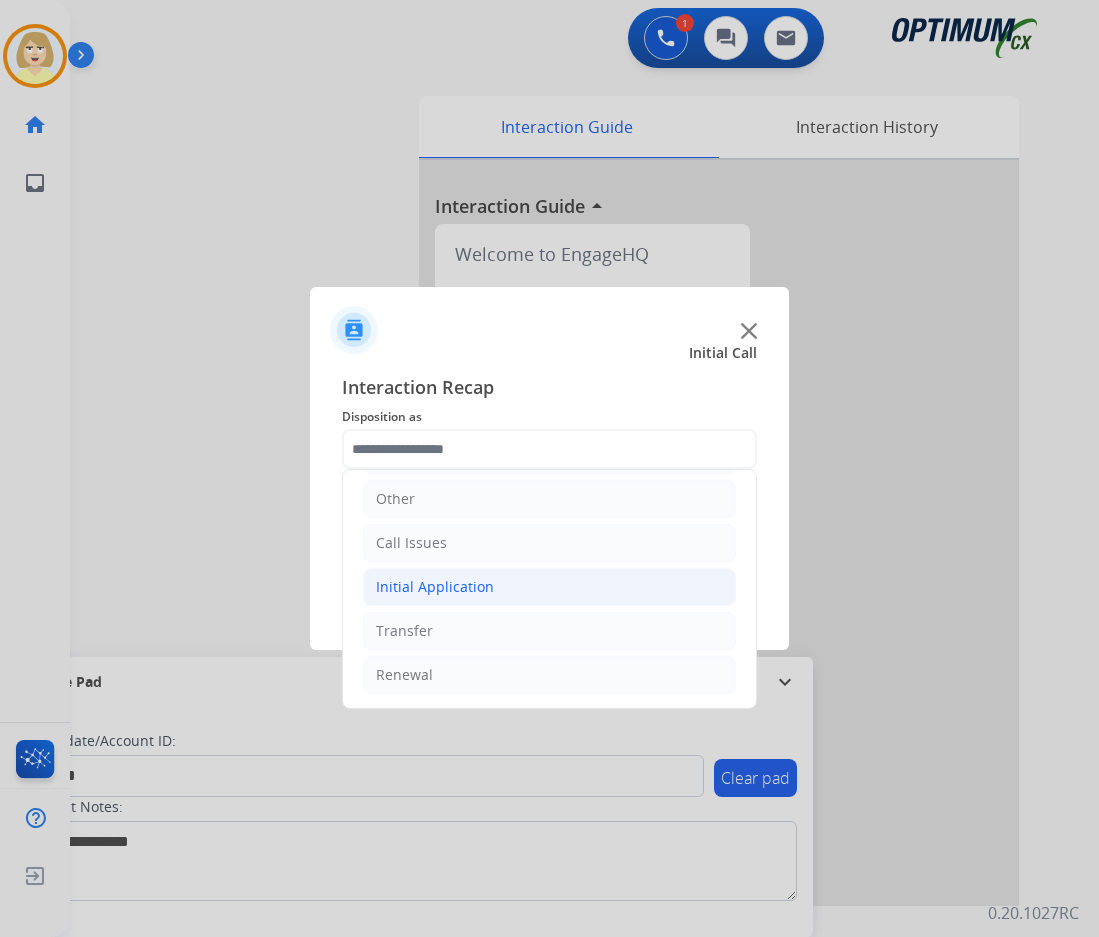 click on "Initial Application" 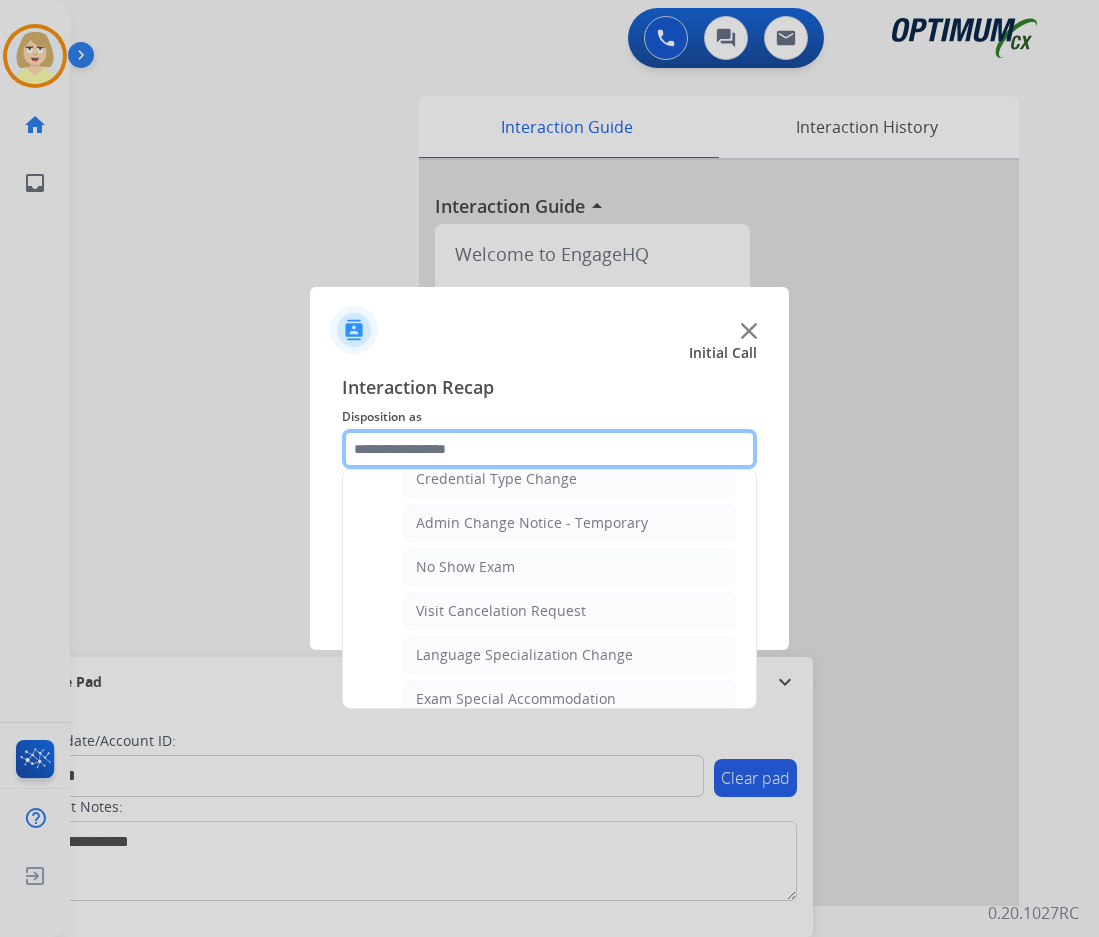 scroll, scrollTop: 1036, scrollLeft: 0, axis: vertical 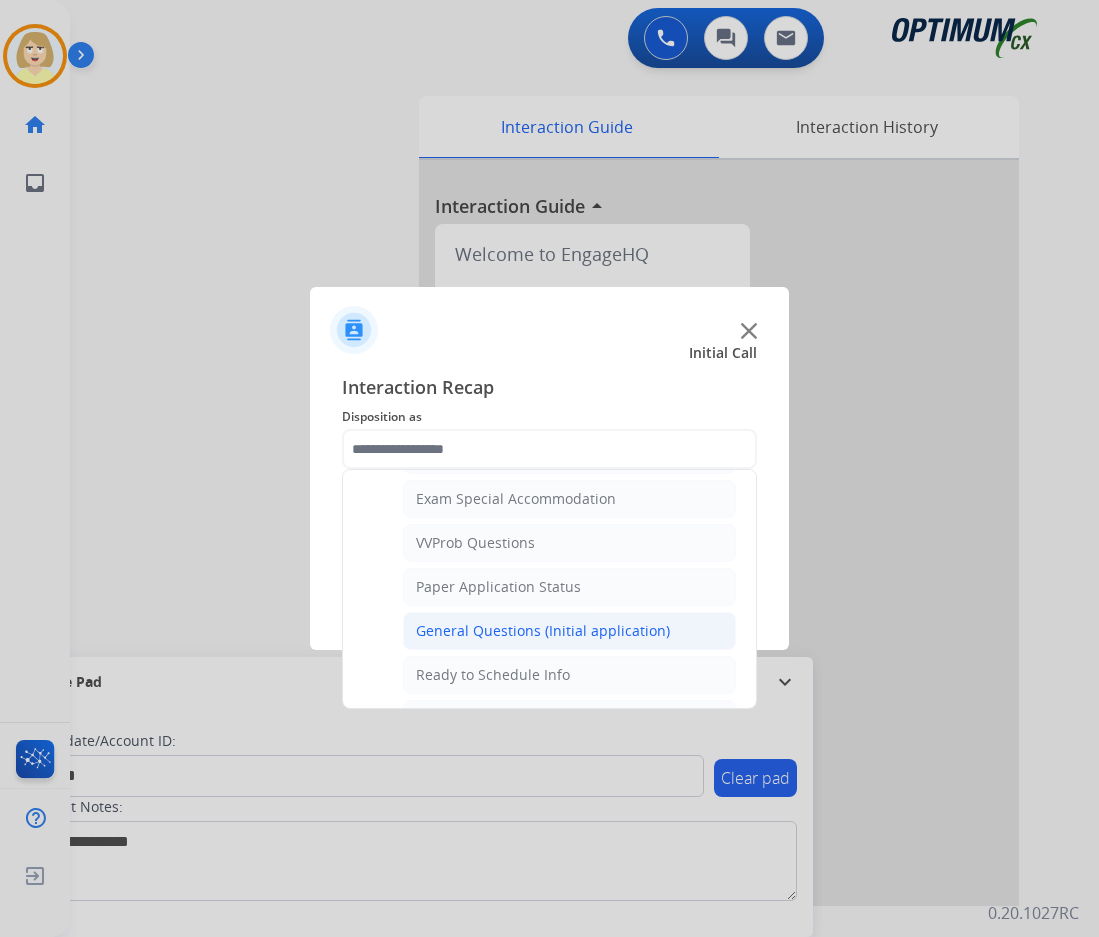 click on "General Questions (Initial application)" 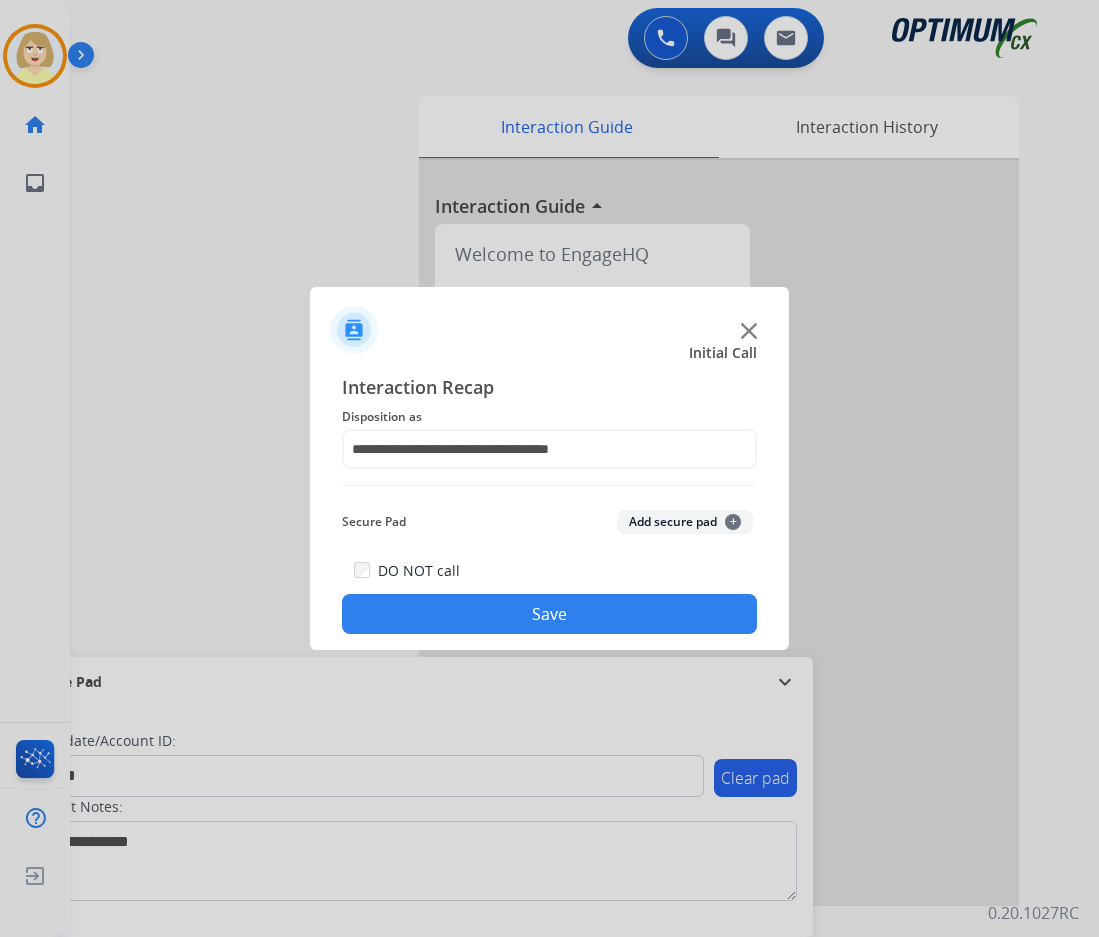 click on "Add secure pad  +" 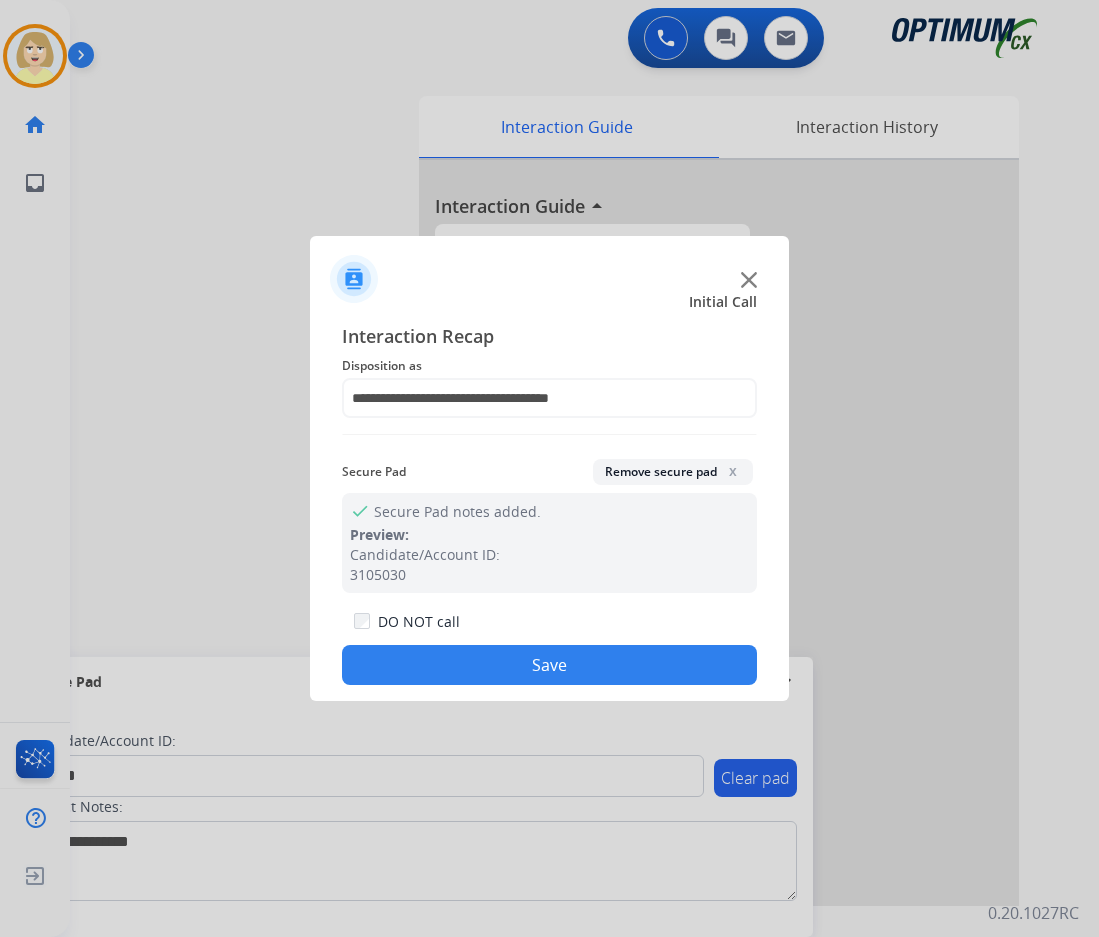 drag, startPoint x: 547, startPoint y: 660, endPoint x: 132, endPoint y: 633, distance: 415.87738 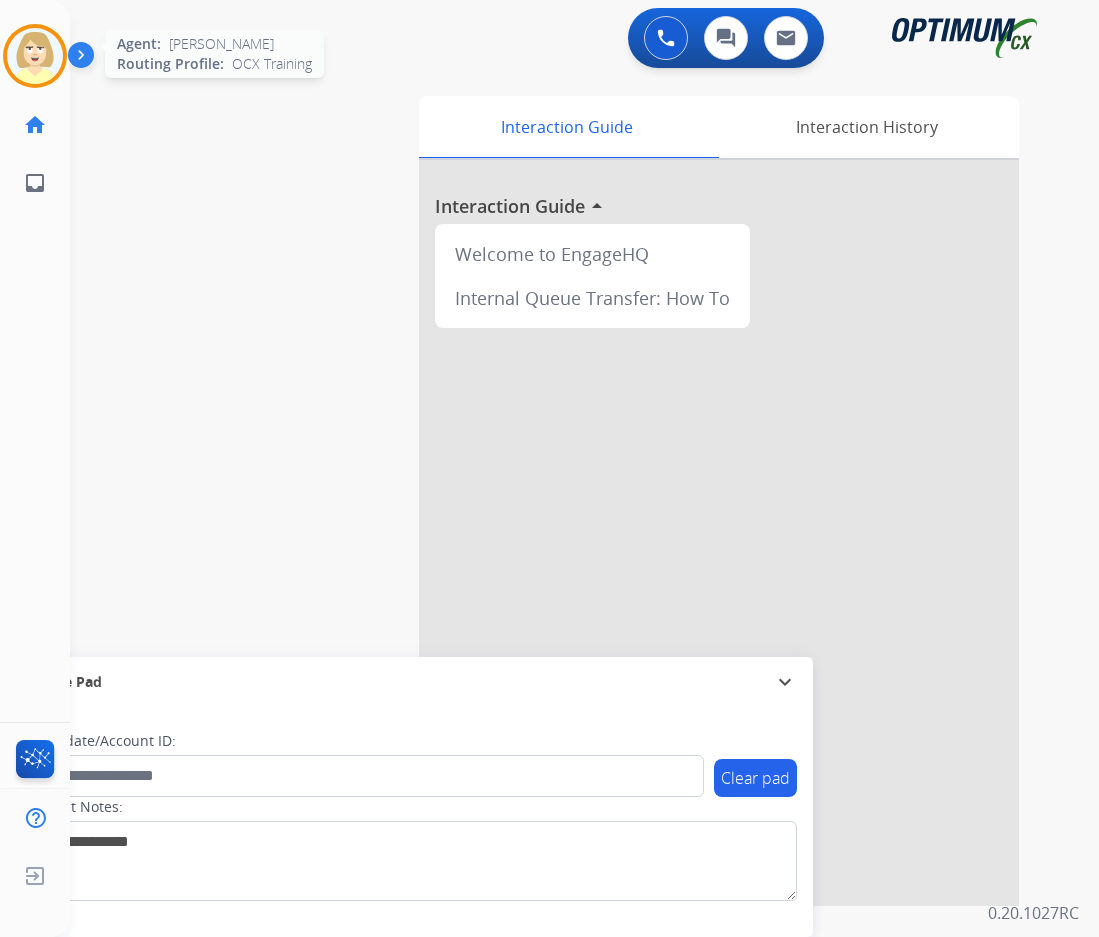 click at bounding box center (35, 56) 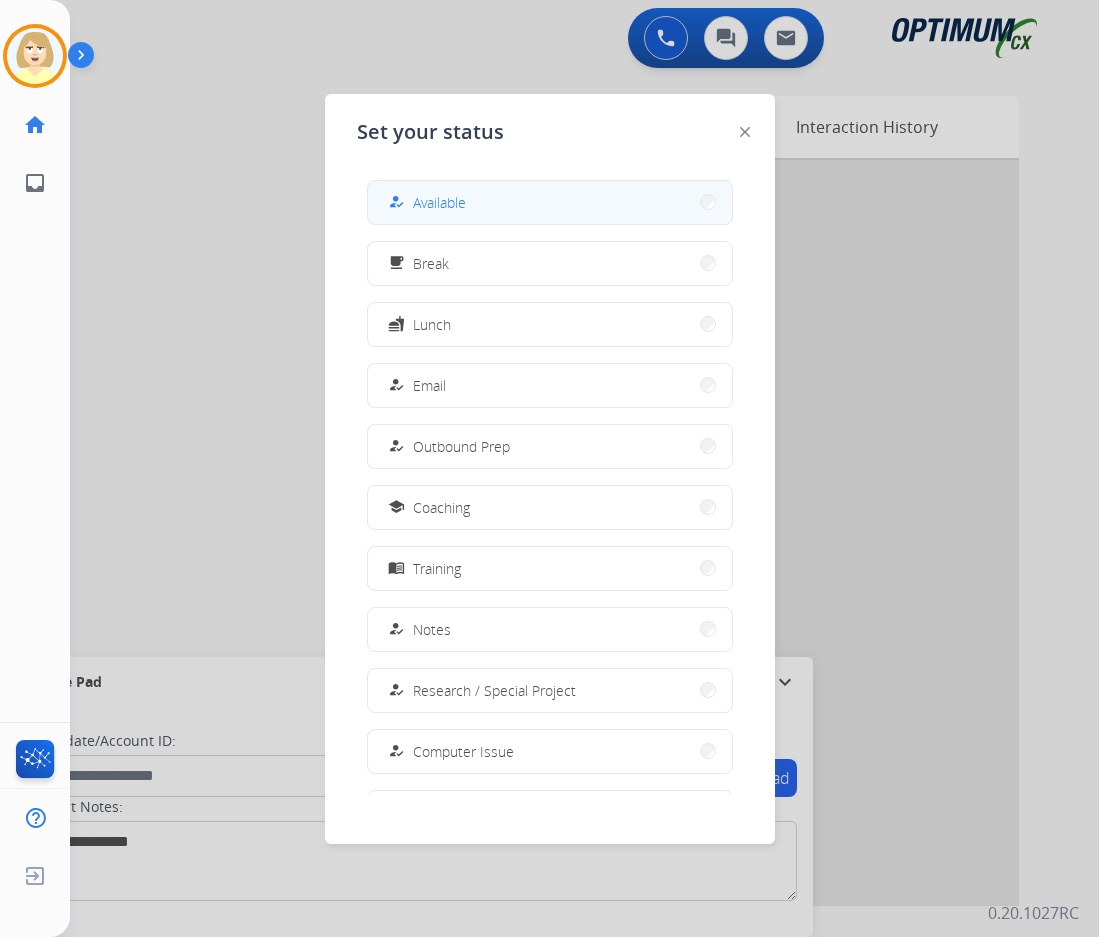 click on "Available" at bounding box center (439, 202) 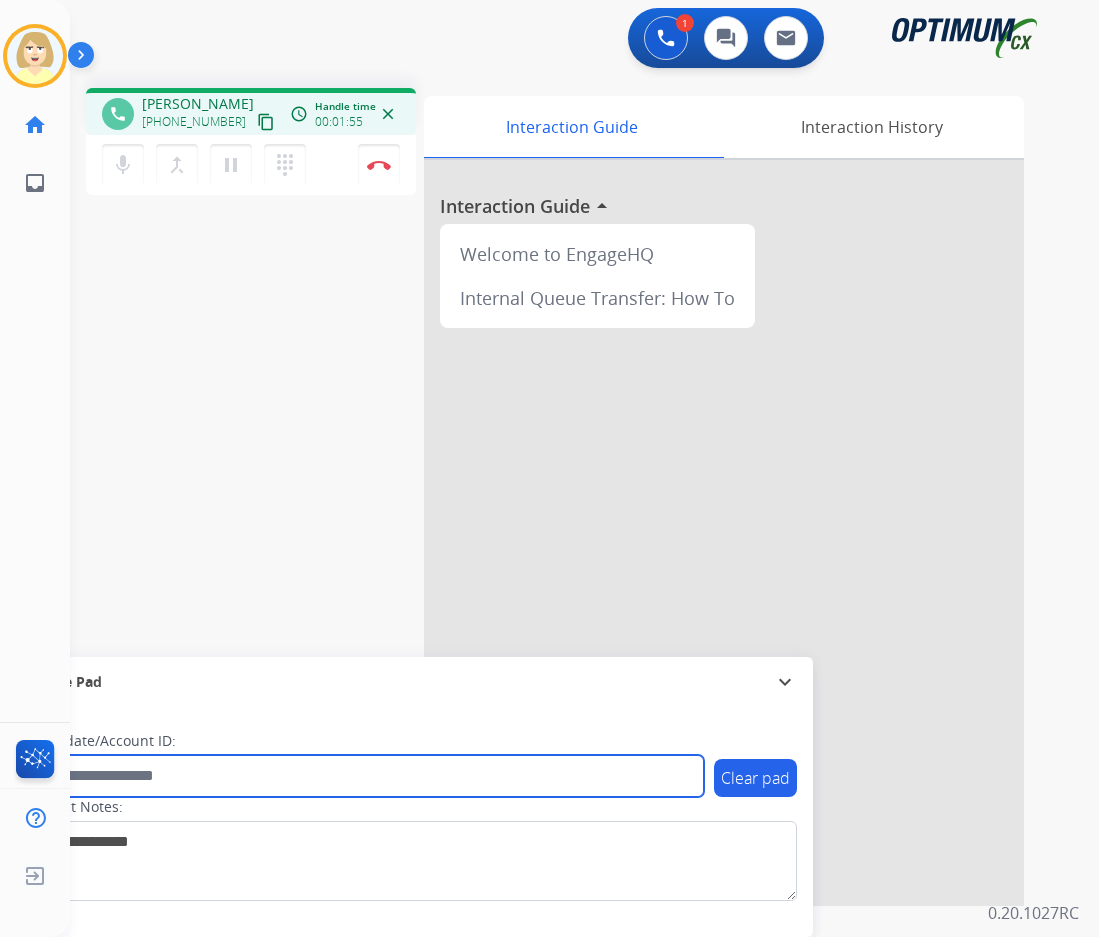 click at bounding box center (365, 776) 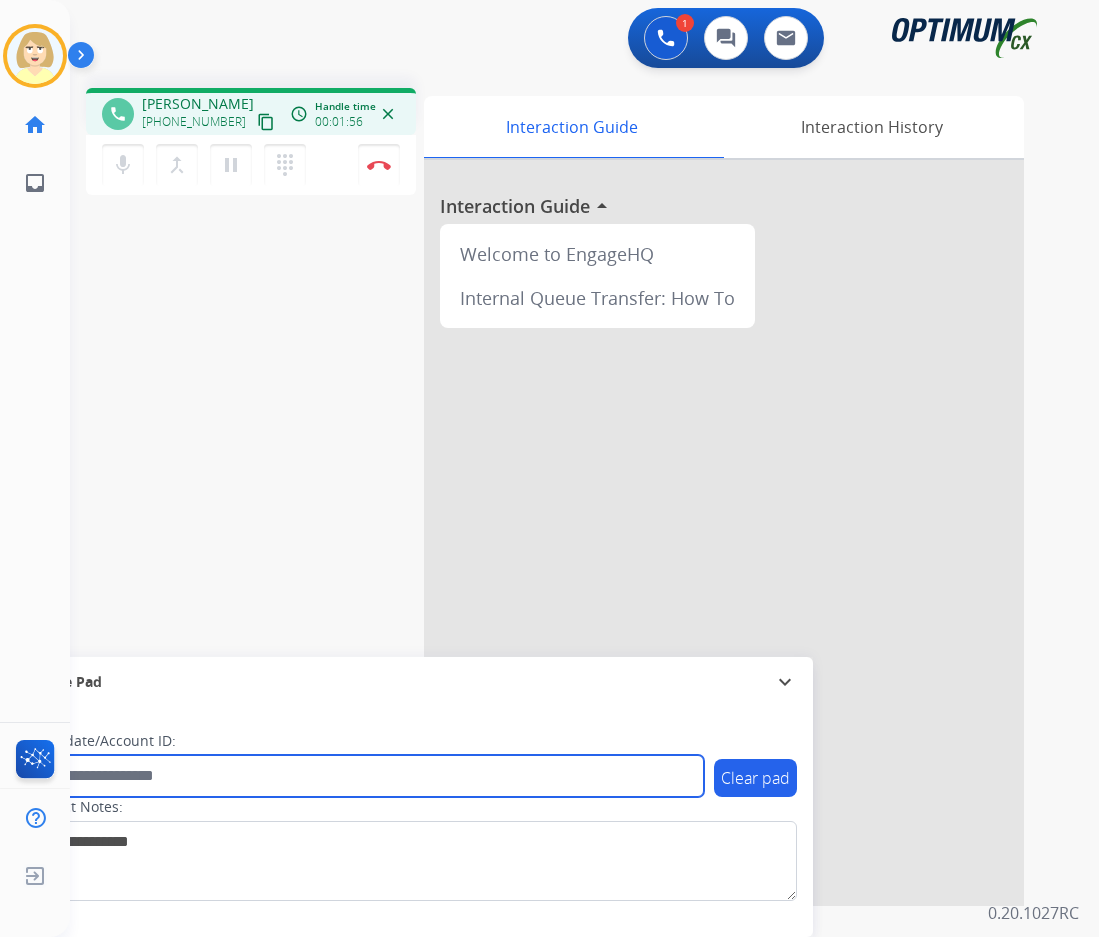 paste on "*******" 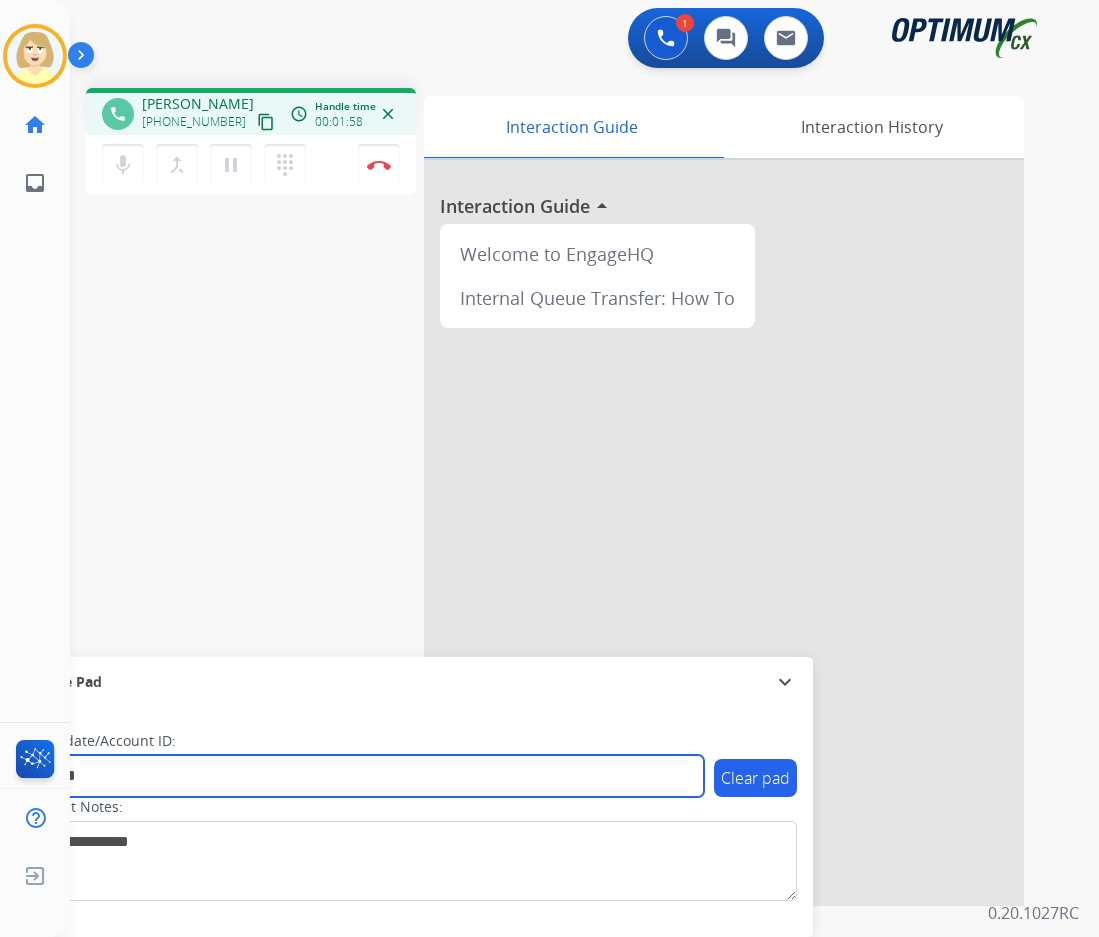 type on "*******" 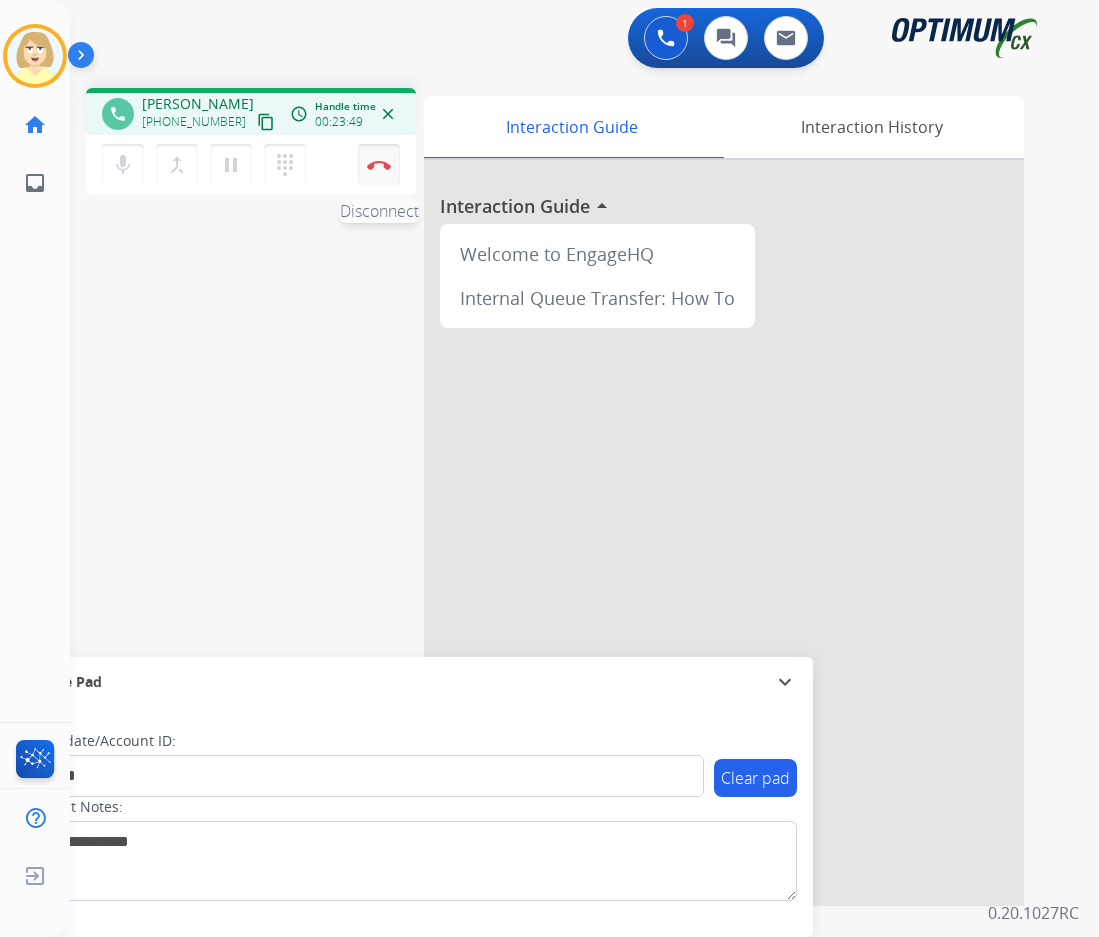 click on "Disconnect" at bounding box center (379, 165) 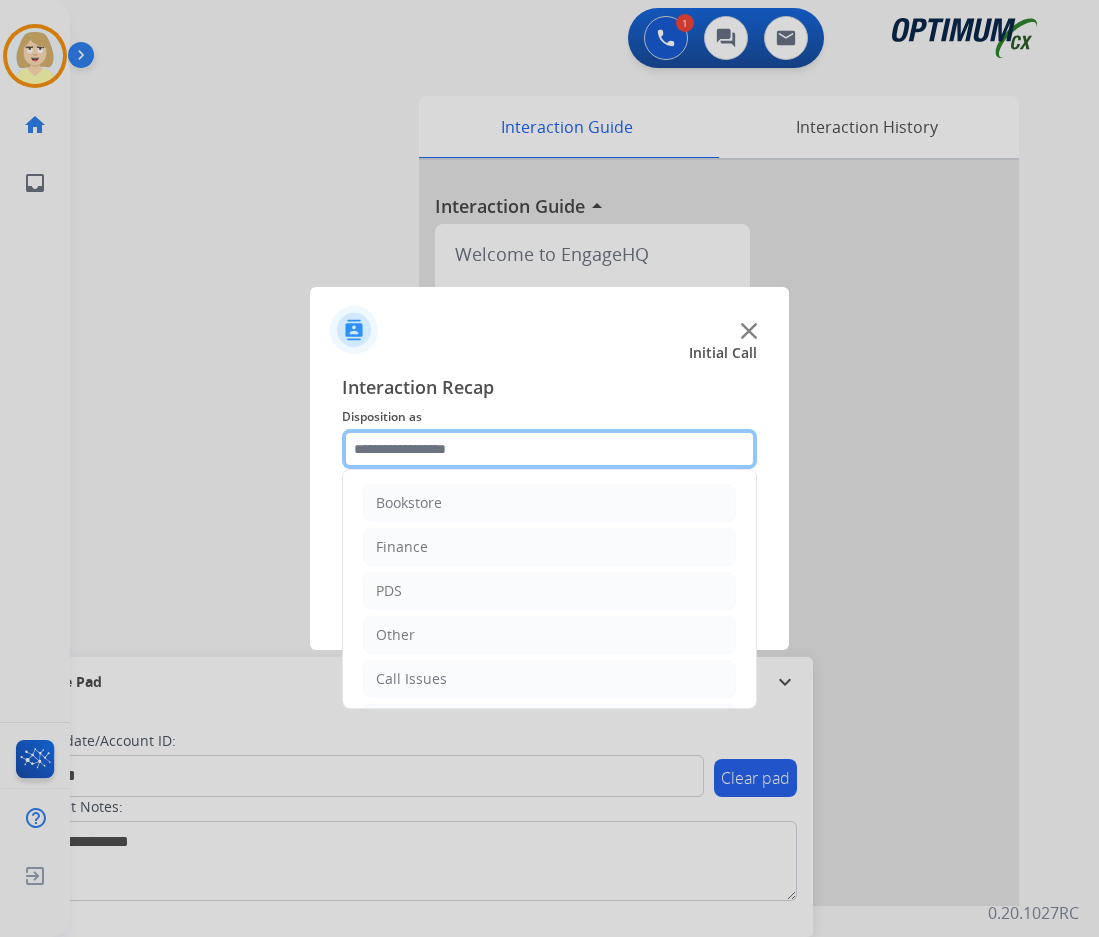 click 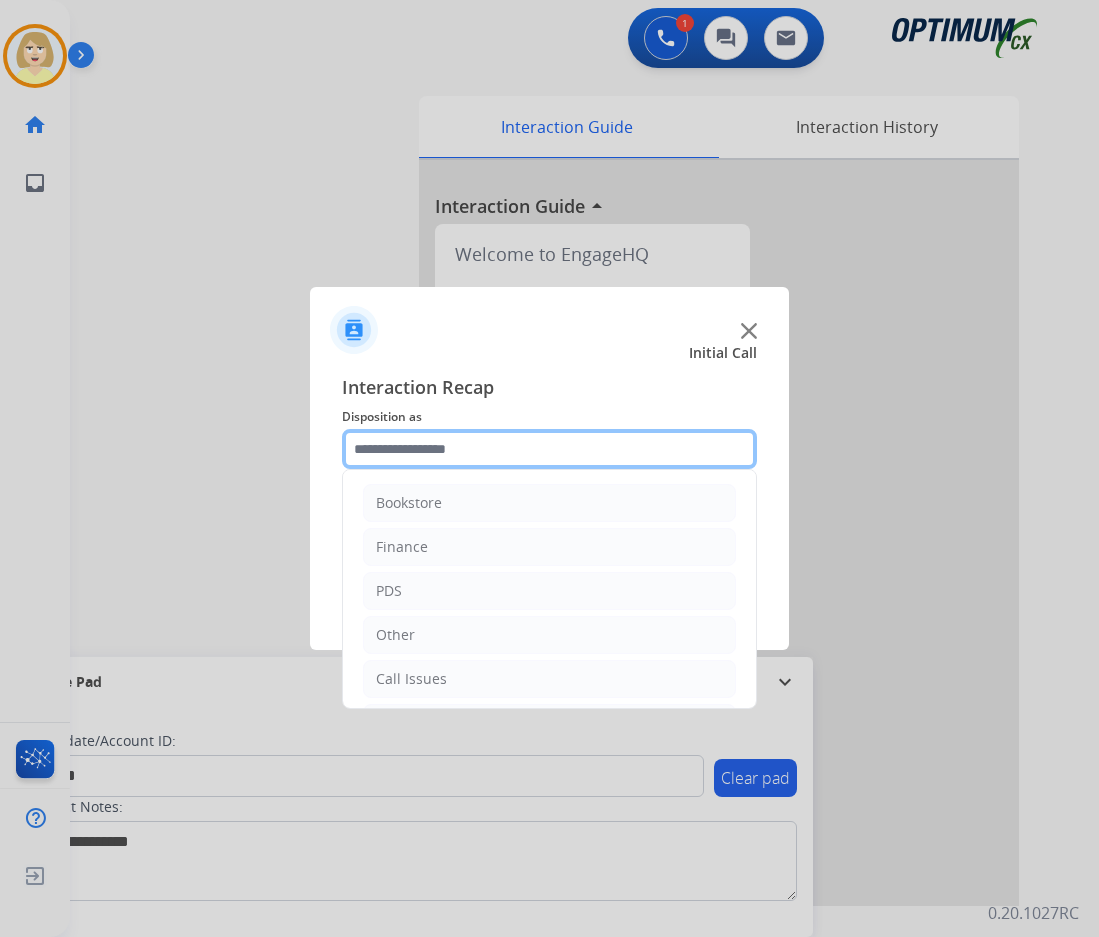 scroll, scrollTop: 136, scrollLeft: 0, axis: vertical 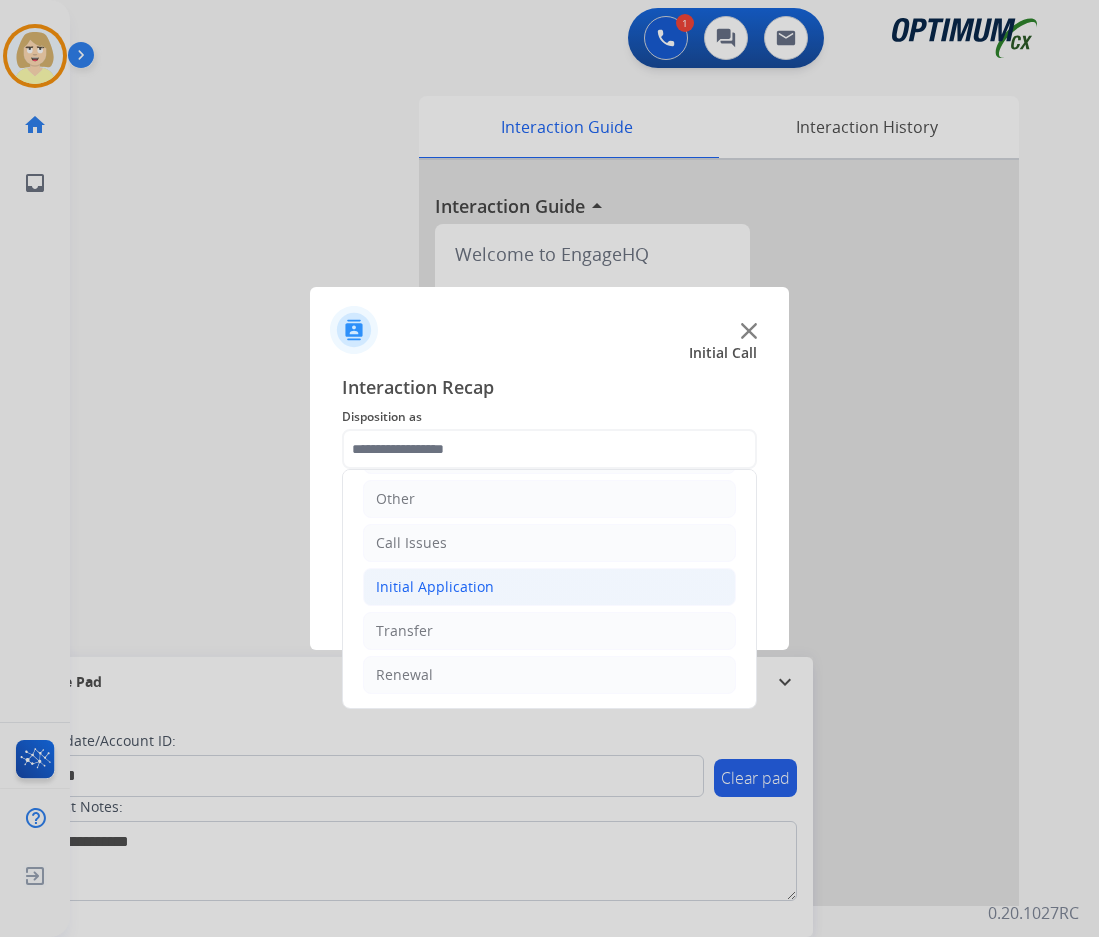 click on "Initial Application" 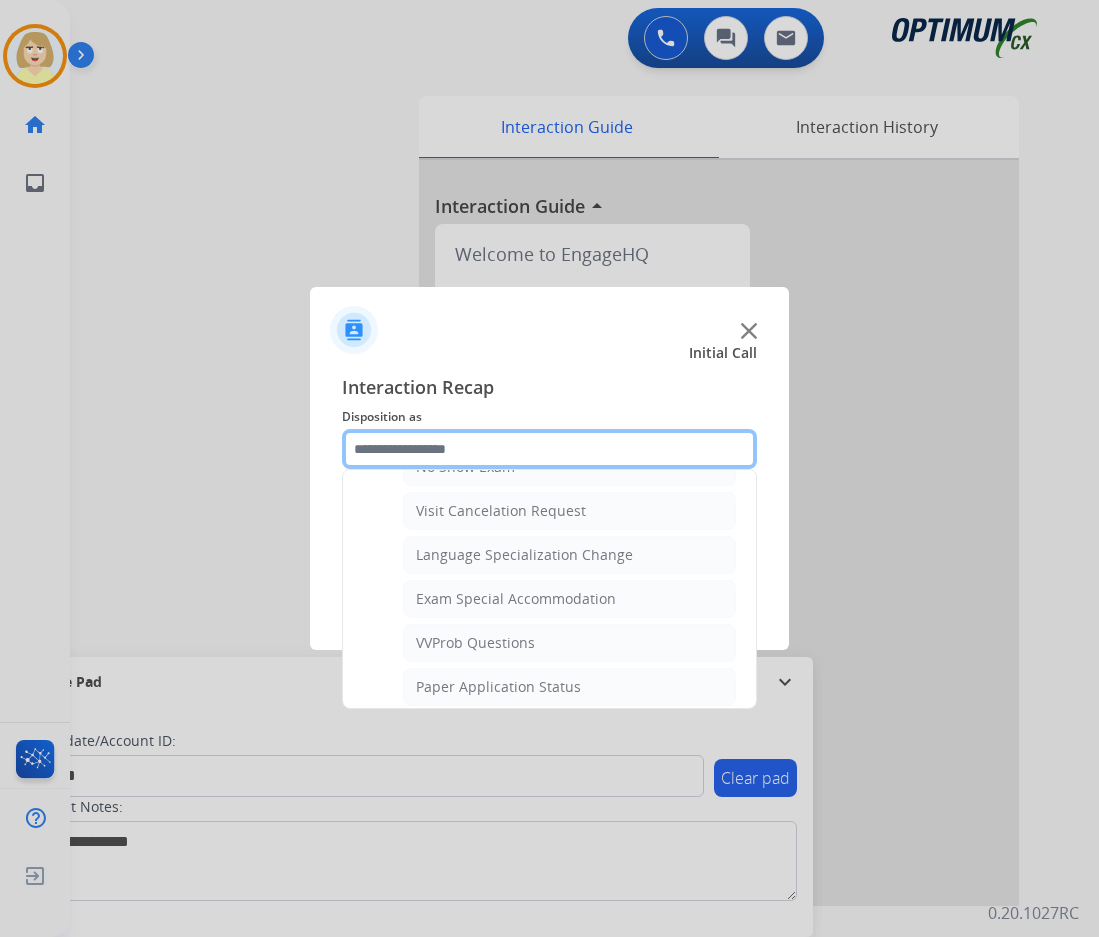 scroll, scrollTop: 1036, scrollLeft: 0, axis: vertical 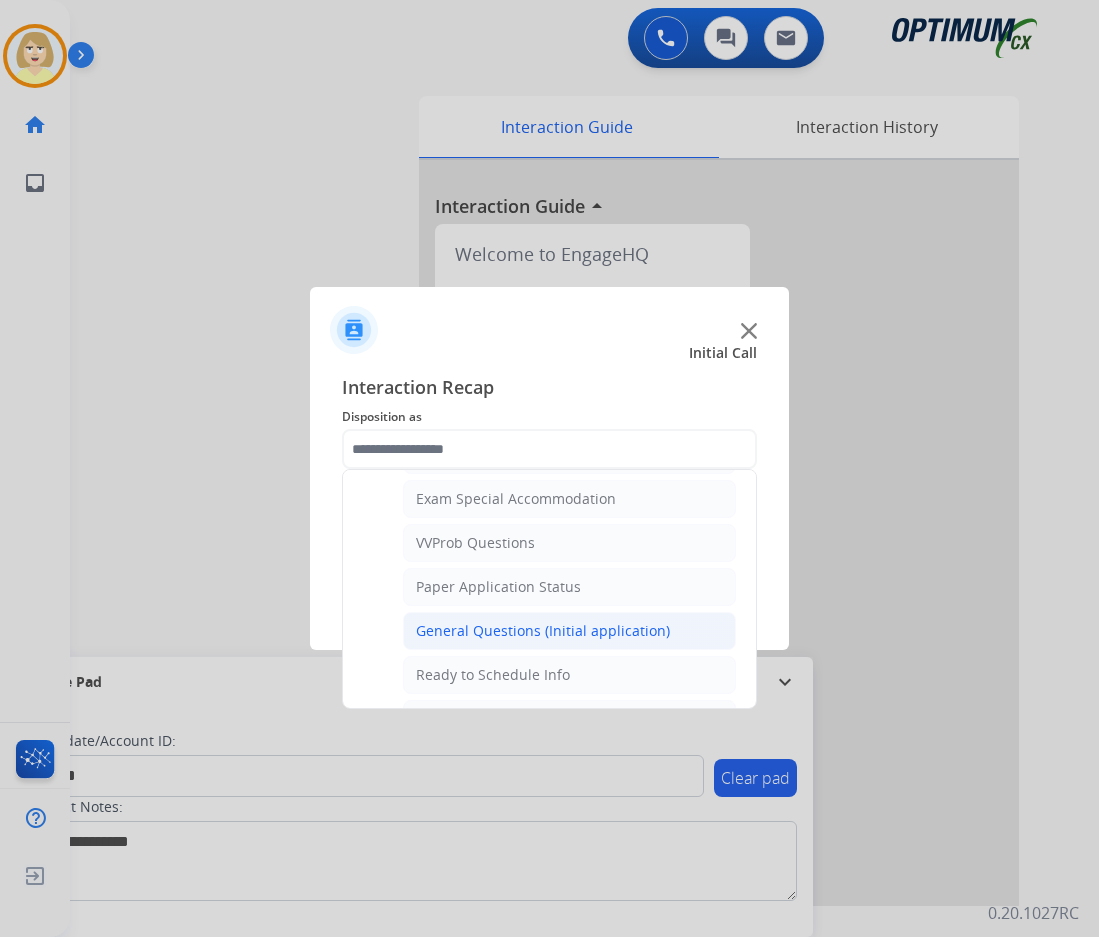 click on "General Questions (Initial application)" 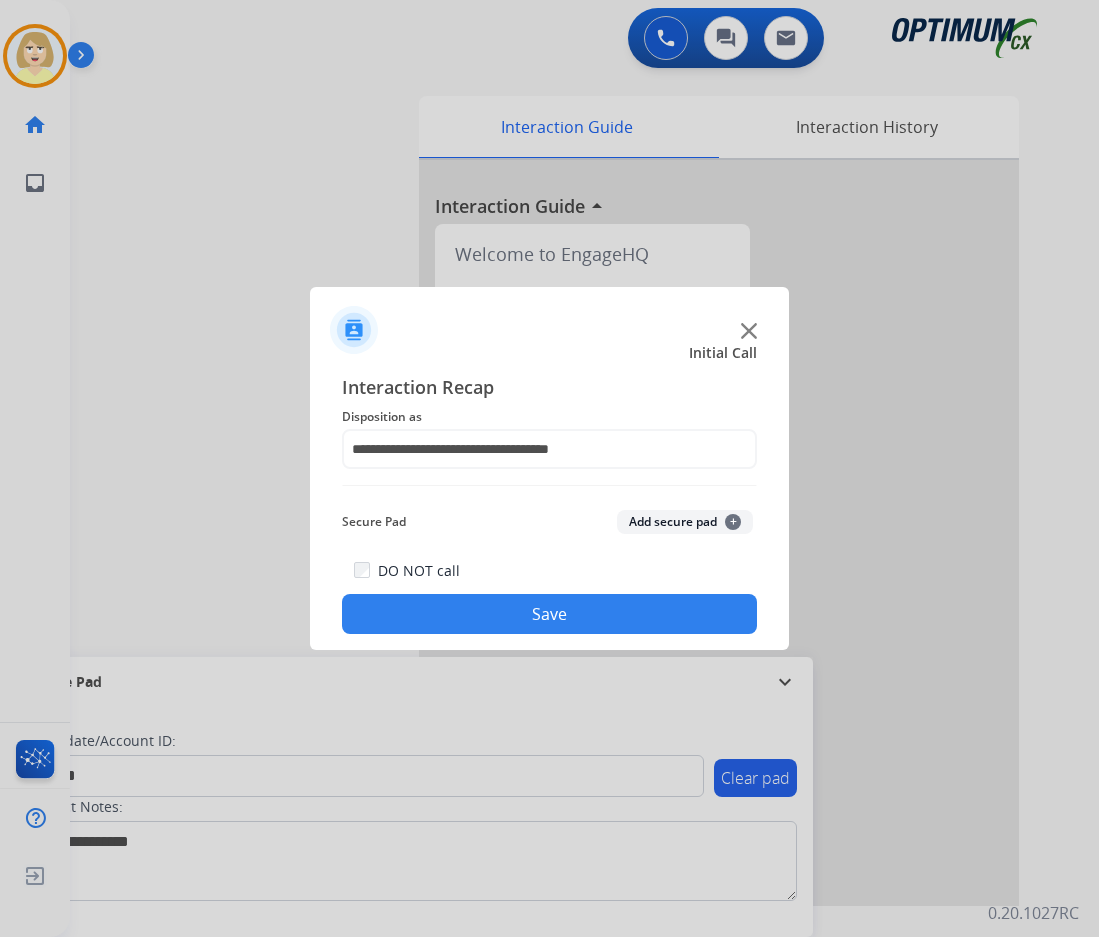 click on "Add secure pad  +" 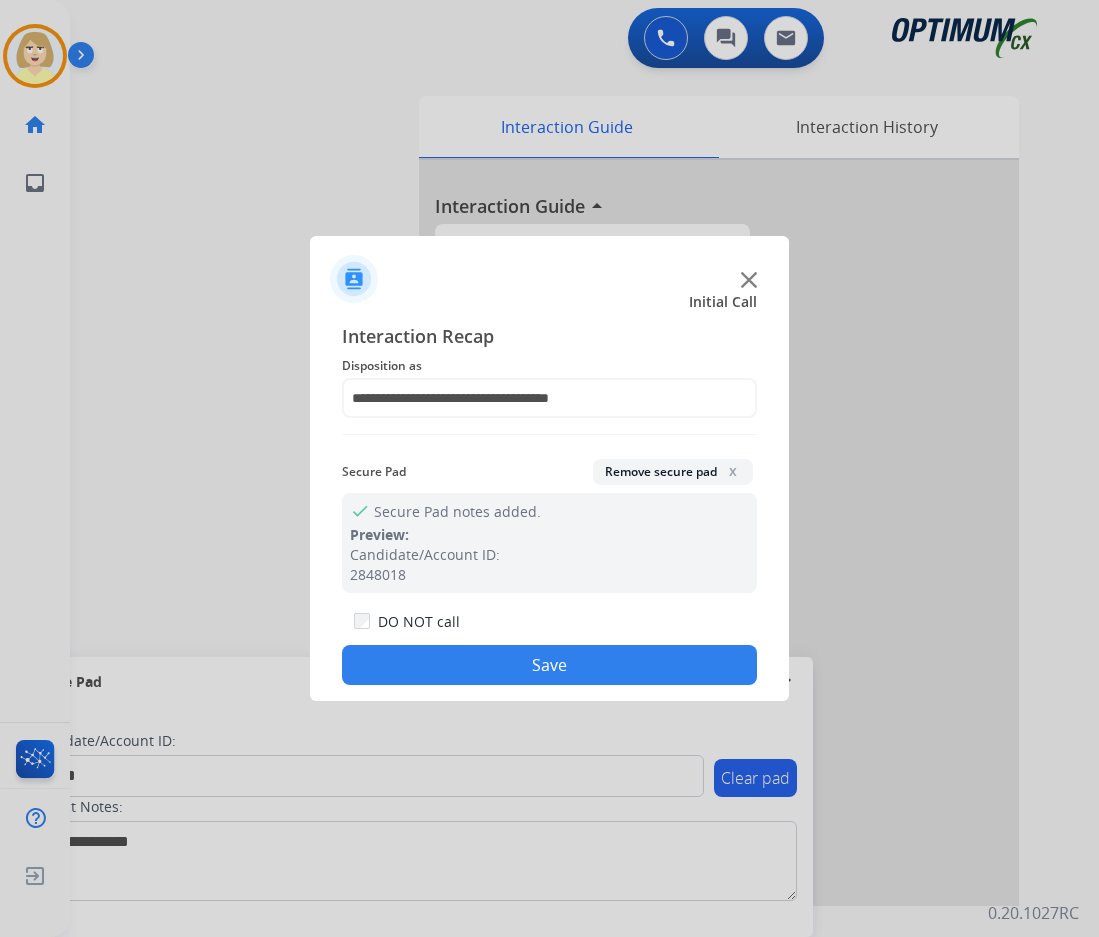 click on "Save" 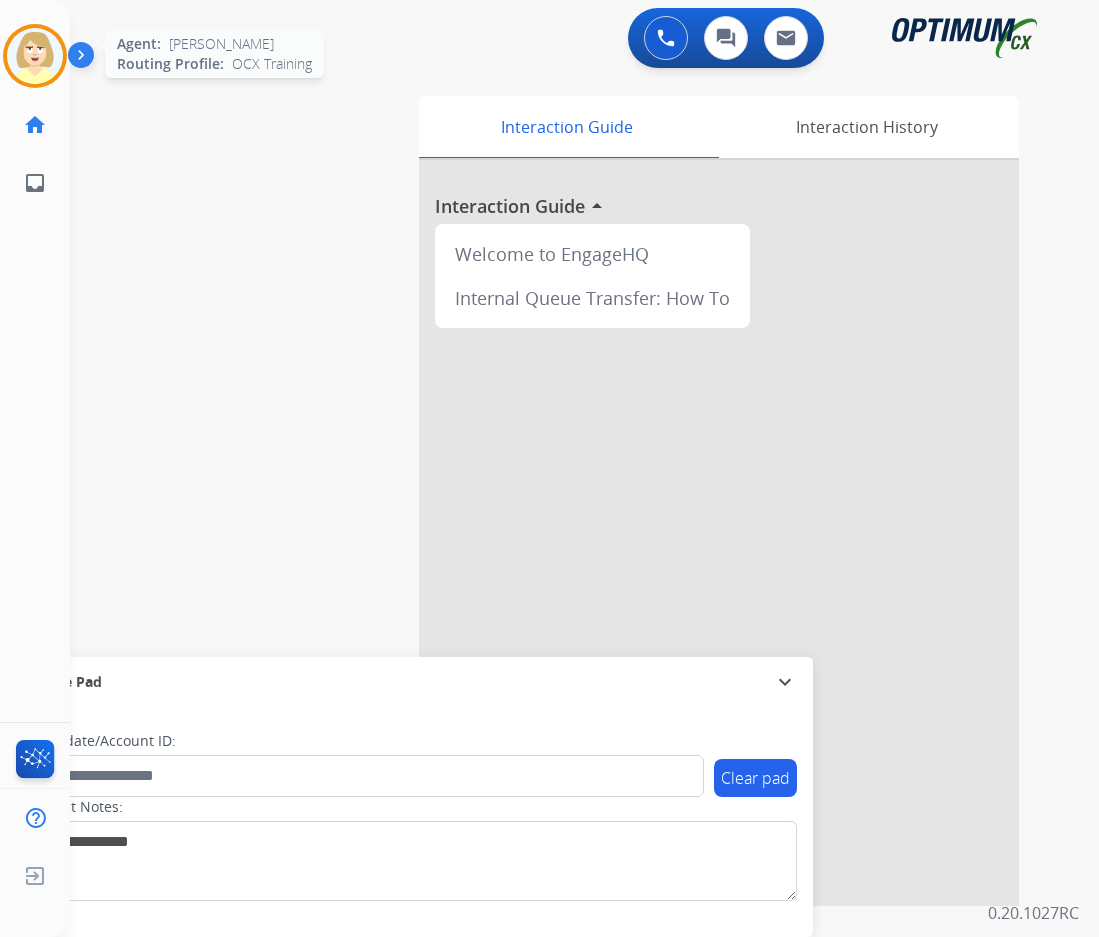 click at bounding box center [35, 56] 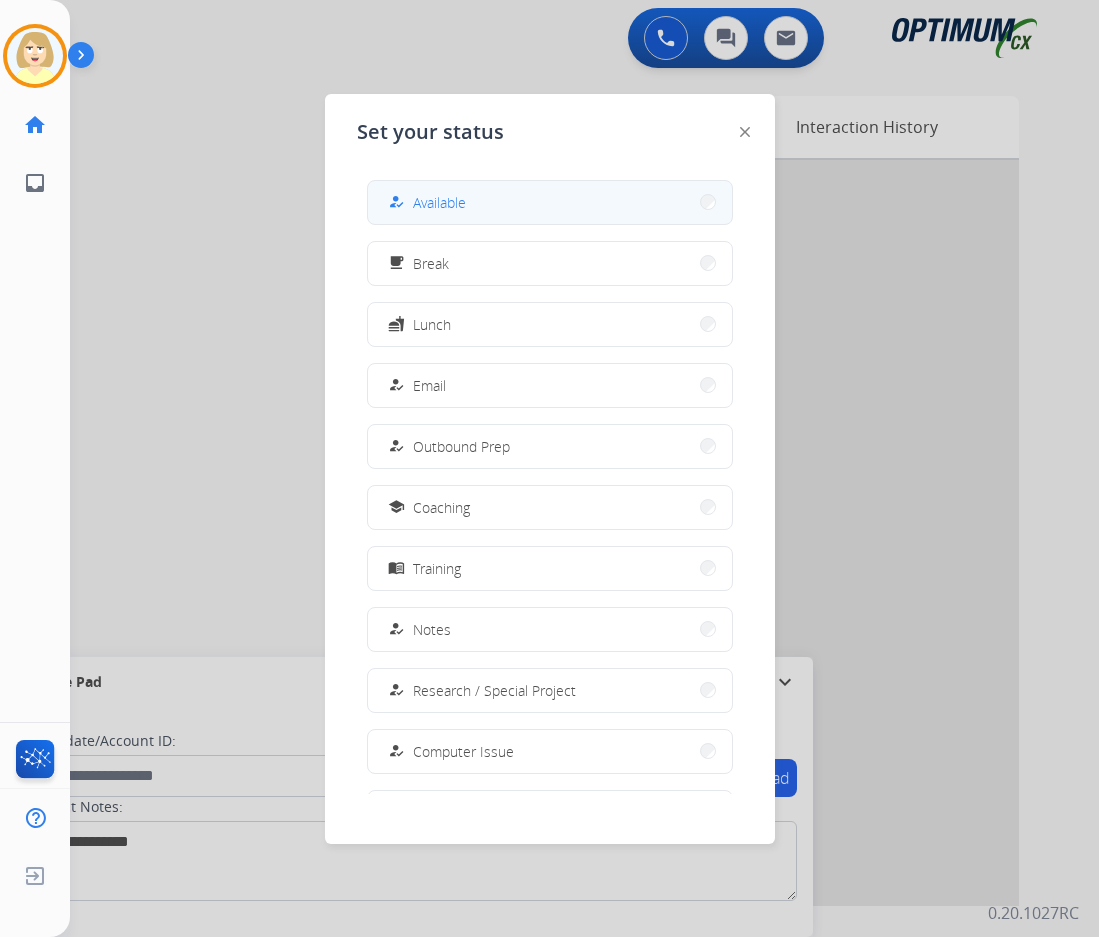 click on "Available" at bounding box center [439, 202] 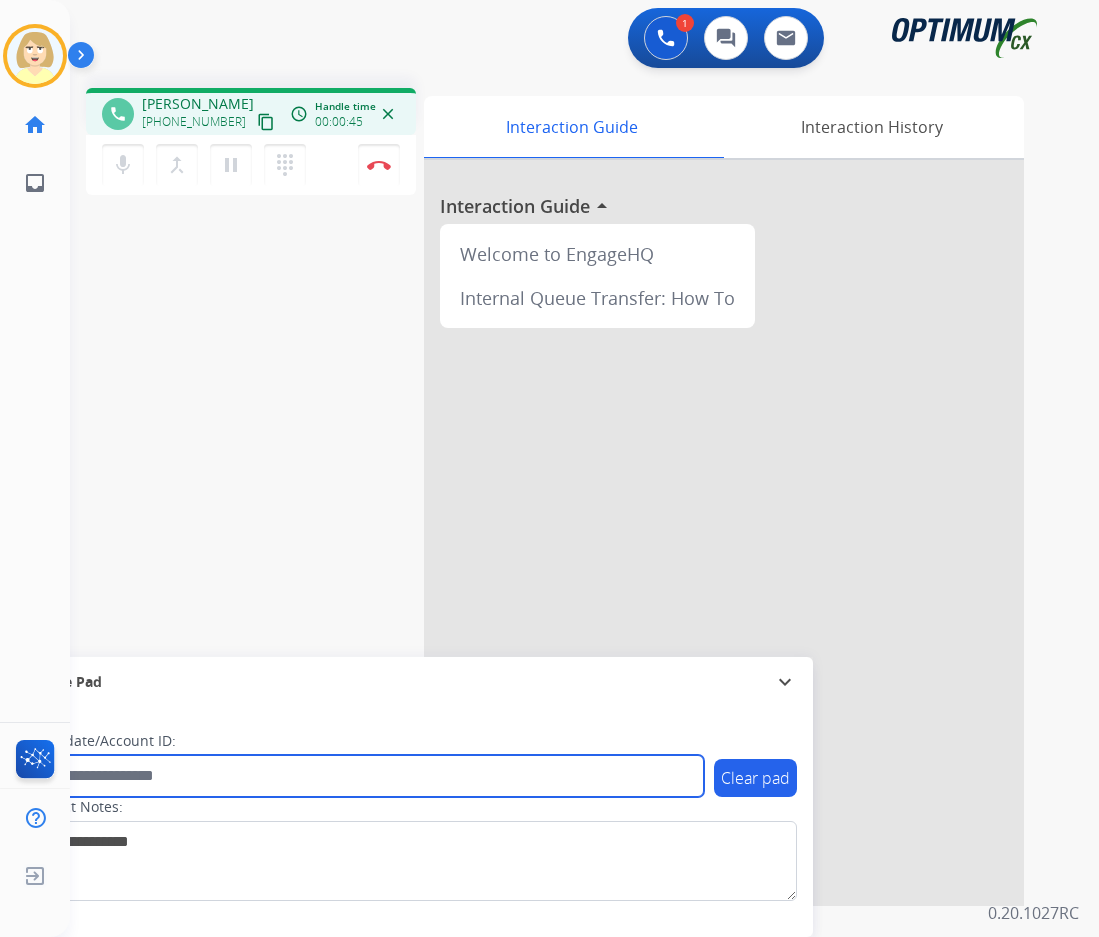 click at bounding box center (365, 776) 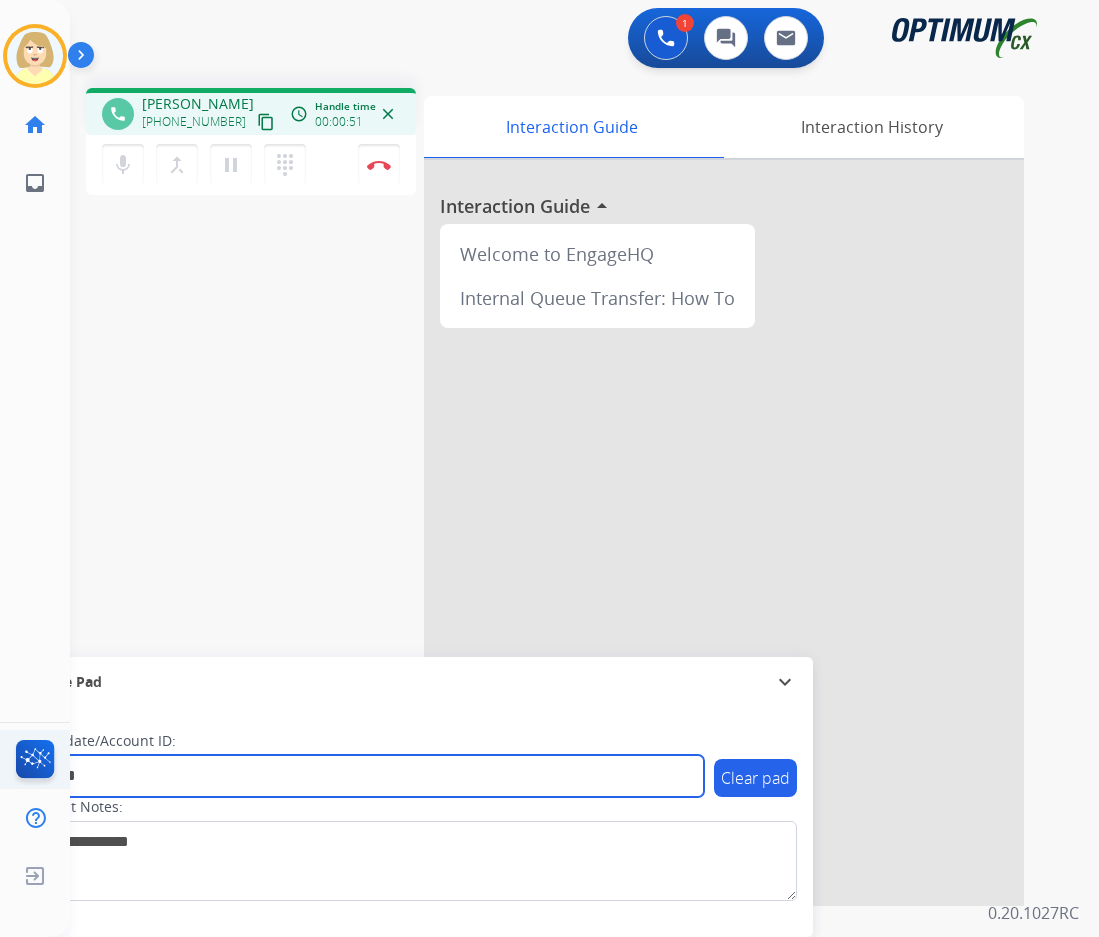 type on "*******" 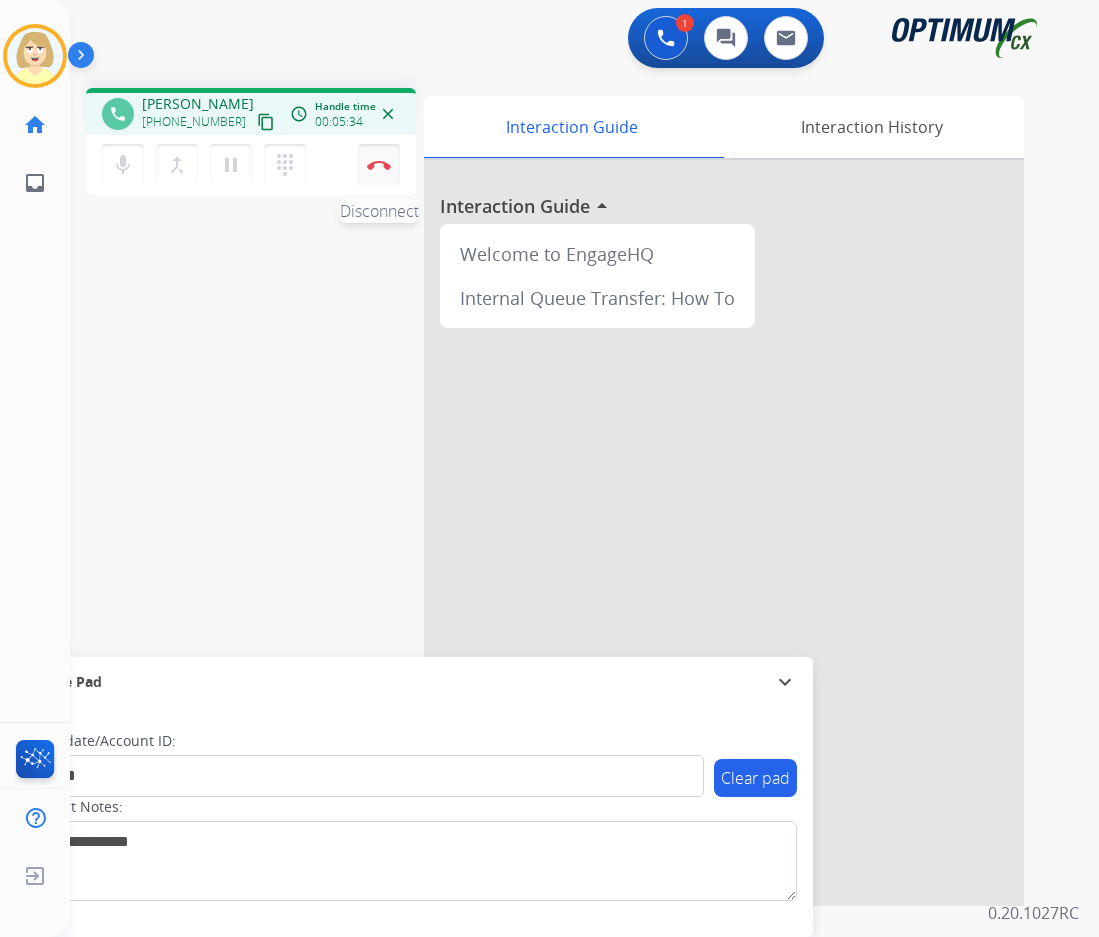 click on "Disconnect" at bounding box center (379, 165) 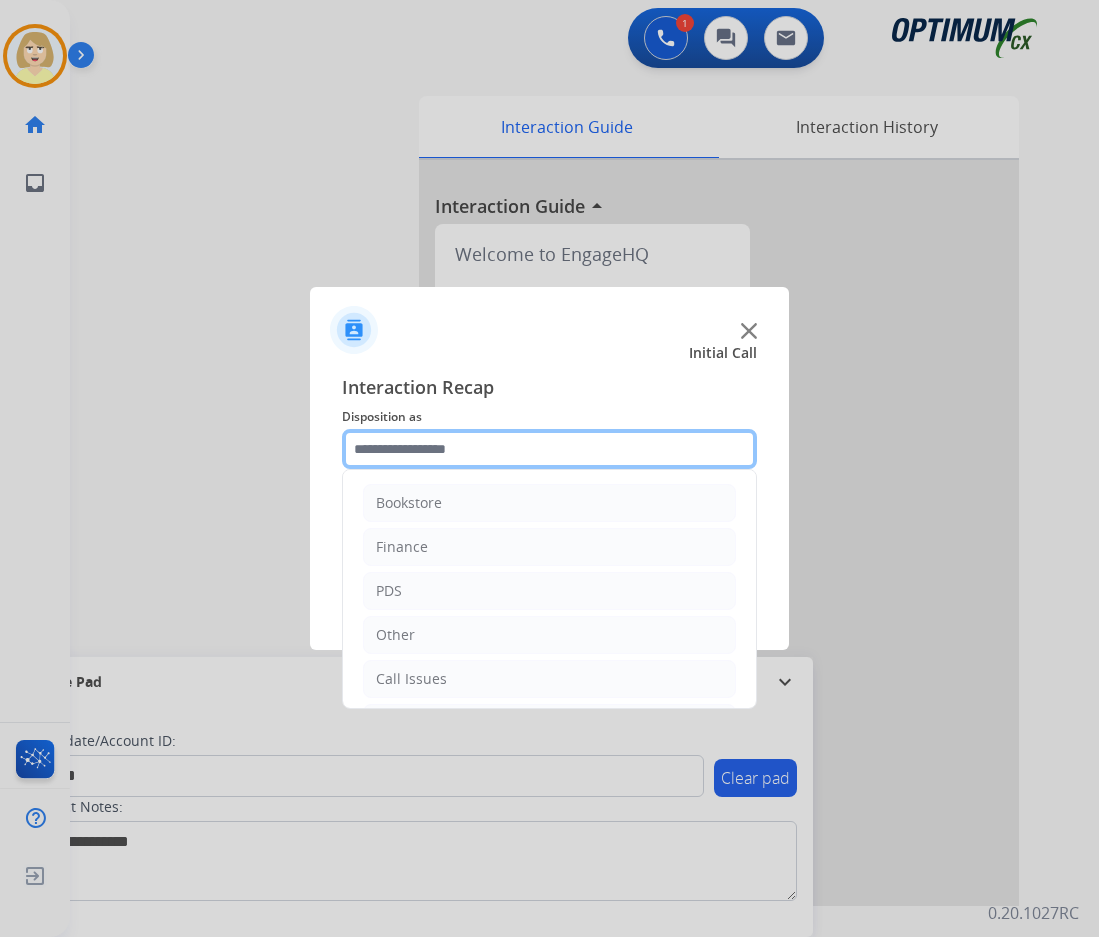 click 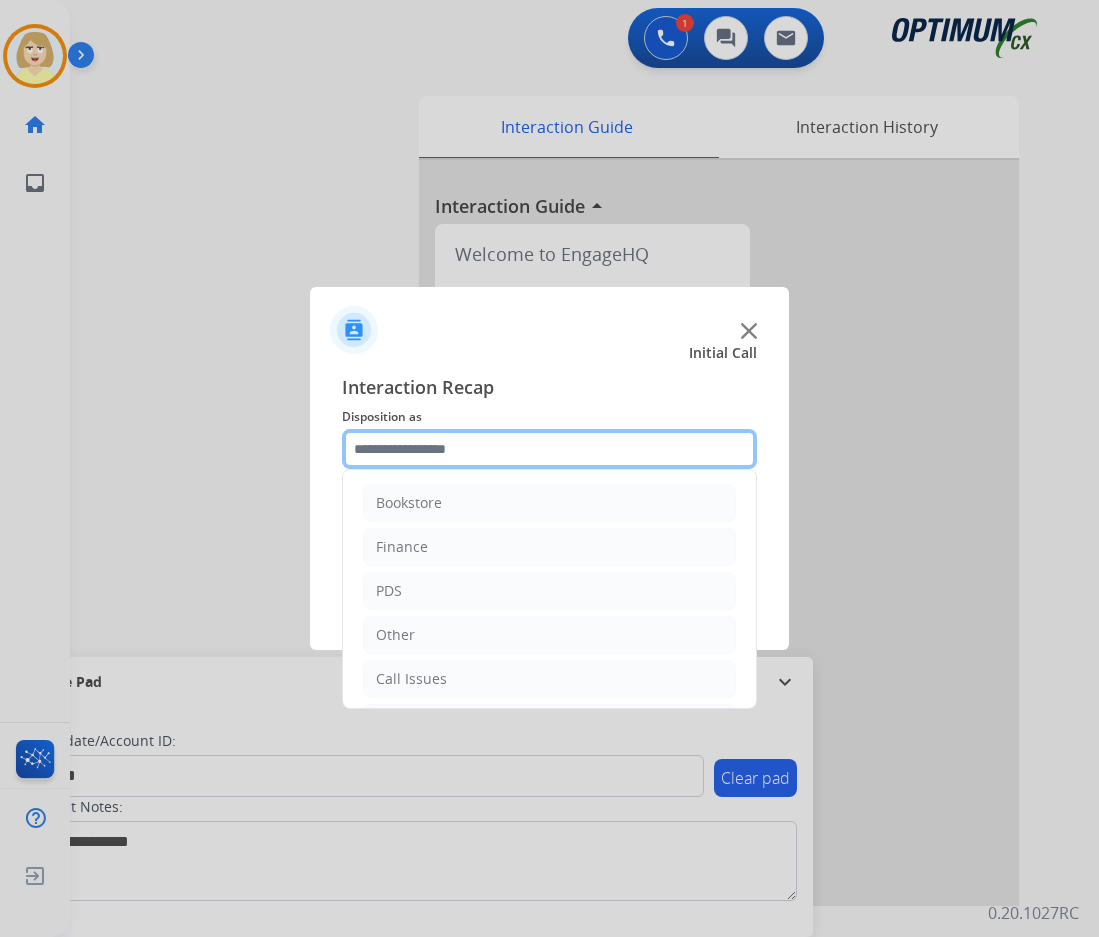 scroll, scrollTop: 136, scrollLeft: 0, axis: vertical 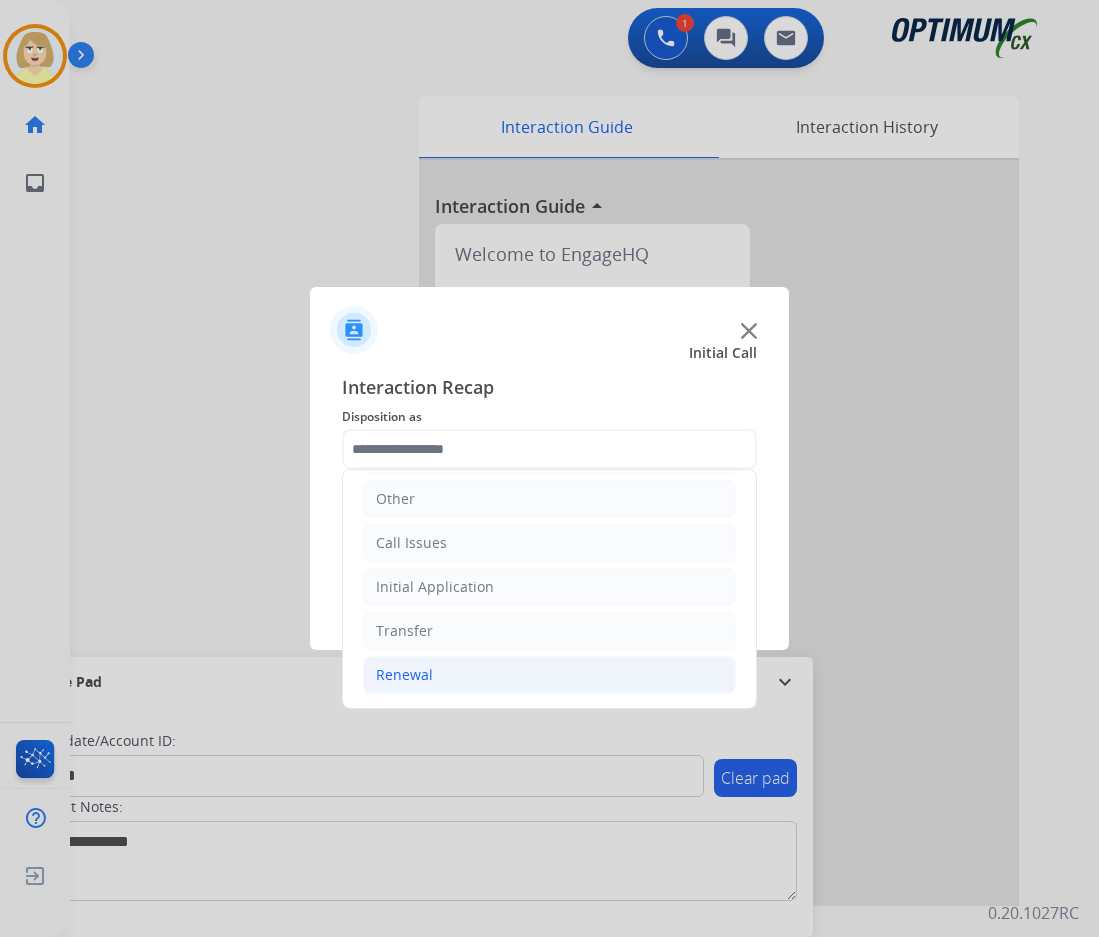 click on "Renewal" 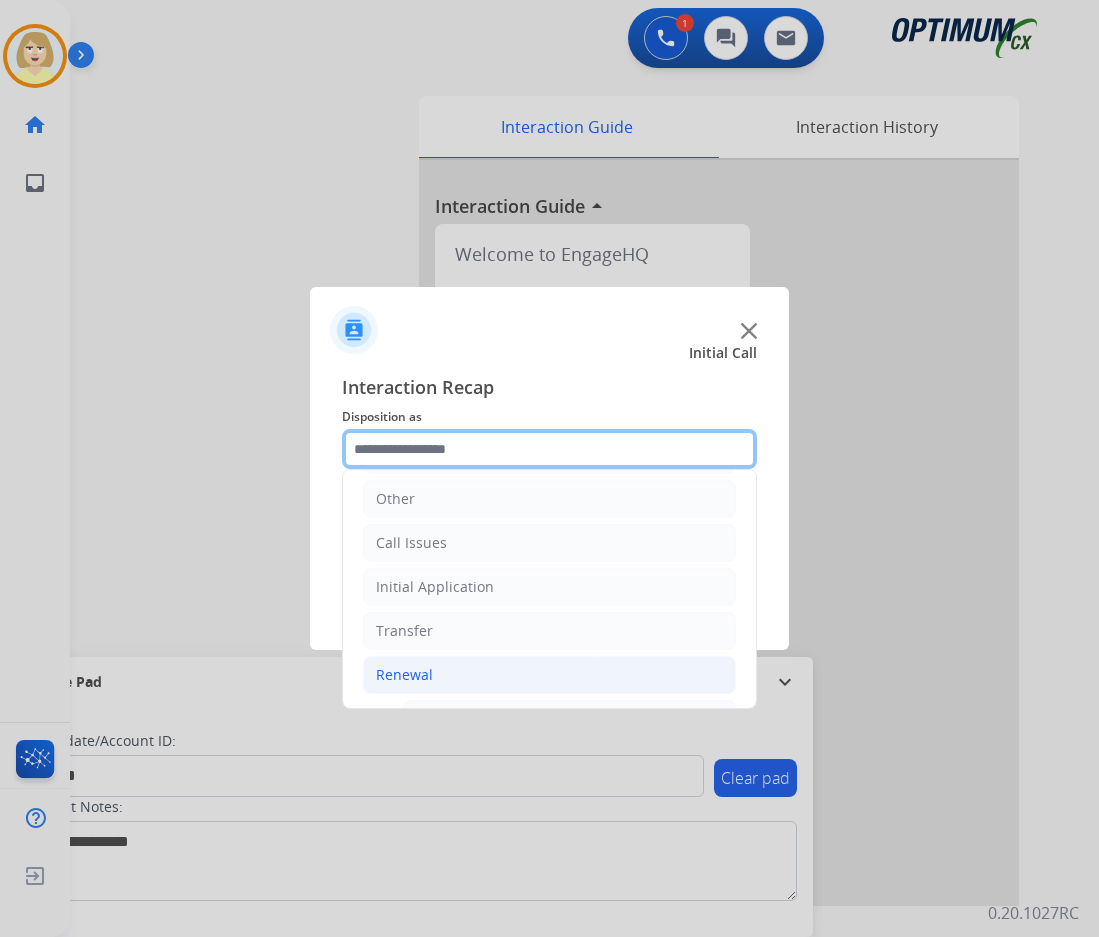 scroll, scrollTop: 536, scrollLeft: 0, axis: vertical 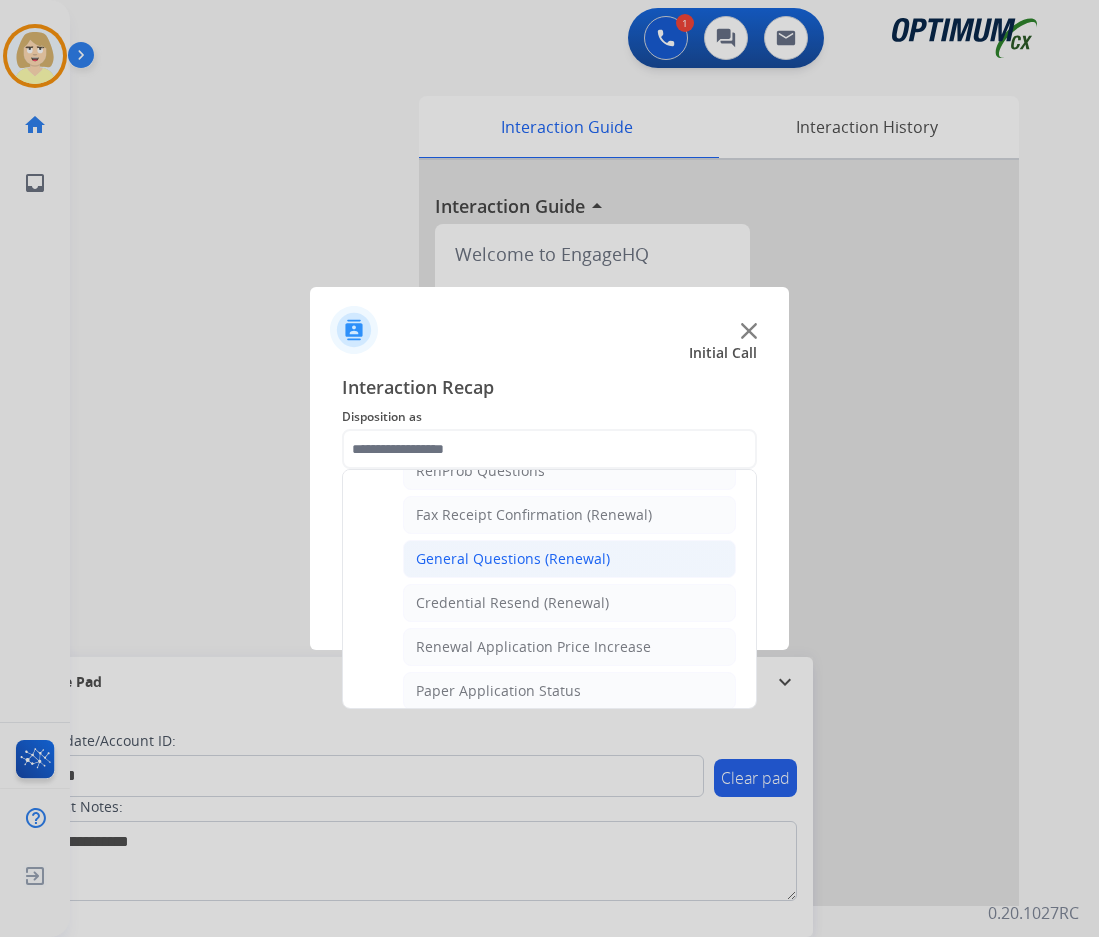 drag, startPoint x: 501, startPoint y: 556, endPoint x: 623, endPoint y: 516, distance: 128.39003 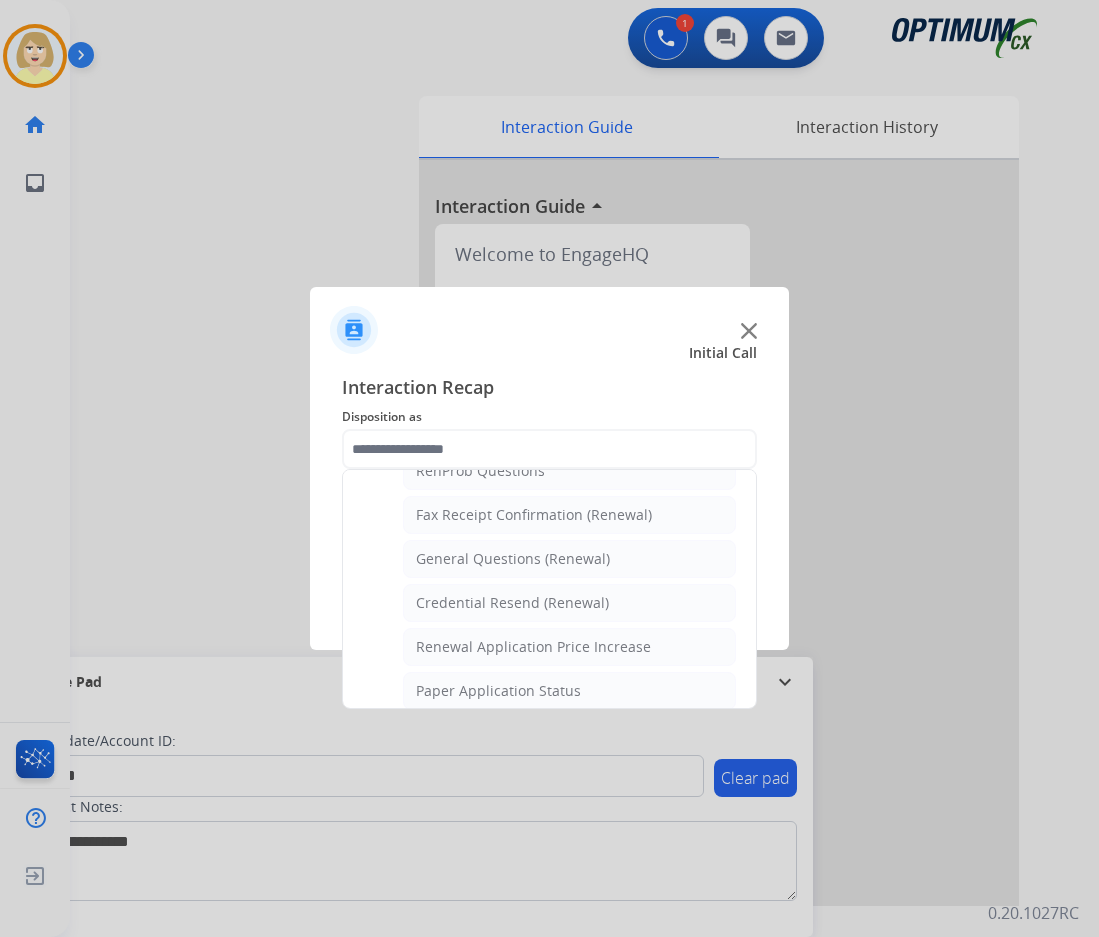 click on "General Questions (Renewal)" 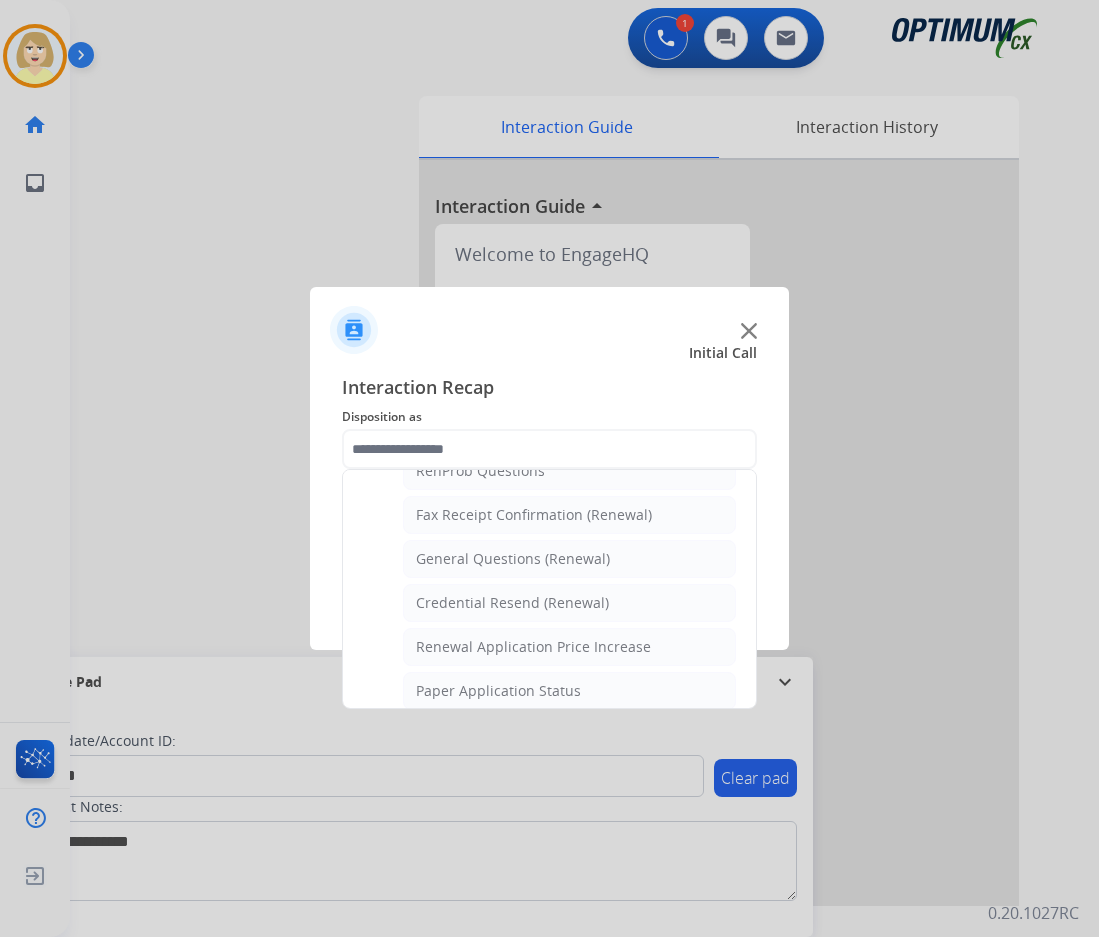 type on "**********" 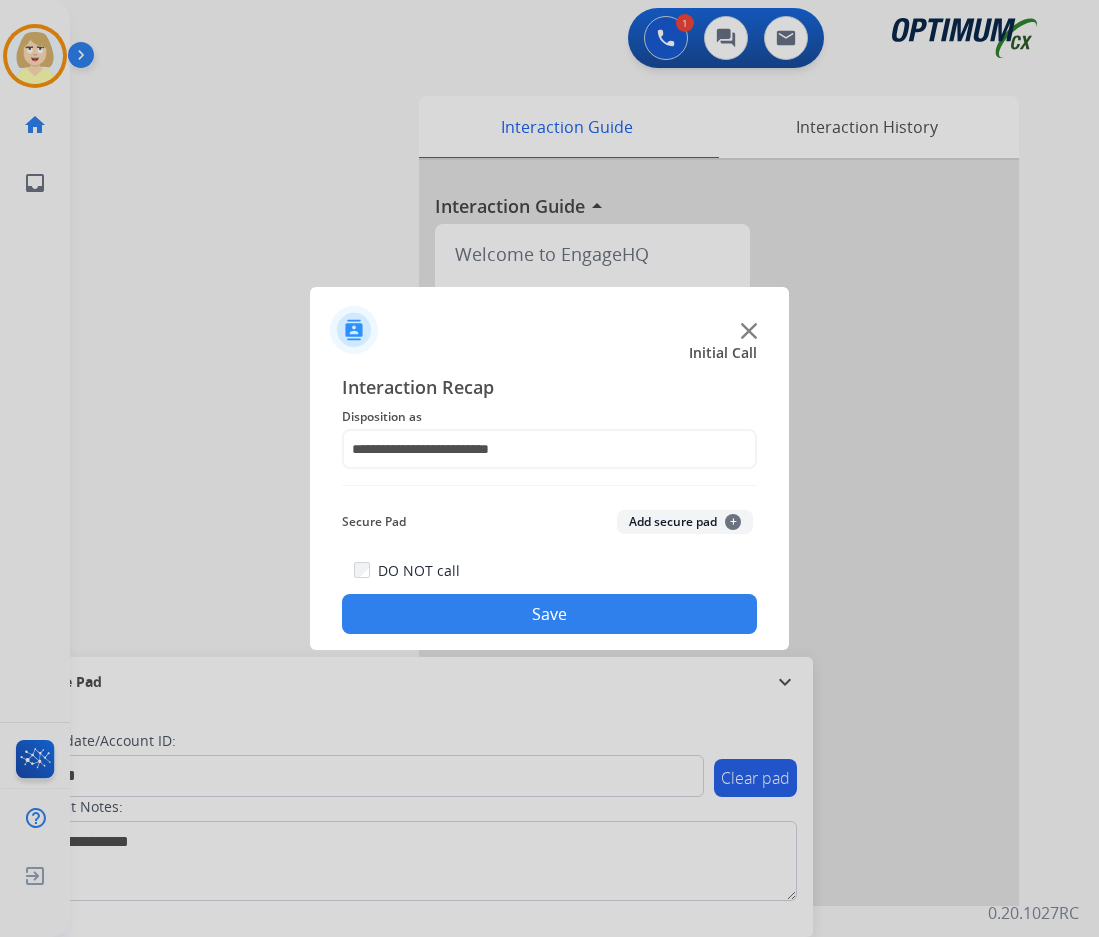 click on "Add secure pad  +" 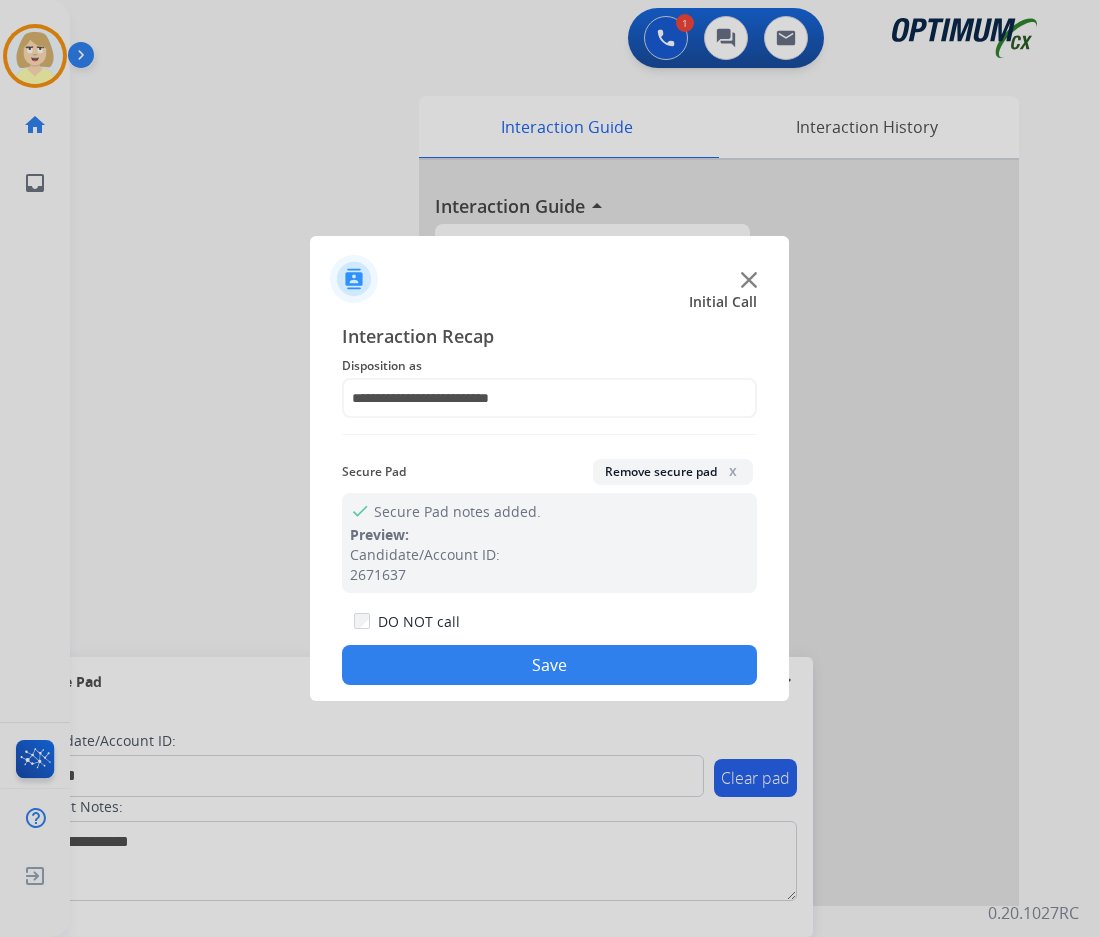 click on "Save" 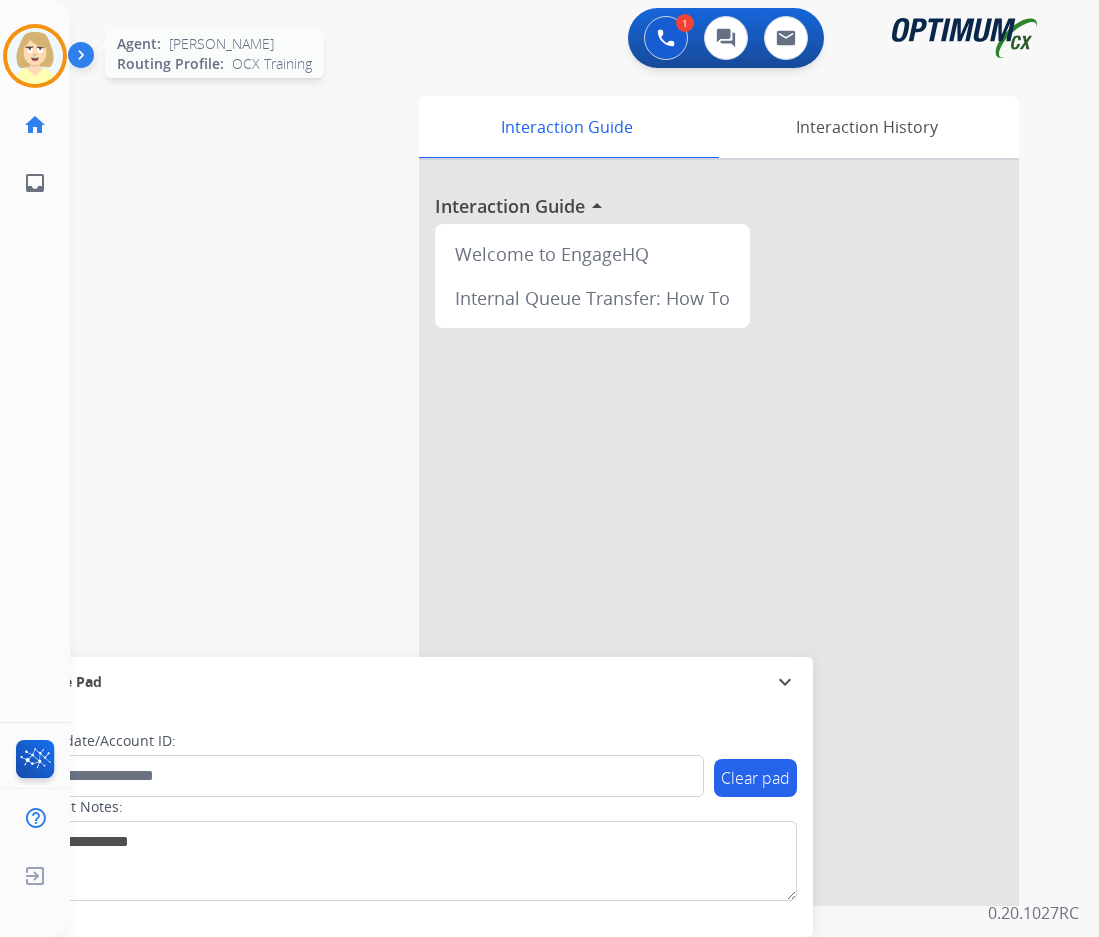 click at bounding box center [35, 56] 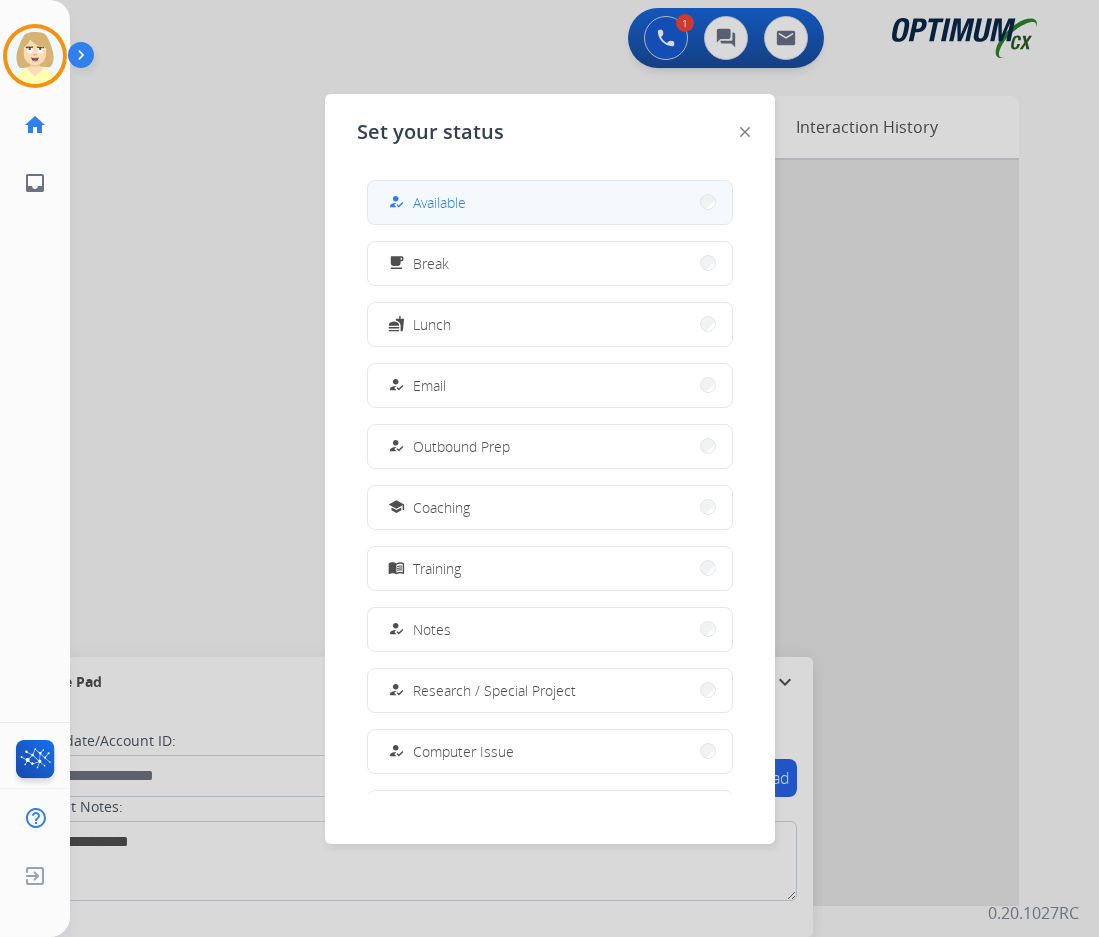 click on "Available" at bounding box center (439, 202) 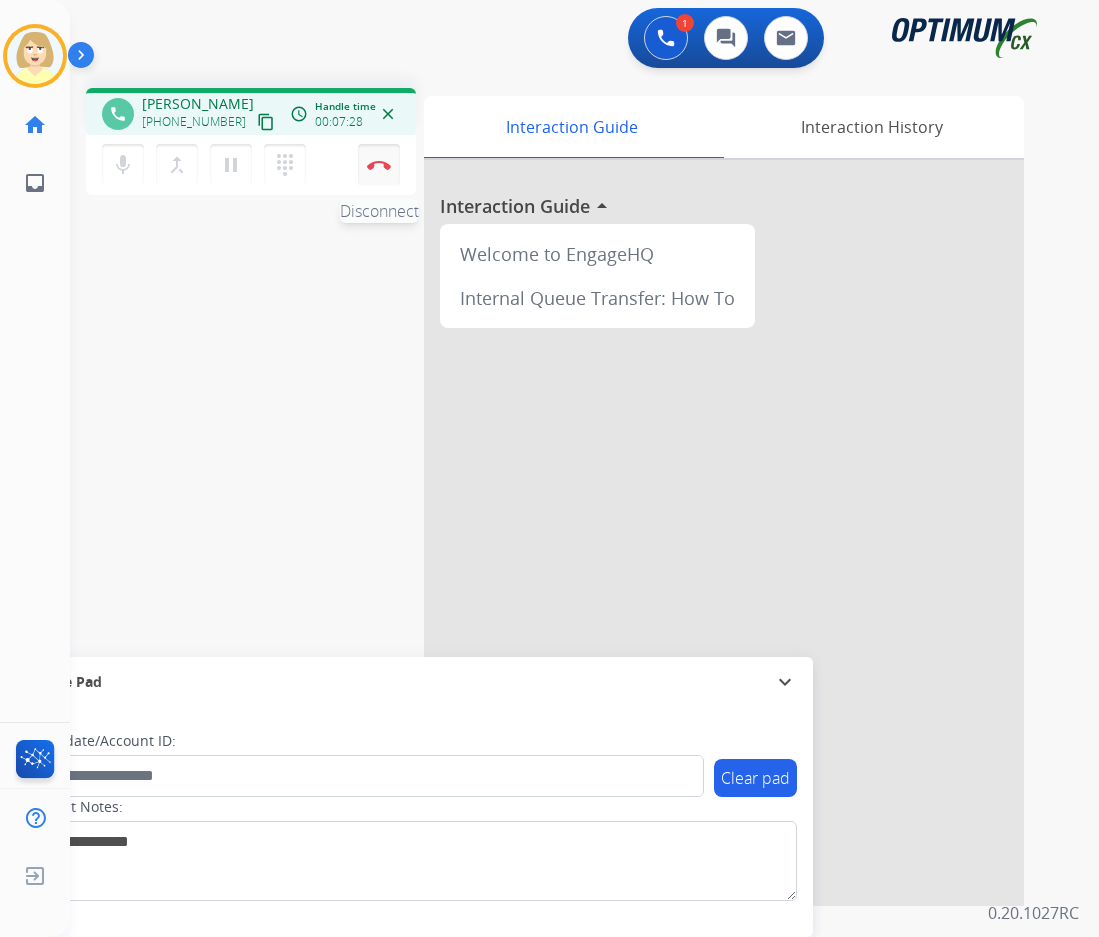 click at bounding box center (379, 165) 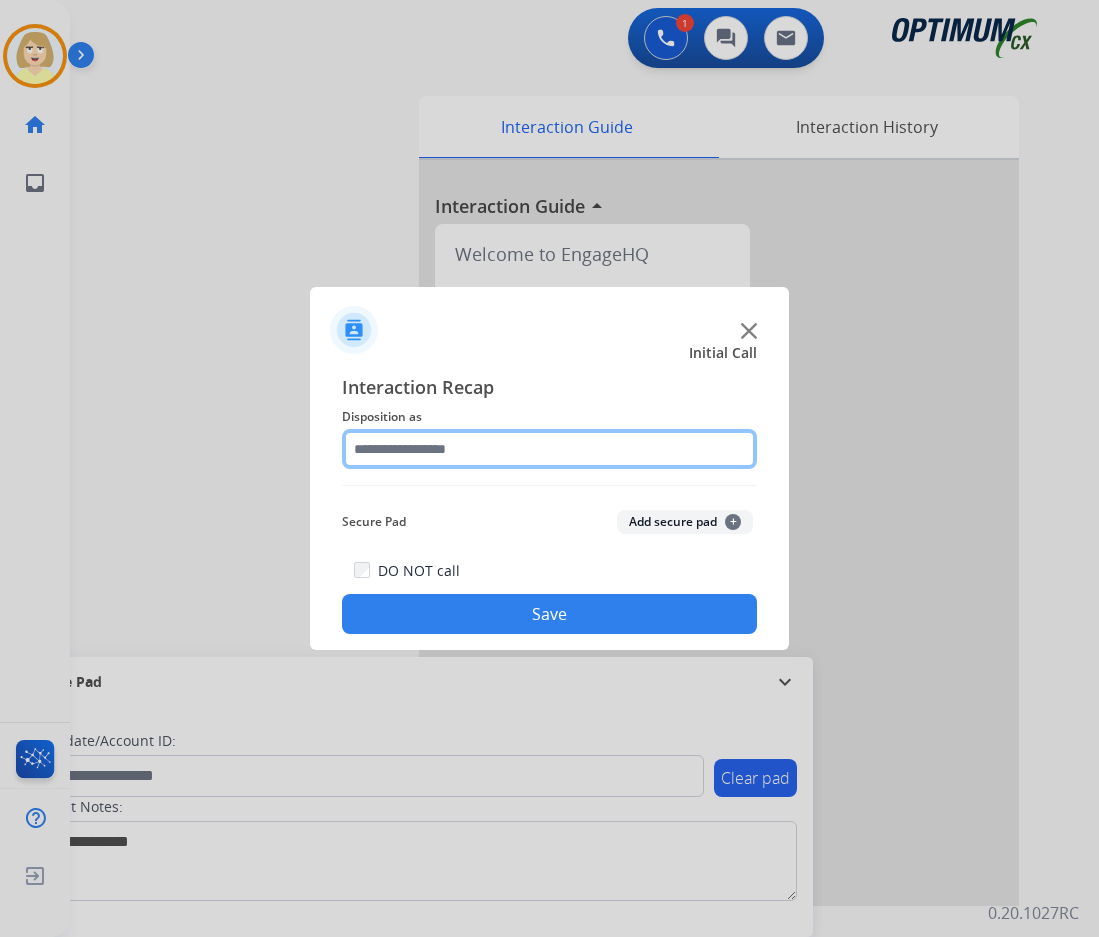 click 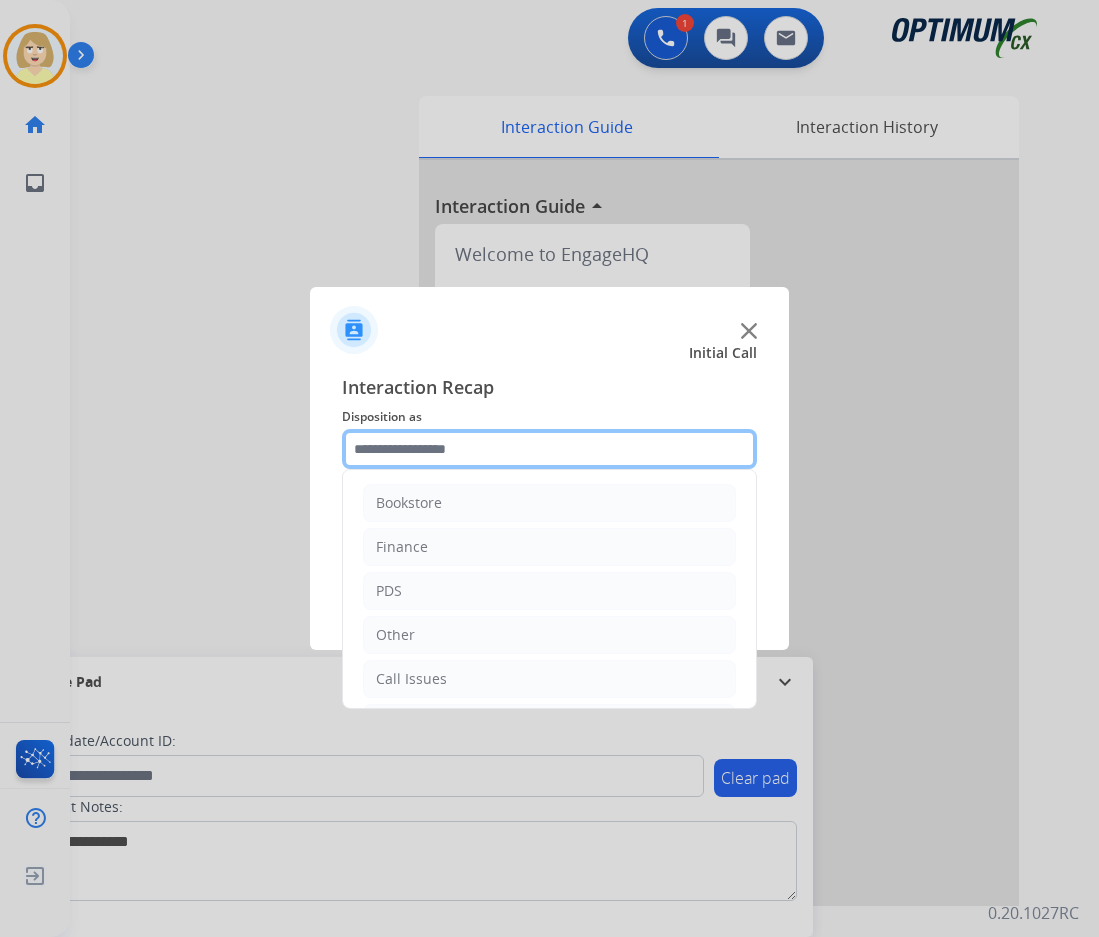 scroll, scrollTop: 136, scrollLeft: 0, axis: vertical 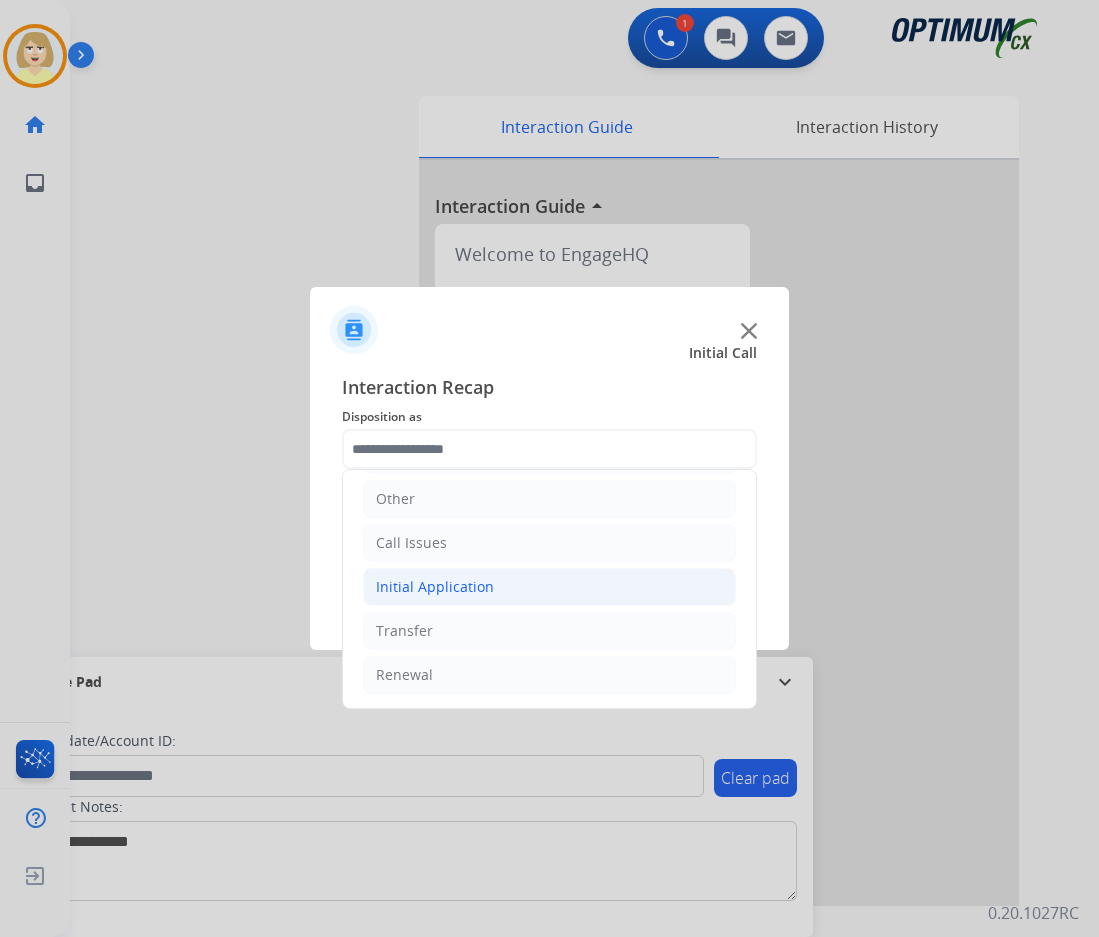 click on "Initial Application" 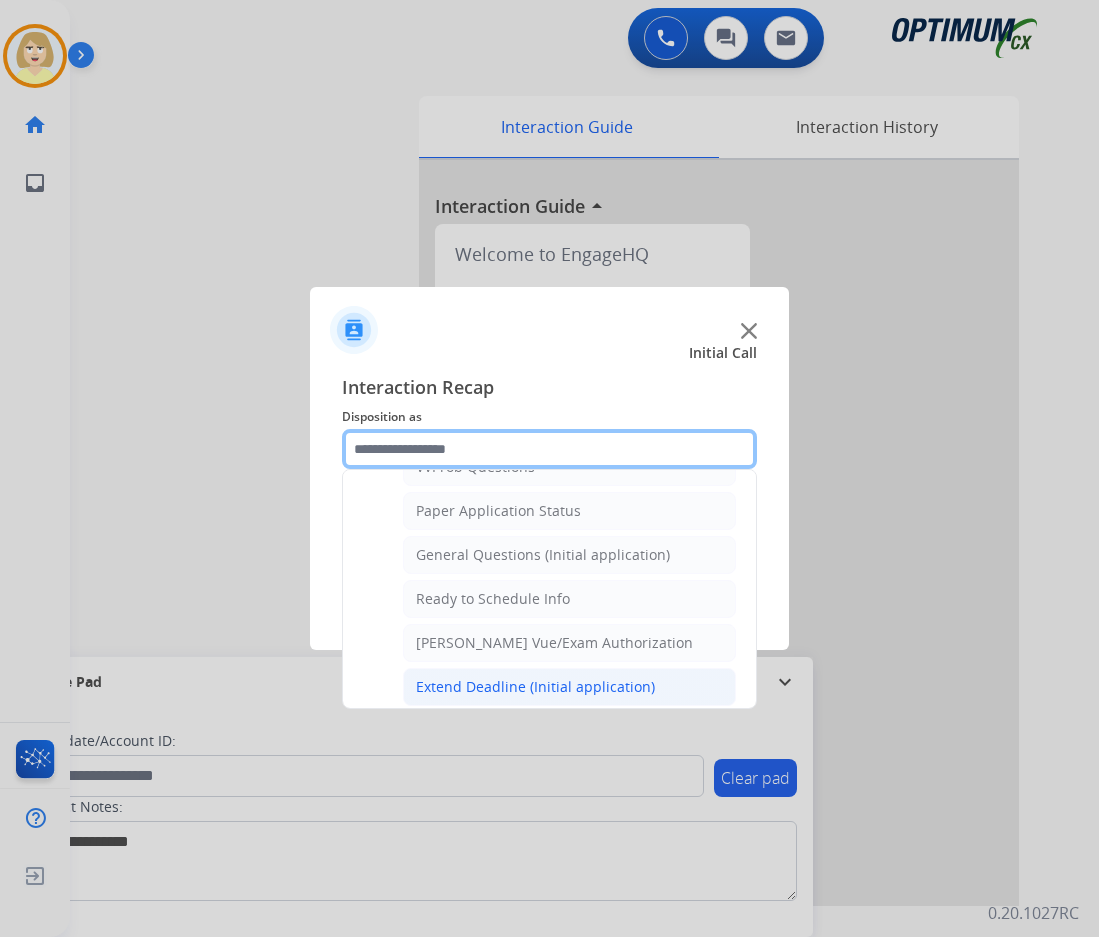 scroll, scrollTop: 1012, scrollLeft: 0, axis: vertical 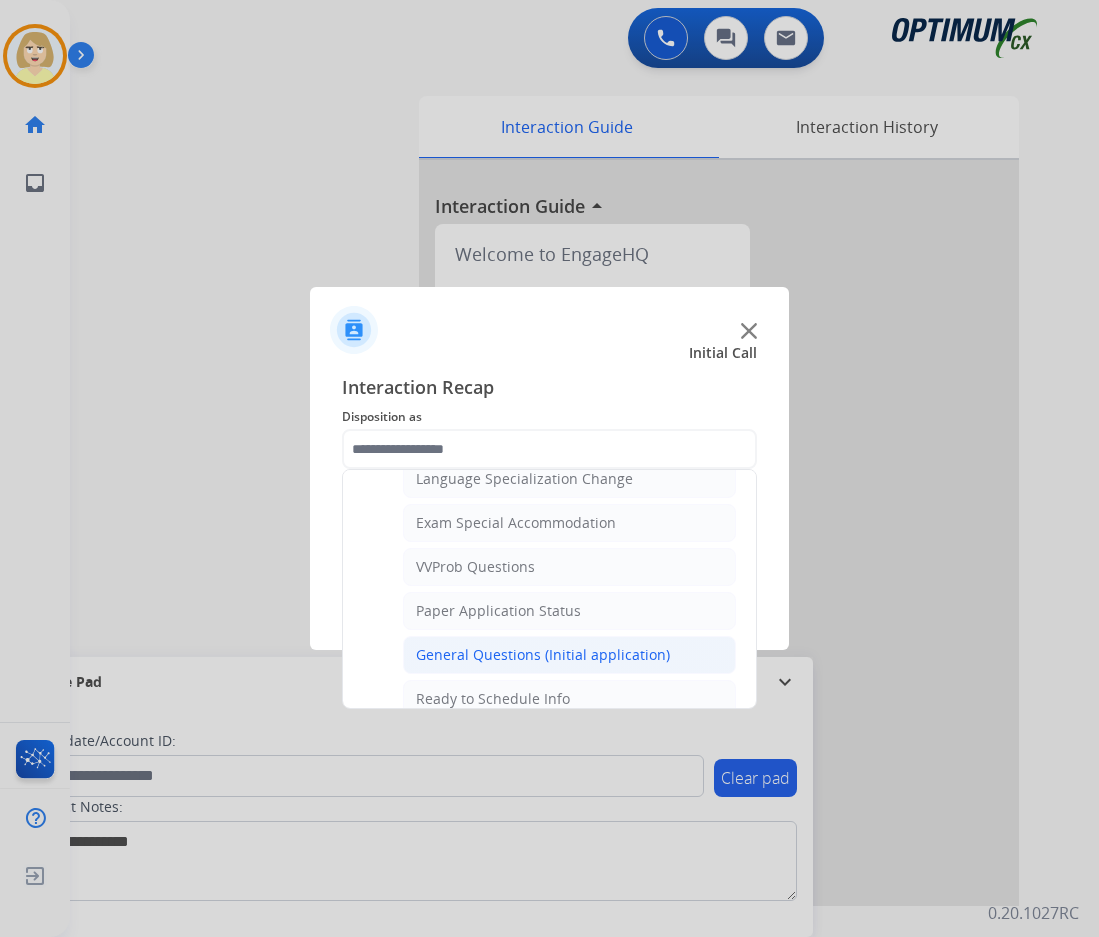click on "General Questions (Initial application)" 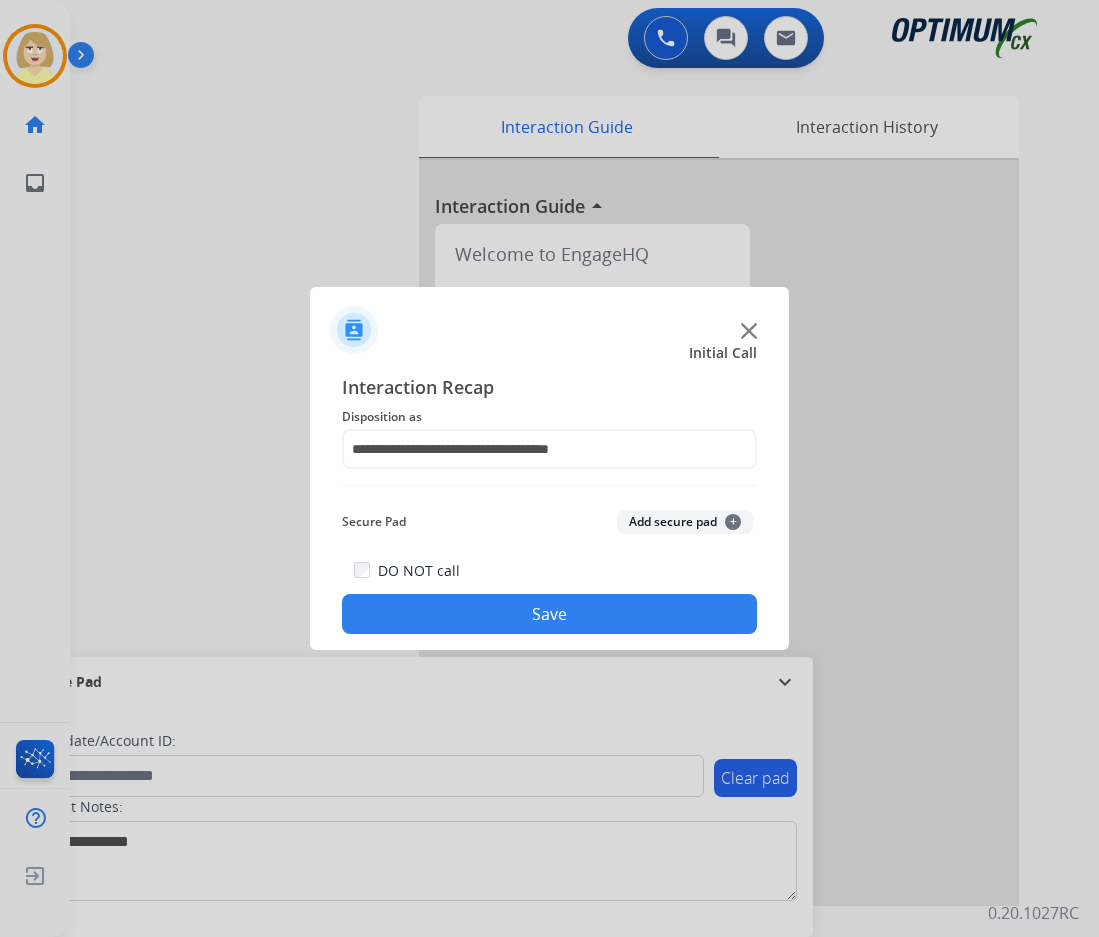 click on "Add secure pad  +" 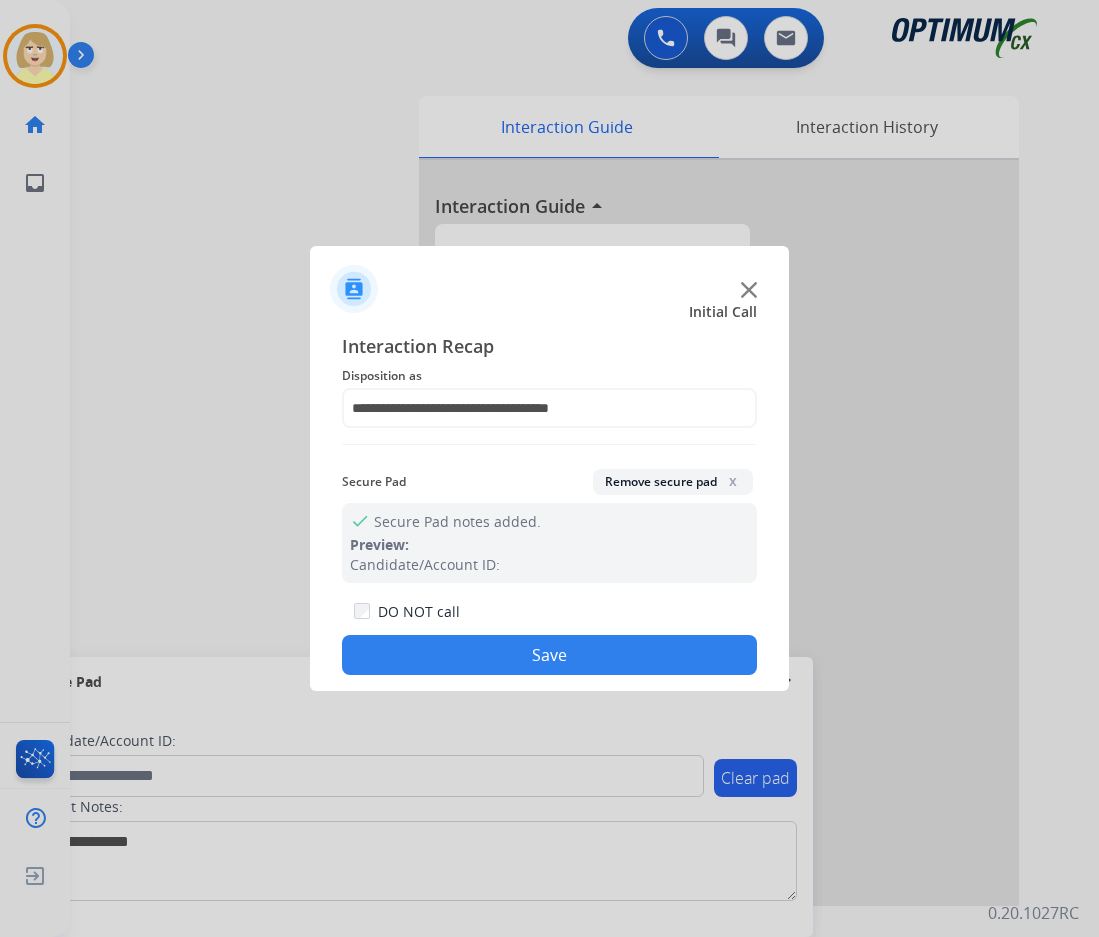 click on "**********" 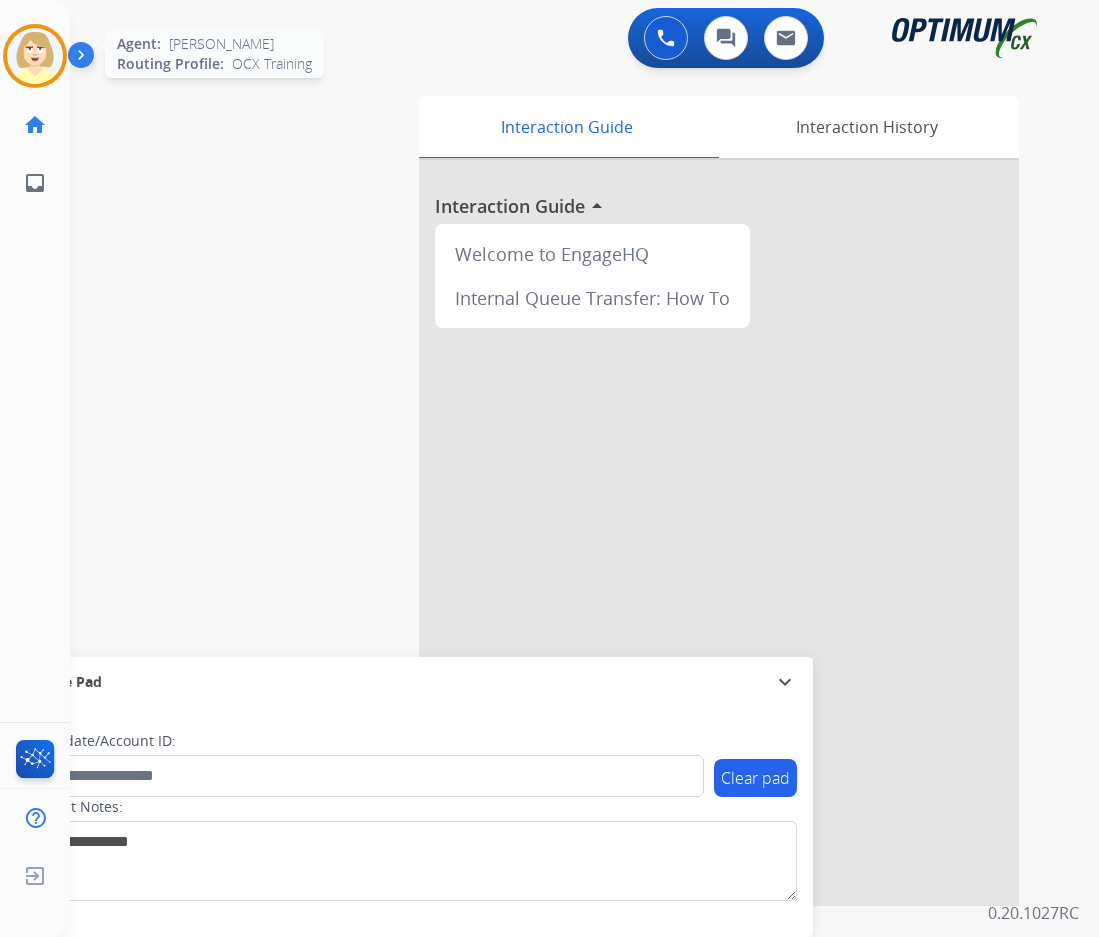 click at bounding box center (35, 56) 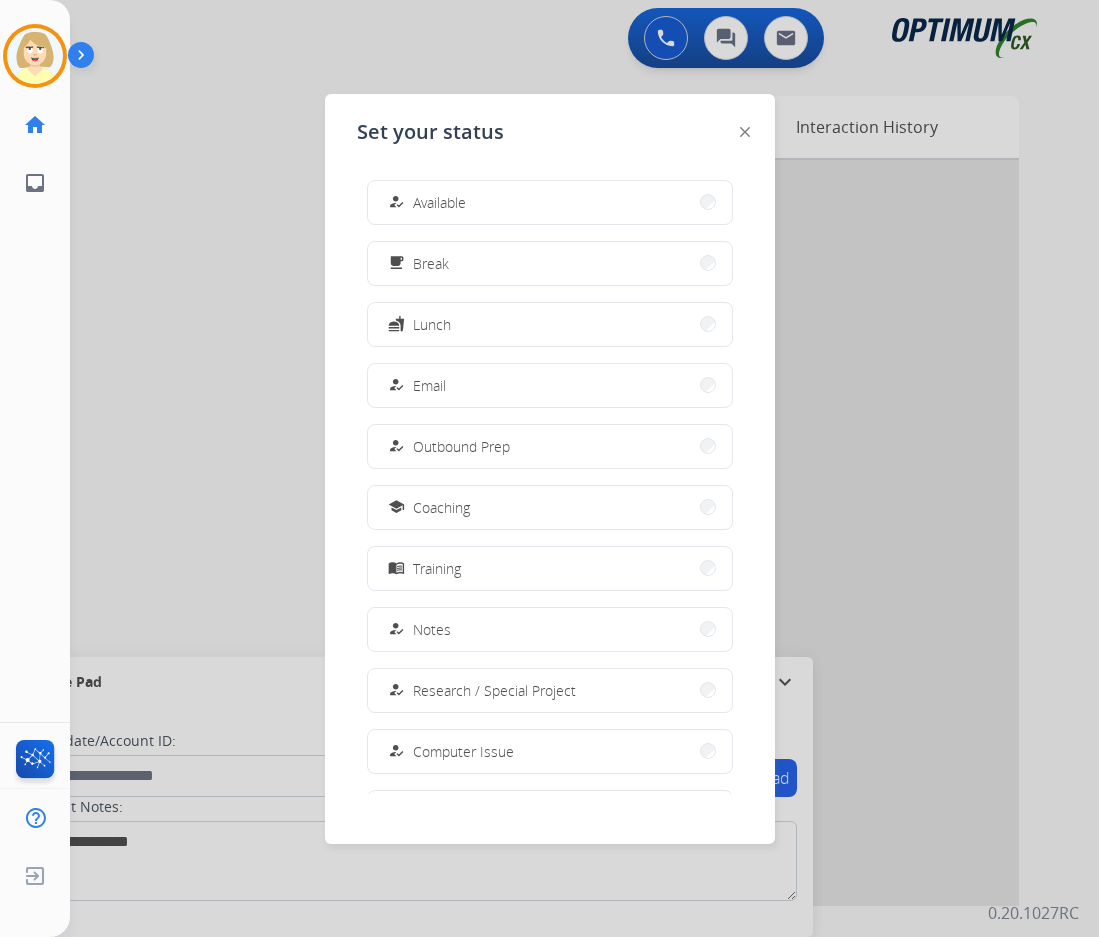 click on "Available" at bounding box center [439, 202] 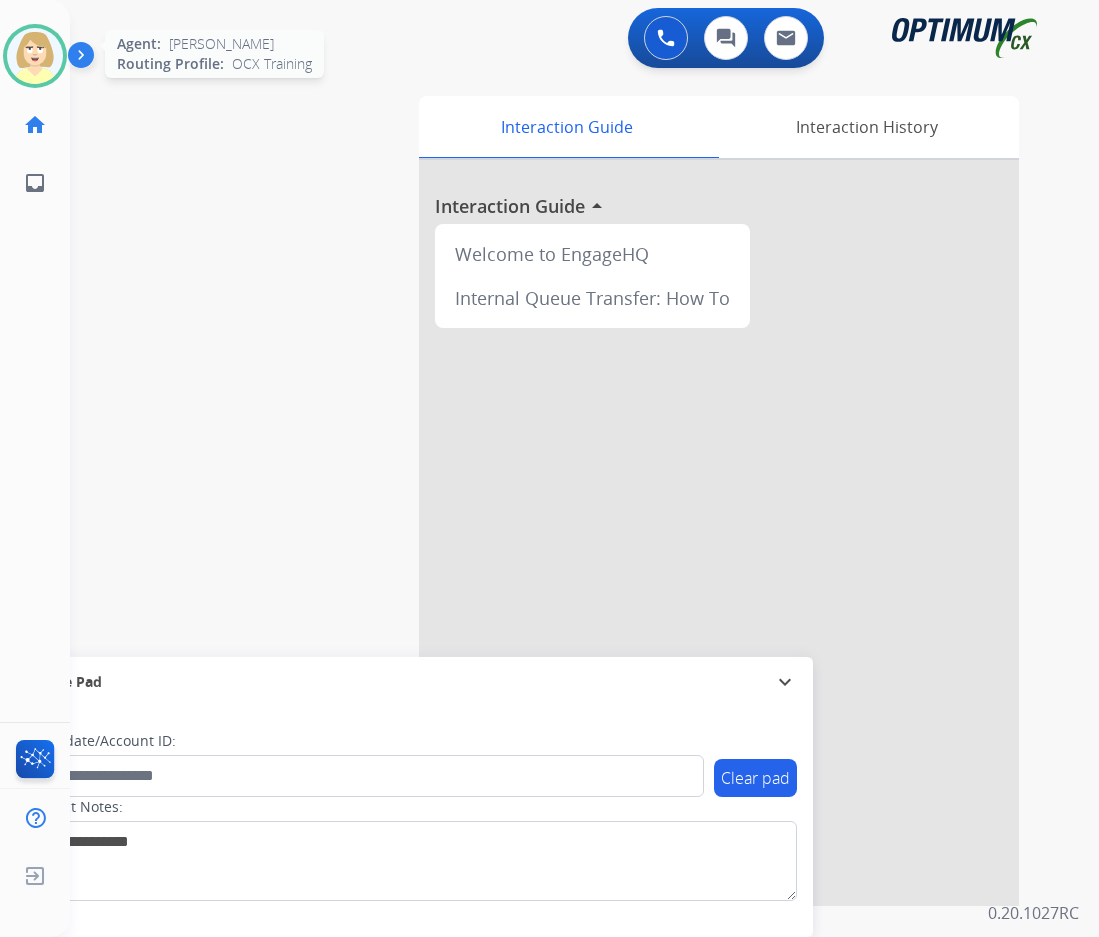 click at bounding box center (35, 56) 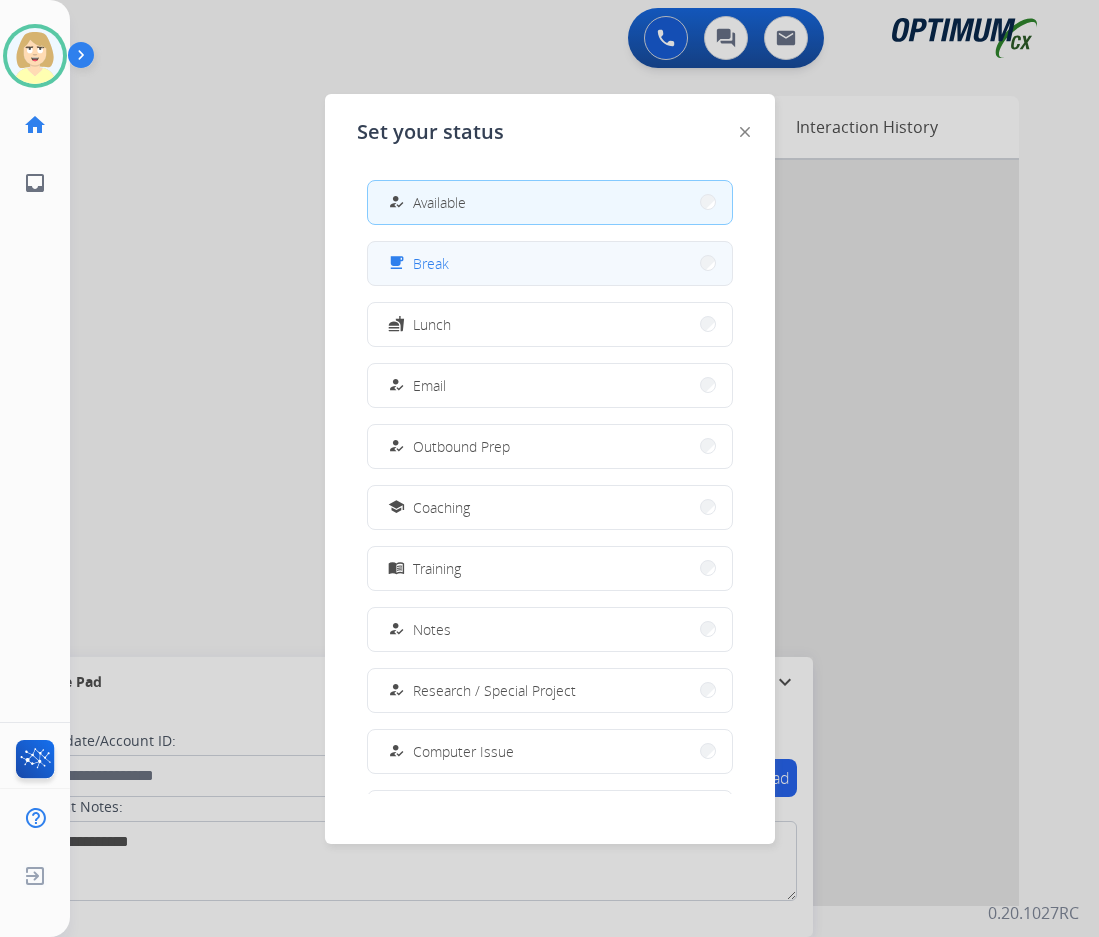 click on "Break" at bounding box center (431, 263) 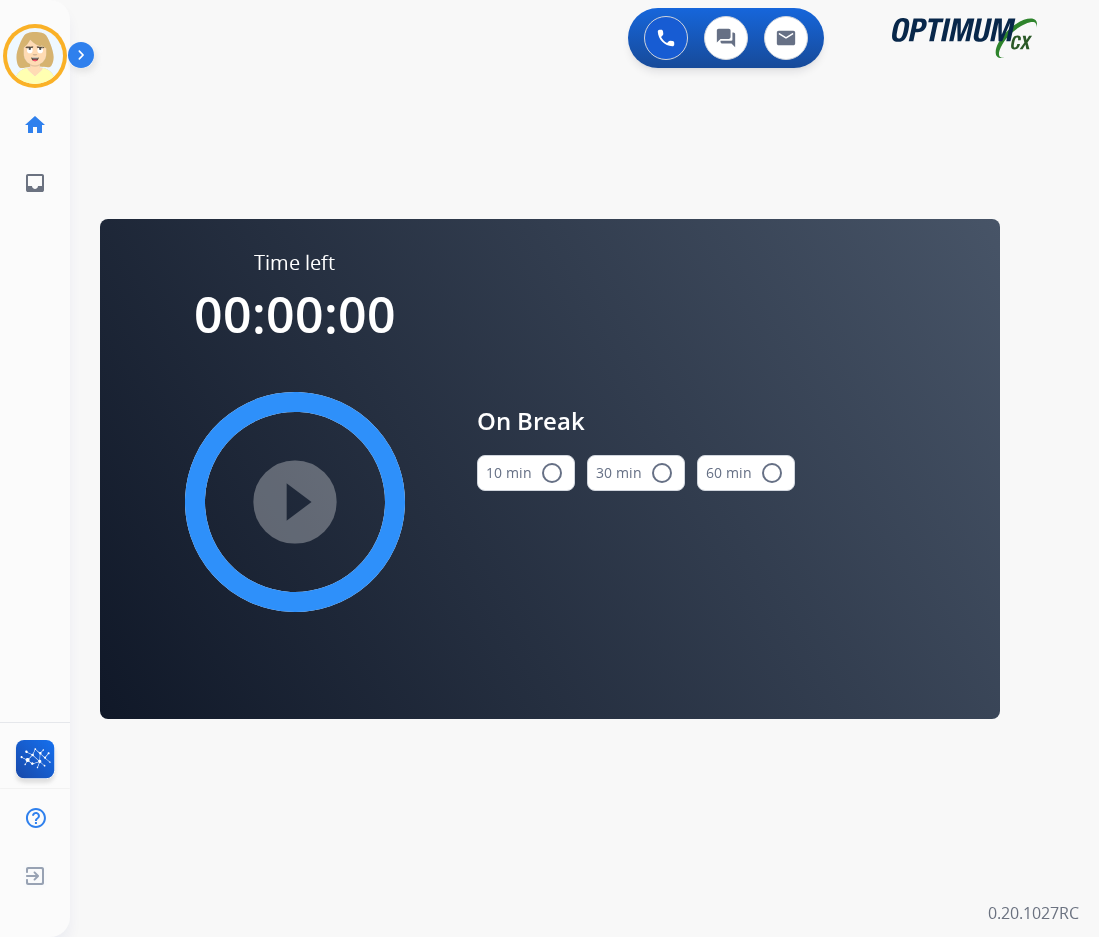 drag, startPoint x: 563, startPoint y: 461, endPoint x: 517, endPoint y: 475, distance: 48.08326 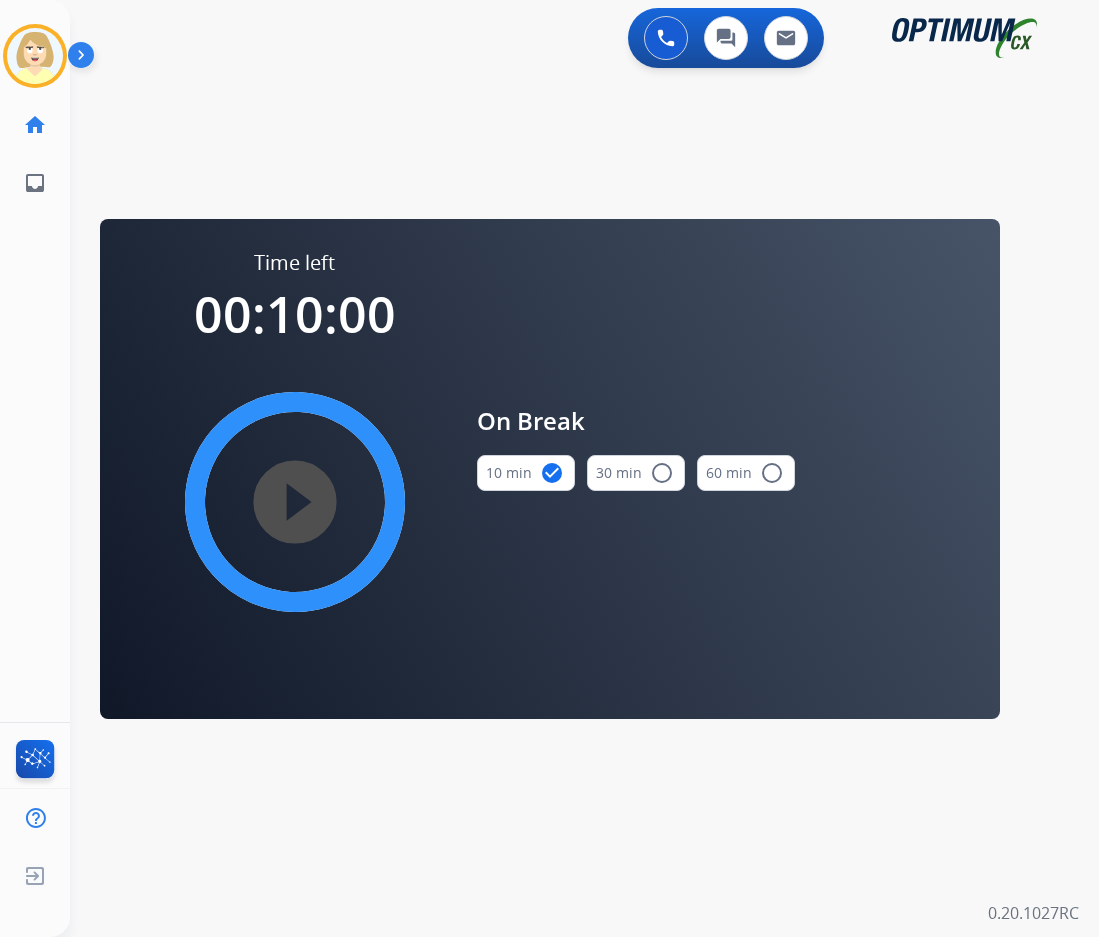 click on "play_circle_filled" at bounding box center (295, 502) 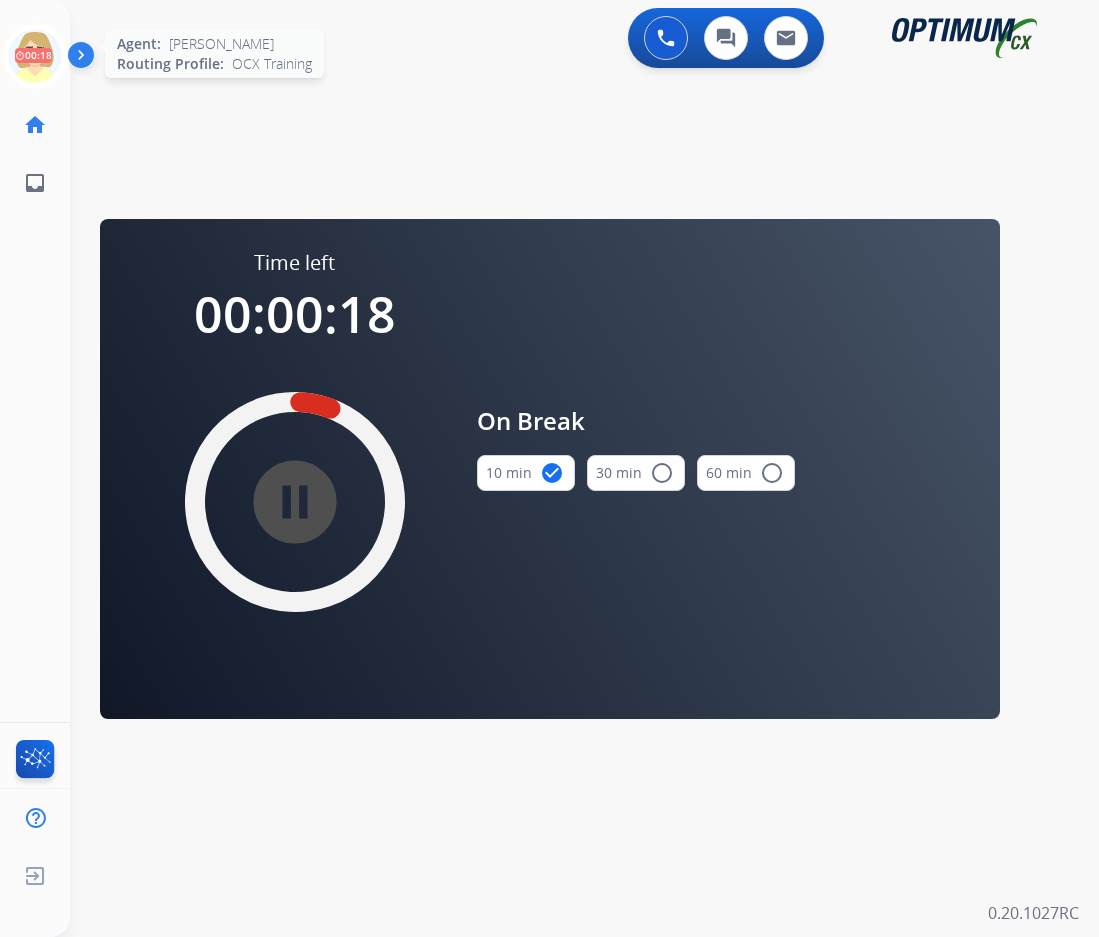 click 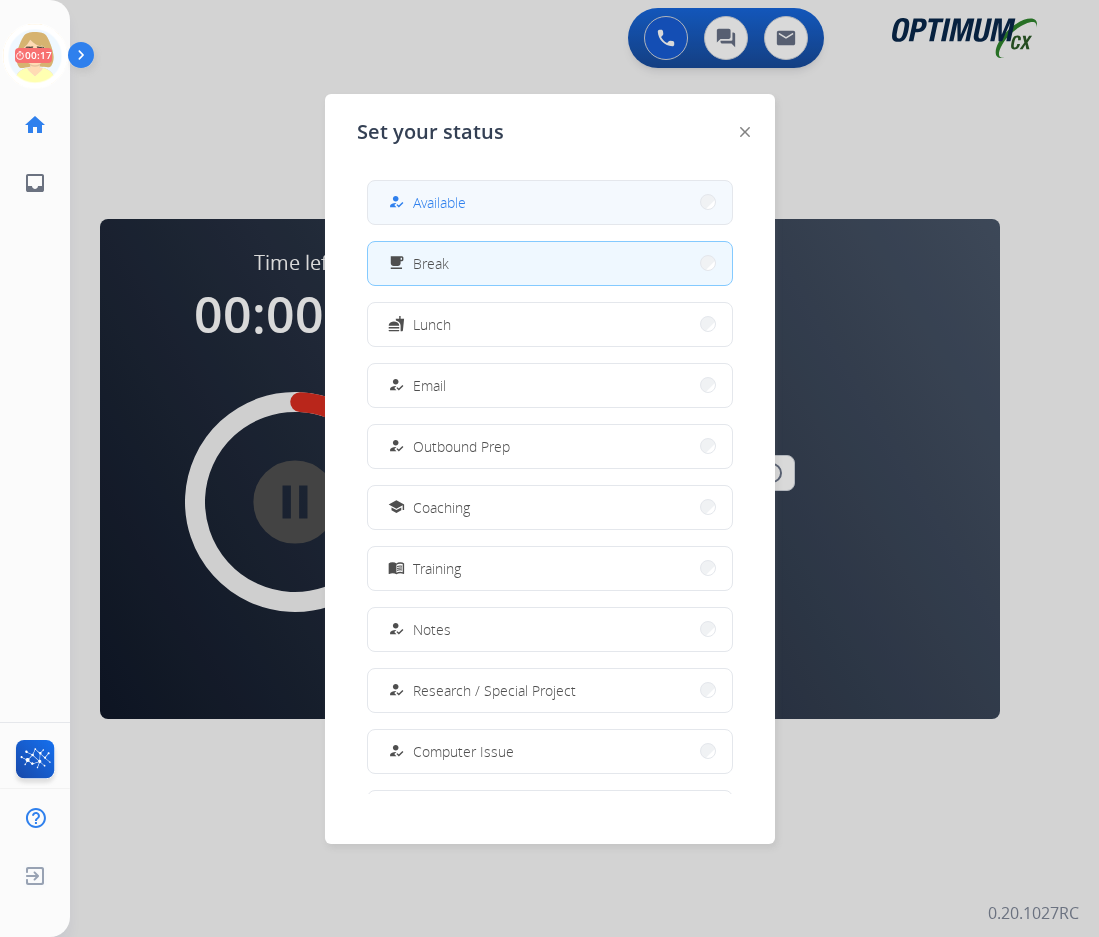click on "Available" at bounding box center (439, 202) 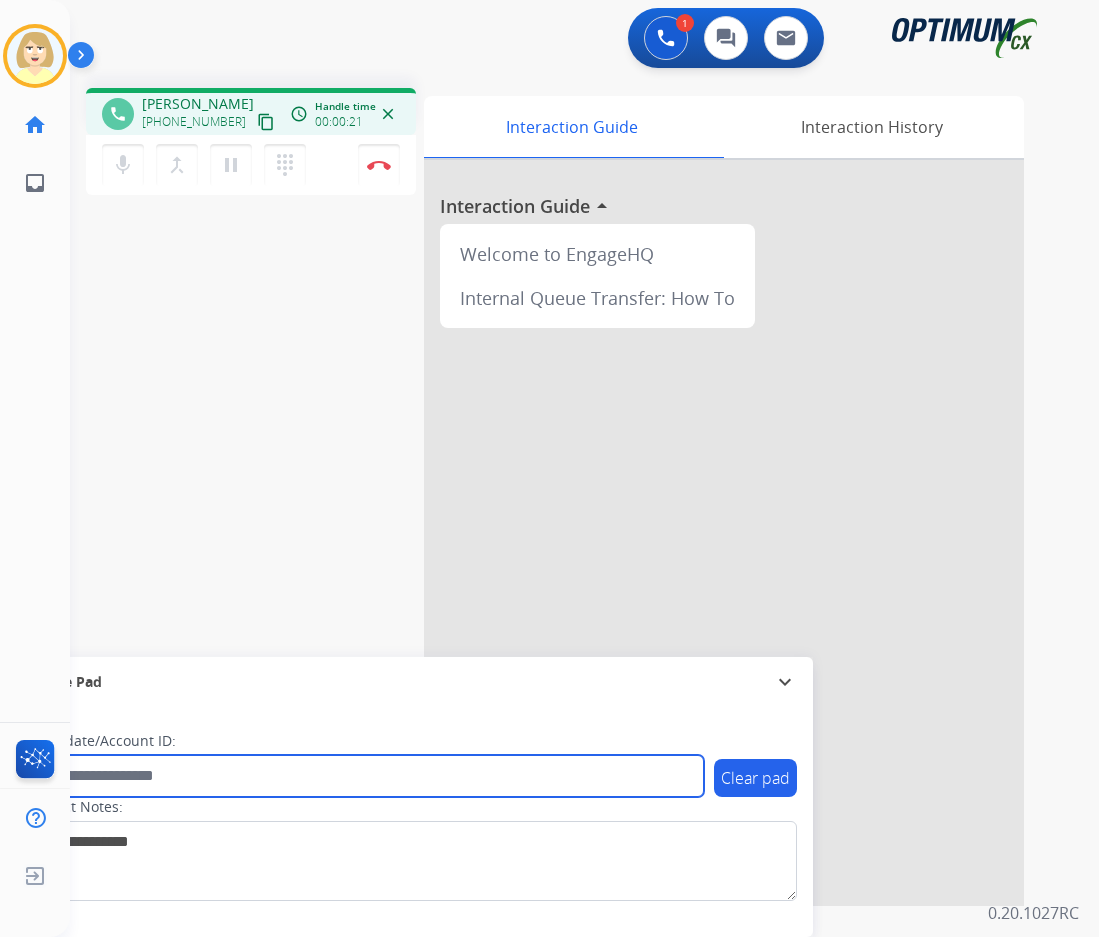 click at bounding box center (365, 776) 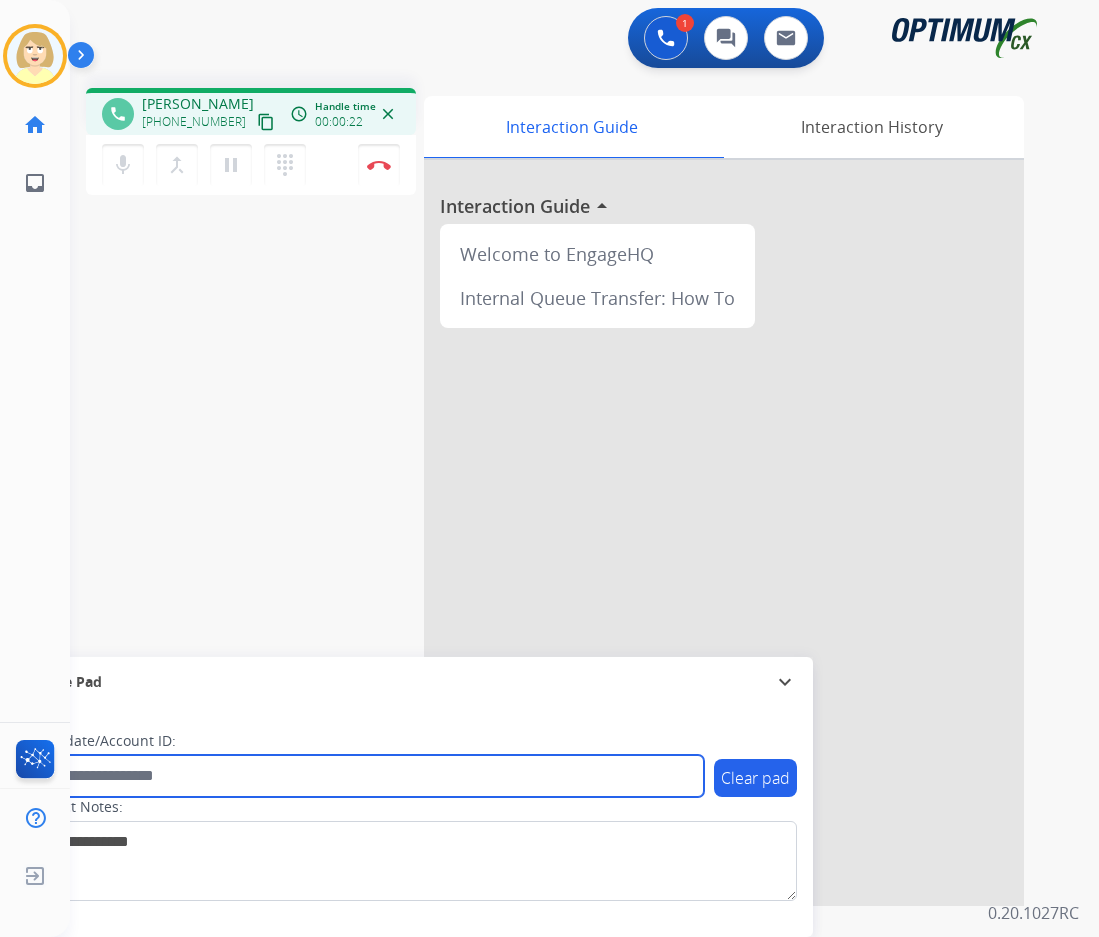 paste on "*******" 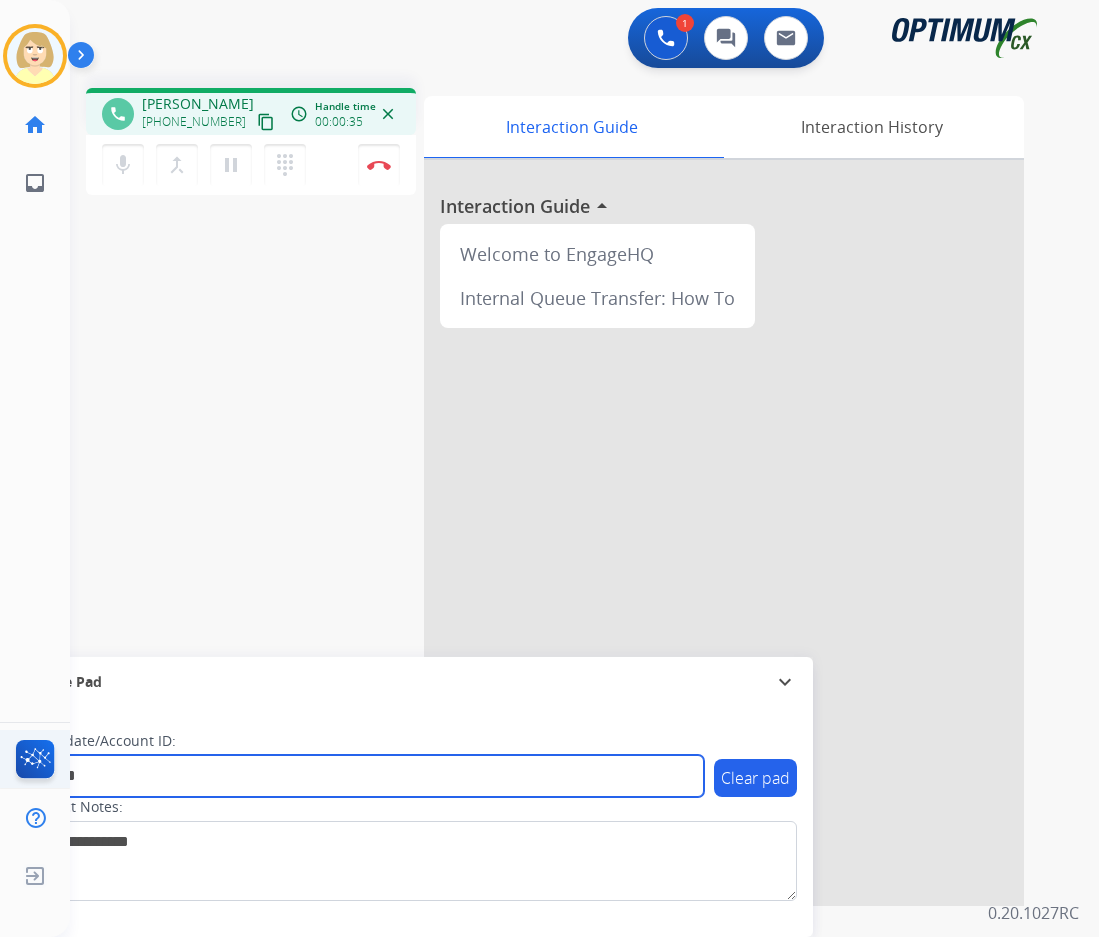 type on "*******" 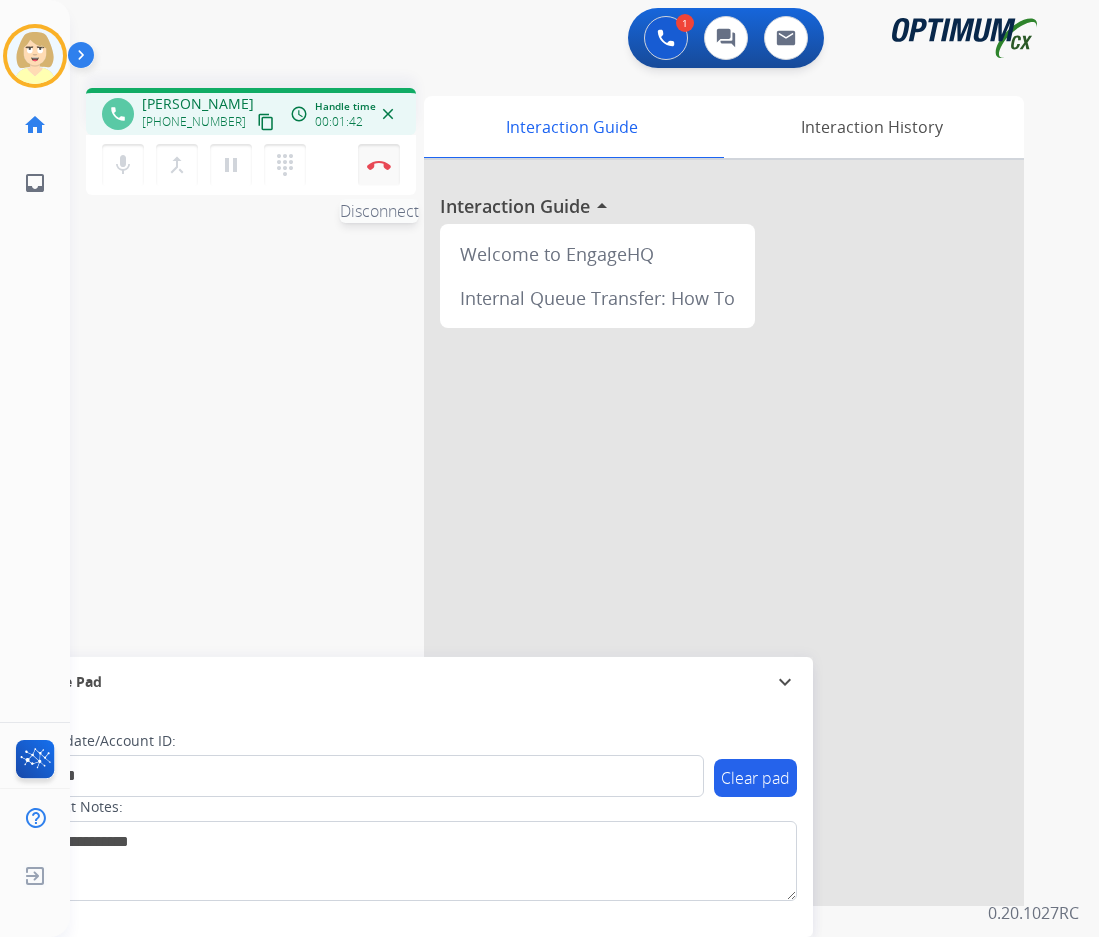 click on "Disconnect" at bounding box center (379, 165) 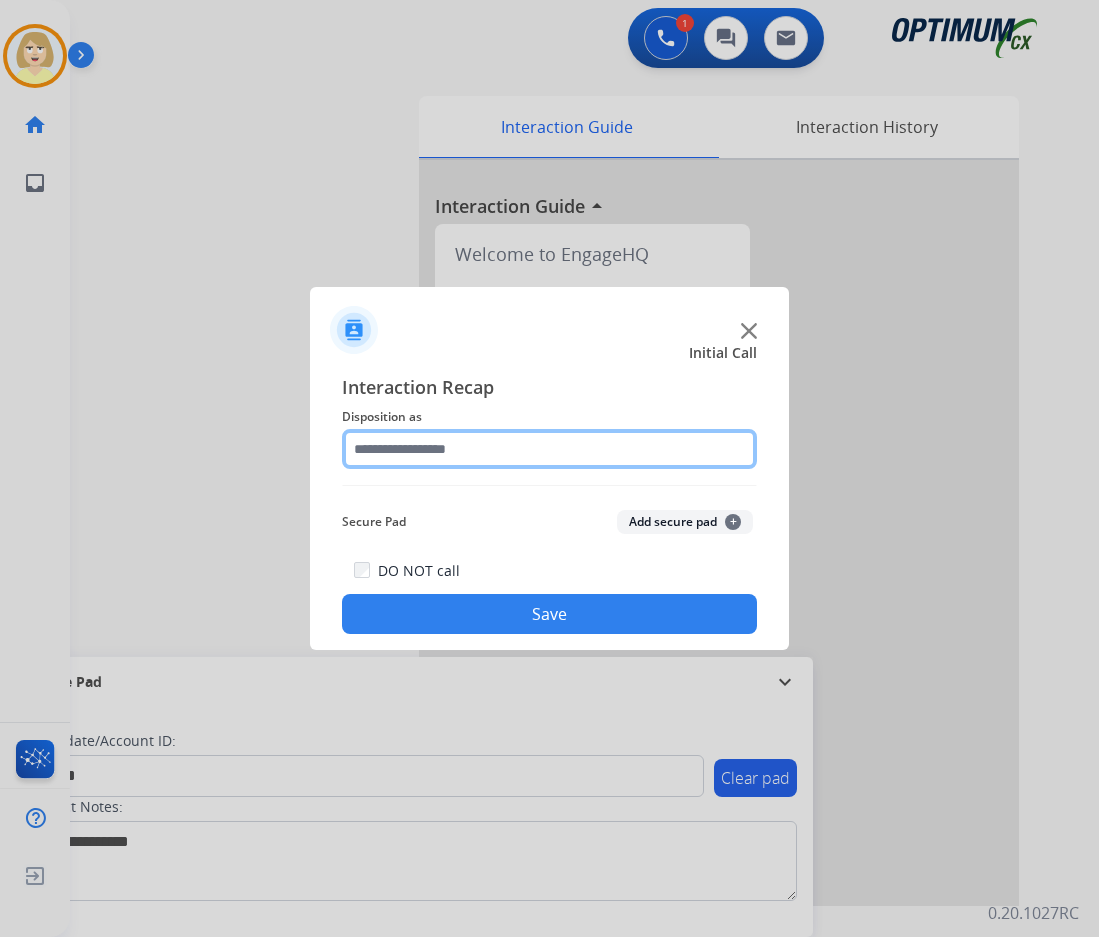 click 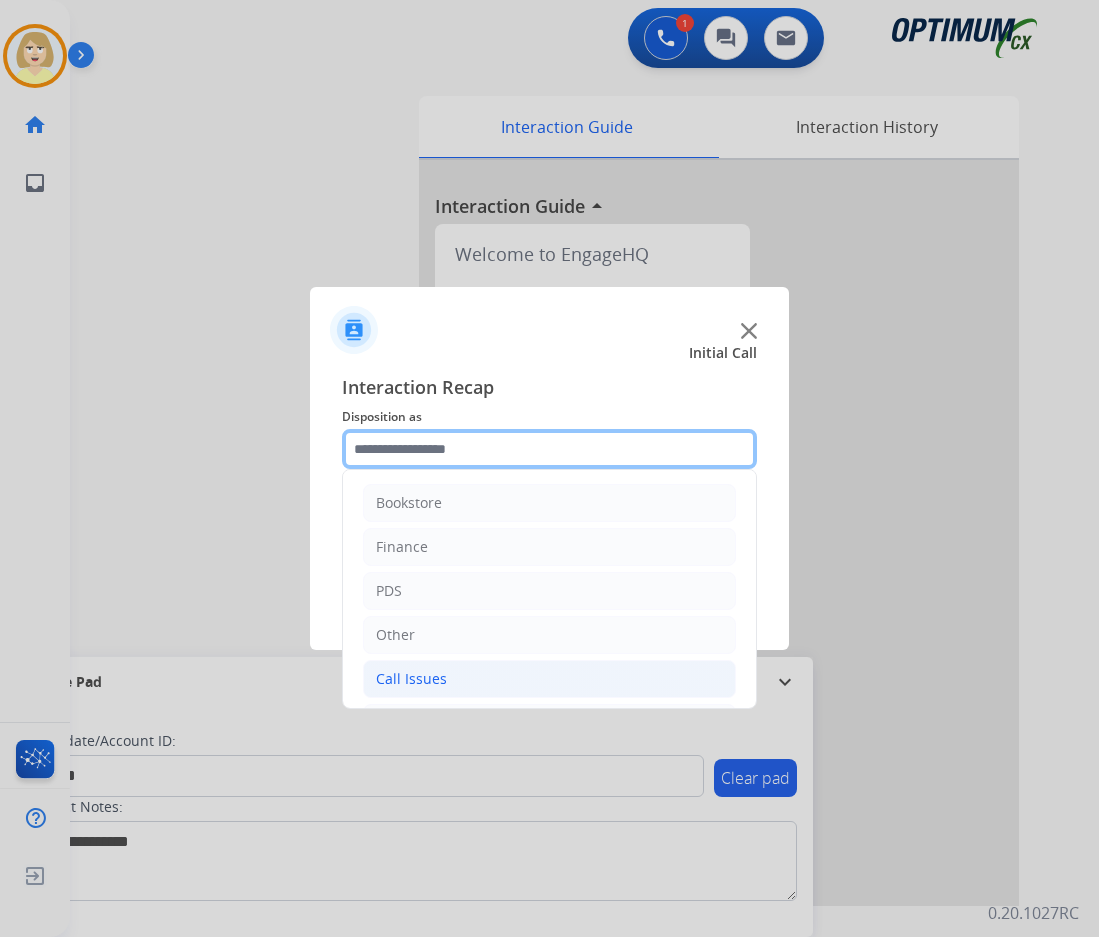 scroll, scrollTop: 136, scrollLeft: 0, axis: vertical 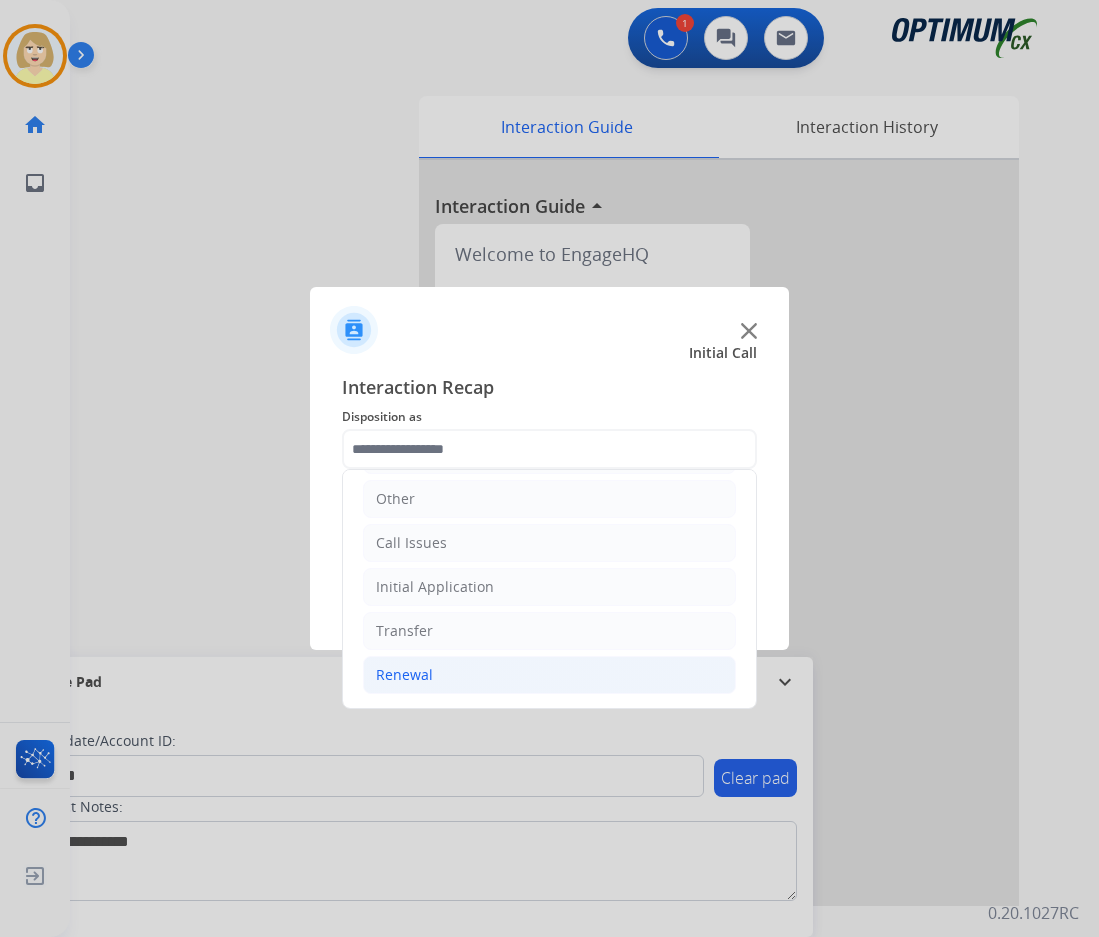 click on "Renewal" 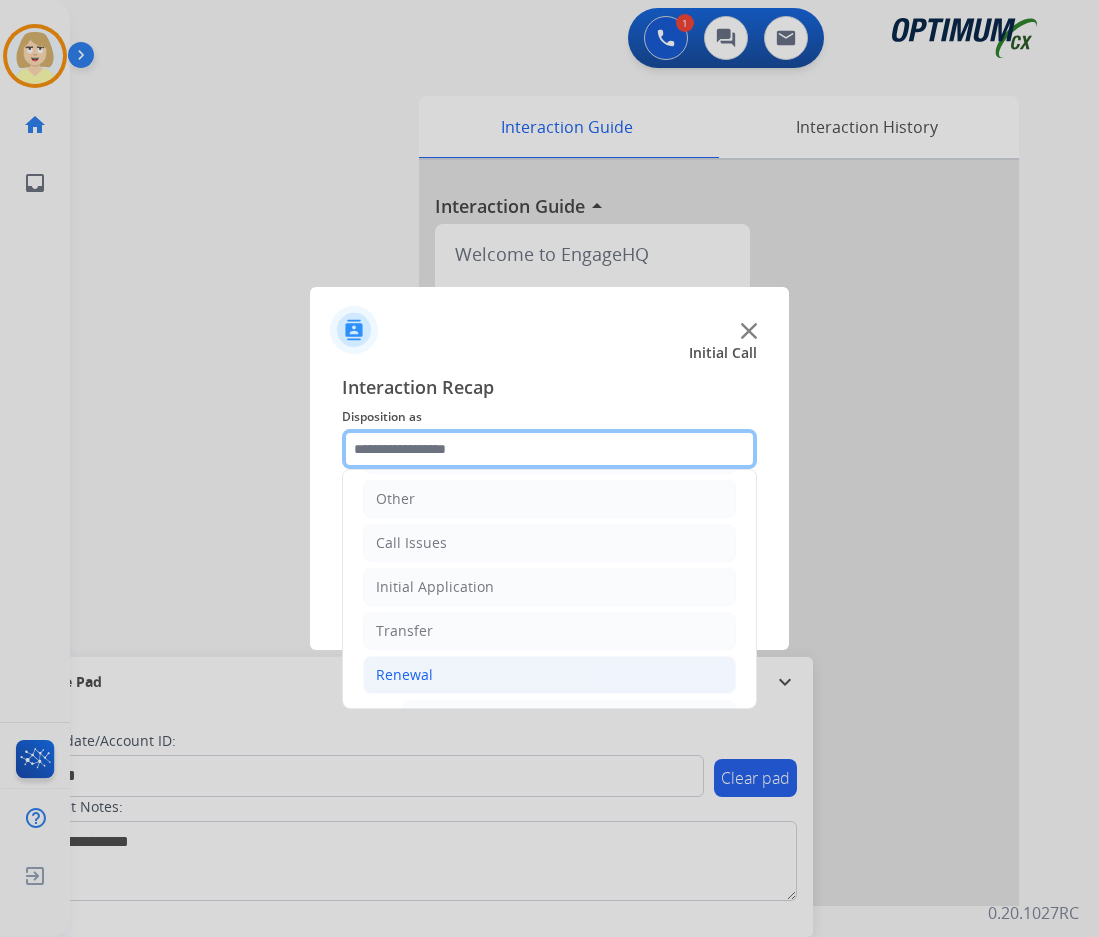 scroll, scrollTop: 336, scrollLeft: 0, axis: vertical 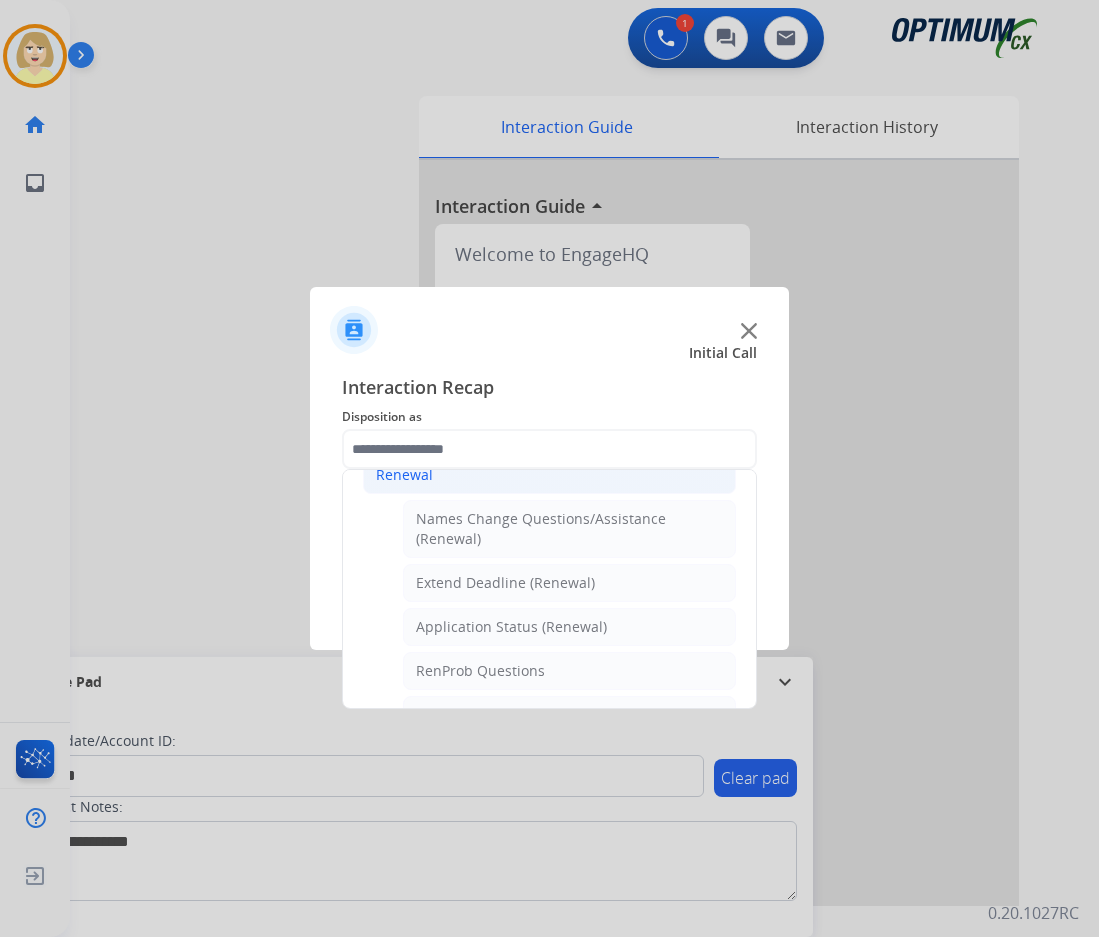 click on "Application Status (Renewal)" 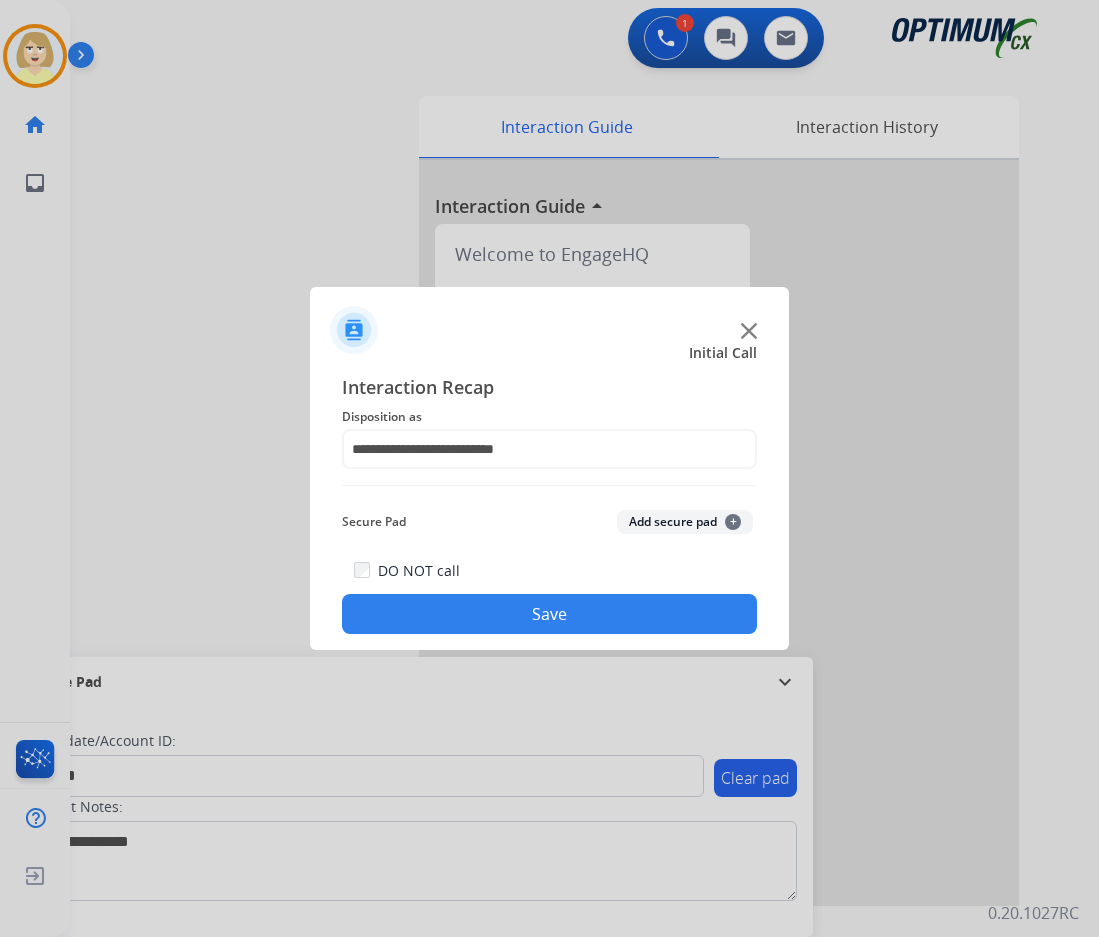 click on "Add secure pad  +" 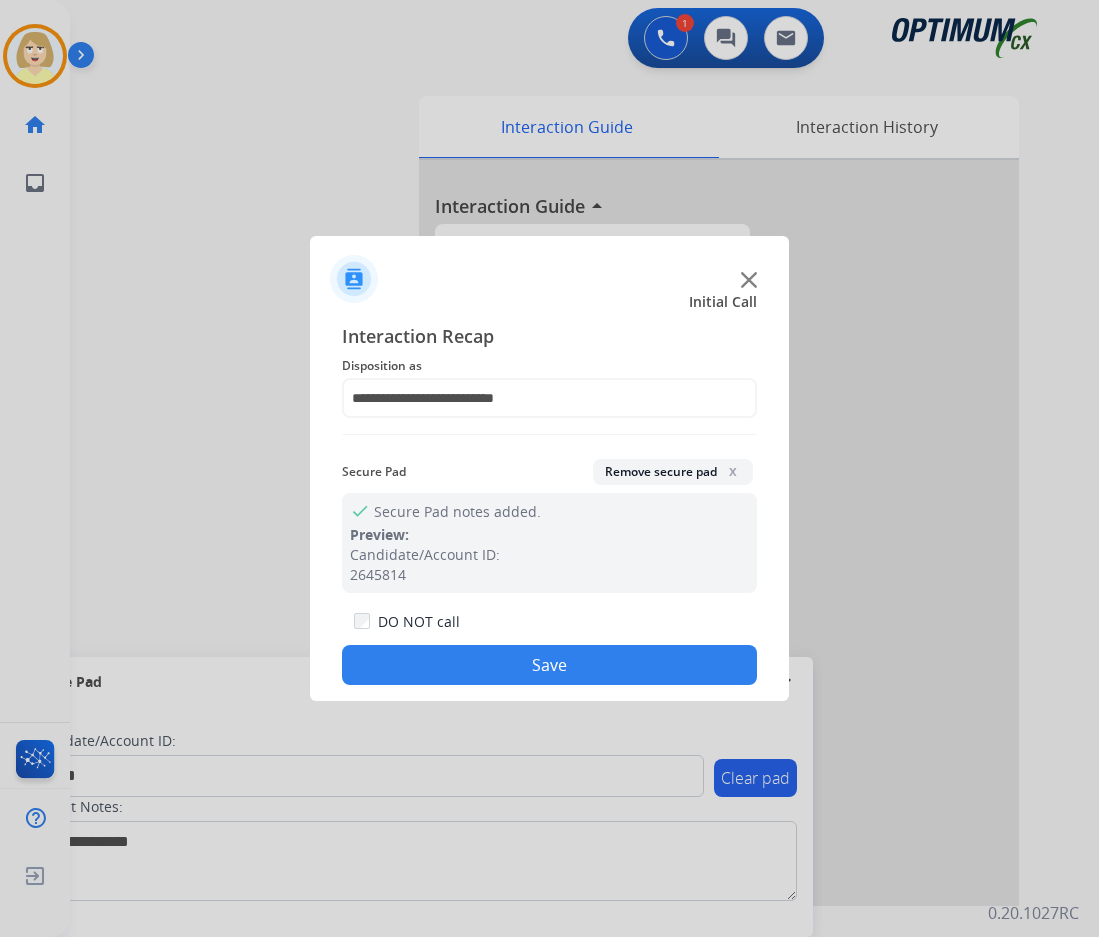drag, startPoint x: 487, startPoint y: 644, endPoint x: 486, endPoint y: 660, distance: 16.03122 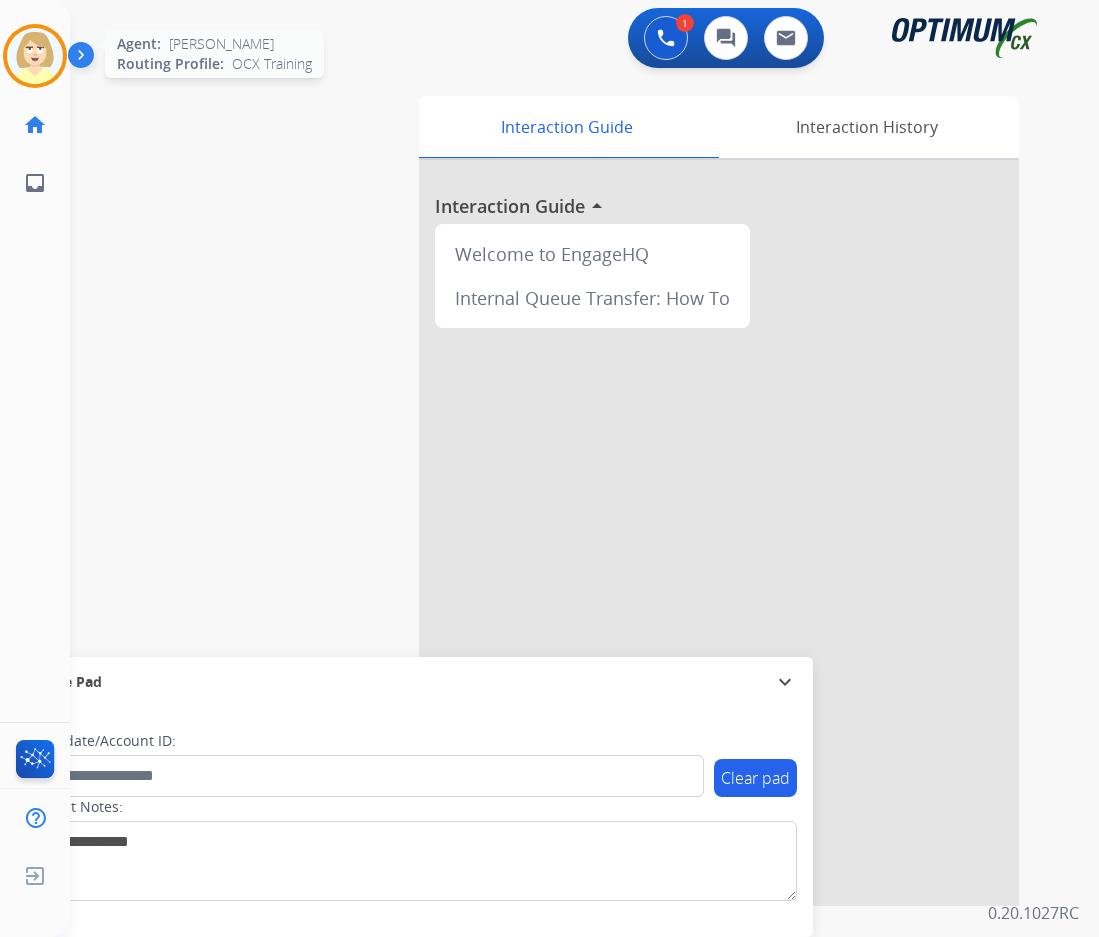 click at bounding box center [35, 56] 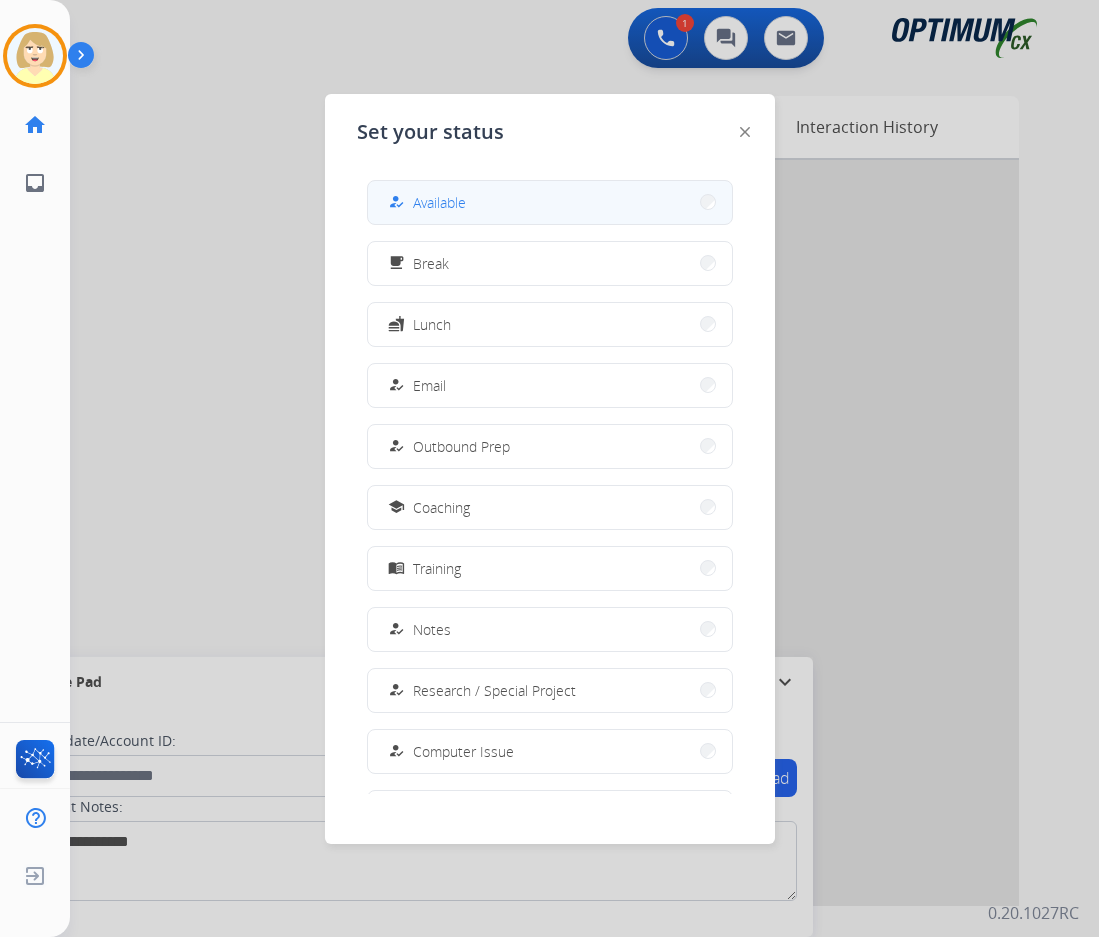 click on "Available" at bounding box center [439, 202] 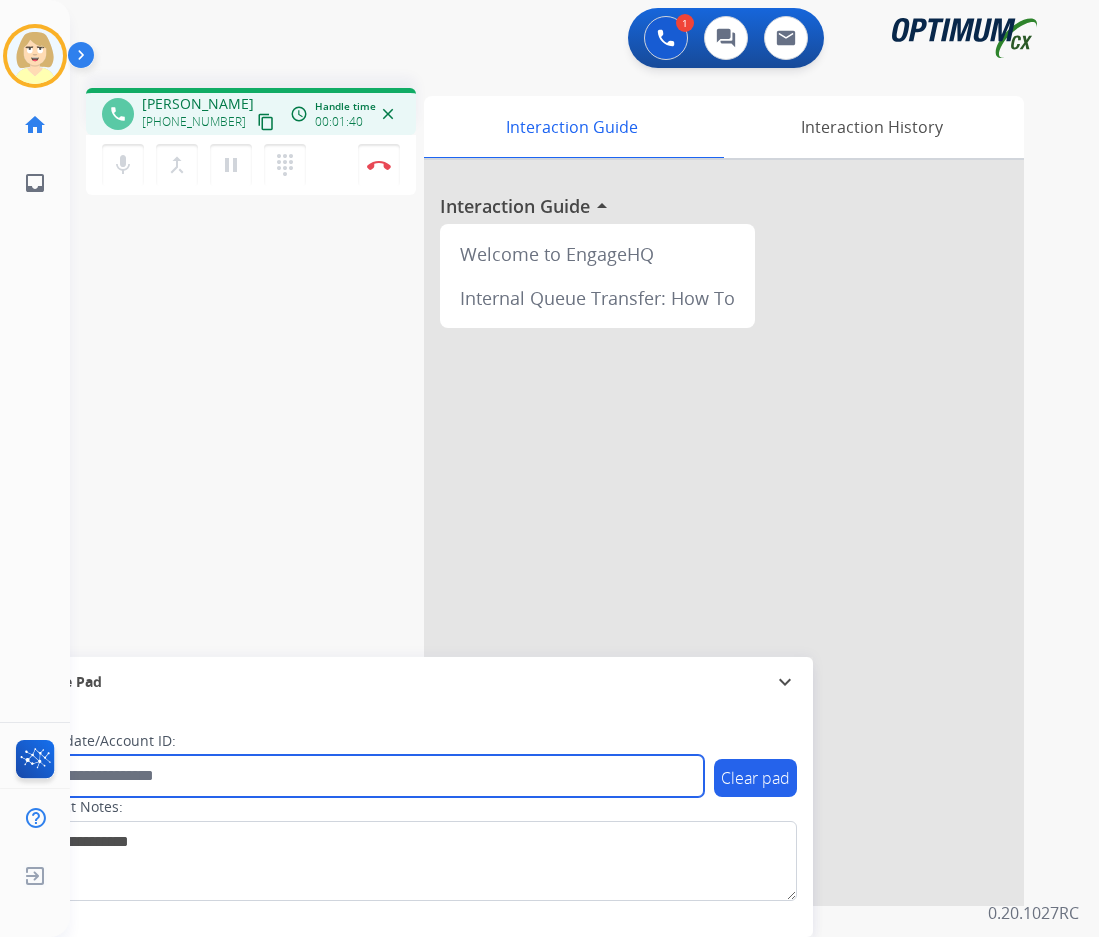 click at bounding box center [365, 776] 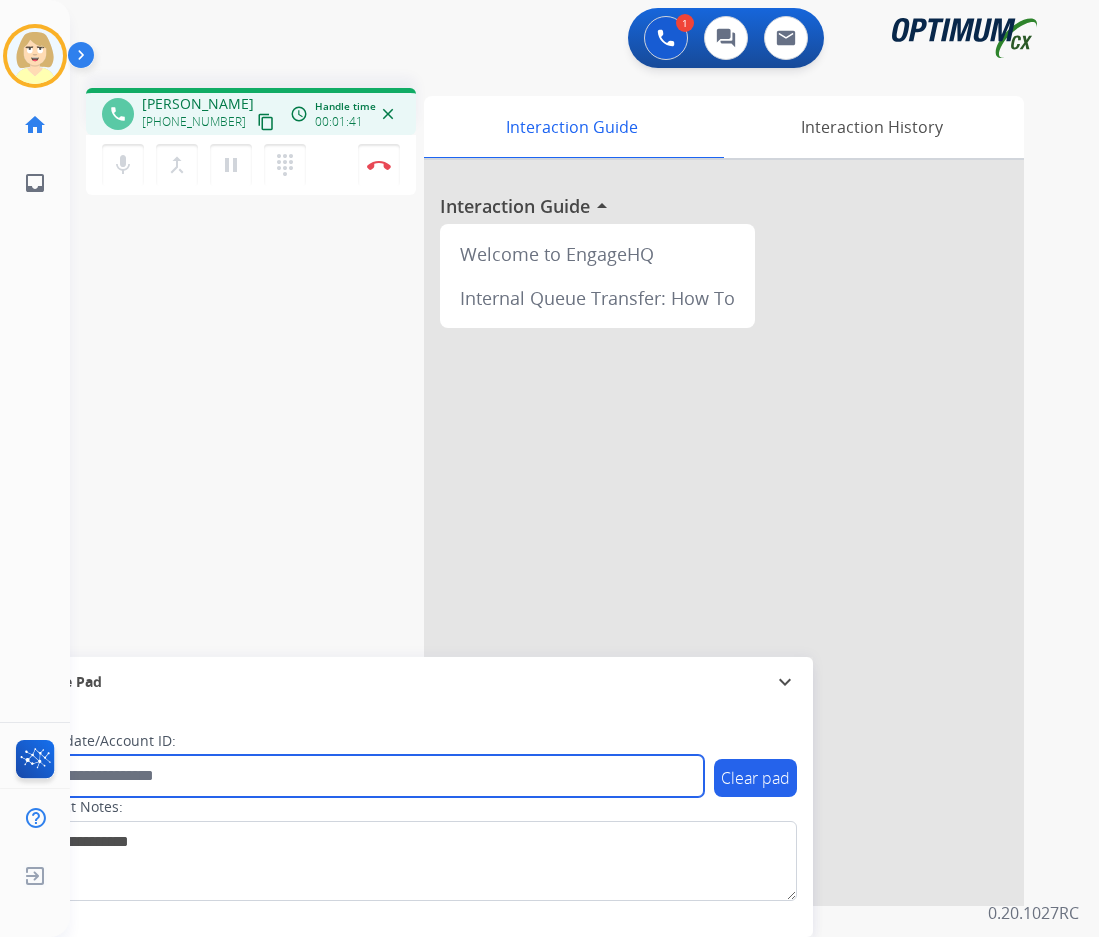 paste on "*******" 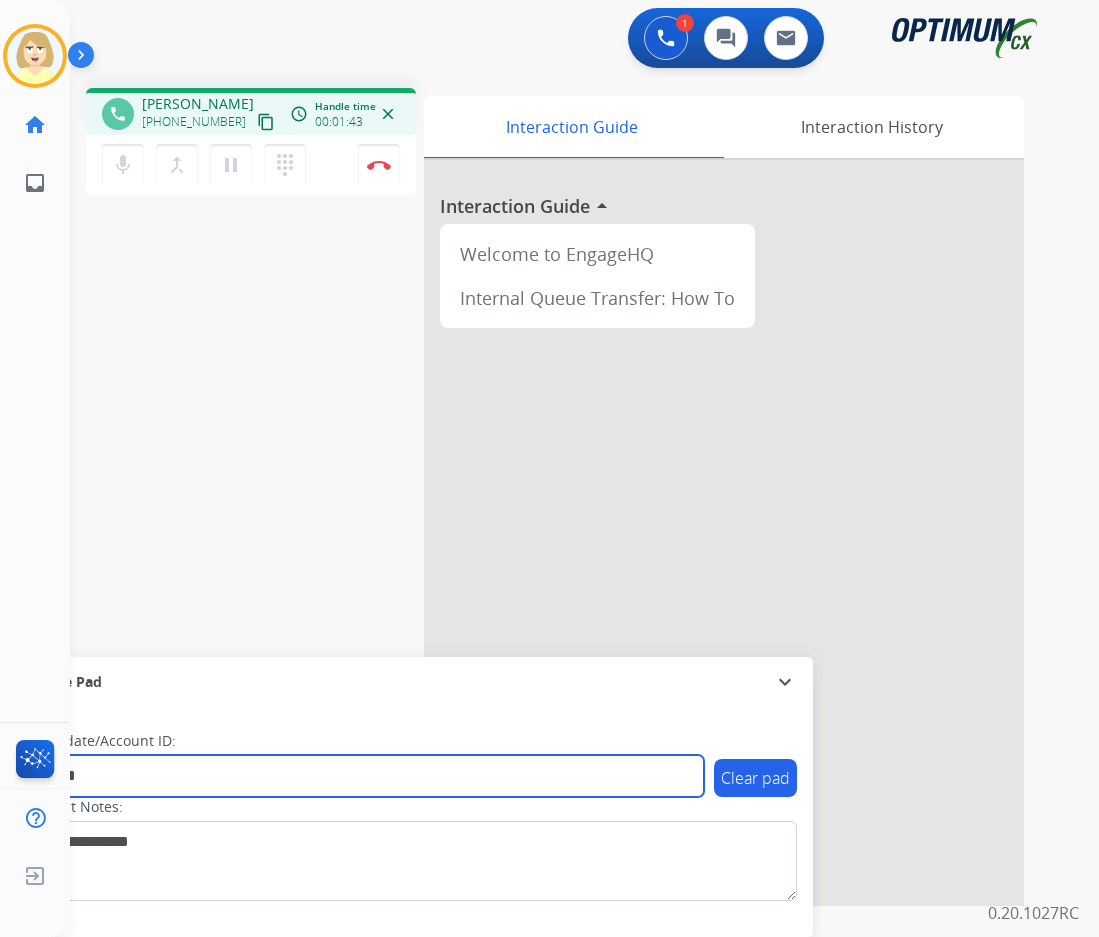 type on "*******" 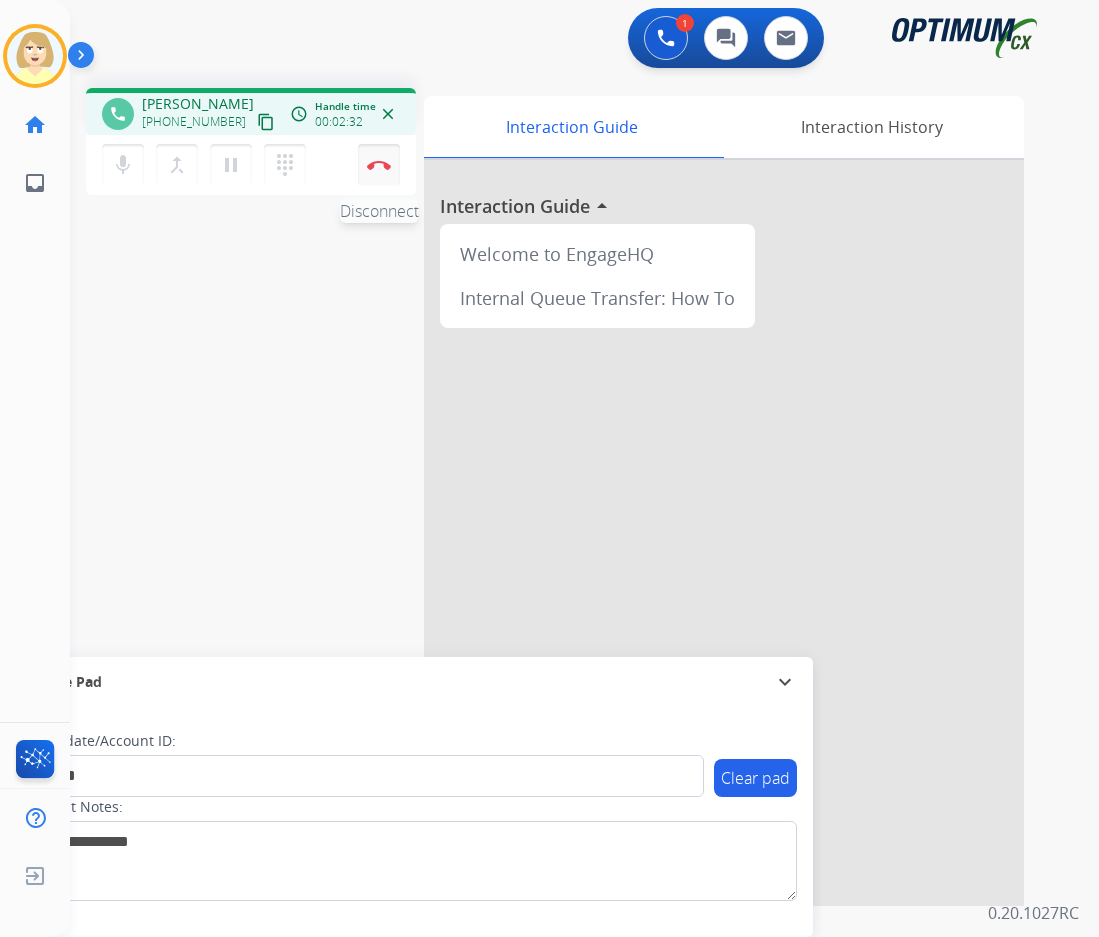 click on "Disconnect" at bounding box center (379, 165) 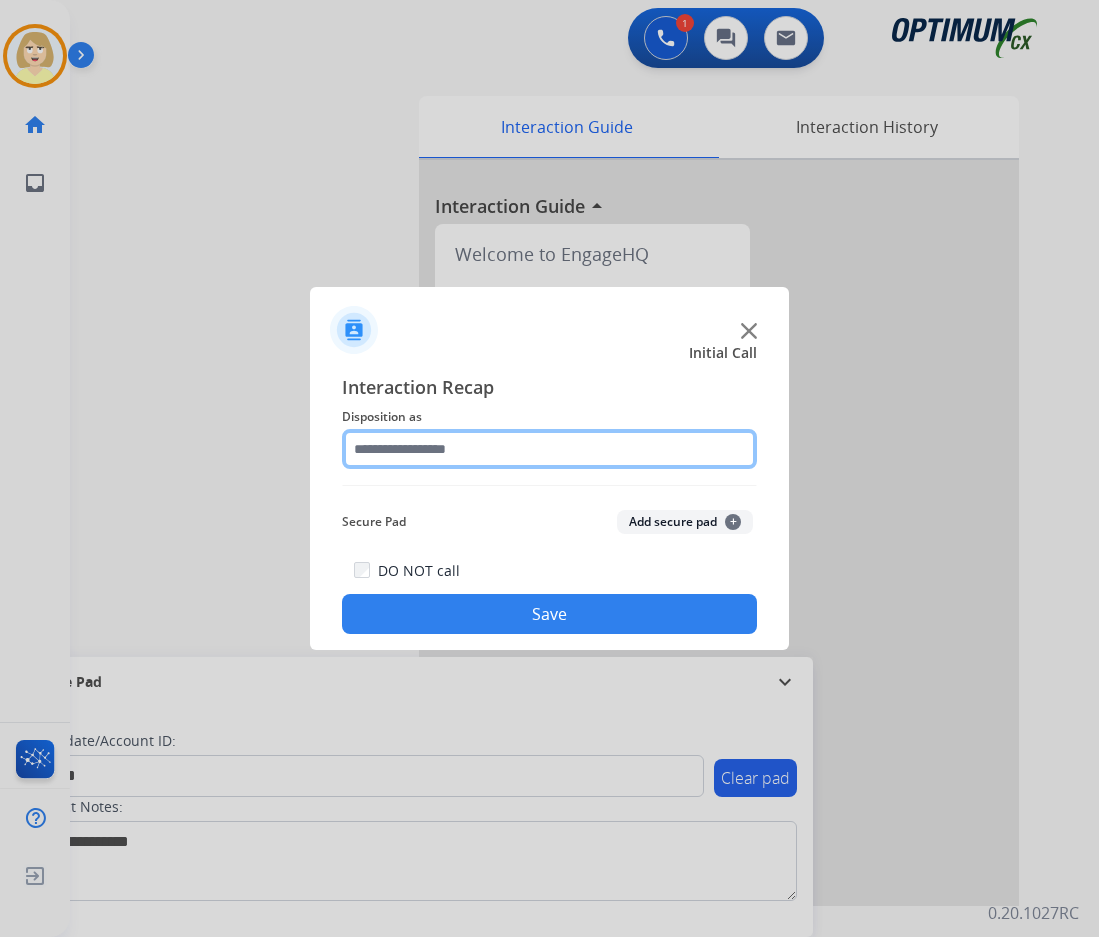 click 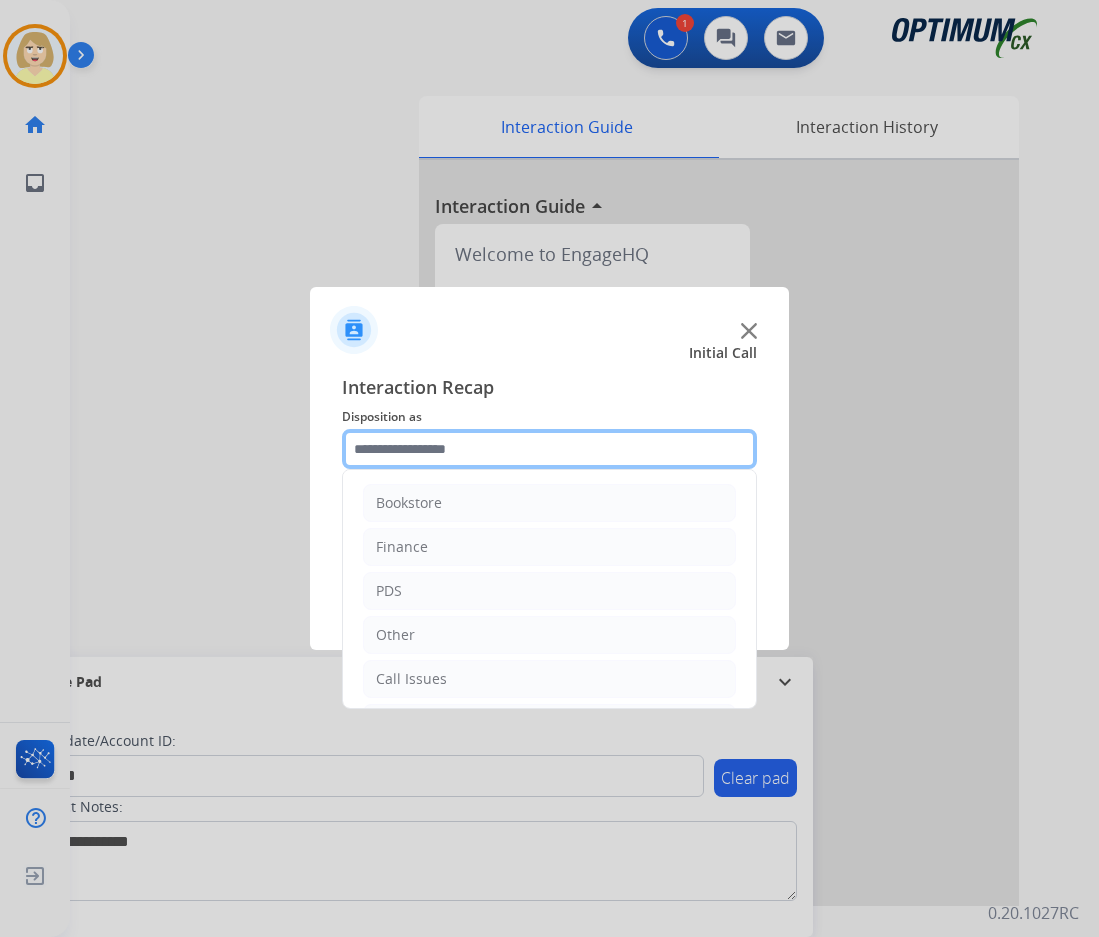 scroll, scrollTop: 136, scrollLeft: 0, axis: vertical 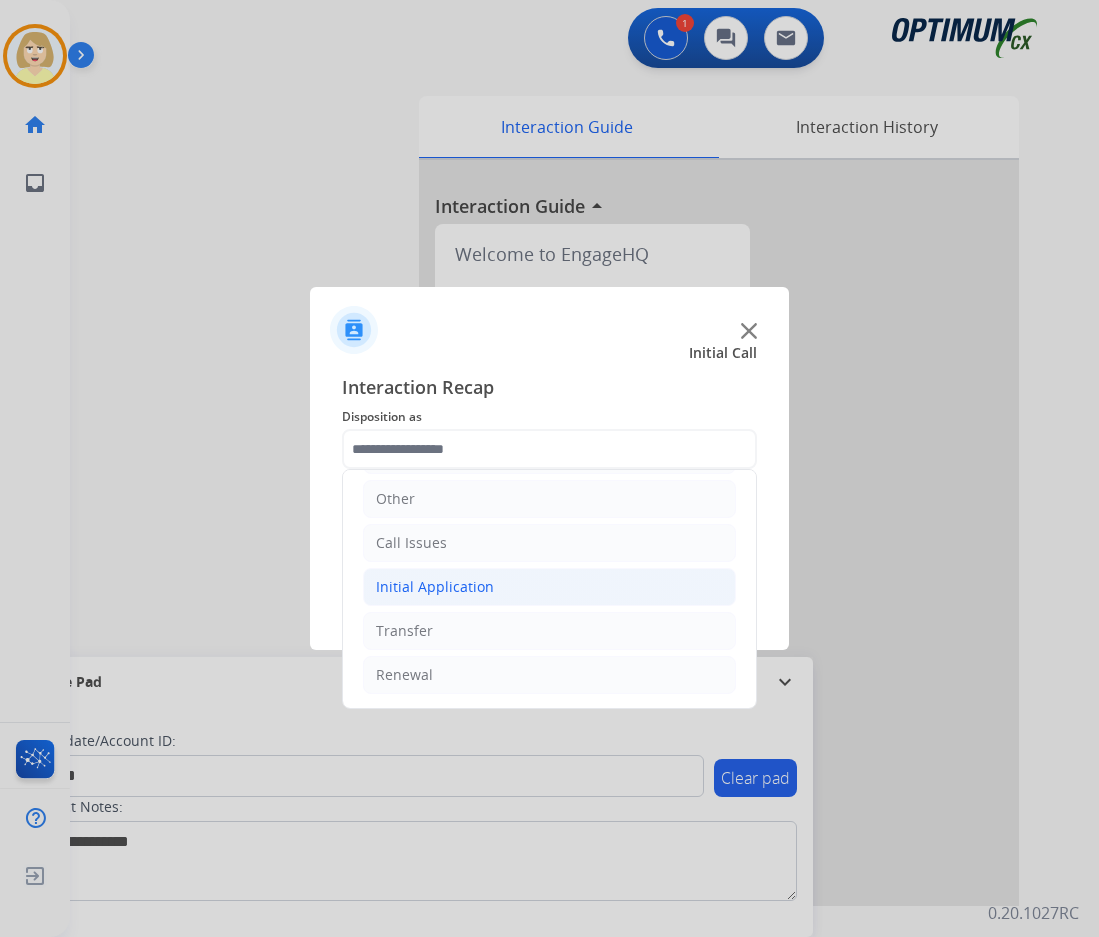 click on "Initial Application" 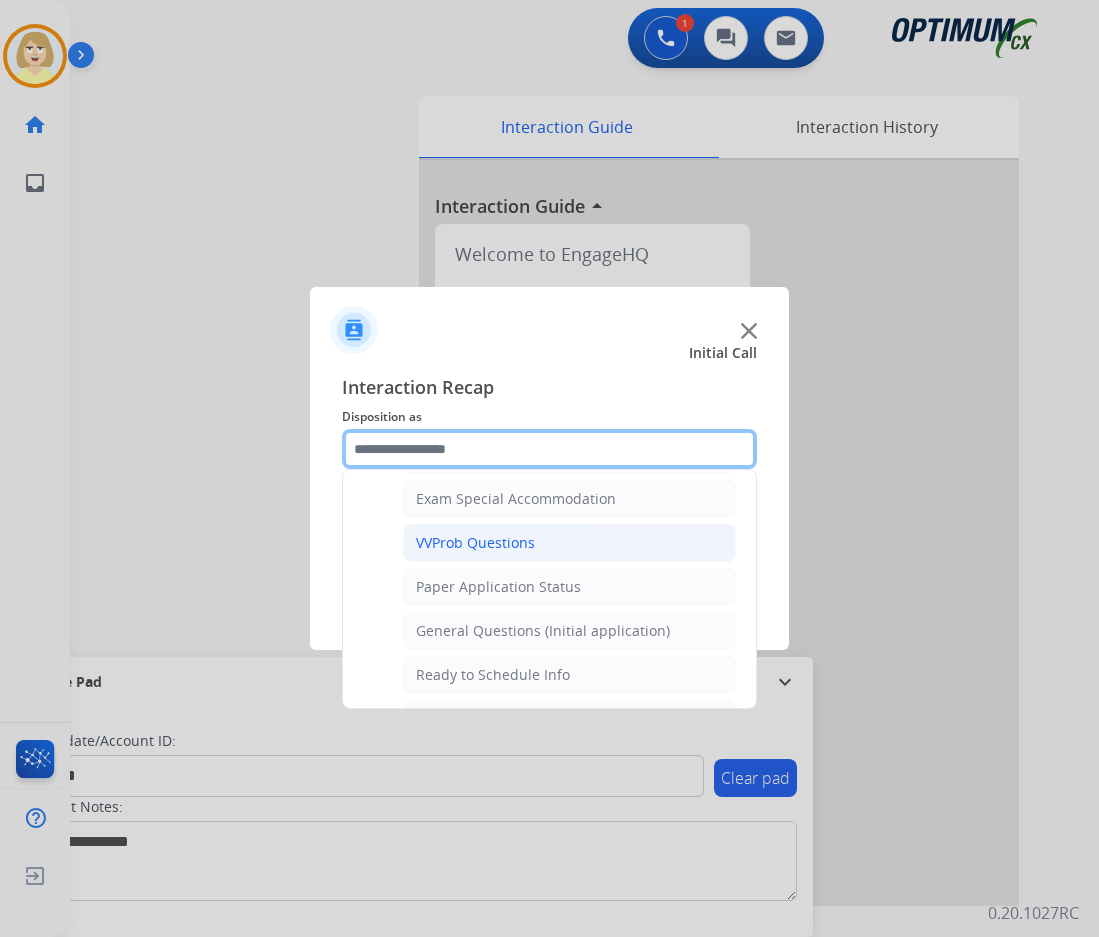 scroll, scrollTop: 1136, scrollLeft: 0, axis: vertical 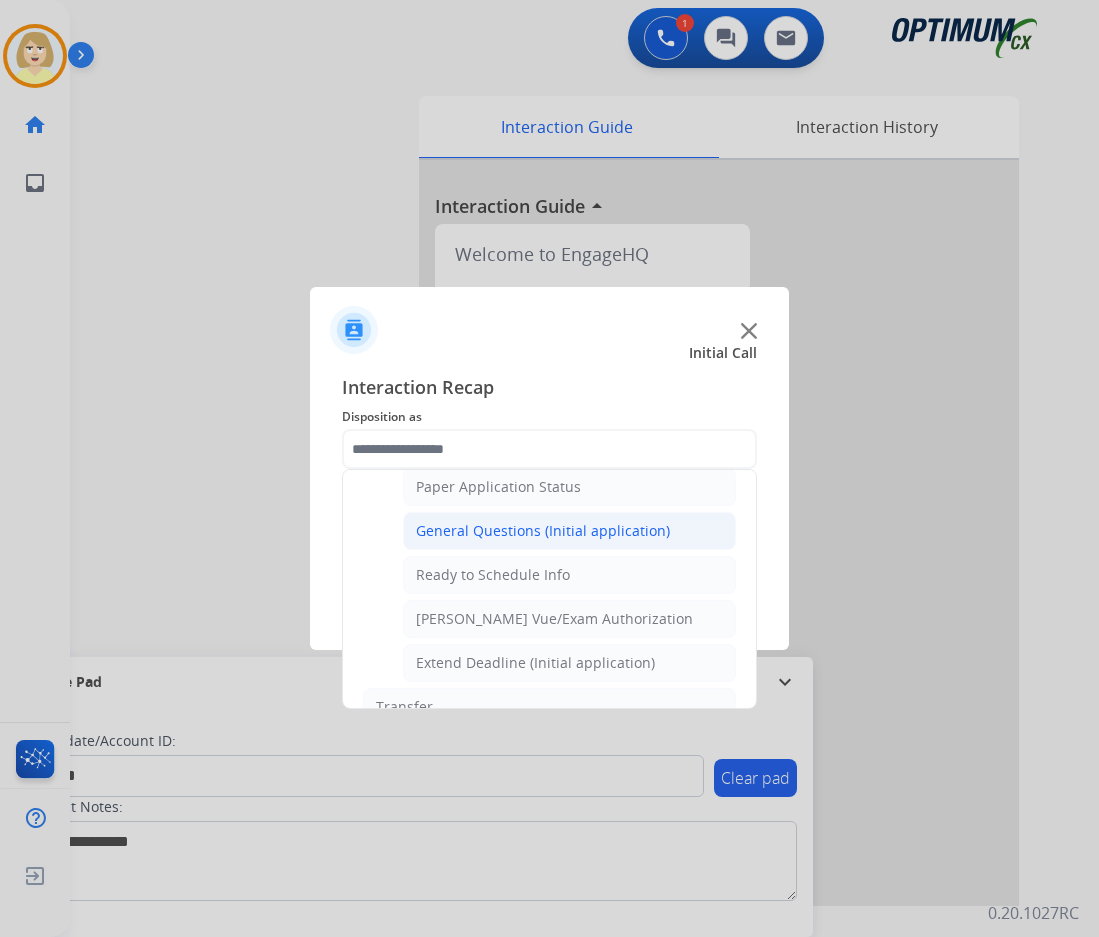 click on "General Questions (Initial application)" 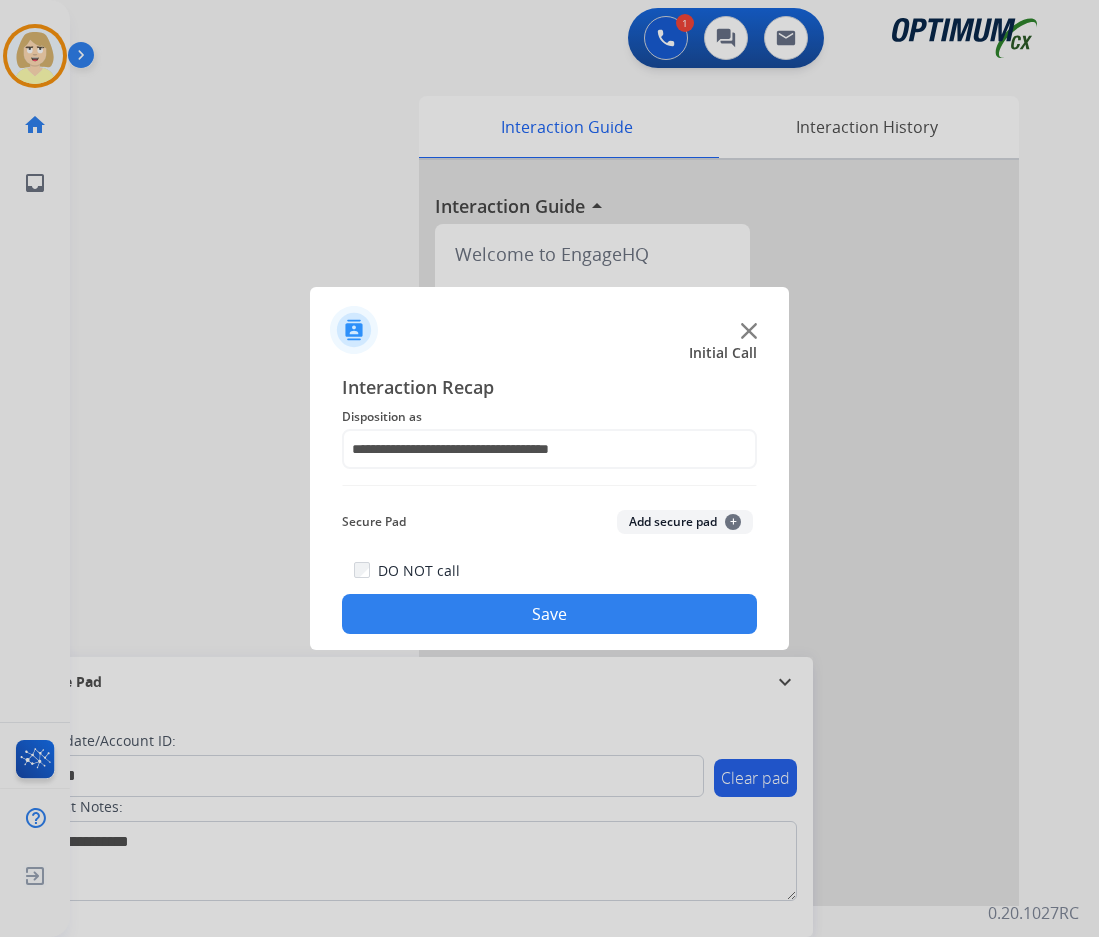 click on "Add secure pad  +" 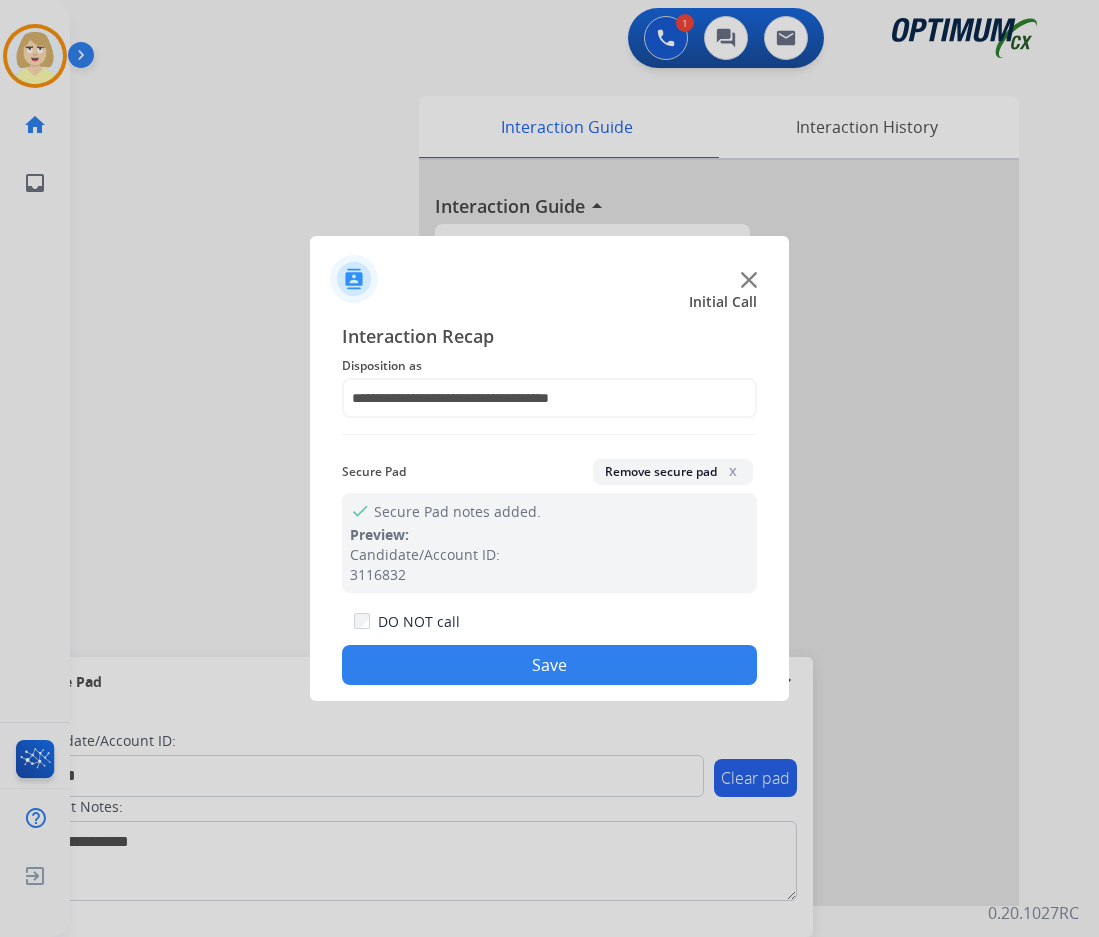 drag, startPoint x: 504, startPoint y: 652, endPoint x: 368, endPoint y: 529, distance: 183.37122 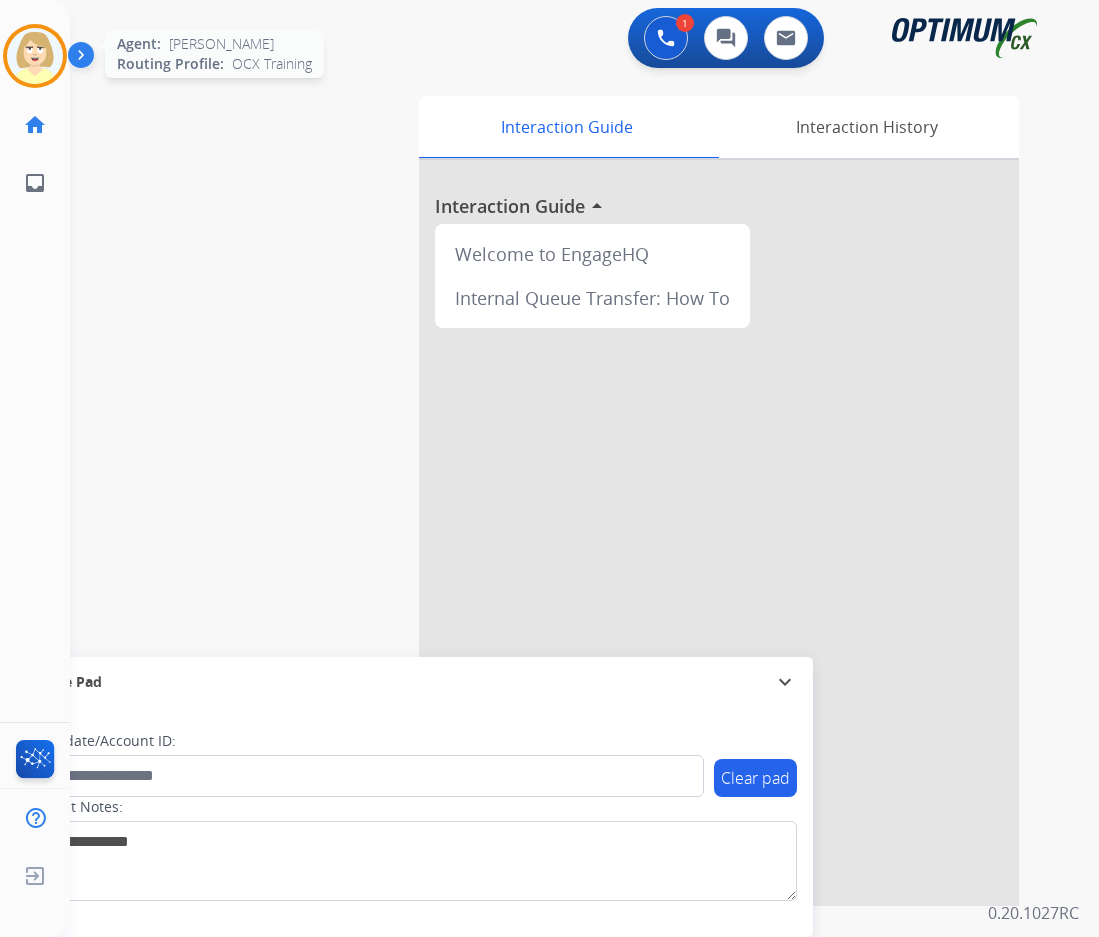 click at bounding box center [35, 56] 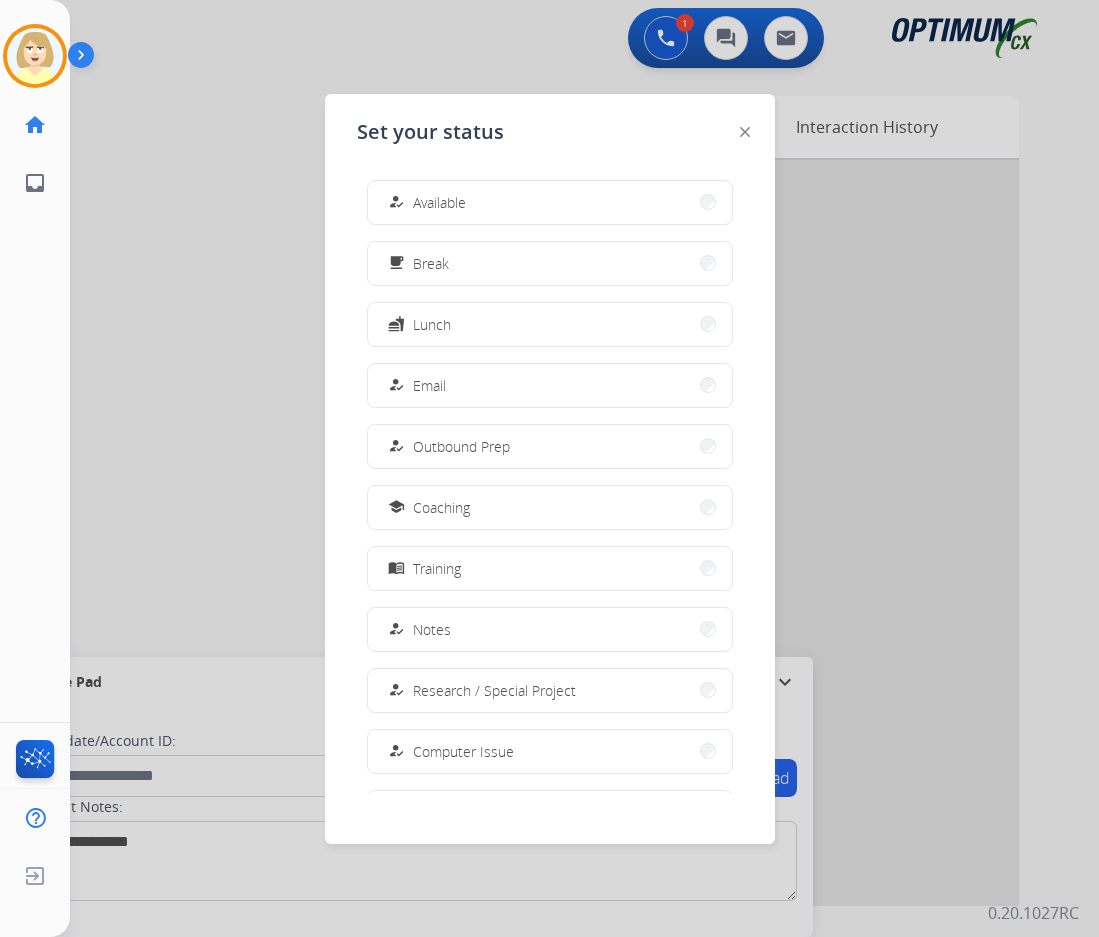 click on "how_to_reg" at bounding box center [398, 202] 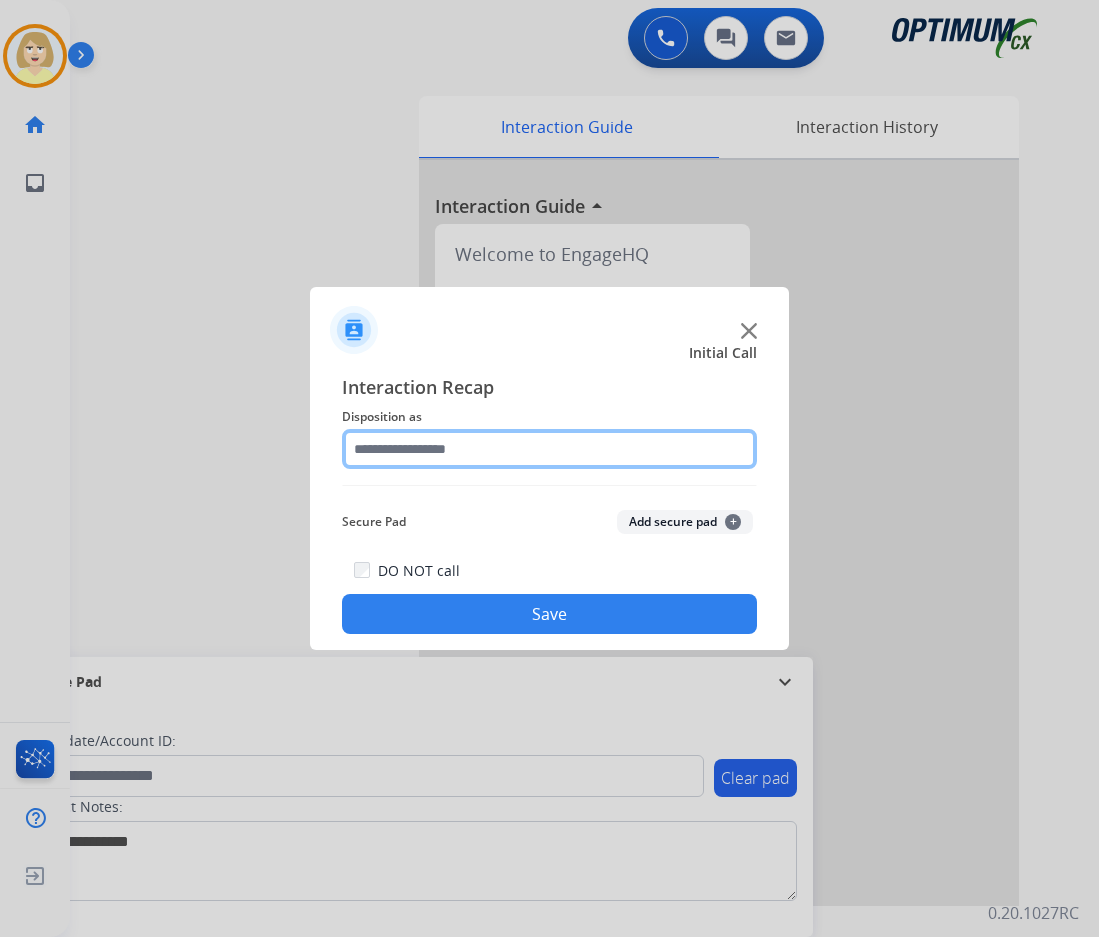 click 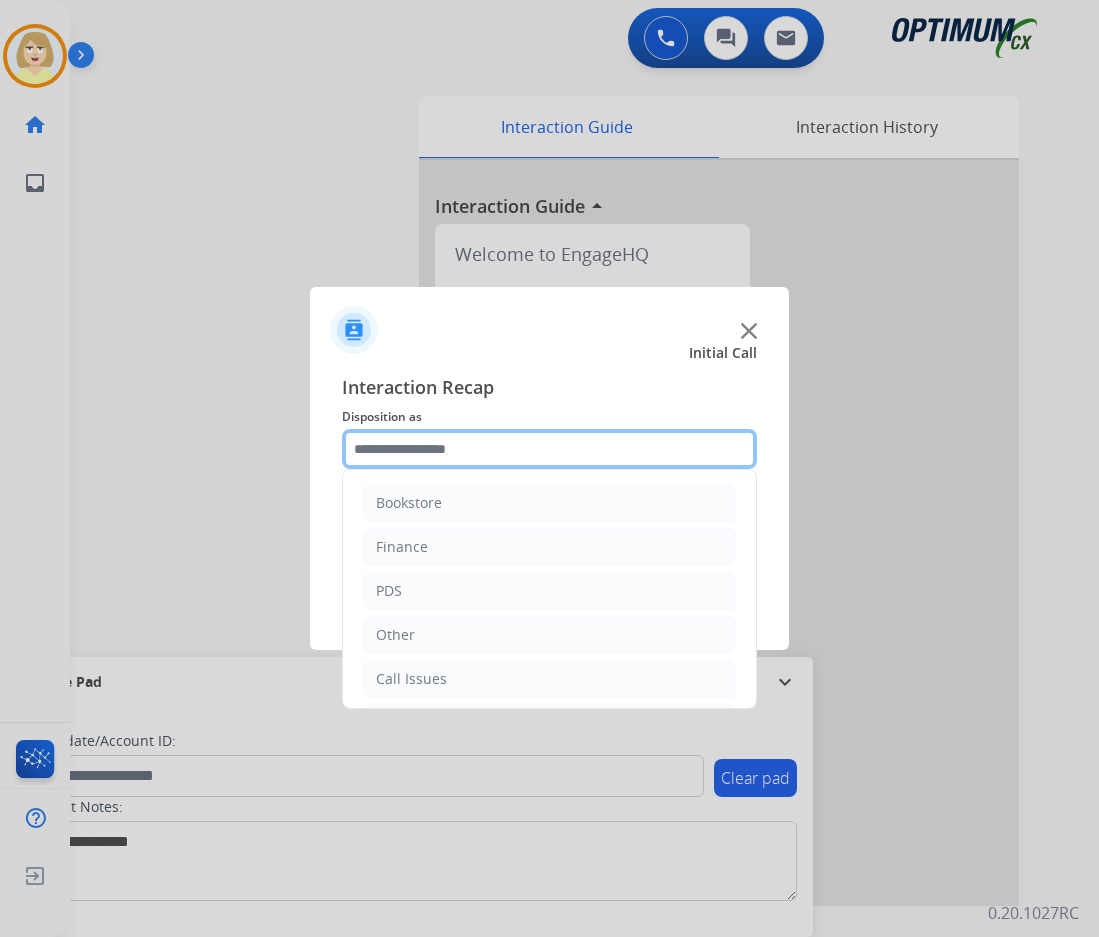 scroll, scrollTop: 136, scrollLeft: 0, axis: vertical 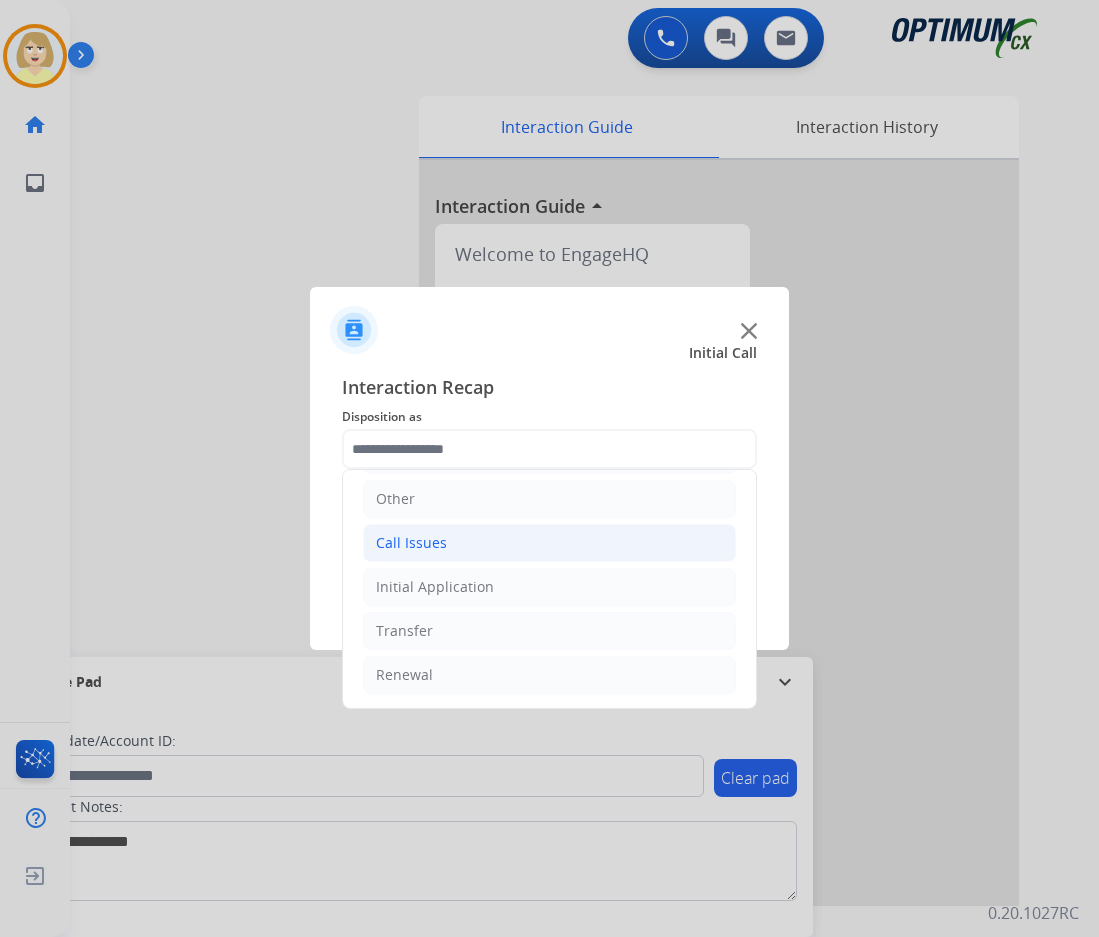 click on "Call Issues" 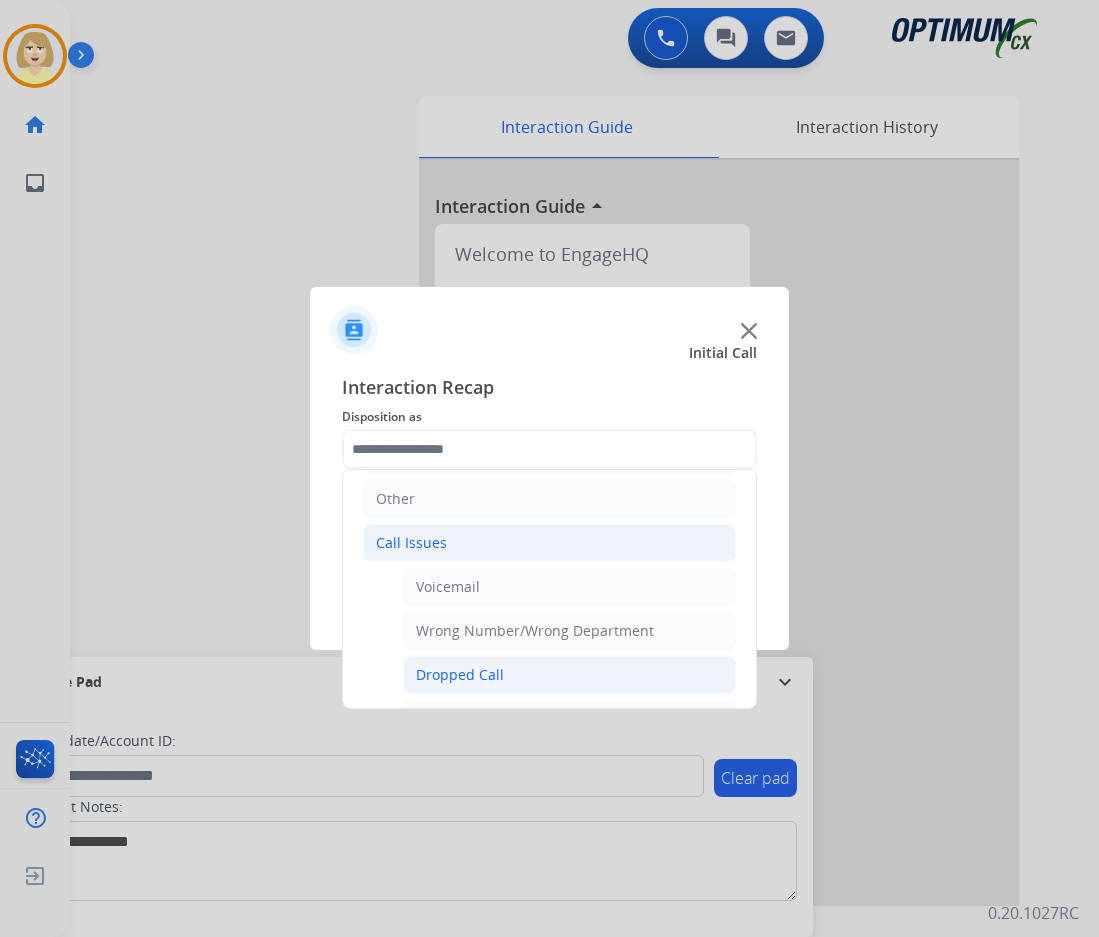 click on "Dropped Call" 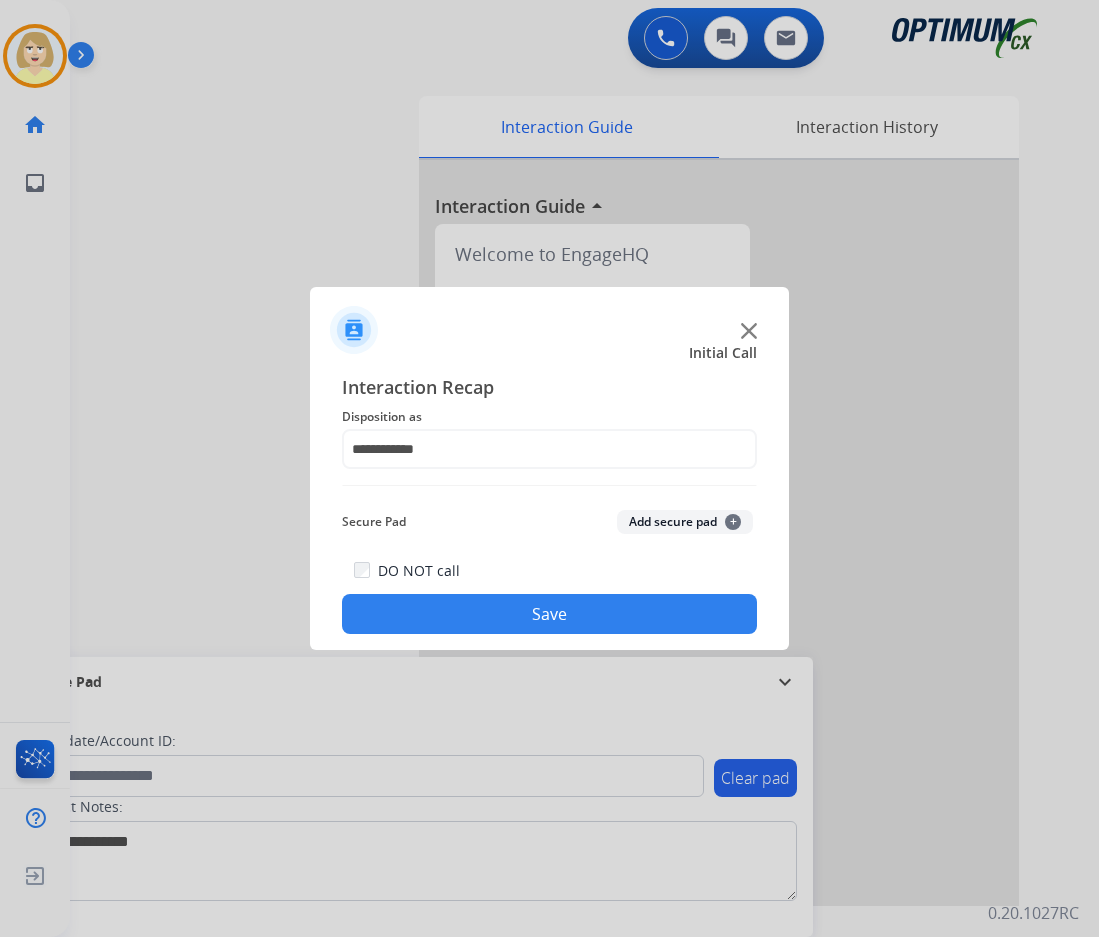 drag, startPoint x: 552, startPoint y: 621, endPoint x: 106, endPoint y: 236, distance: 589.1867 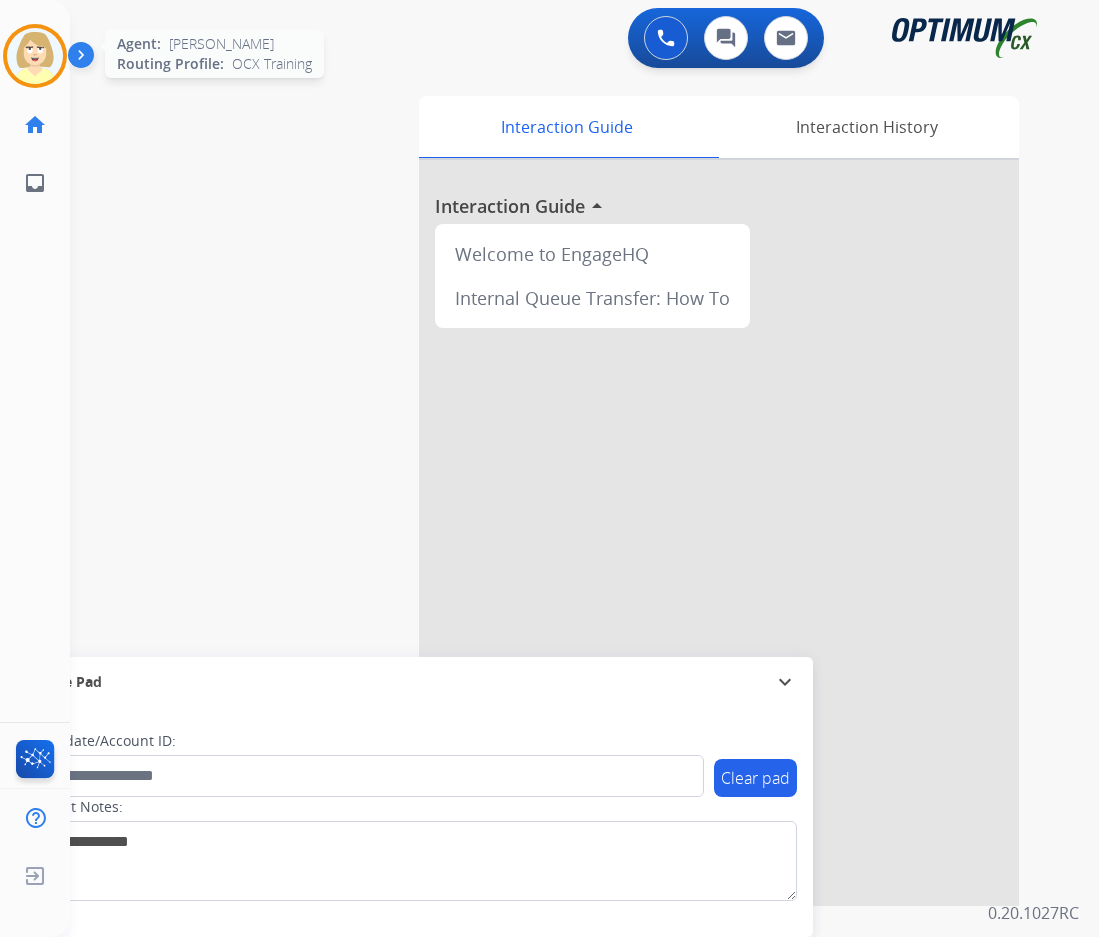 click at bounding box center [35, 56] 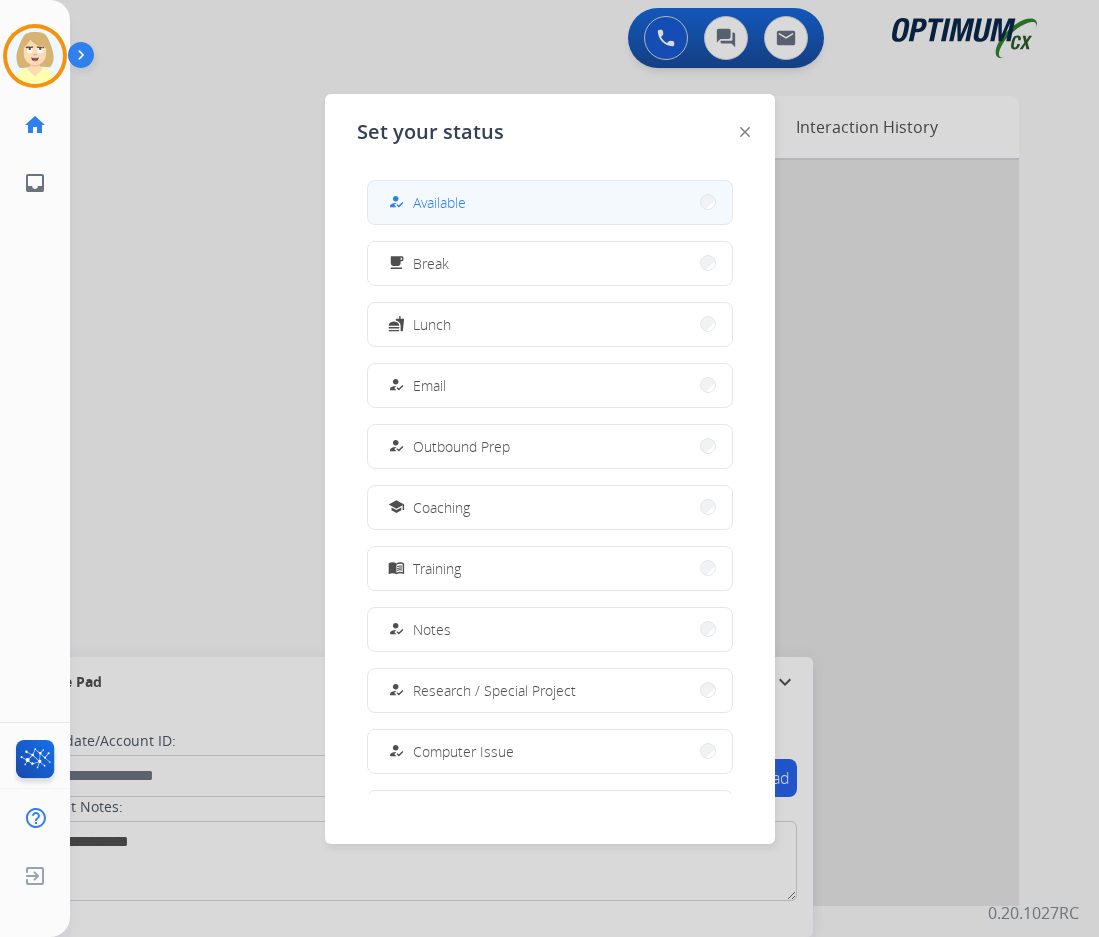 click on "Available" at bounding box center (439, 202) 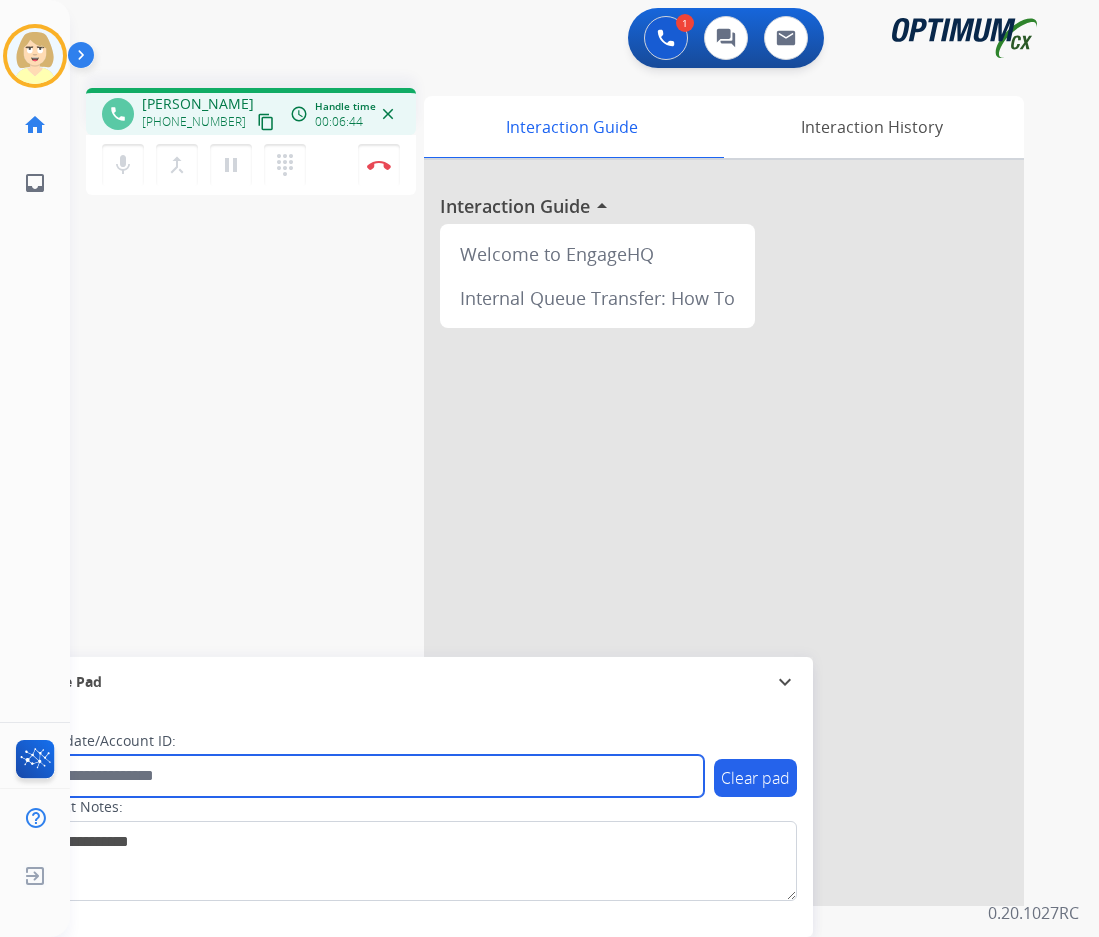 click at bounding box center (365, 776) 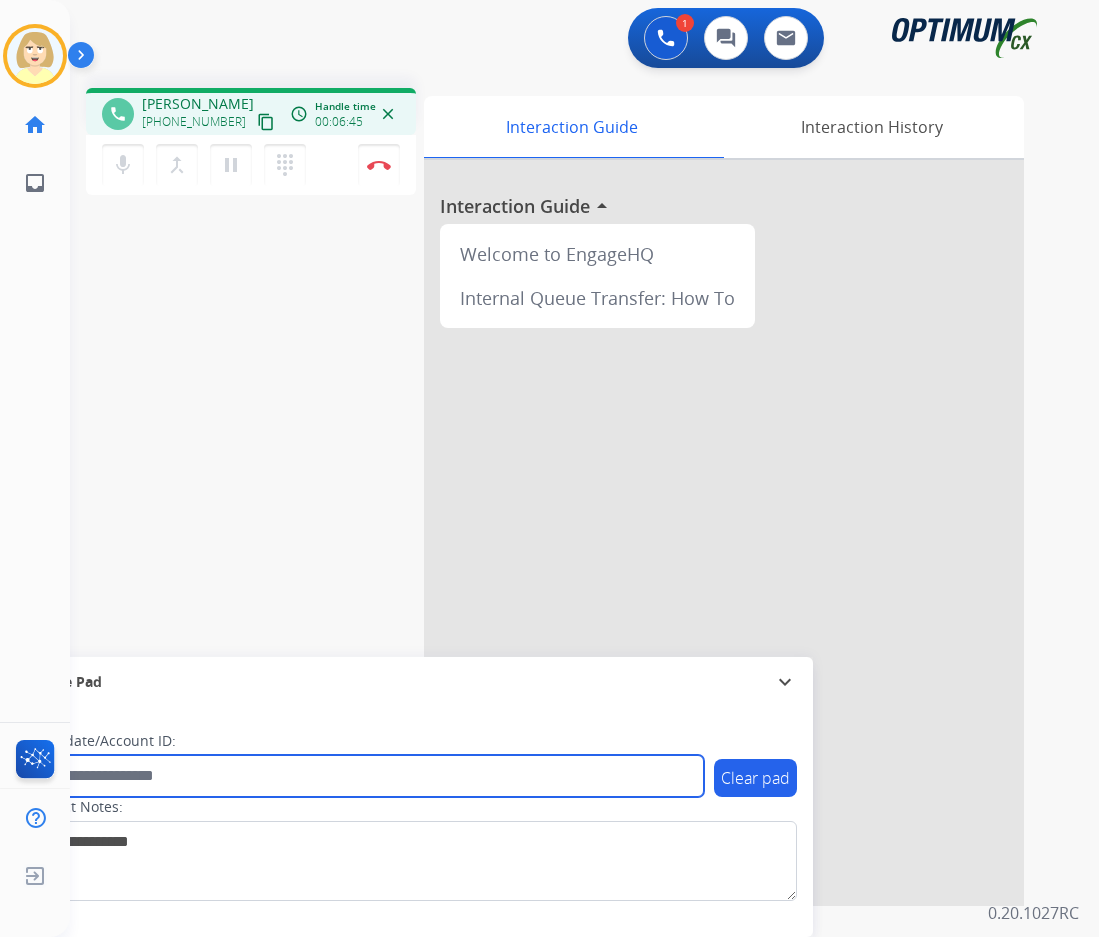 paste on "**********" 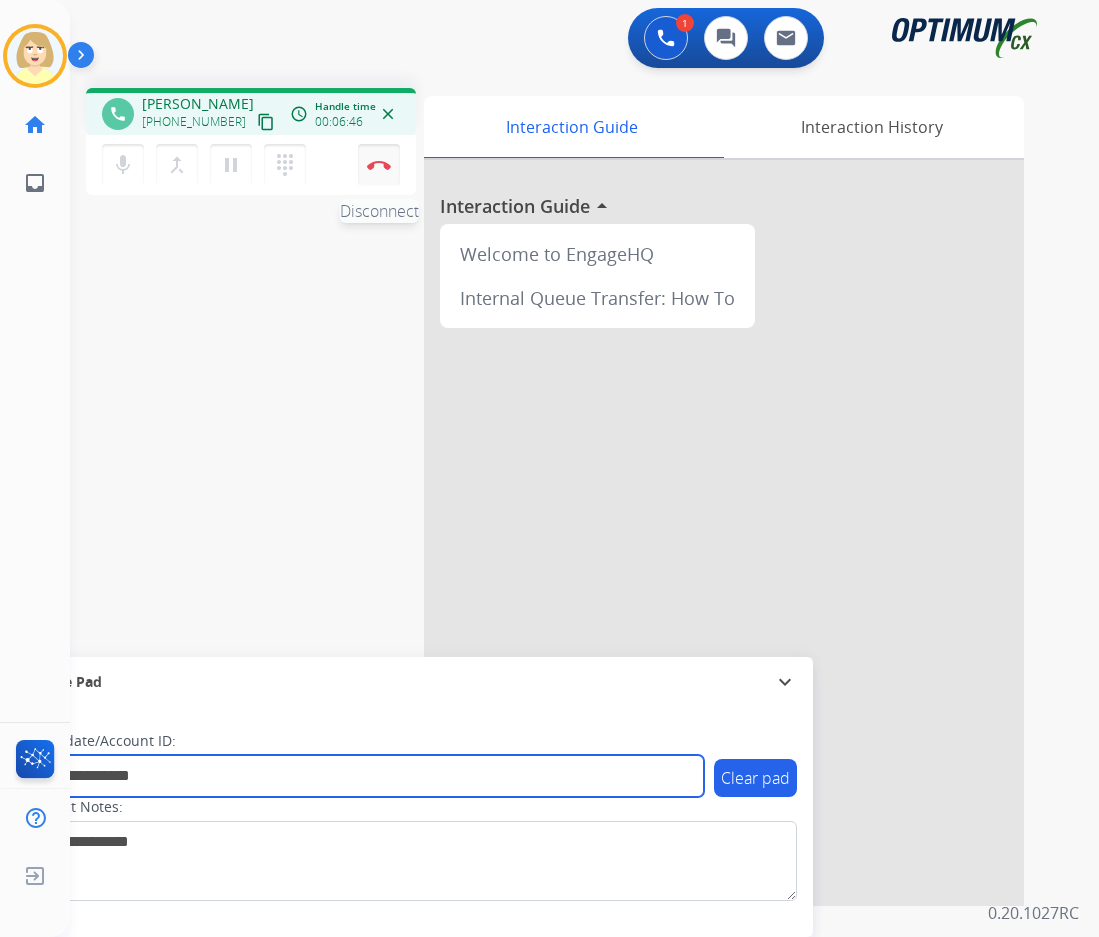 type on "**********" 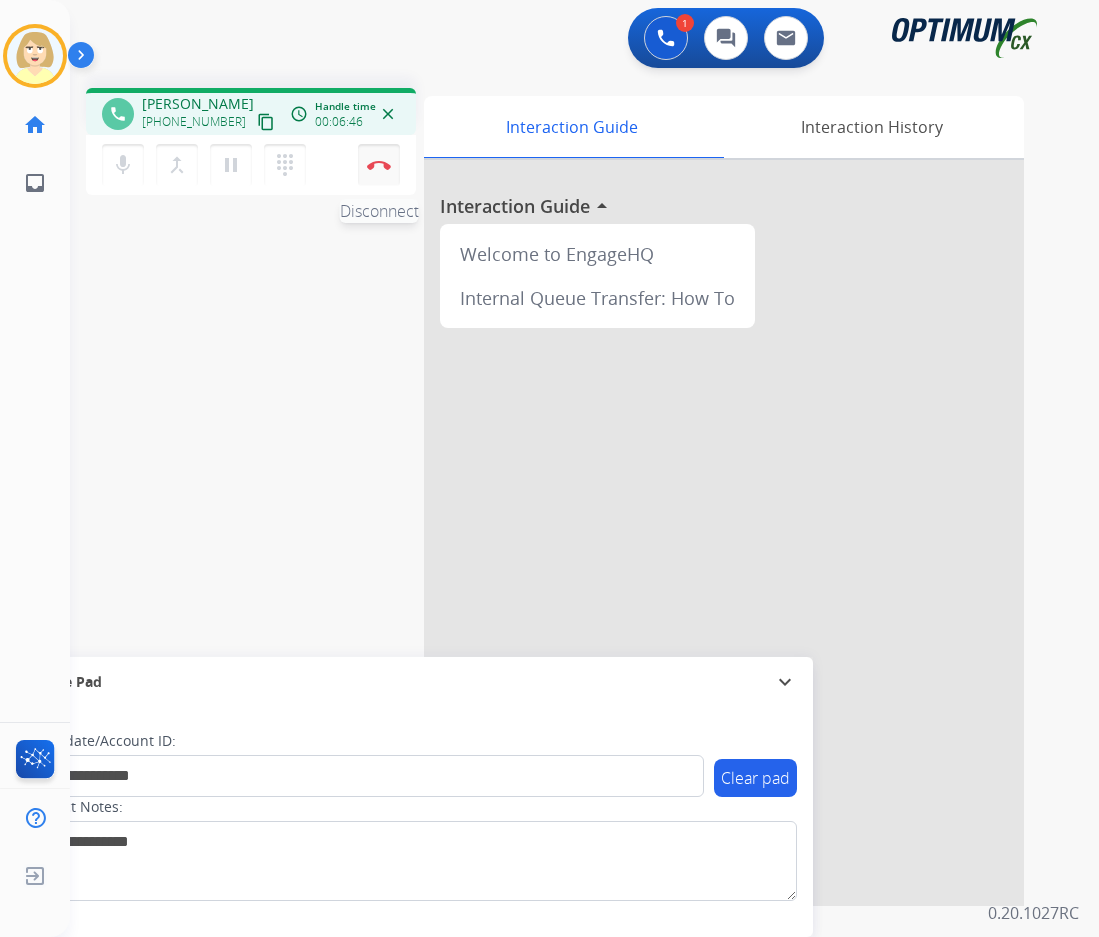 click at bounding box center [379, 165] 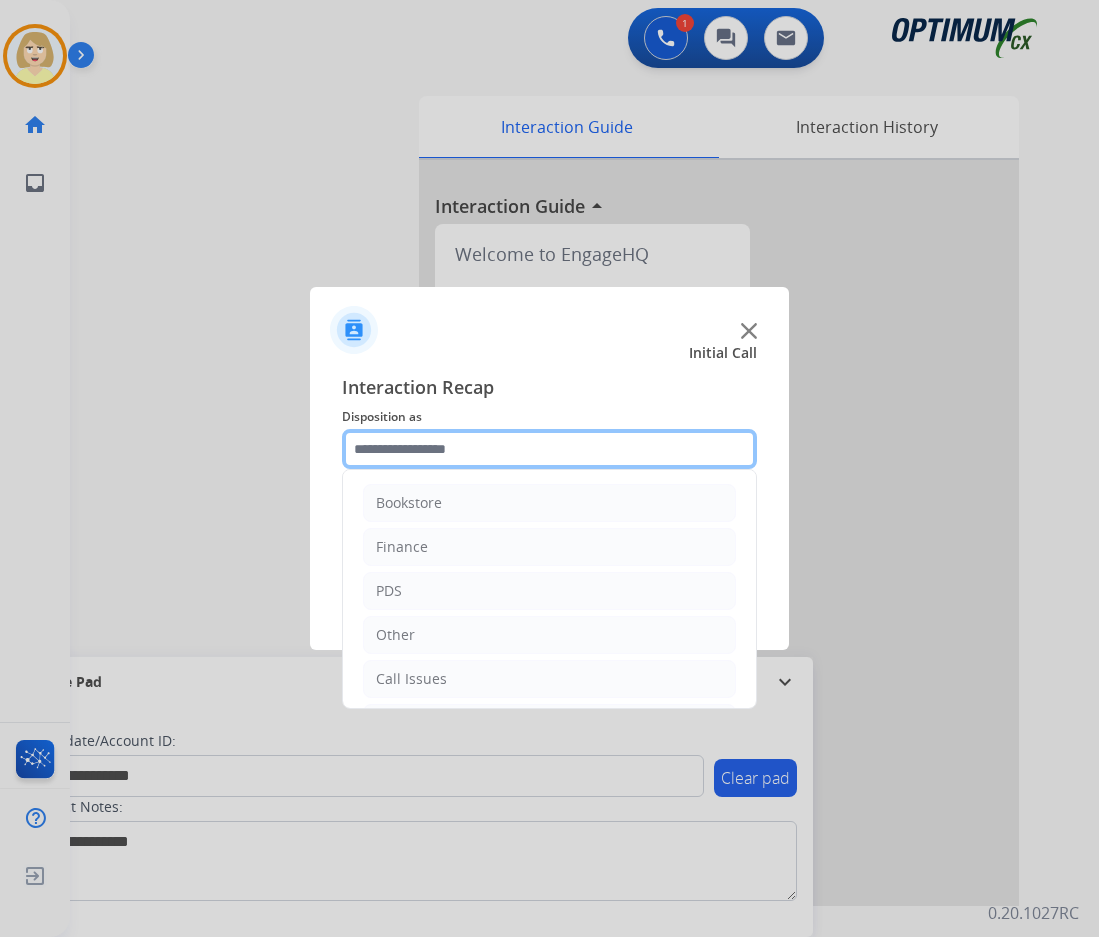 click 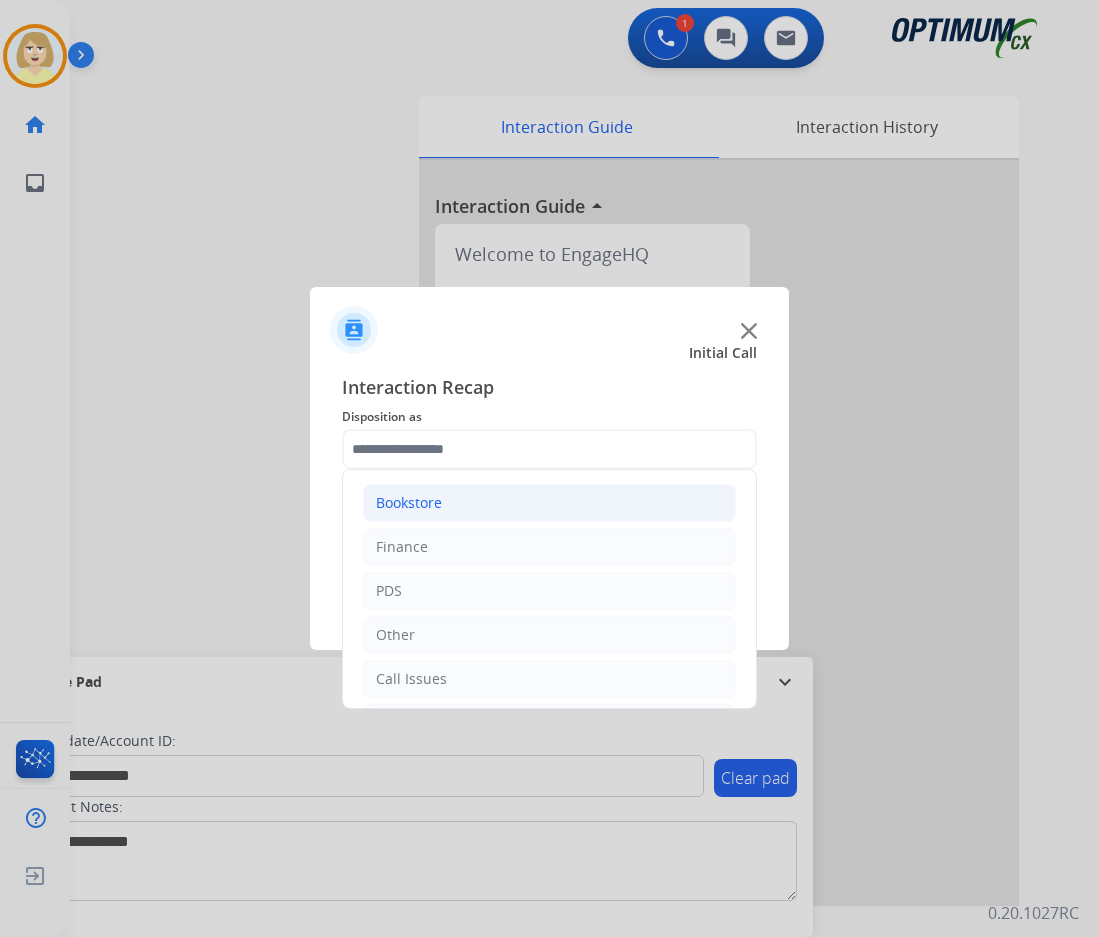 click on "Bookstore" 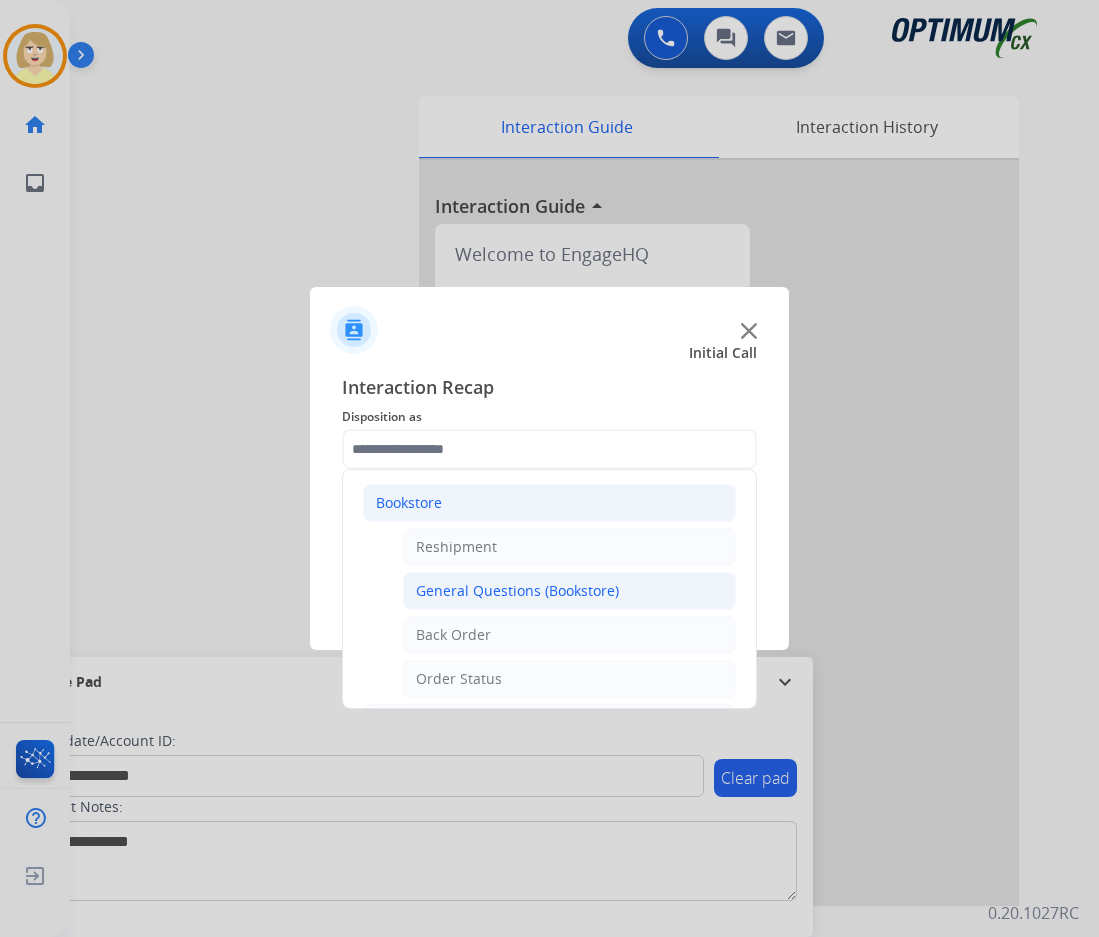 click on "General Questions (Bookstore)" 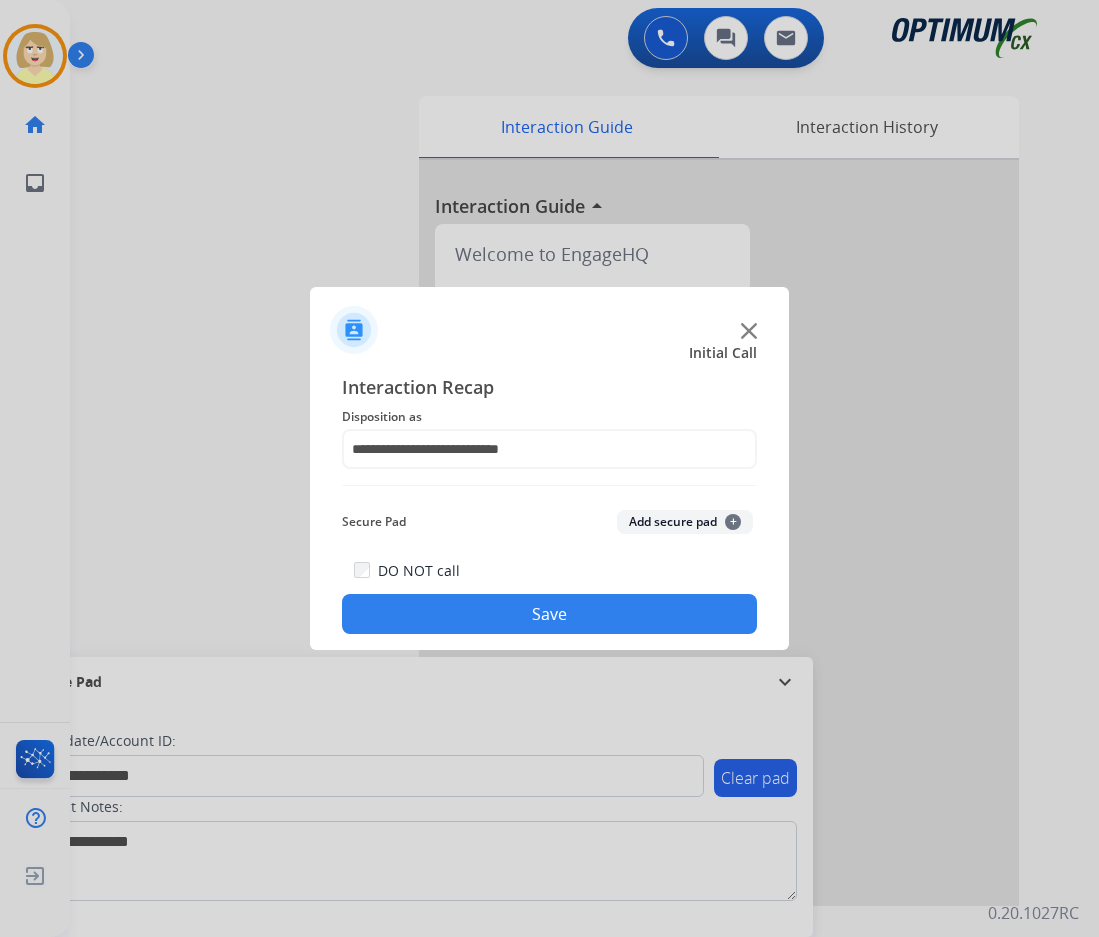 click on "Add secure pad  +" 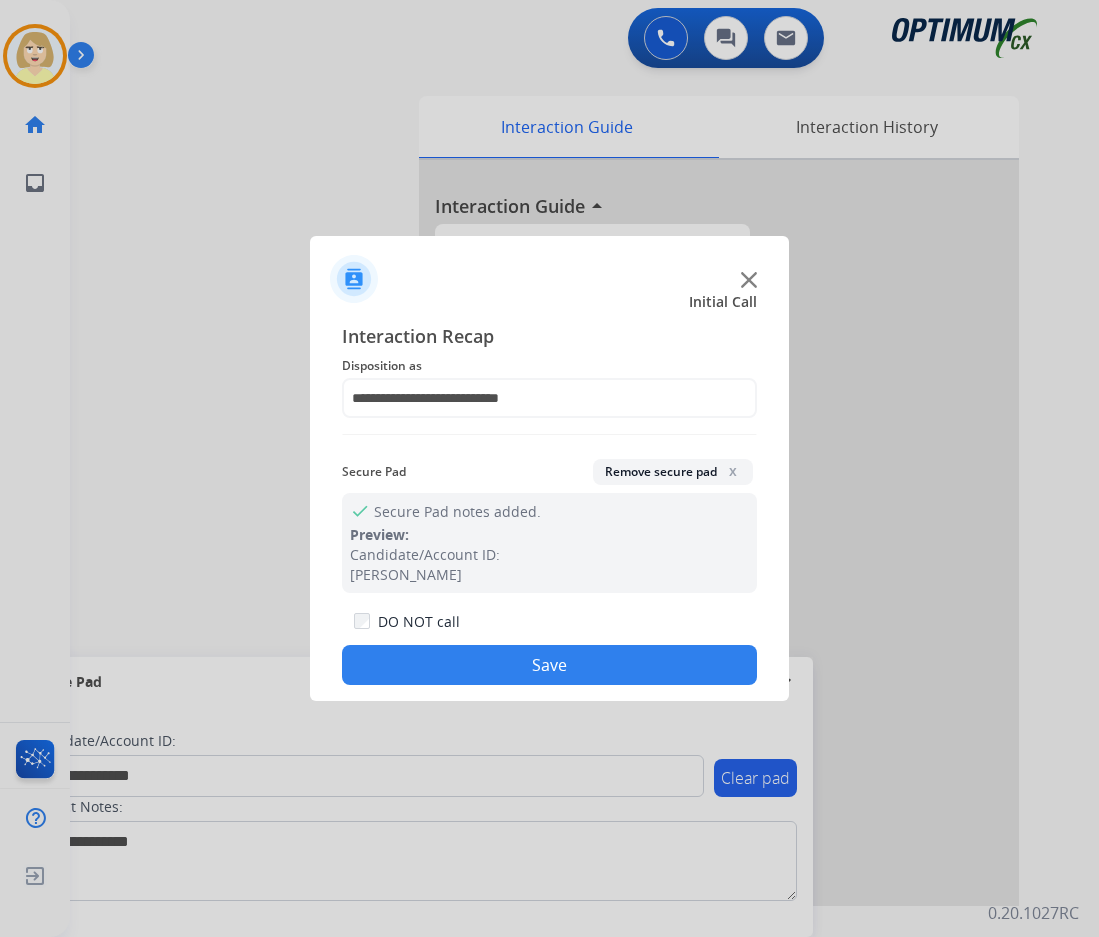 click on "Save" 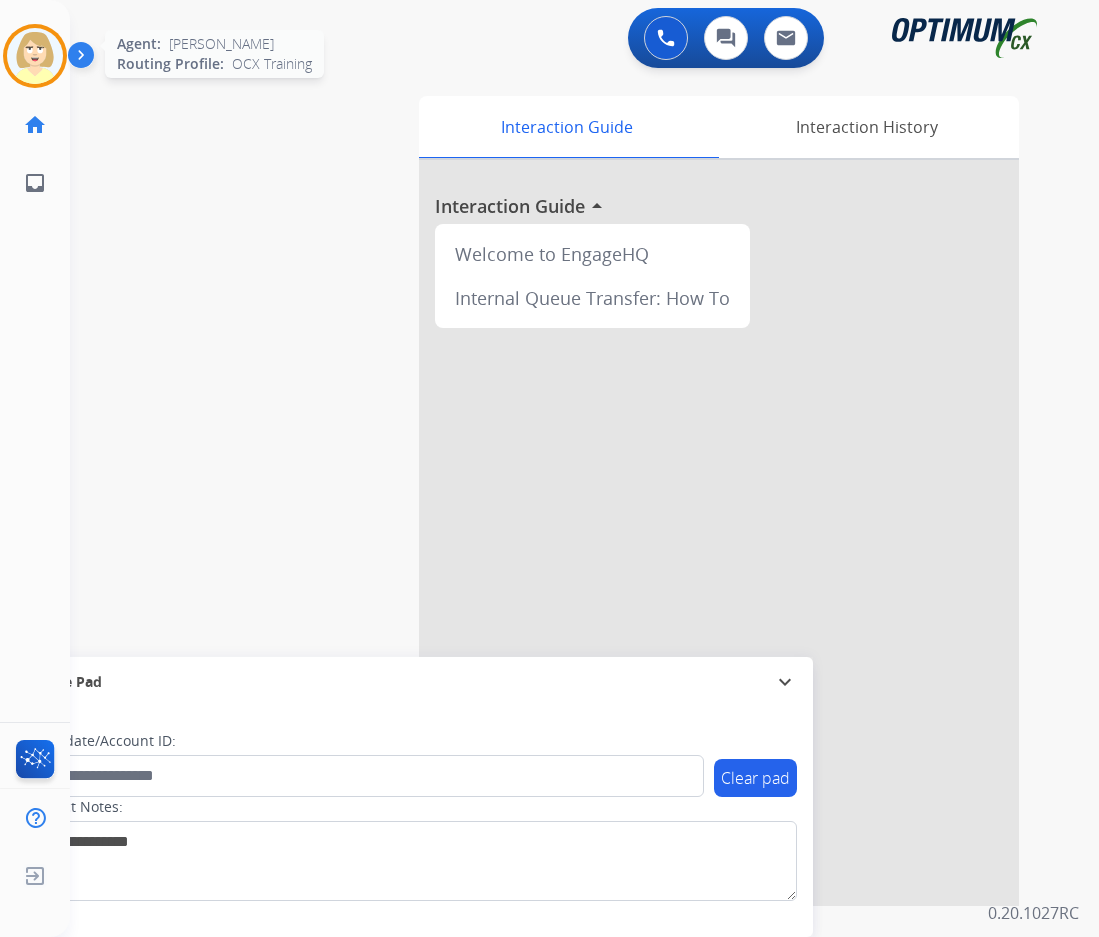 click at bounding box center (35, 56) 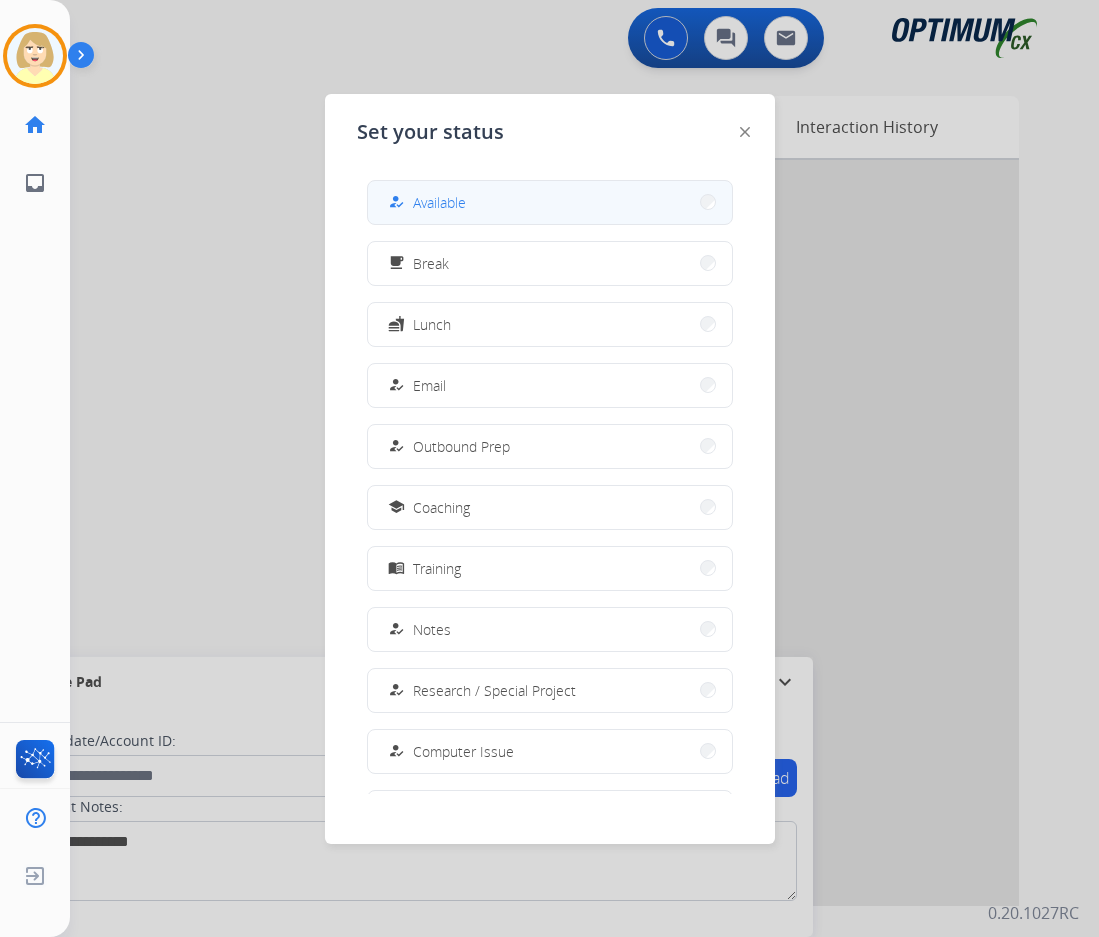 click on "Available" at bounding box center (439, 202) 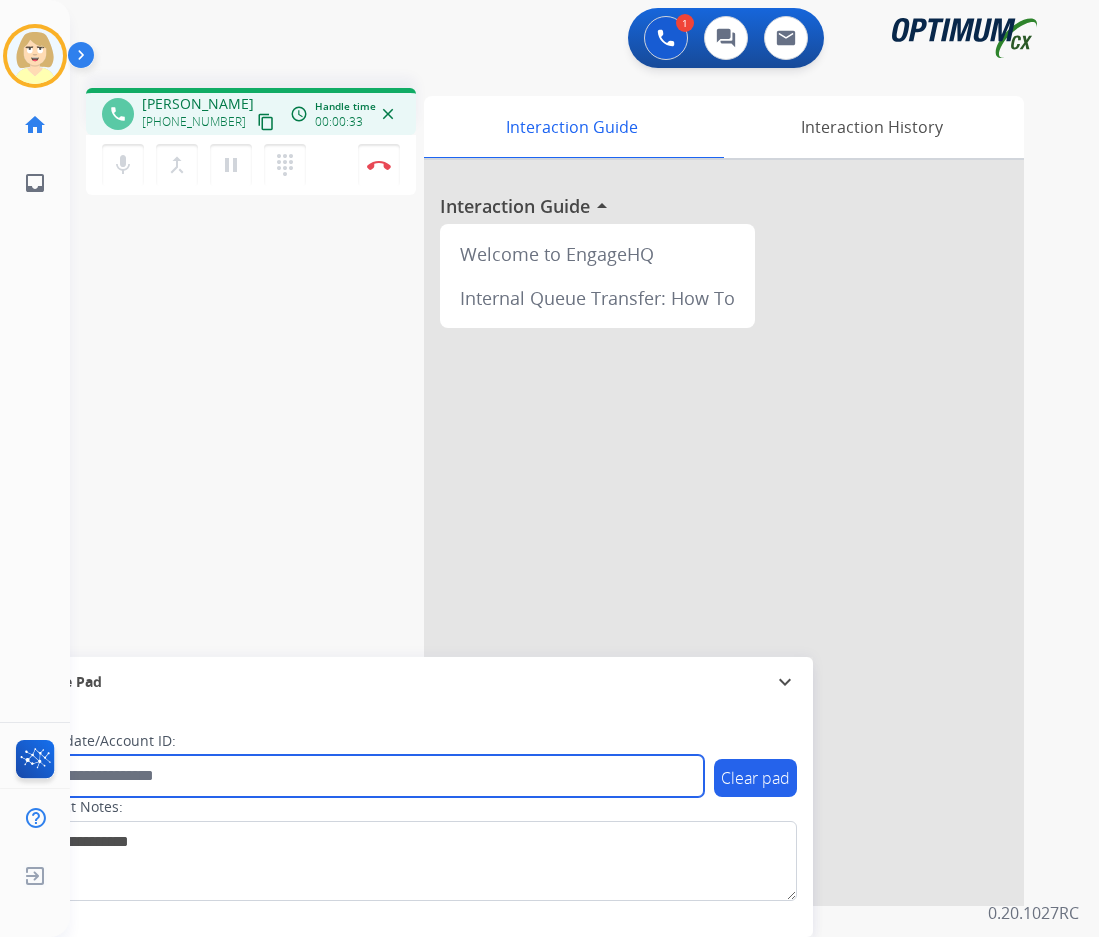 click at bounding box center [365, 776] 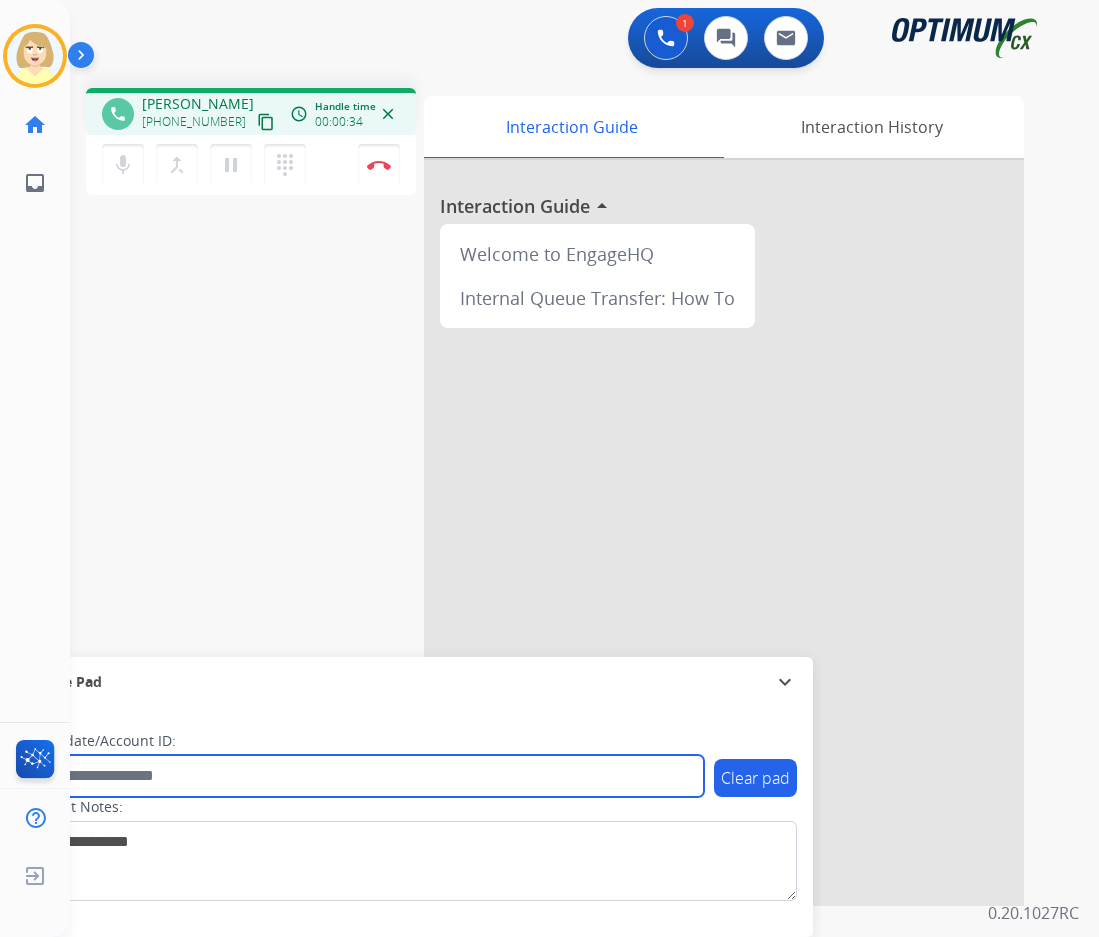 paste on "*********" 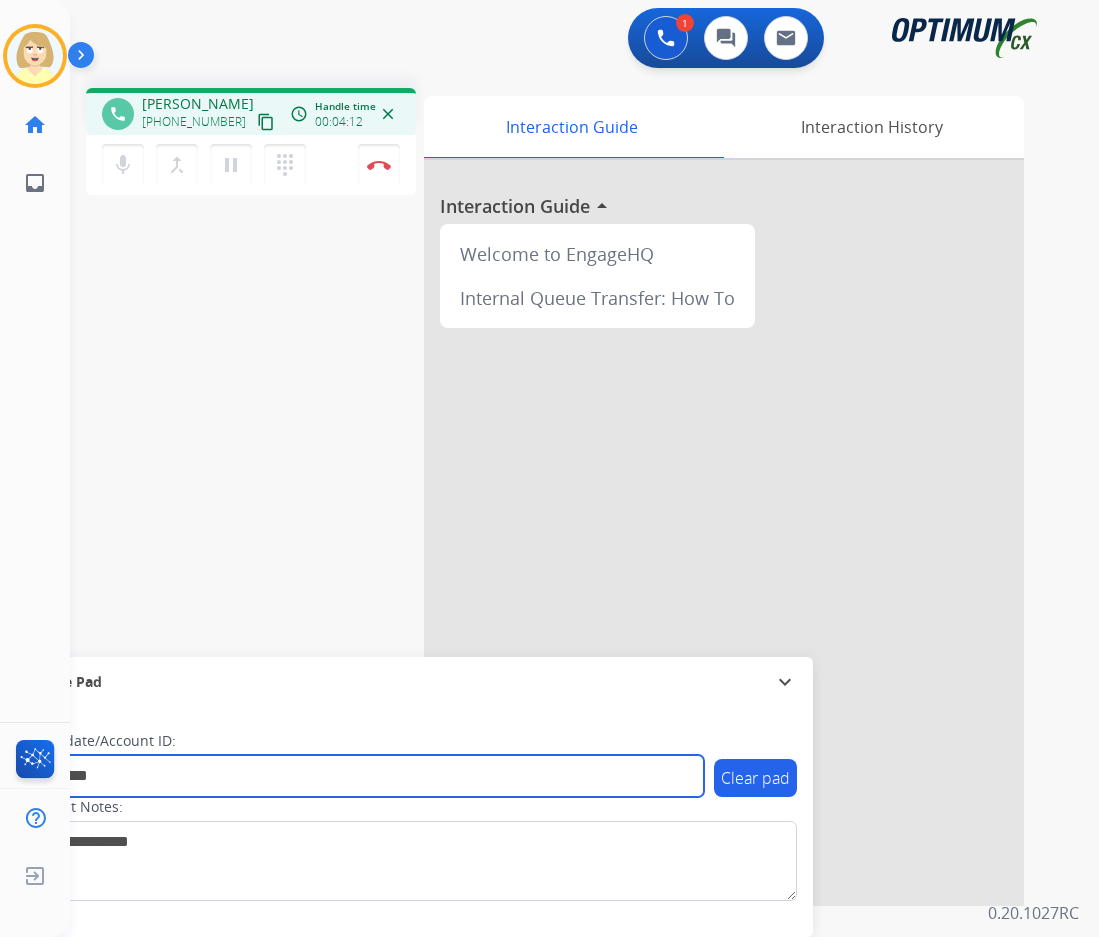 type on "*********" 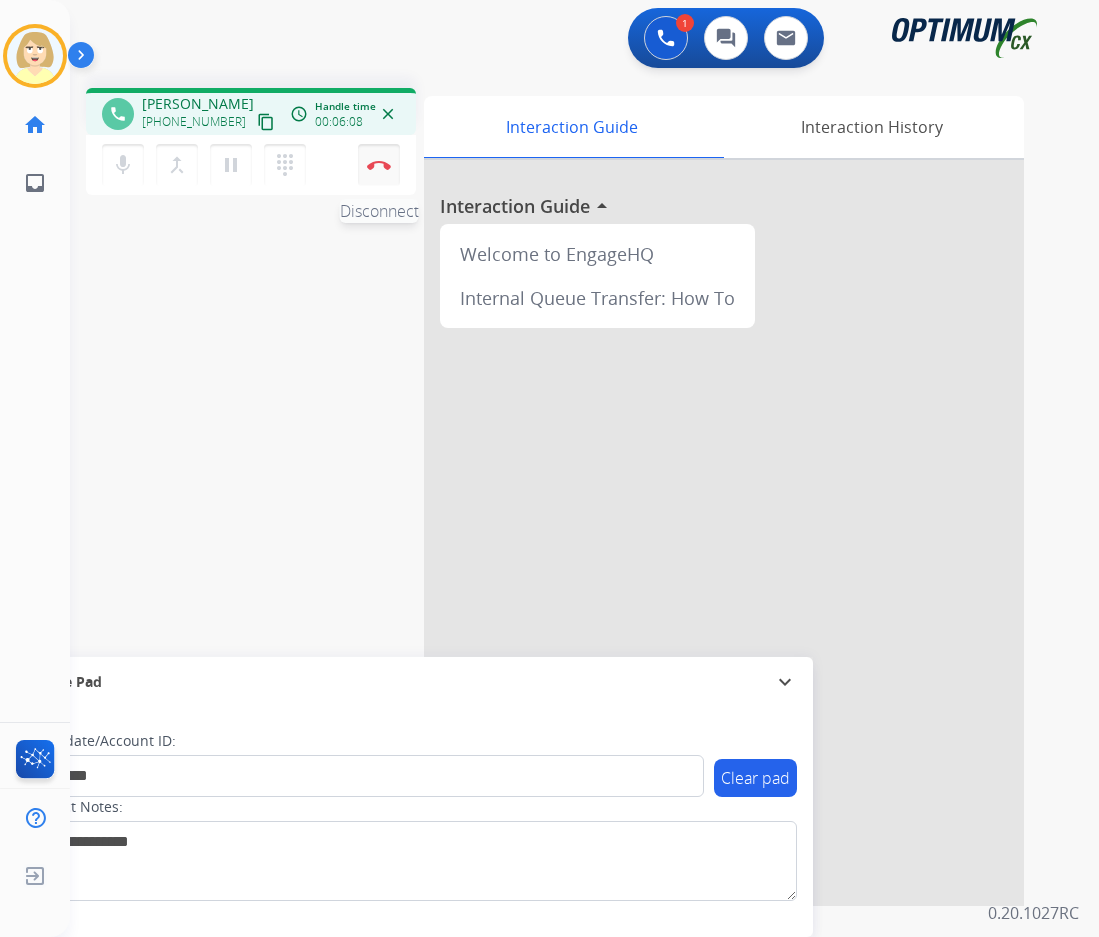 click on "Disconnect" at bounding box center (379, 165) 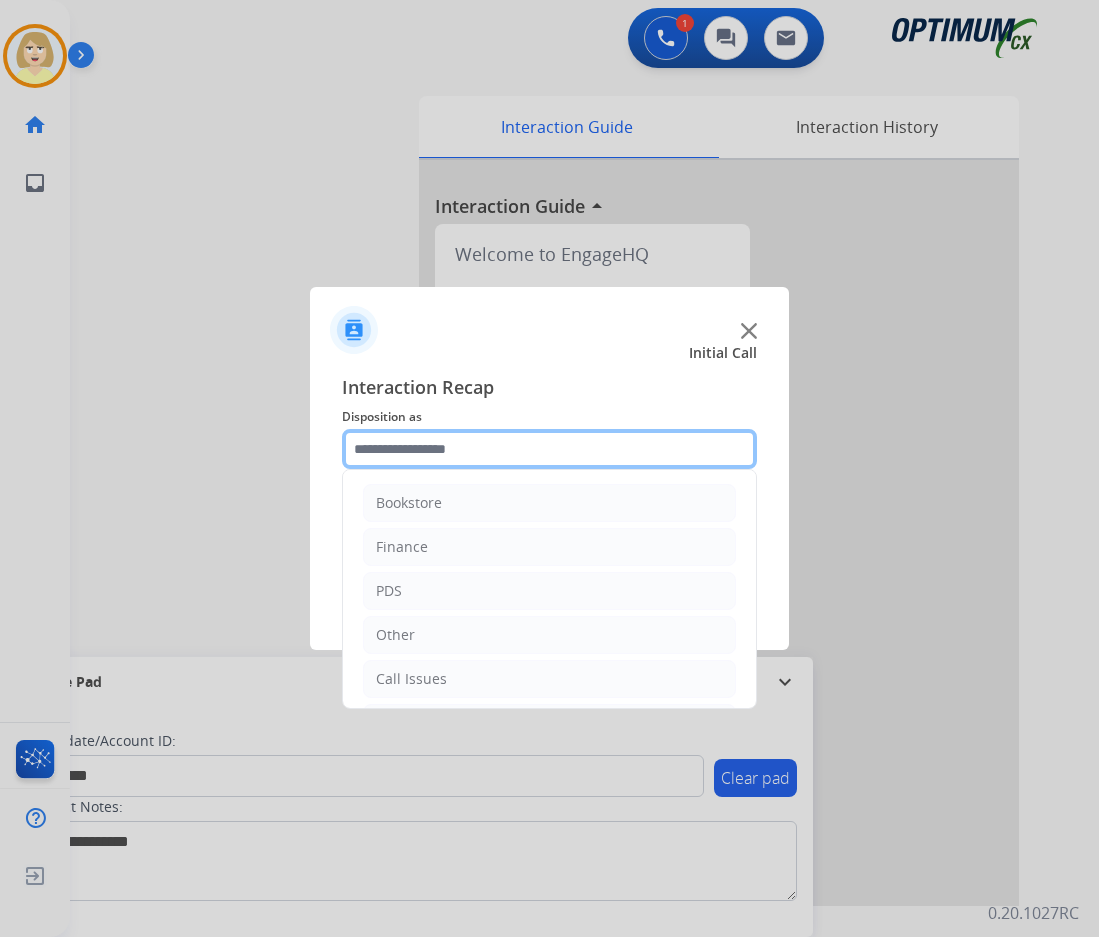 click 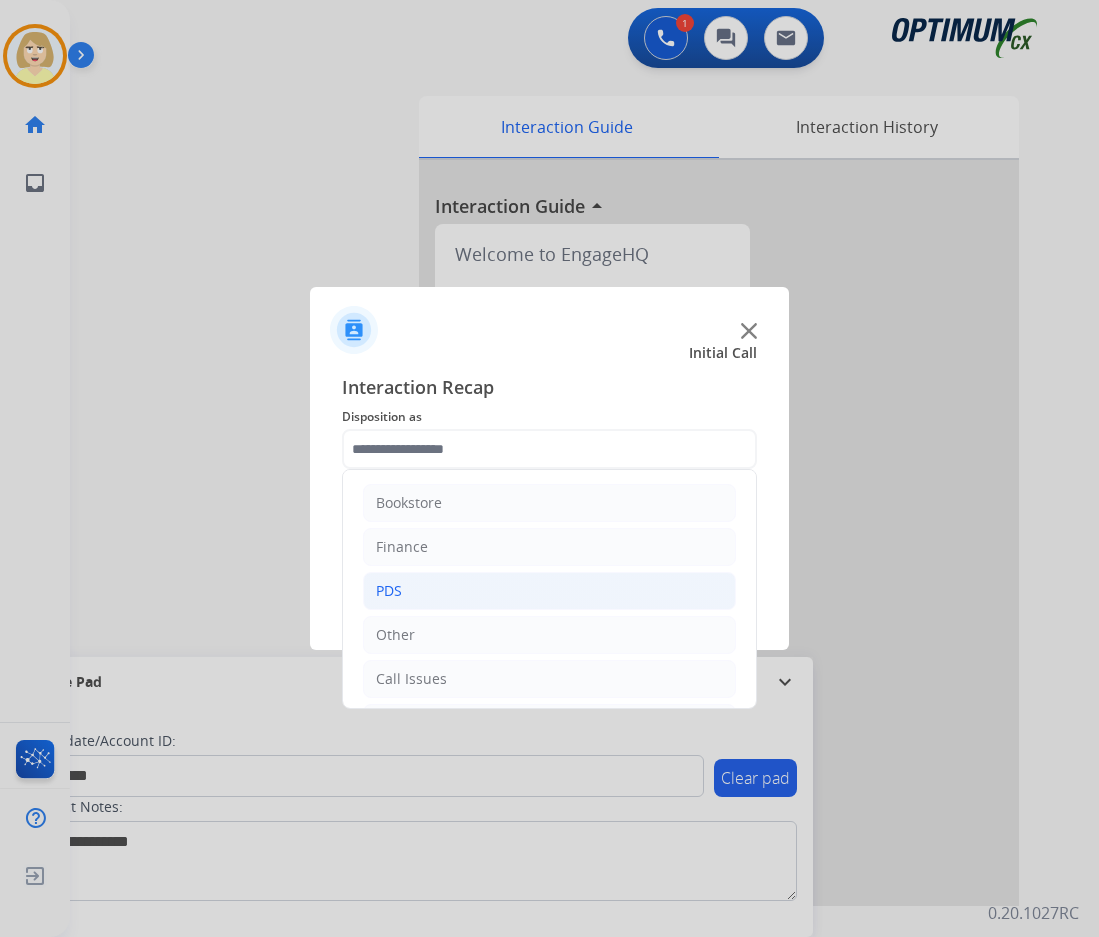 click on "PDS" 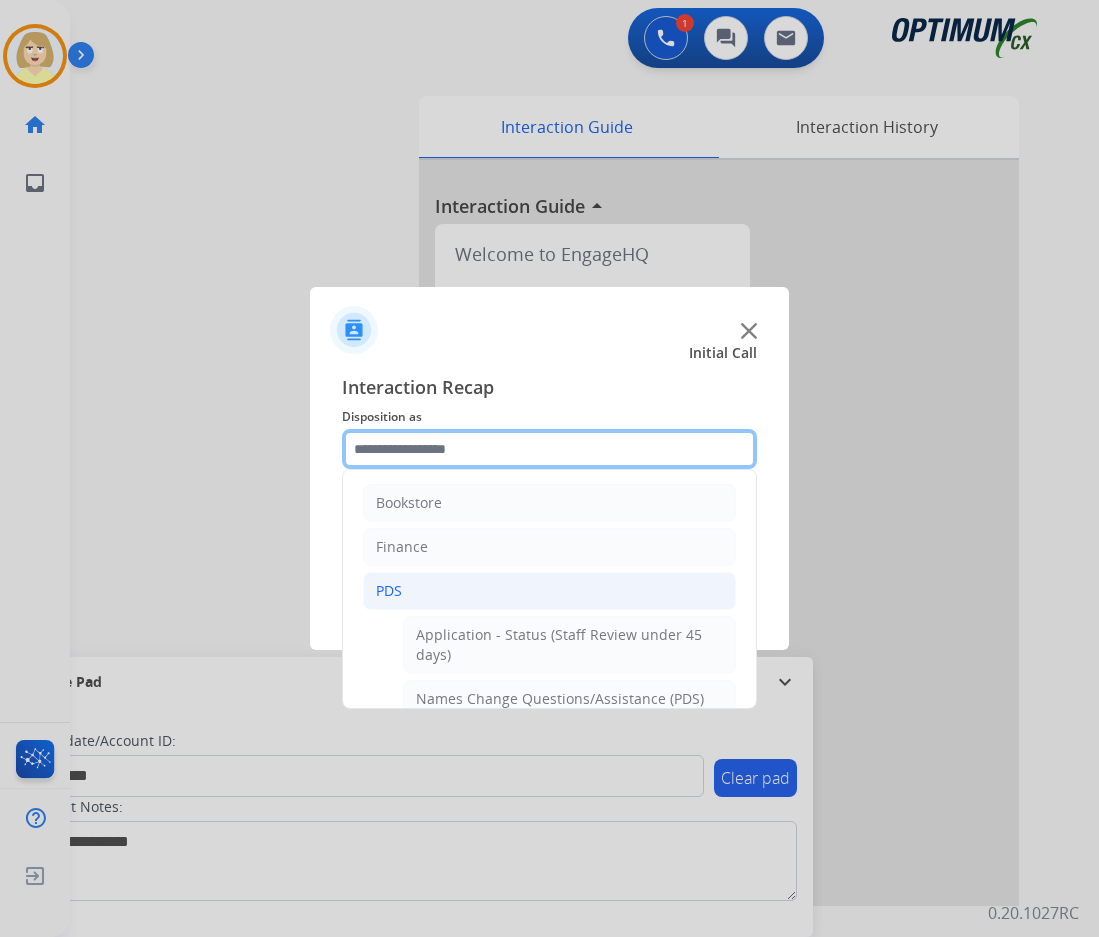 scroll, scrollTop: 100, scrollLeft: 0, axis: vertical 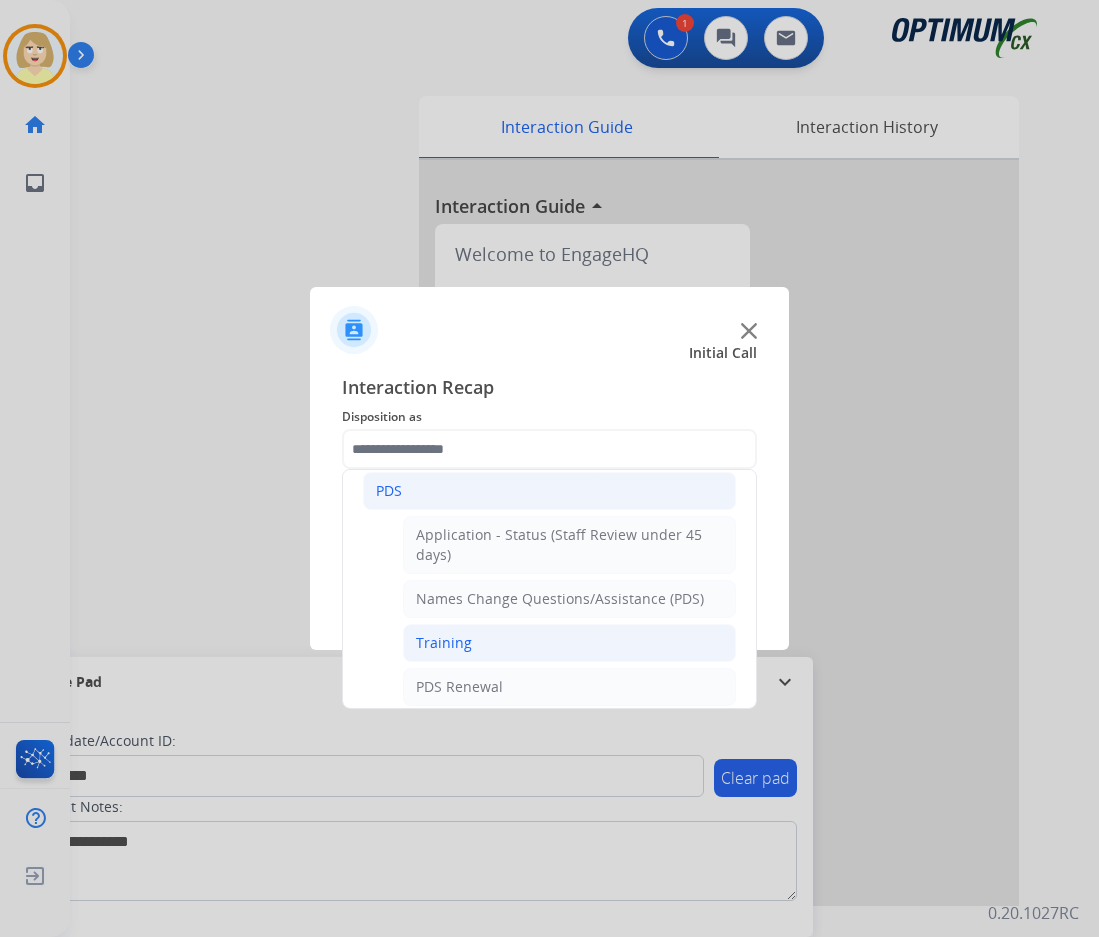 click on "Training" 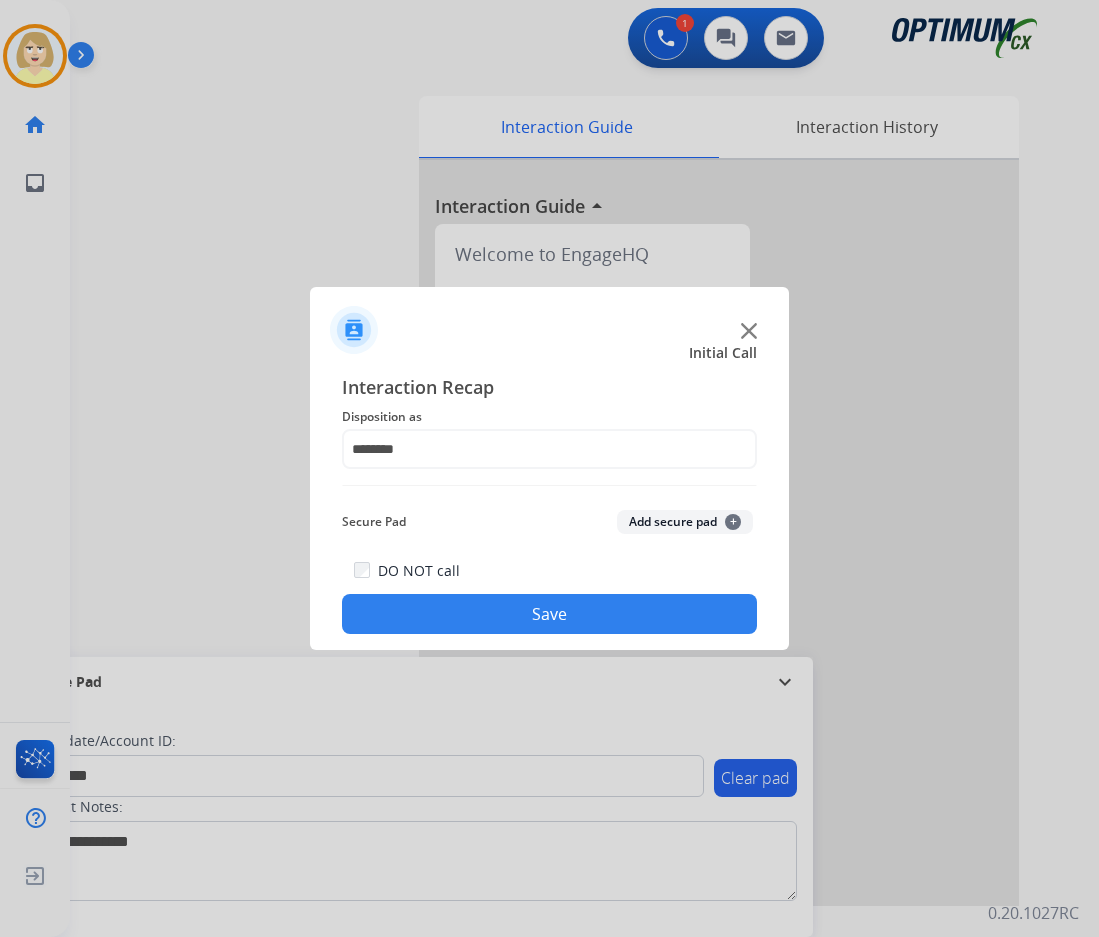 click on "Add secure pad  +" 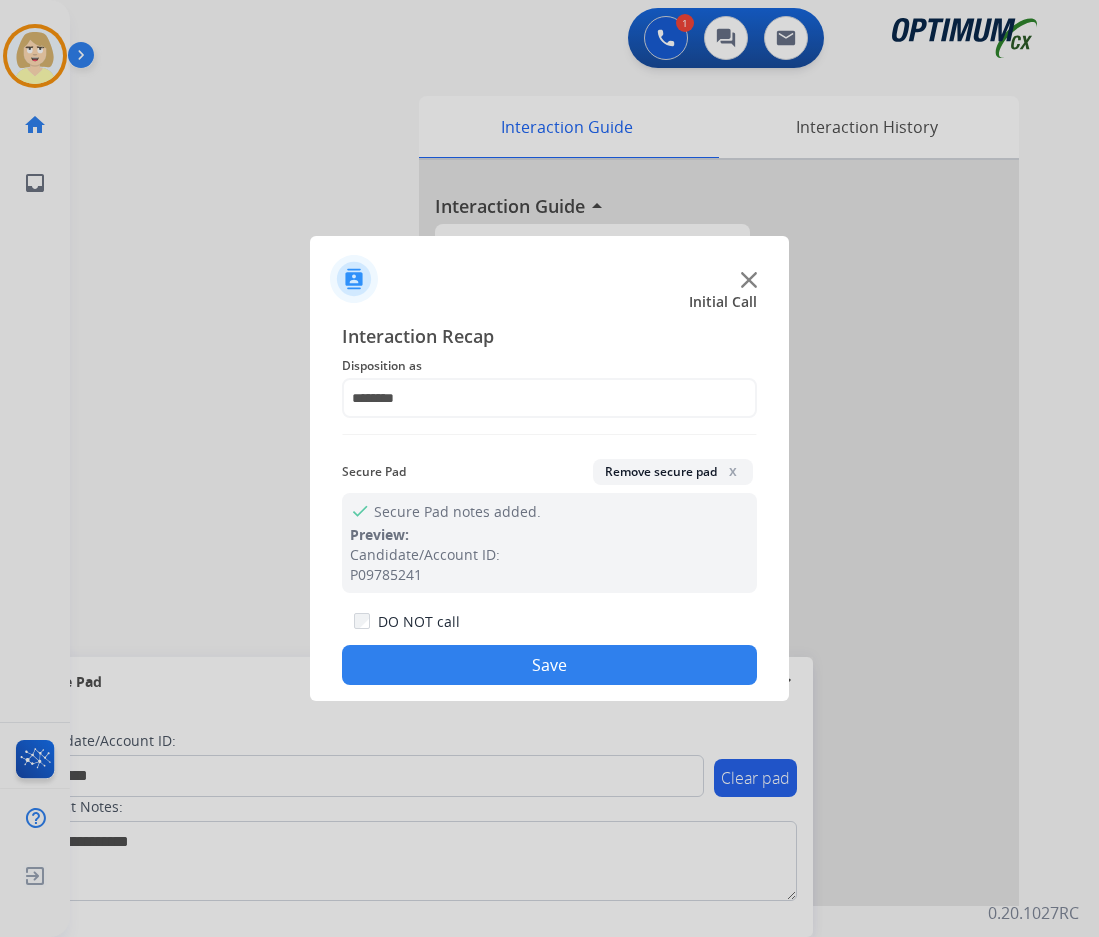 click on "Save" 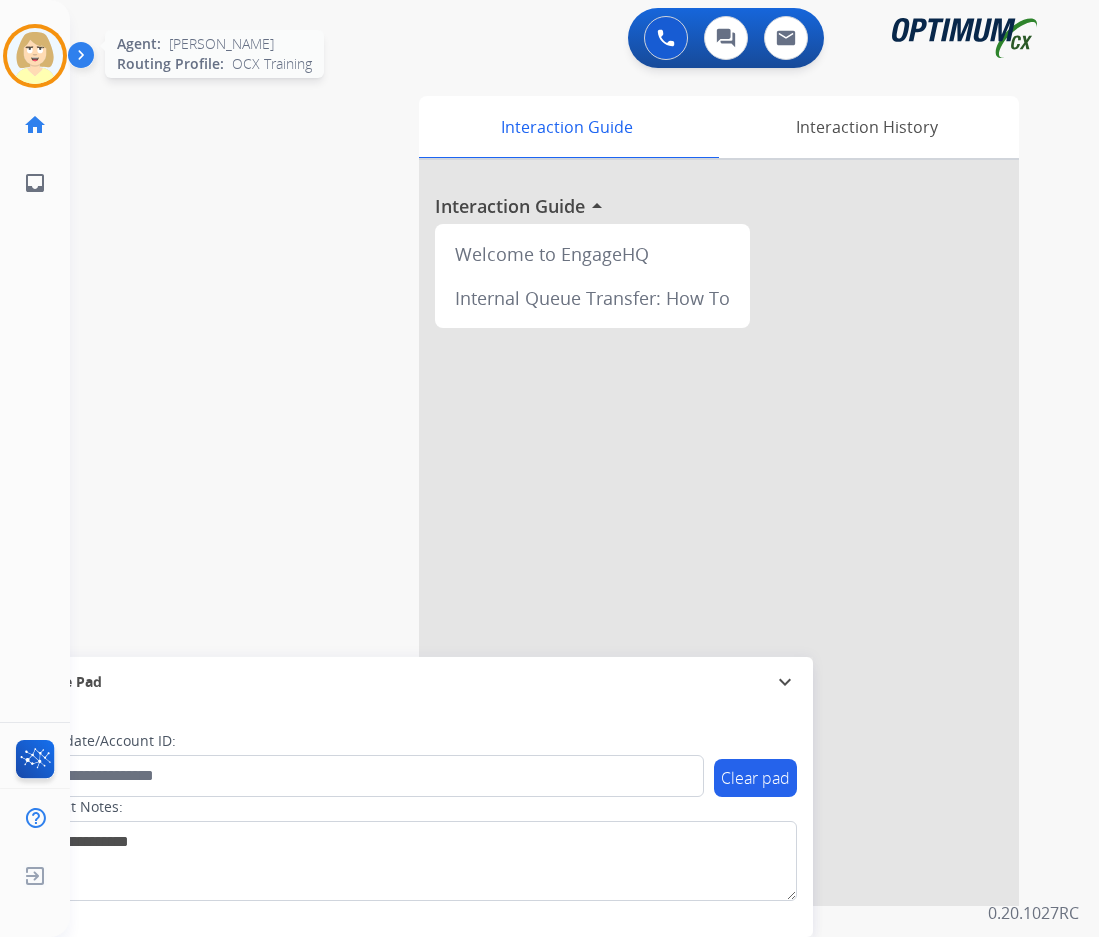 click at bounding box center [35, 56] 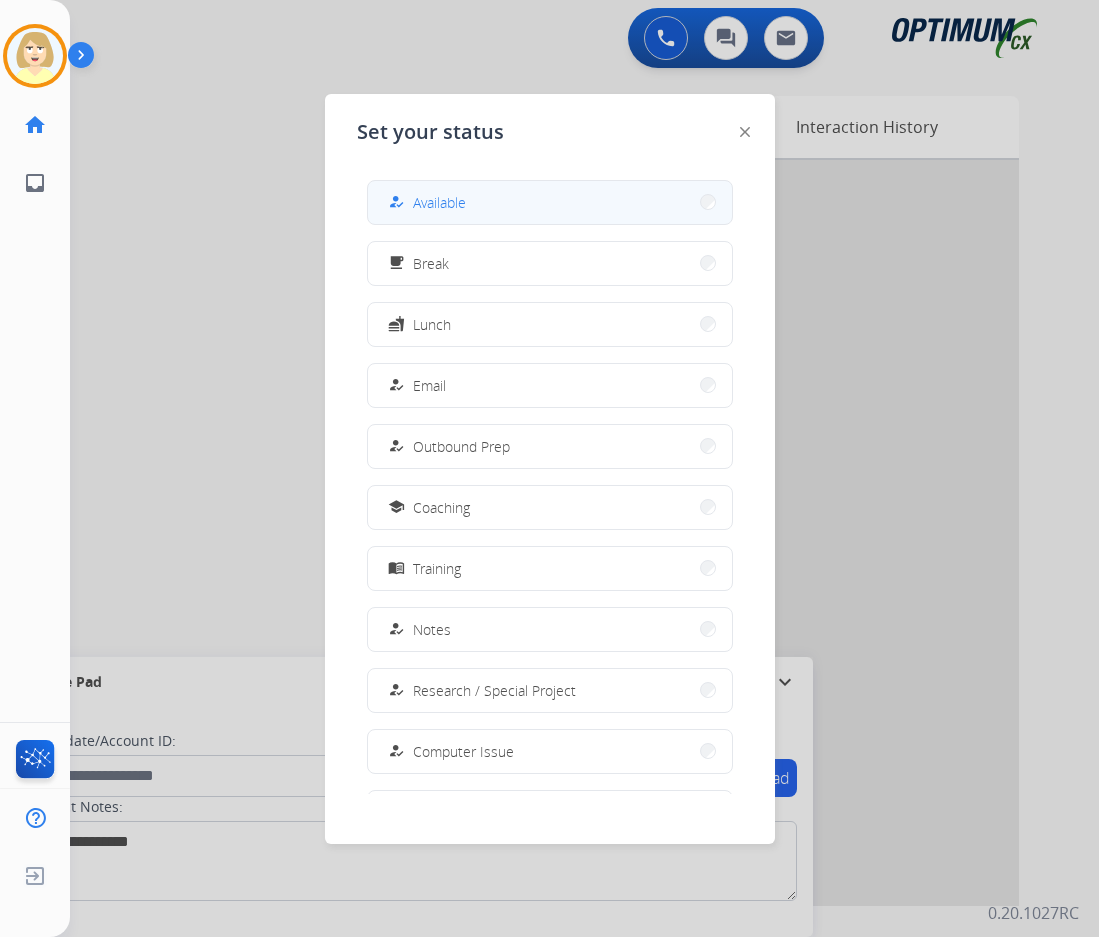 click on "how_to_reg" at bounding box center (398, 202) 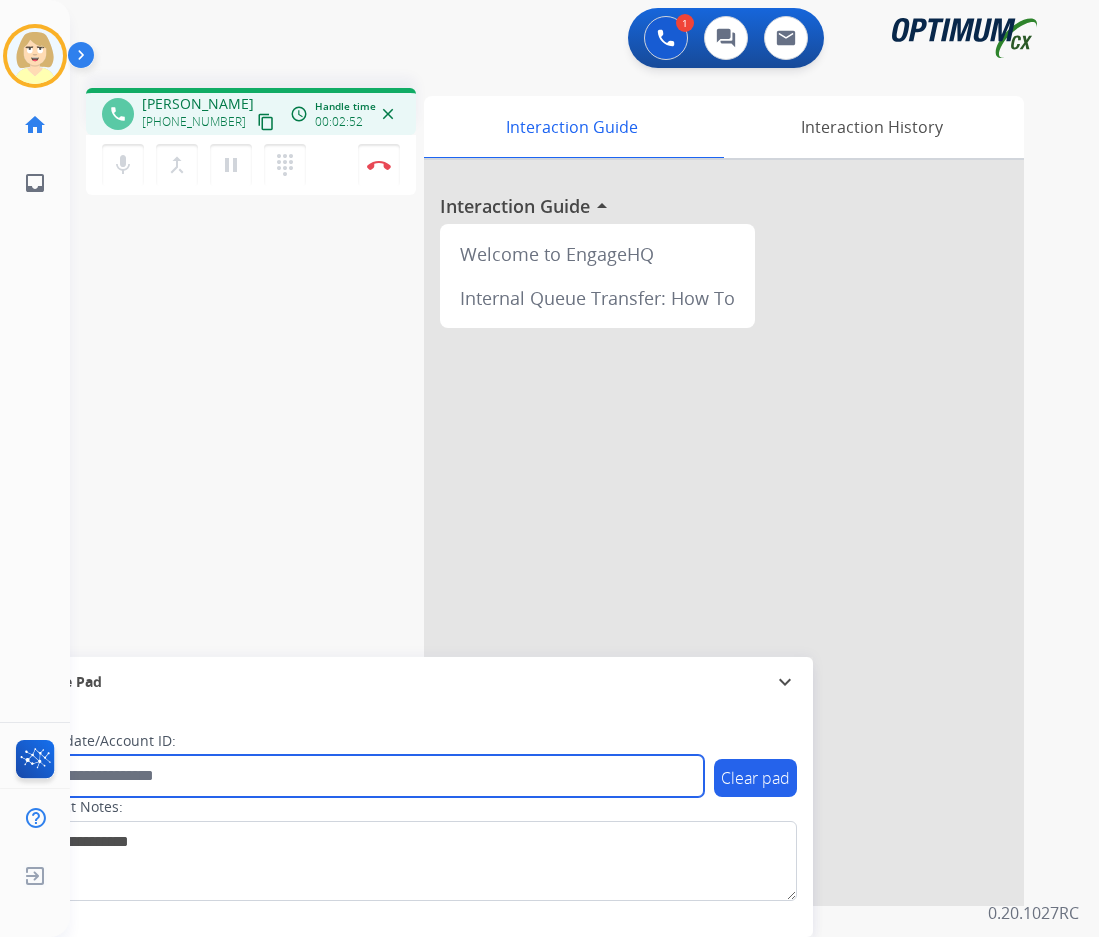 click at bounding box center (365, 776) 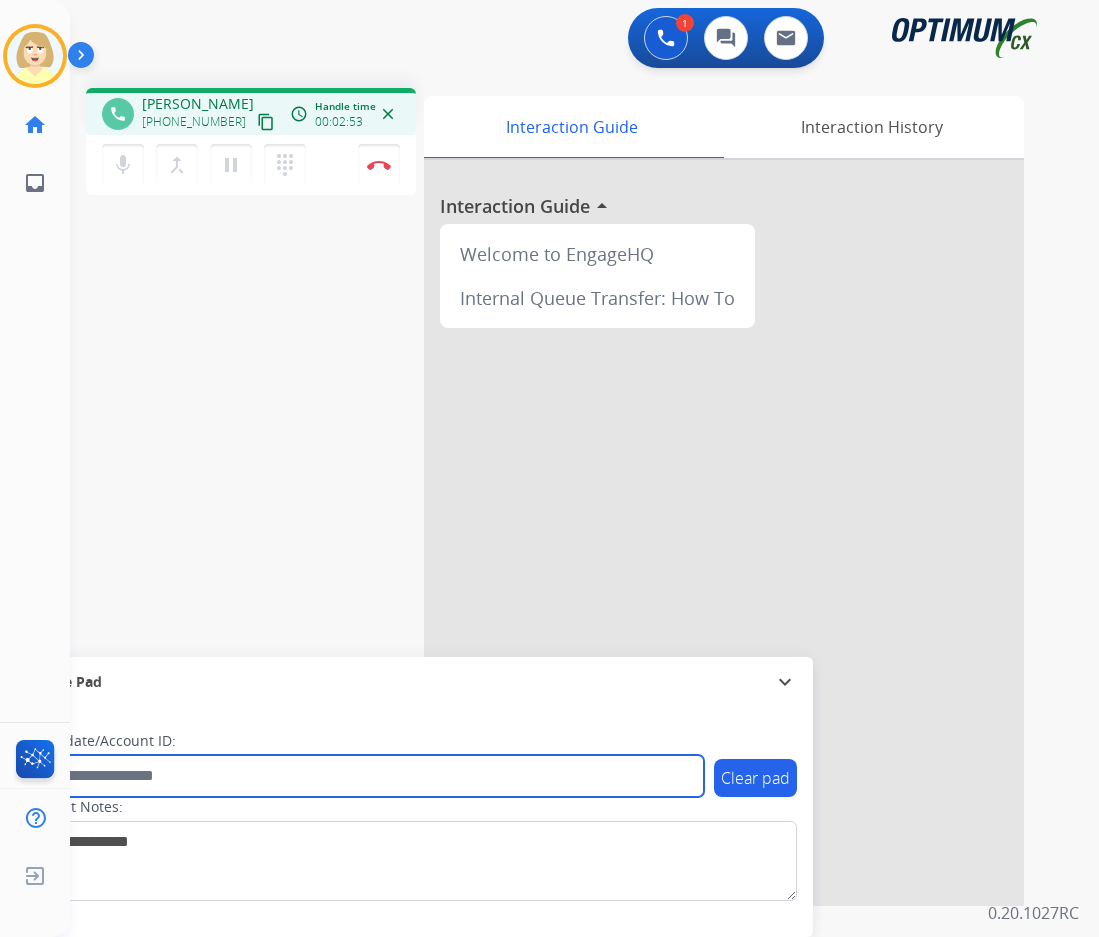 paste on "*******" 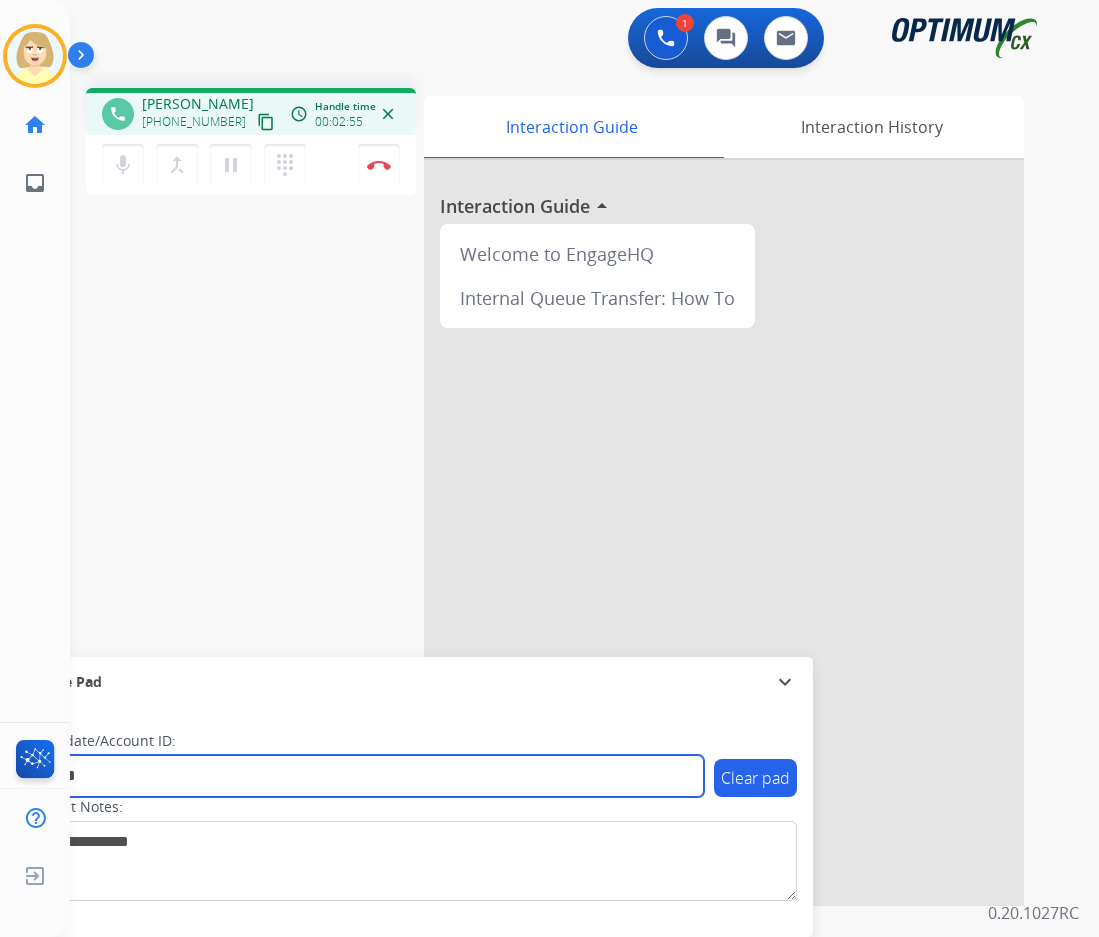 type on "*******" 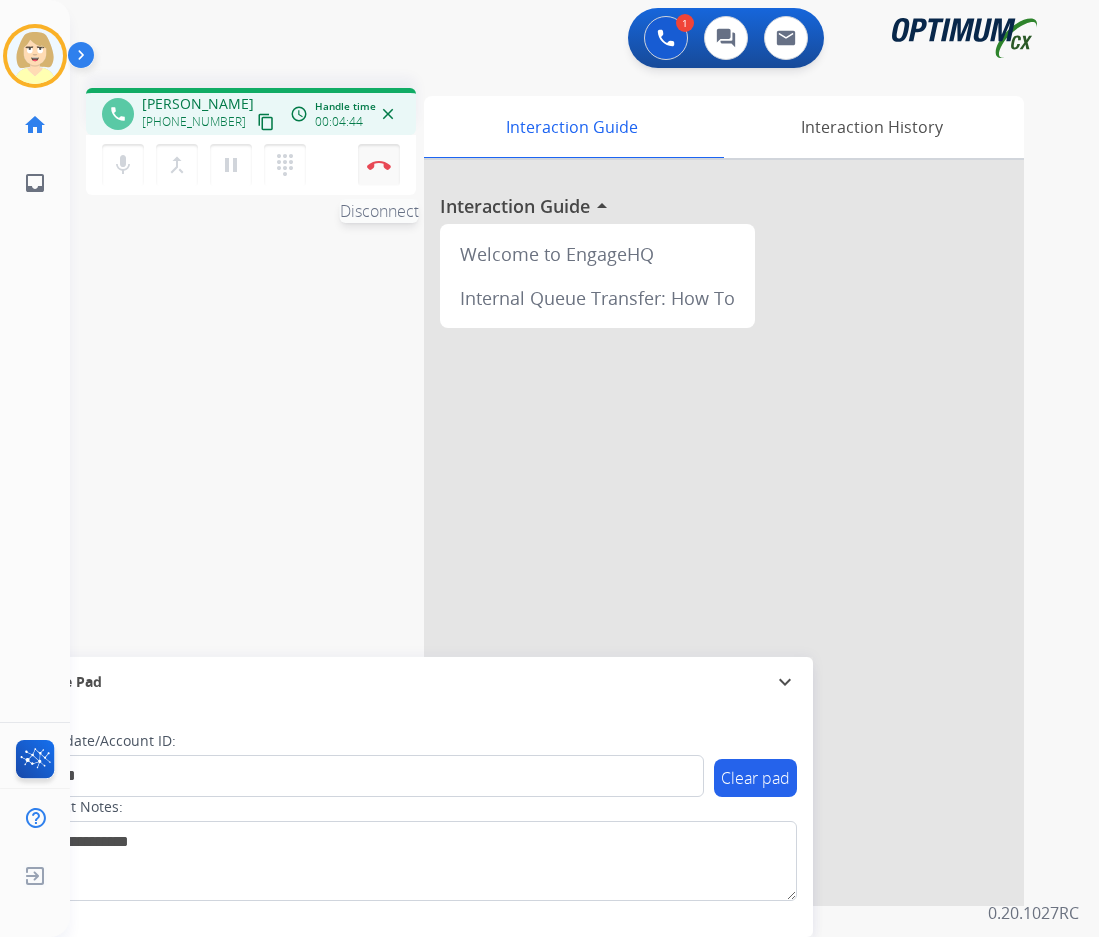 click on "Disconnect" at bounding box center (379, 165) 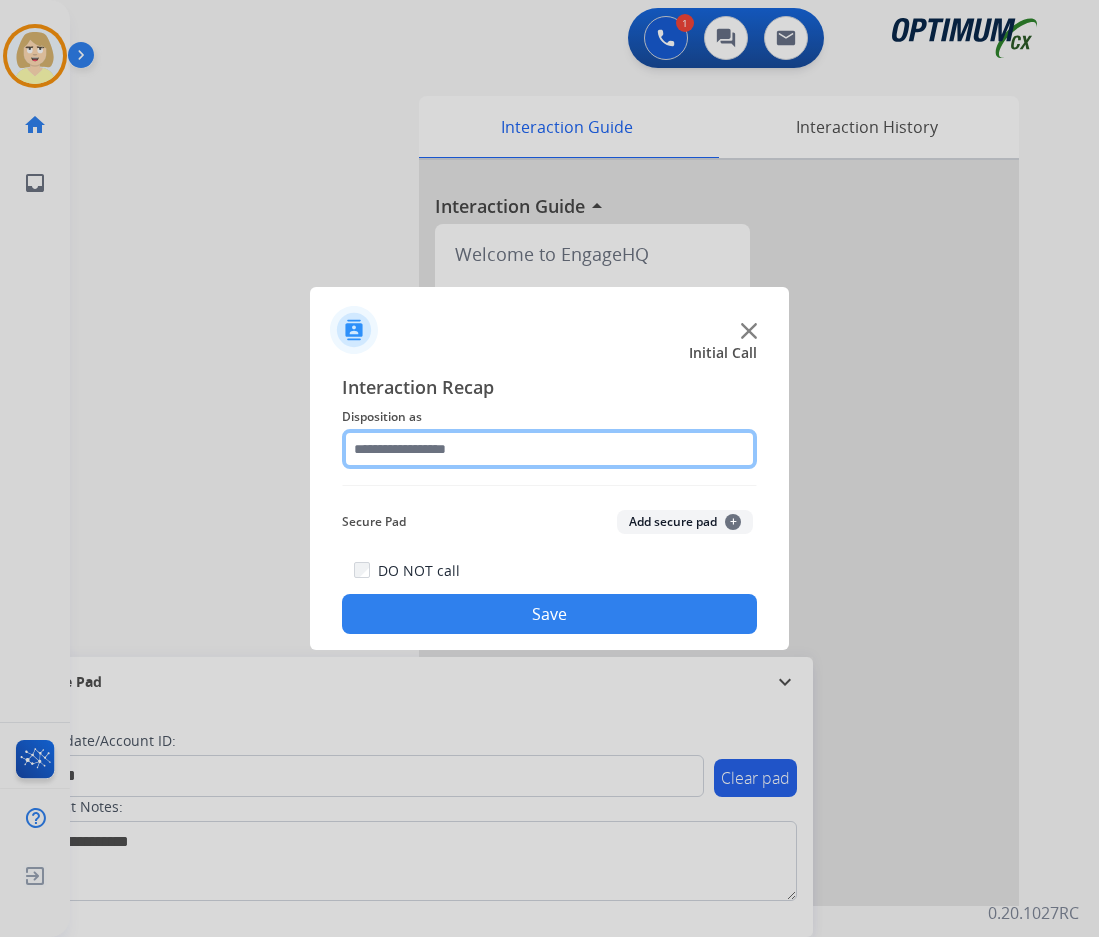click 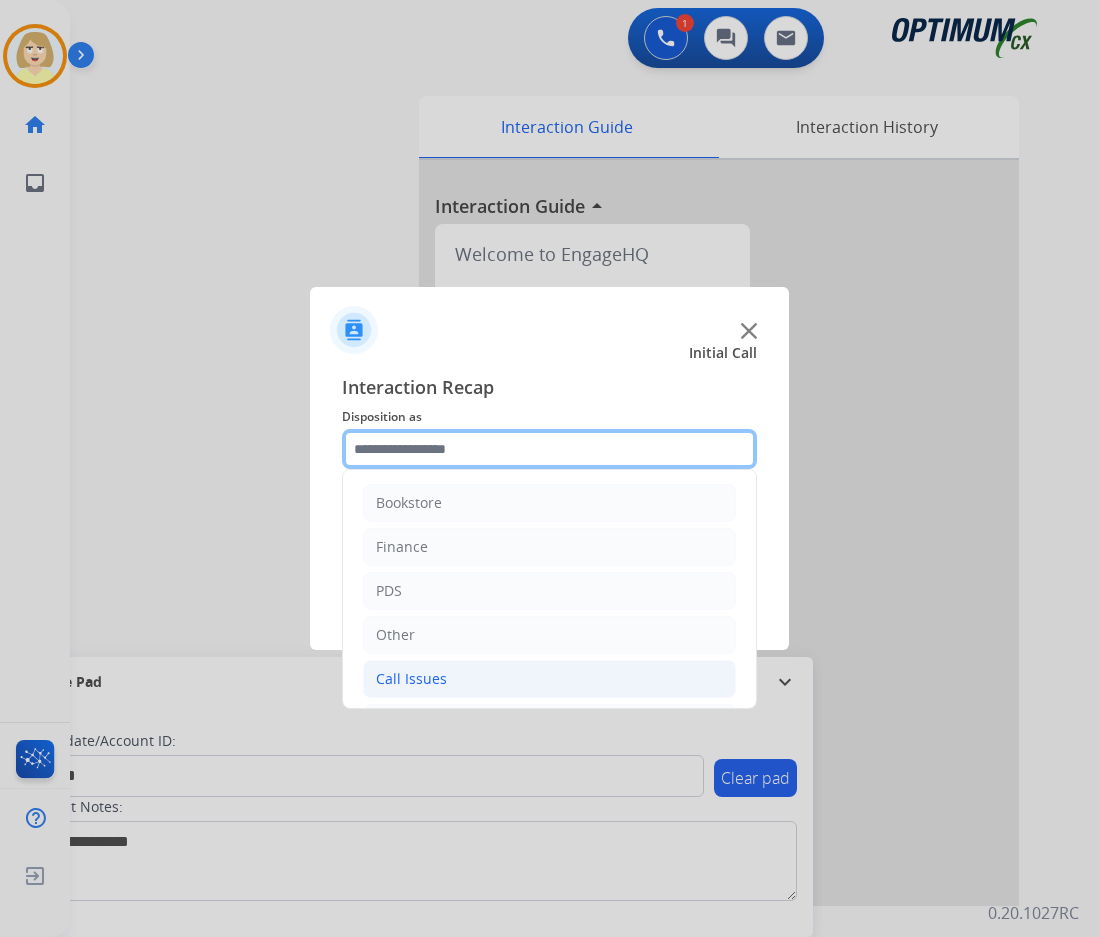 scroll, scrollTop: 136, scrollLeft: 0, axis: vertical 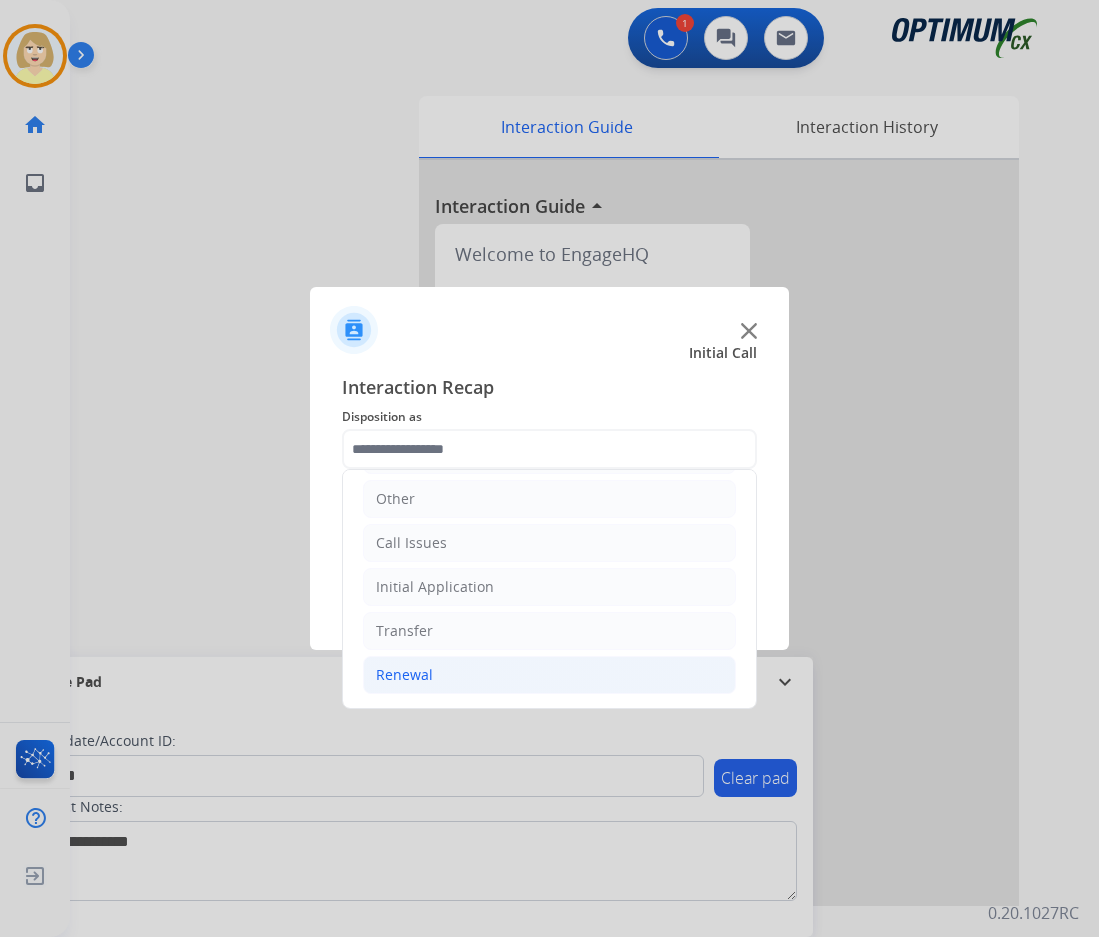 click on "Renewal" 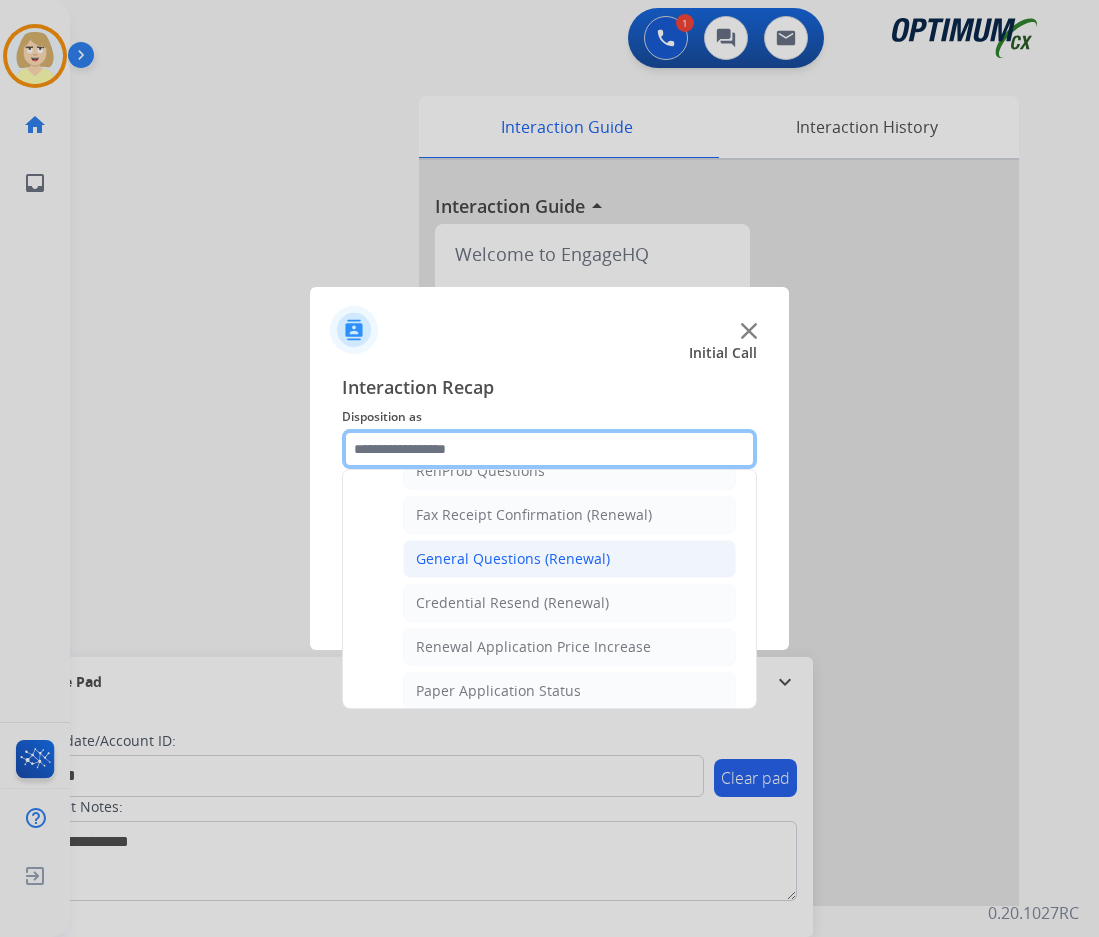 scroll, scrollTop: 636, scrollLeft: 0, axis: vertical 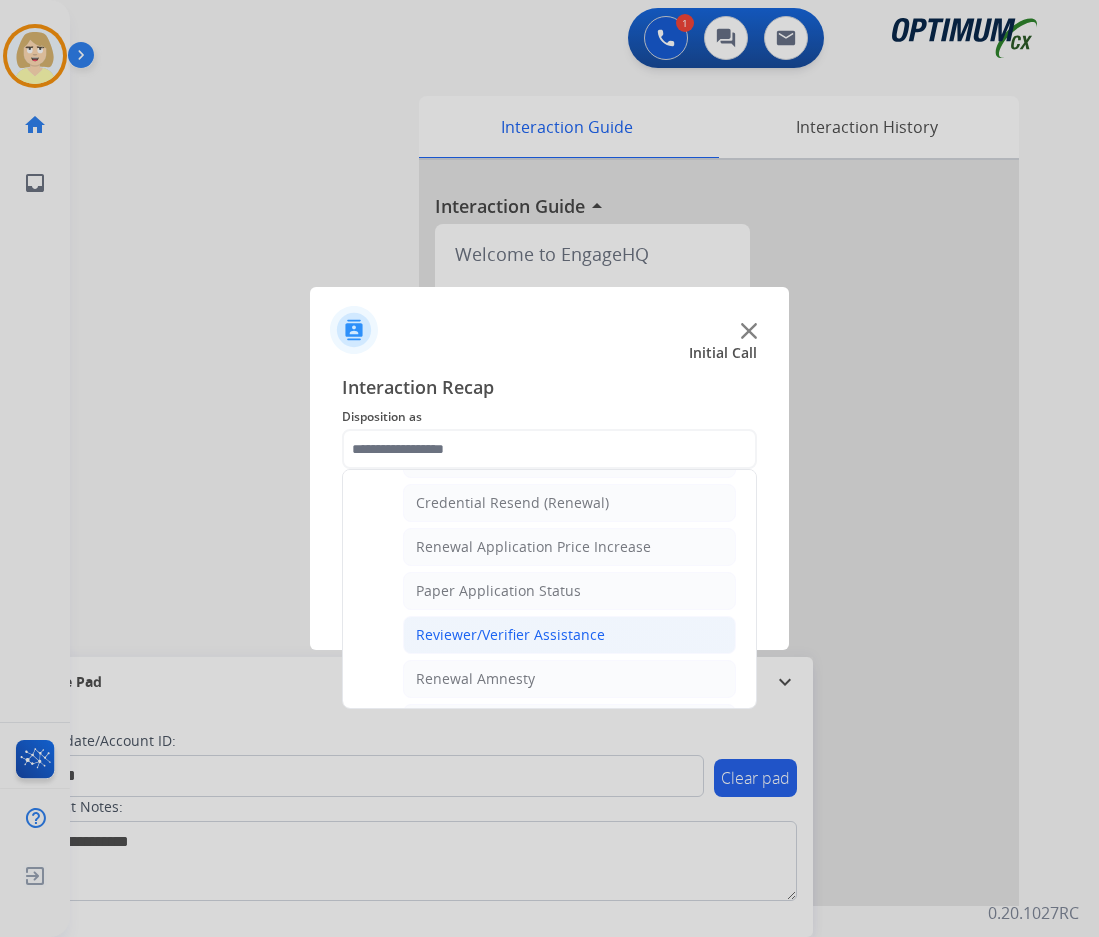 click on "Reviewer/Verifier Assistance" 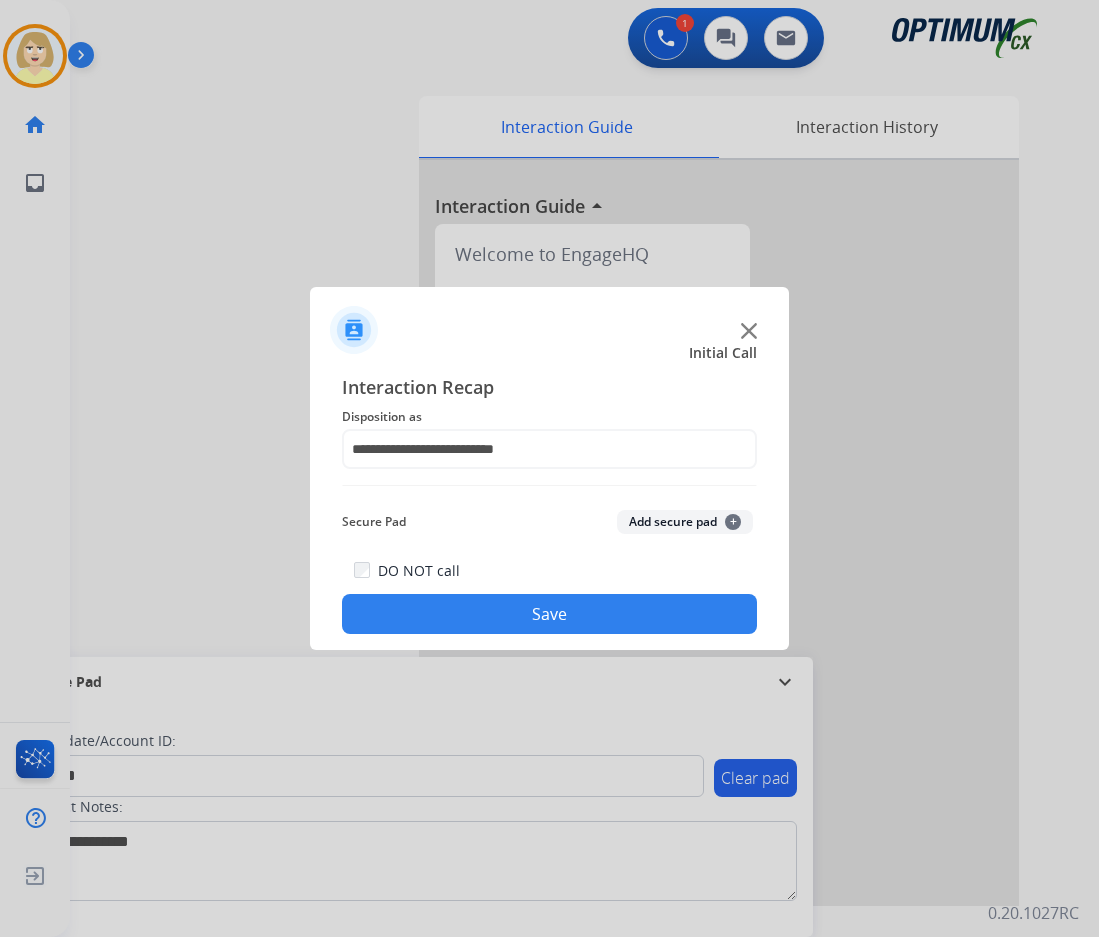 click on "Add secure pad  +" 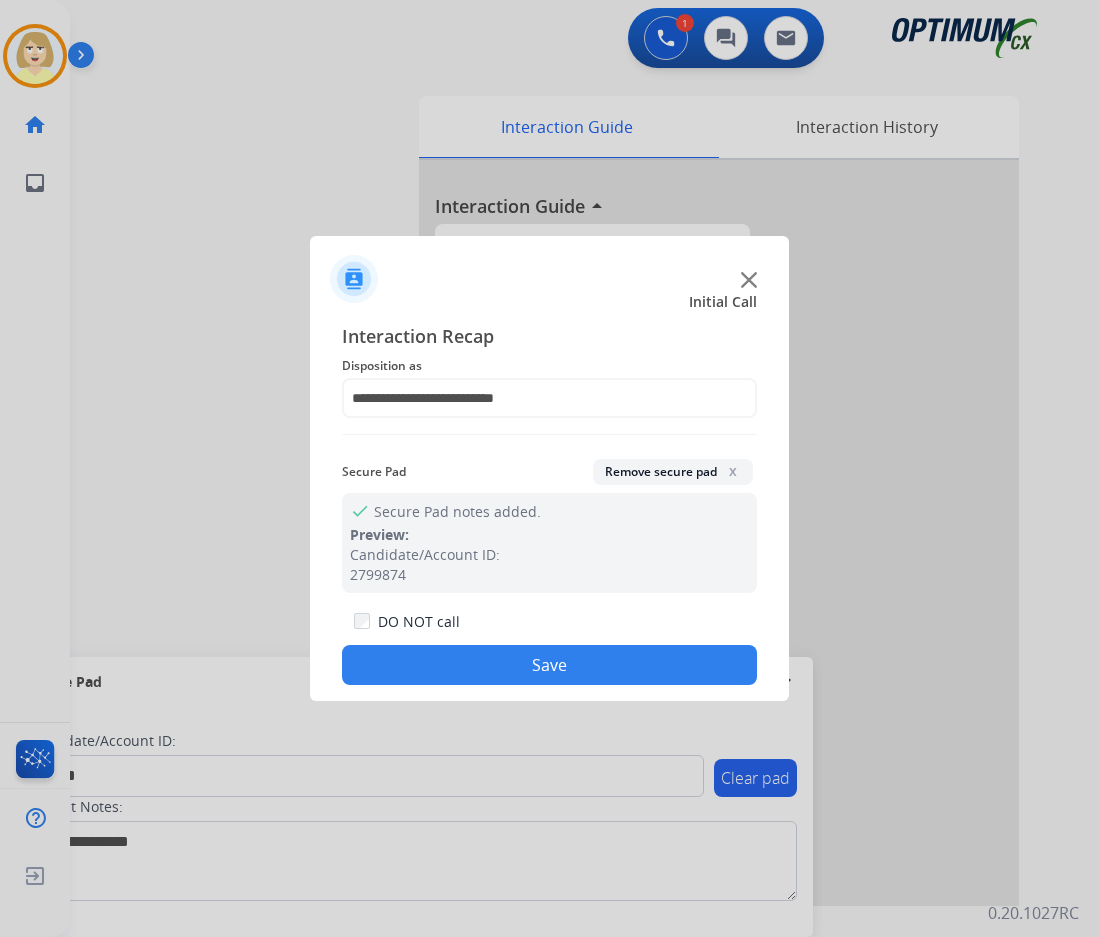 click on "Save" 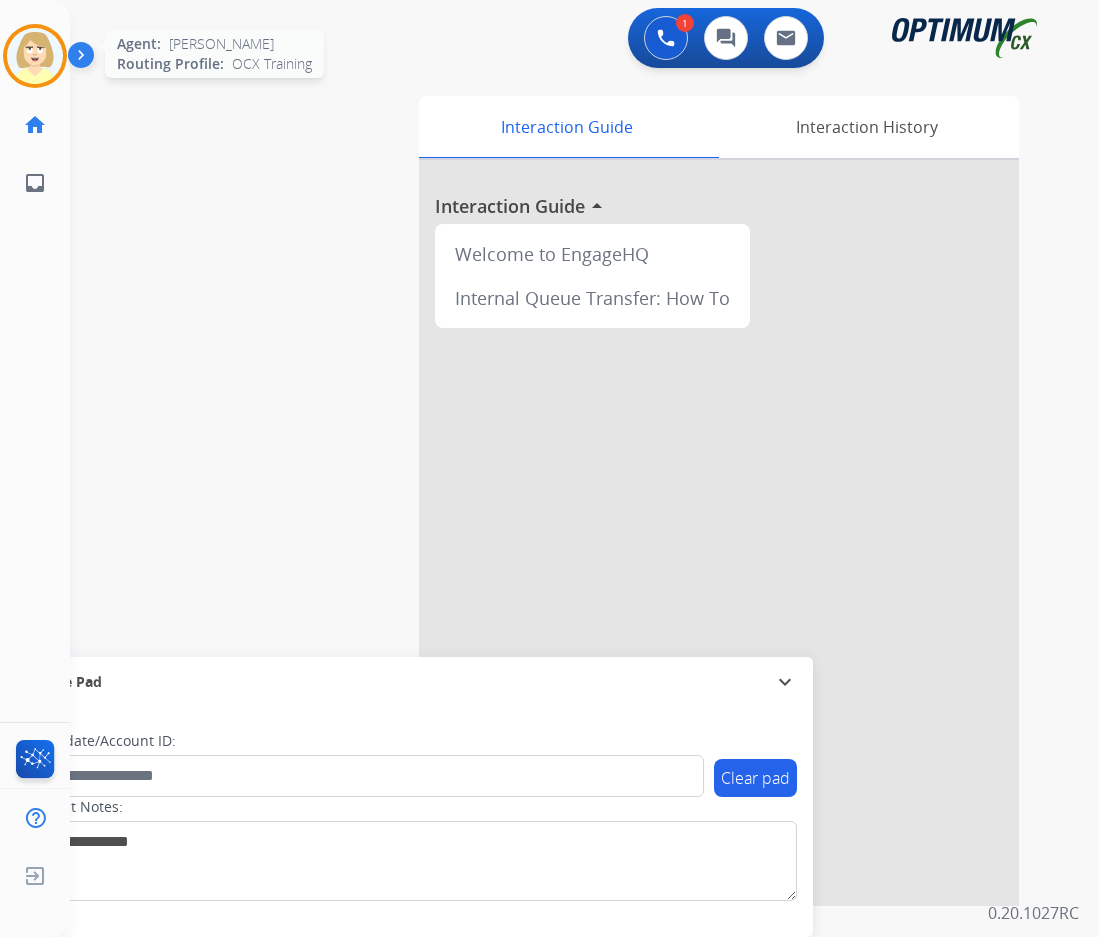 click at bounding box center [35, 56] 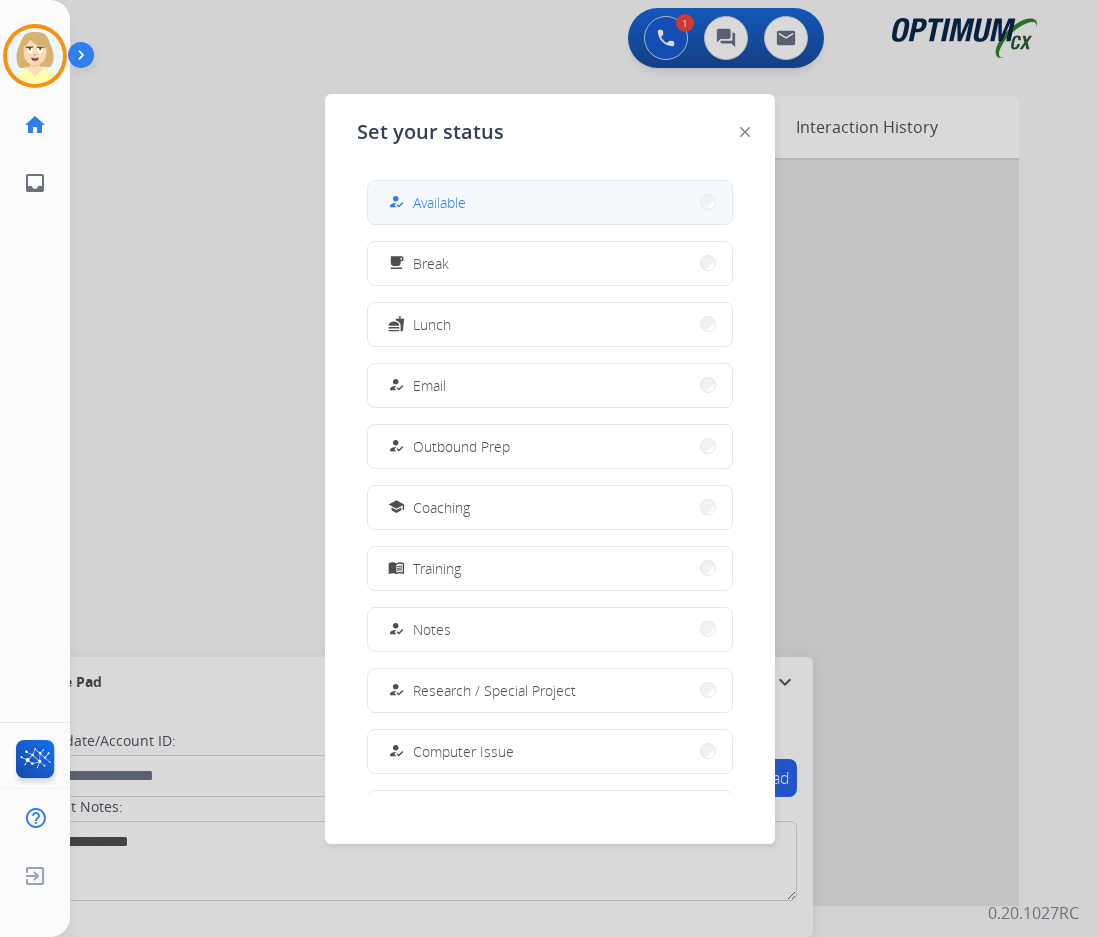 click on "Available" at bounding box center (439, 202) 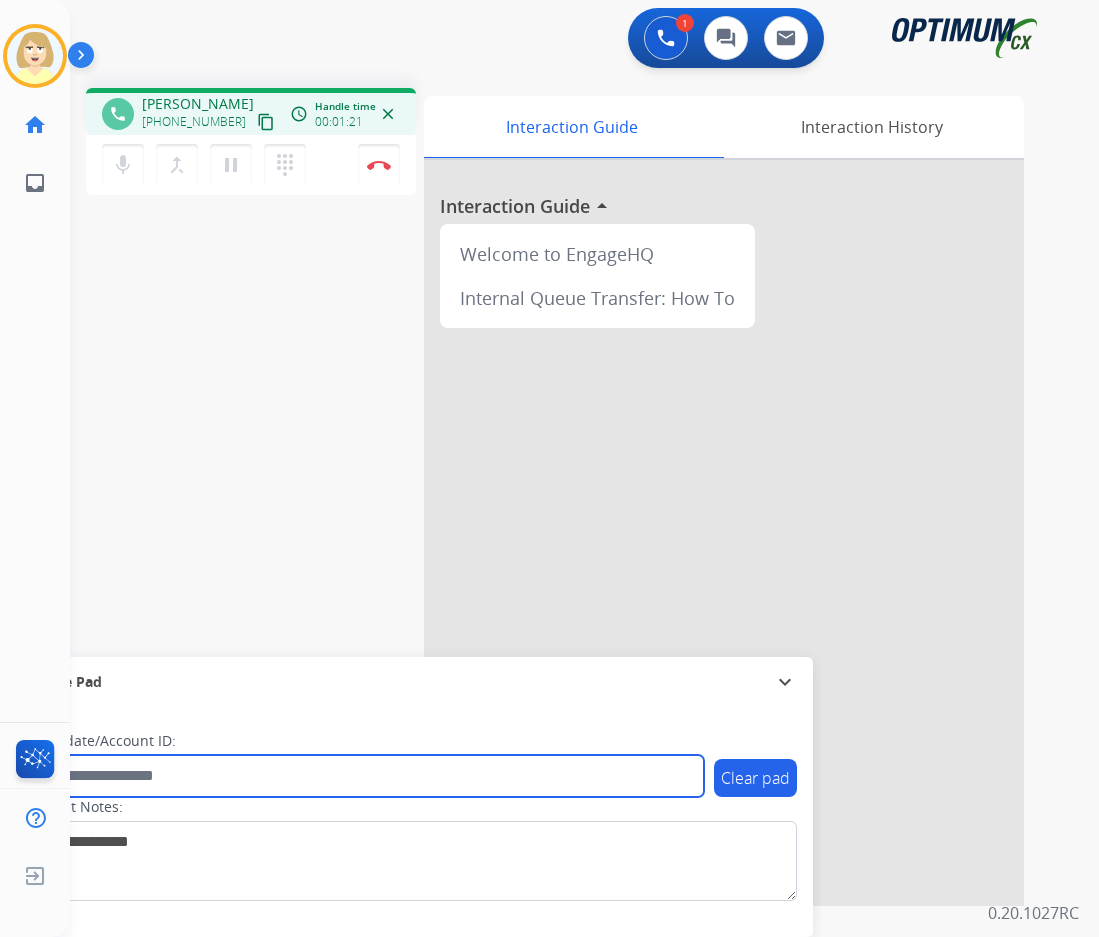 click at bounding box center (365, 776) 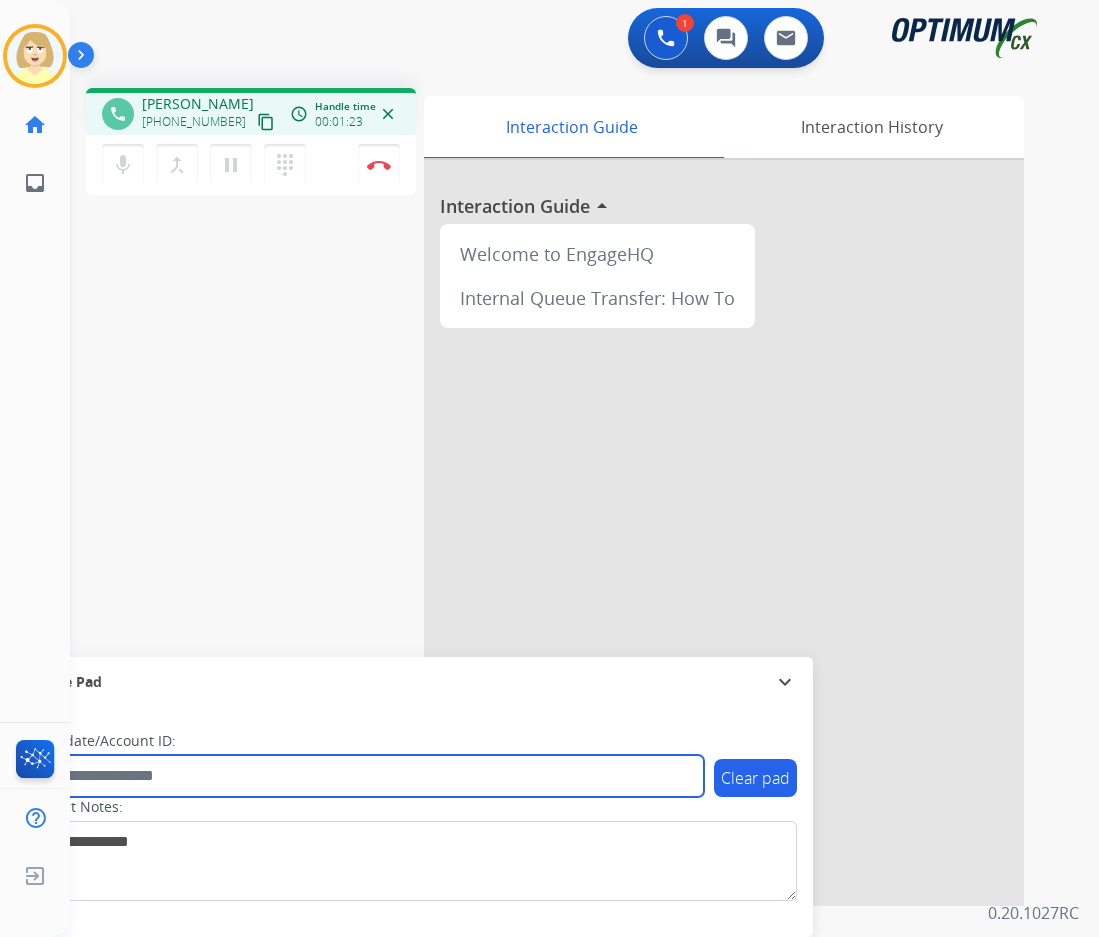 paste on "*******" 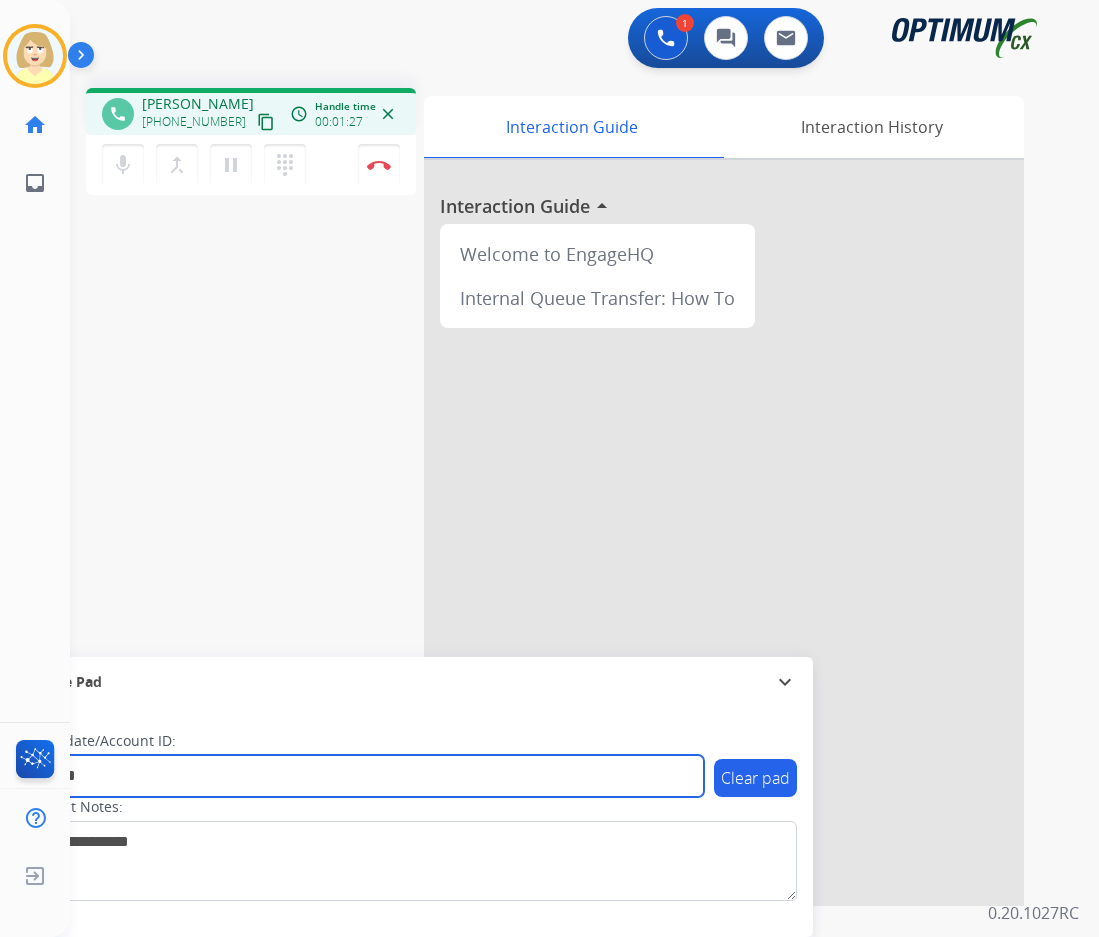 type on "*******" 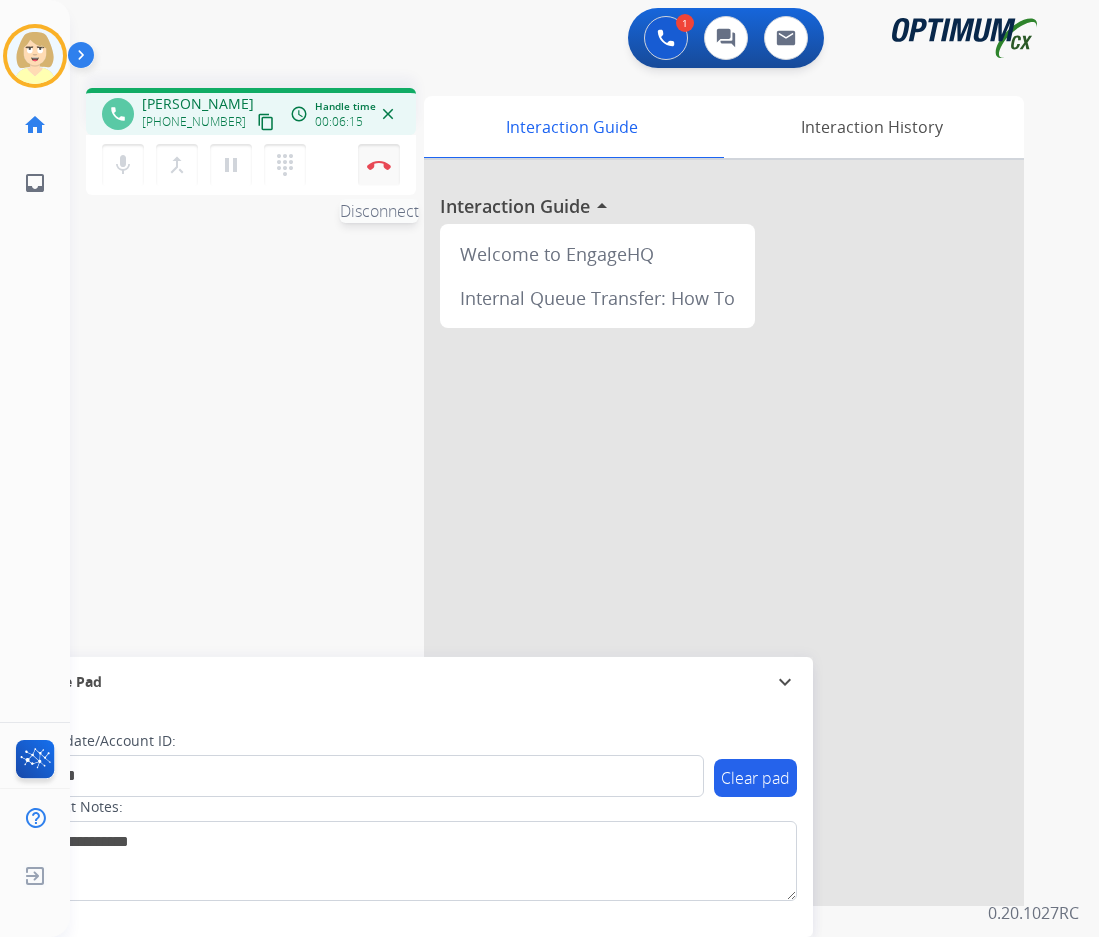 click on "Disconnect" at bounding box center (379, 165) 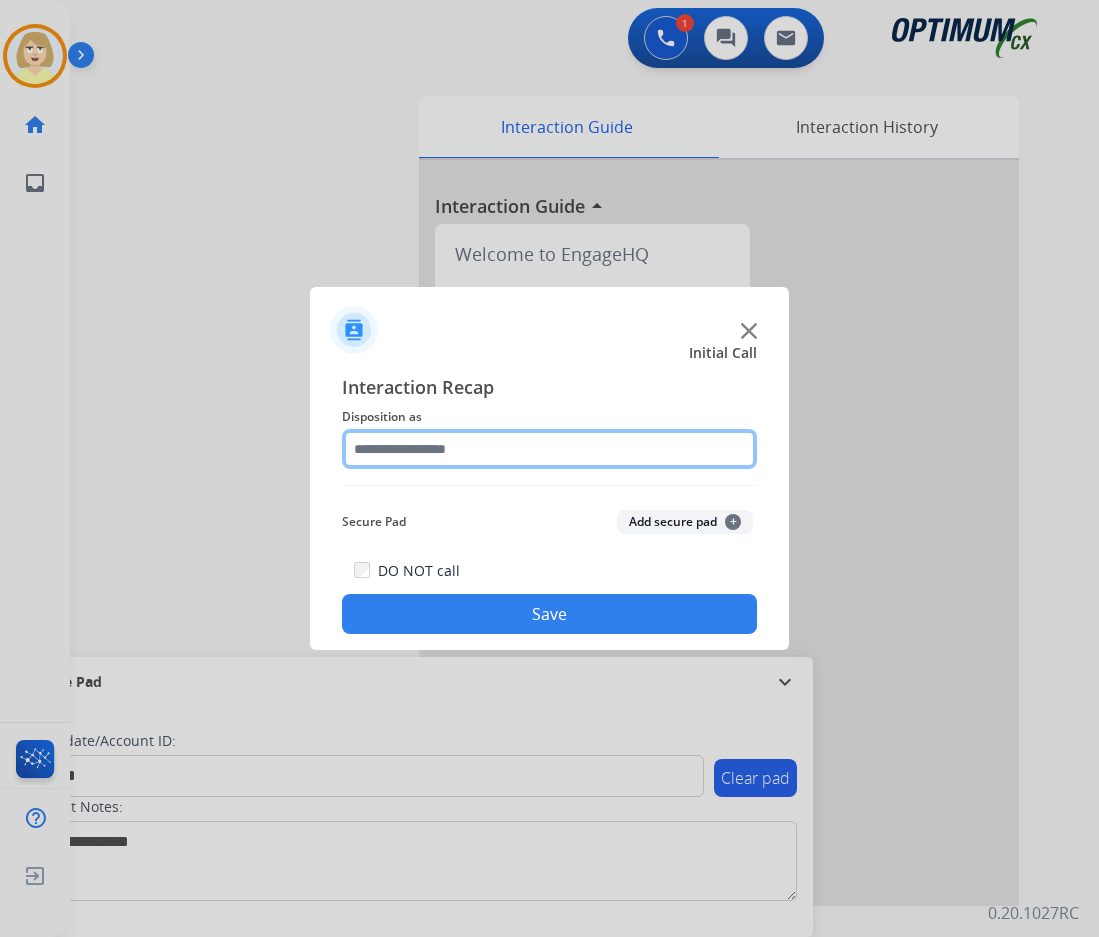 click 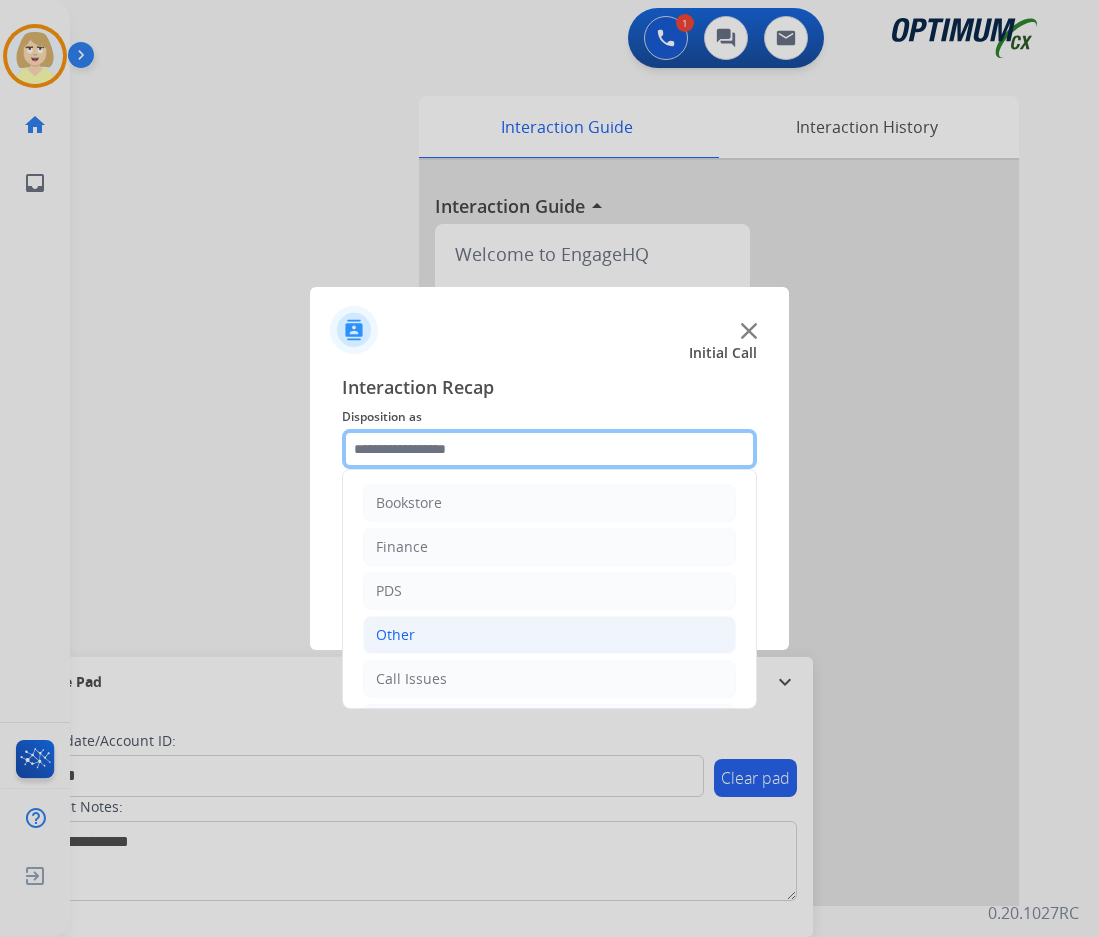 scroll, scrollTop: 136, scrollLeft: 0, axis: vertical 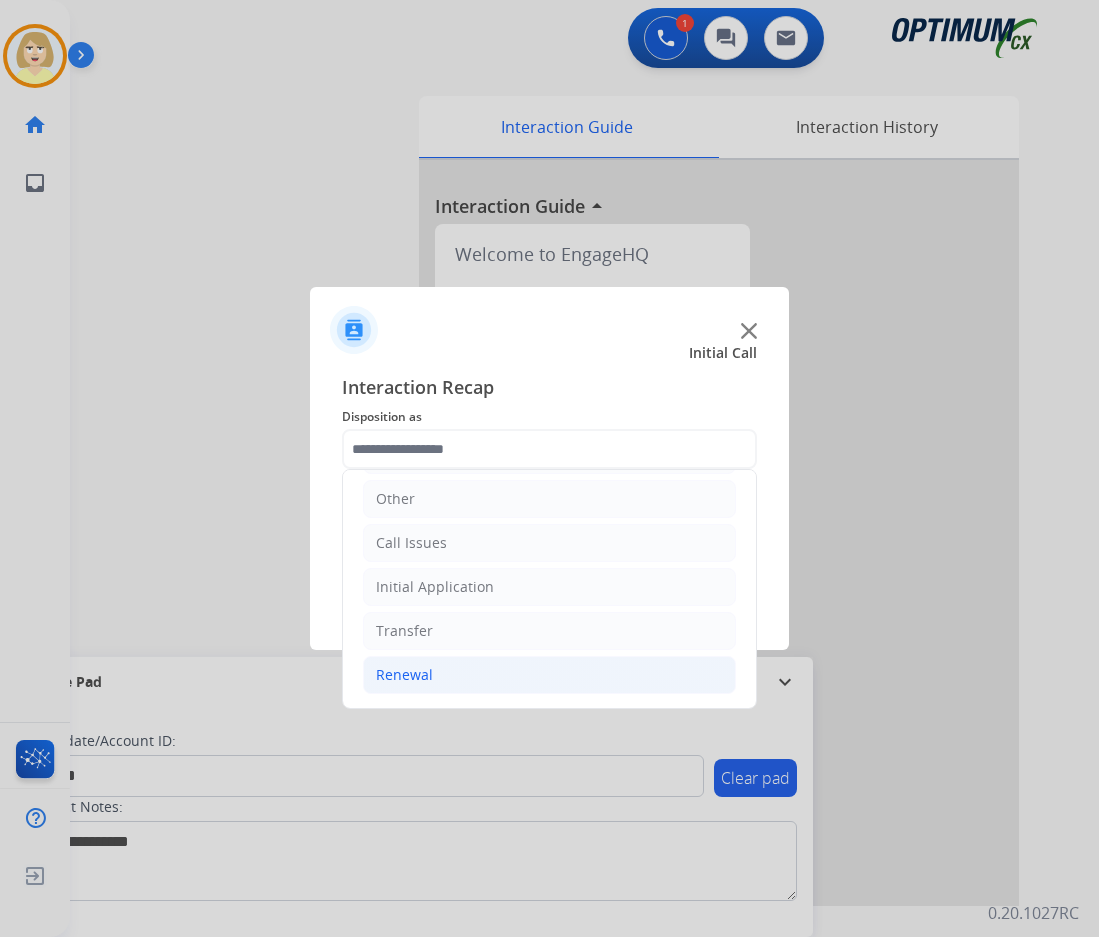 click on "Renewal" 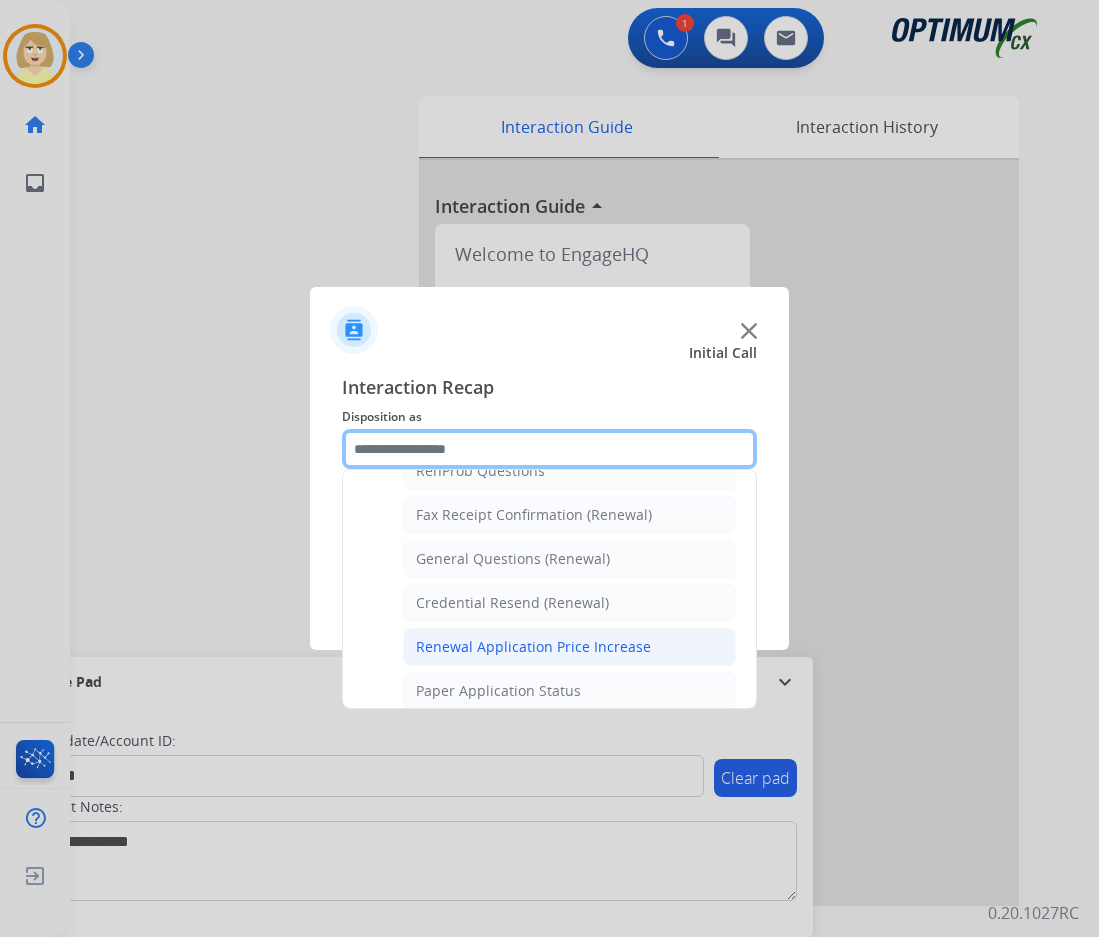 scroll, scrollTop: 736, scrollLeft: 0, axis: vertical 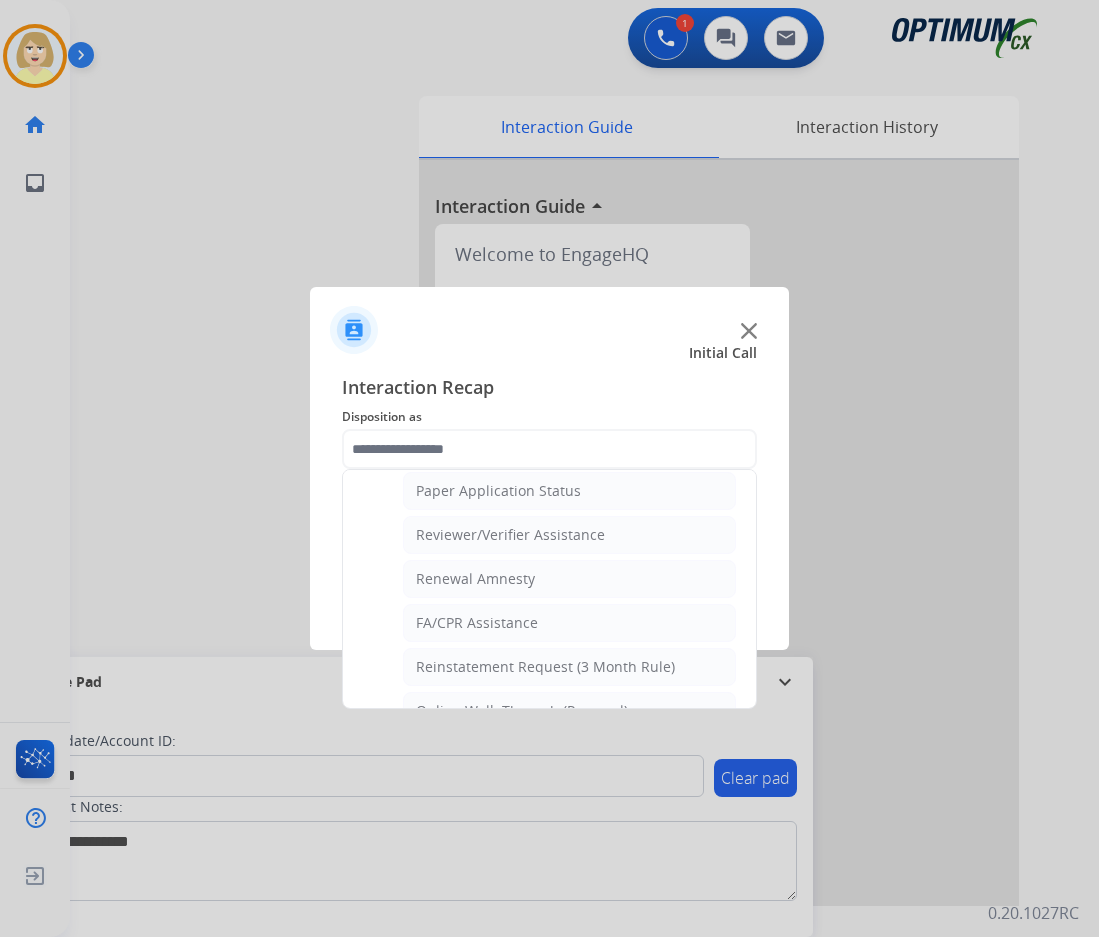 click on "Reviewer/Verifier Assistance" 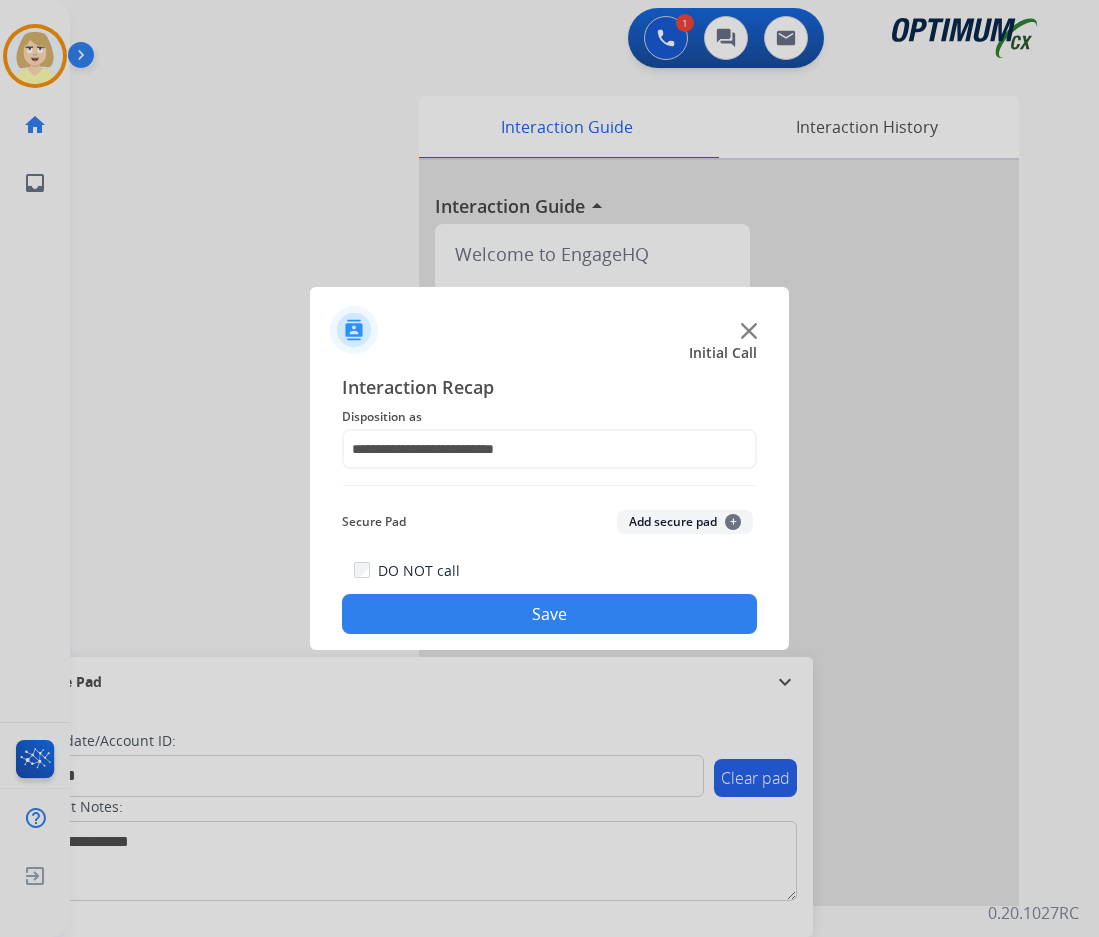 drag, startPoint x: 677, startPoint y: 525, endPoint x: 583, endPoint y: 628, distance: 139.44533 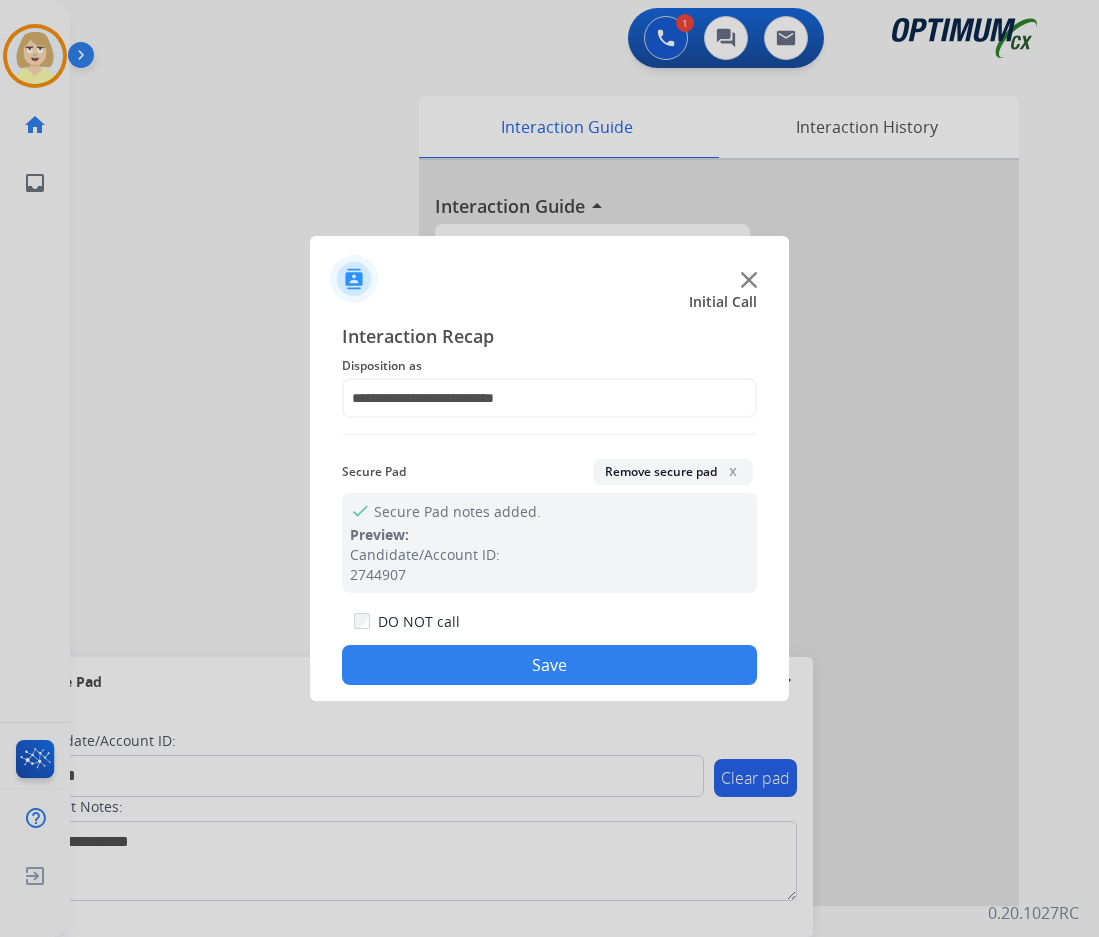 click on "Save" 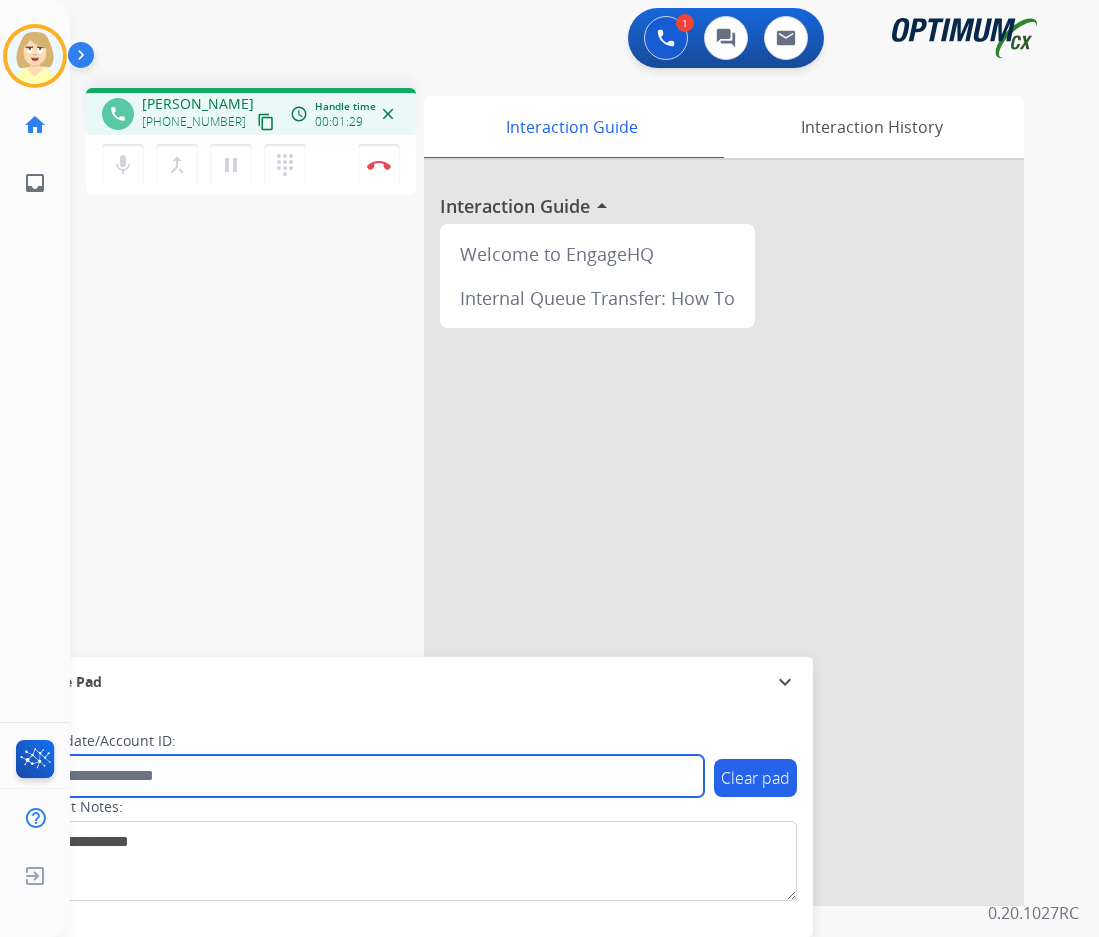 click at bounding box center (365, 776) 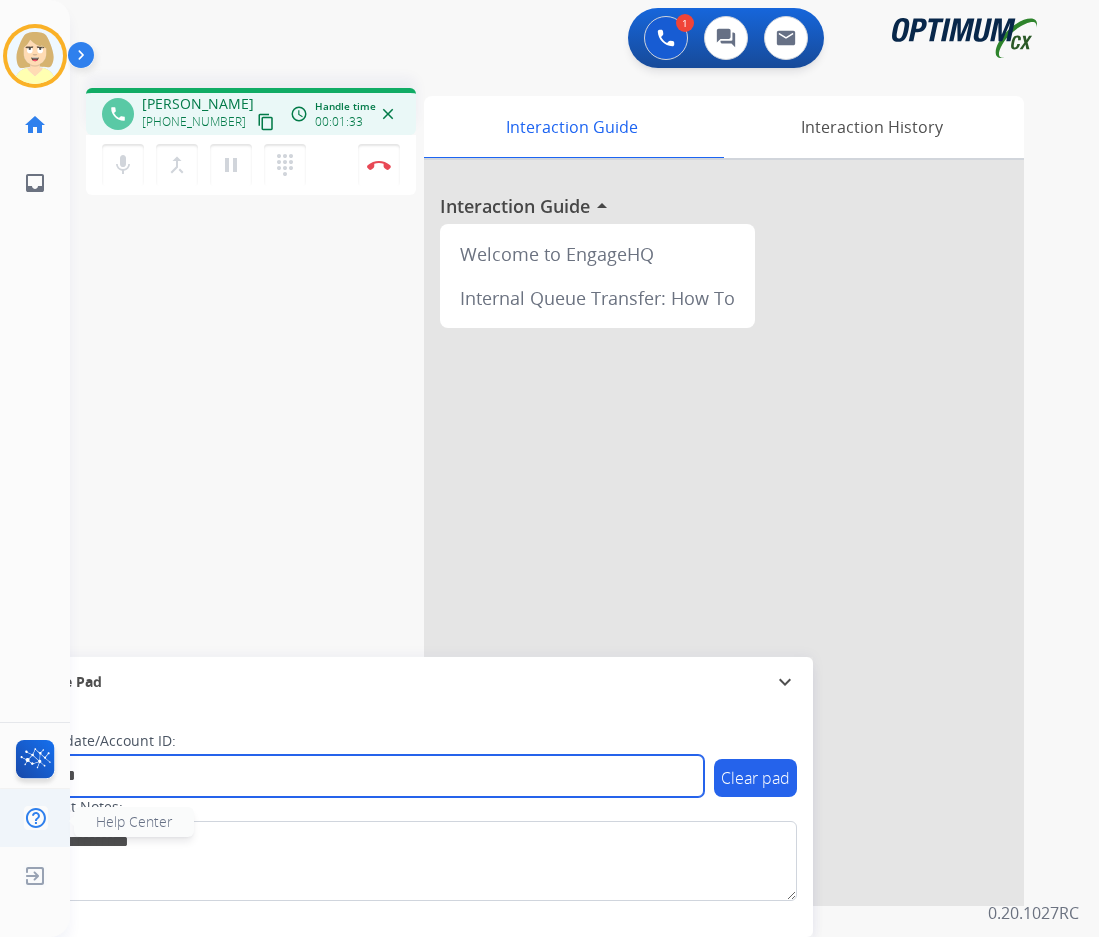 type on "*******" 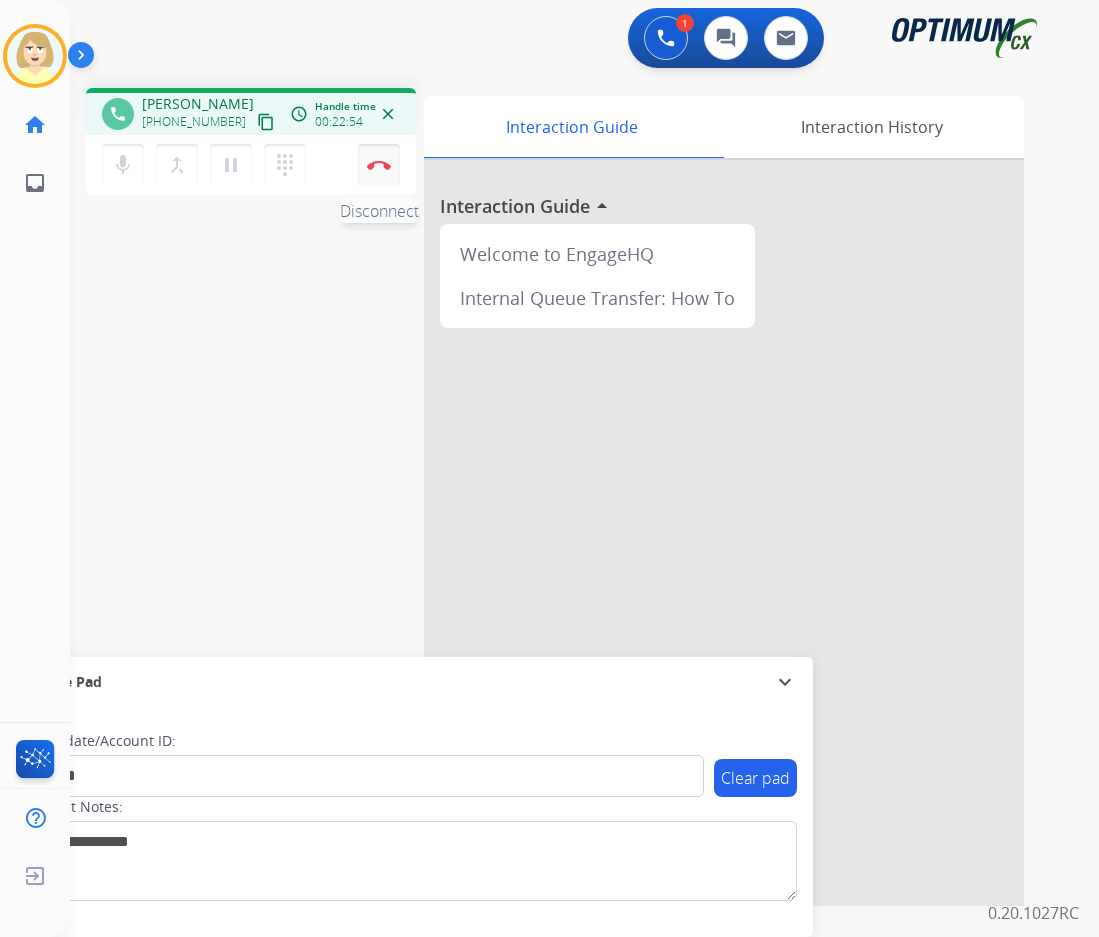 click at bounding box center (379, 165) 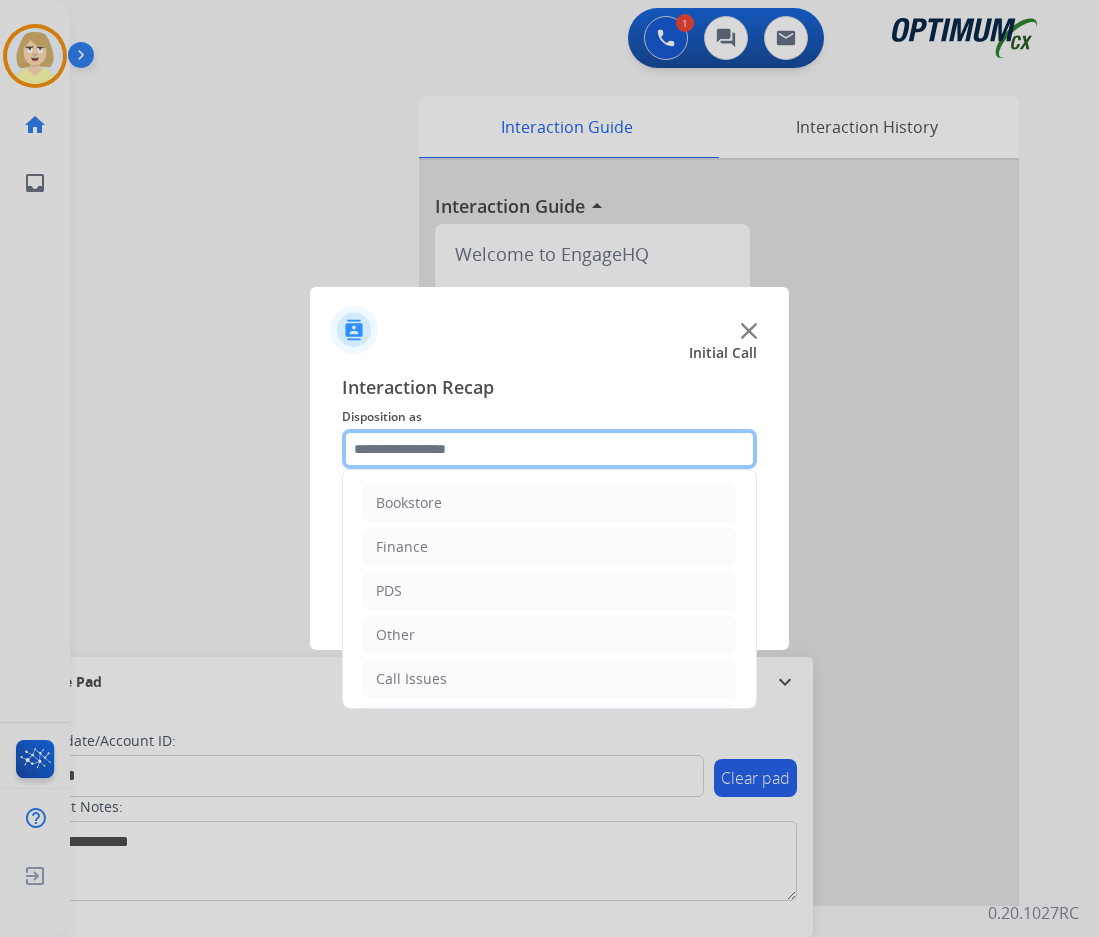 click 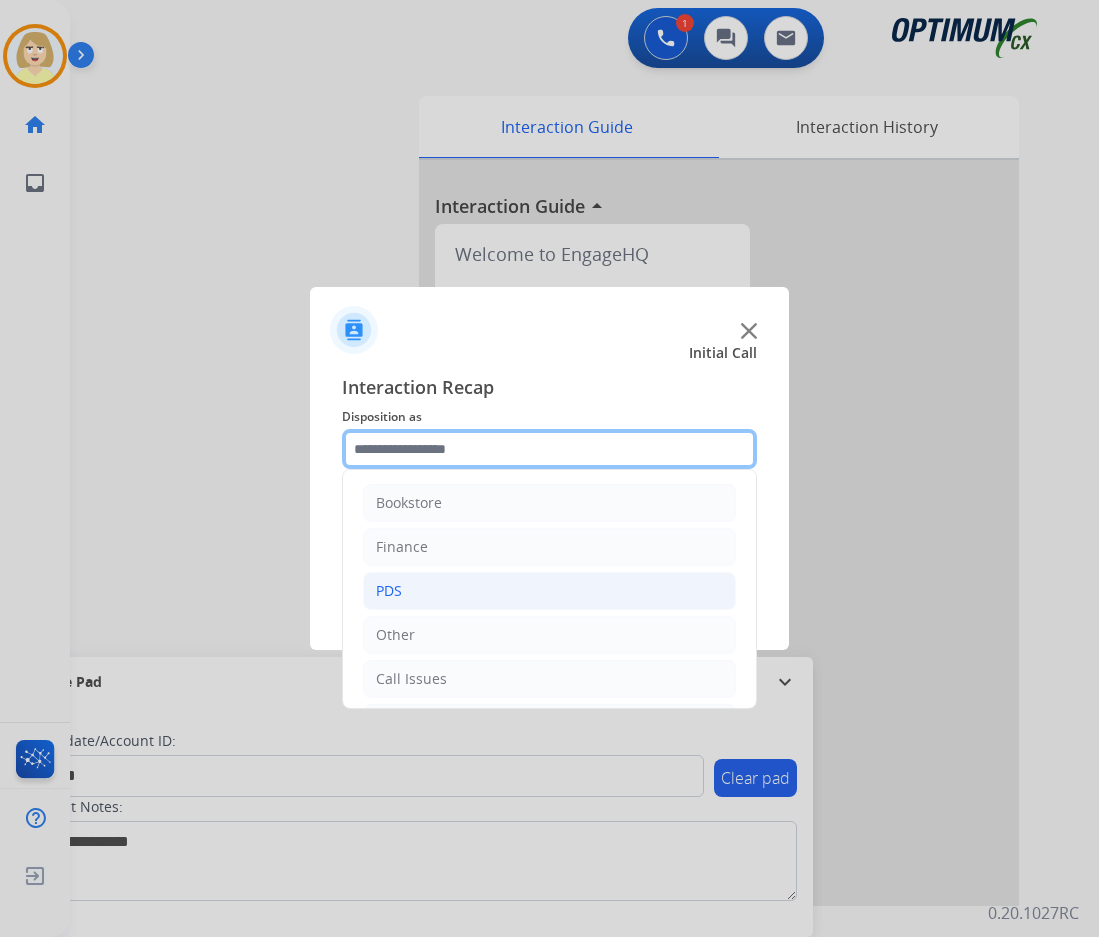 scroll, scrollTop: 136, scrollLeft: 0, axis: vertical 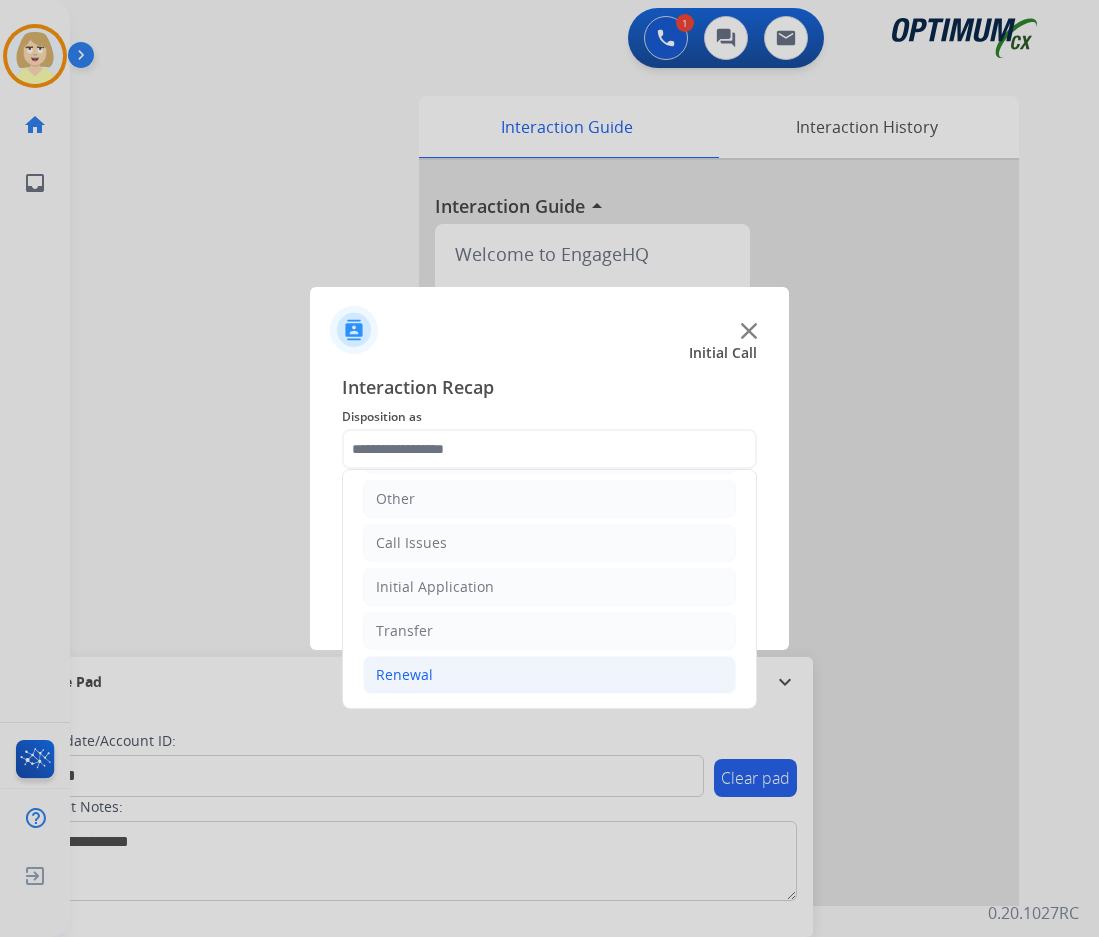 click on "Renewal" 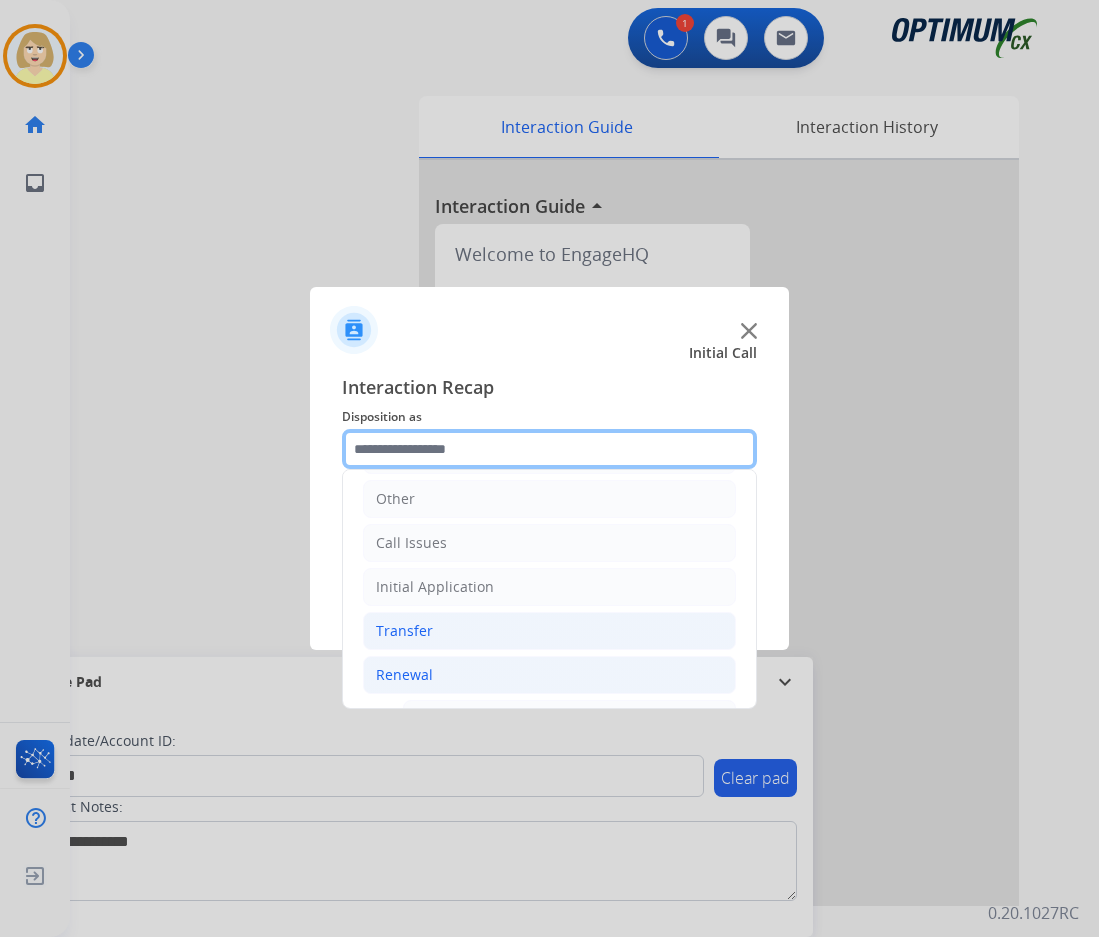 scroll, scrollTop: 536, scrollLeft: 0, axis: vertical 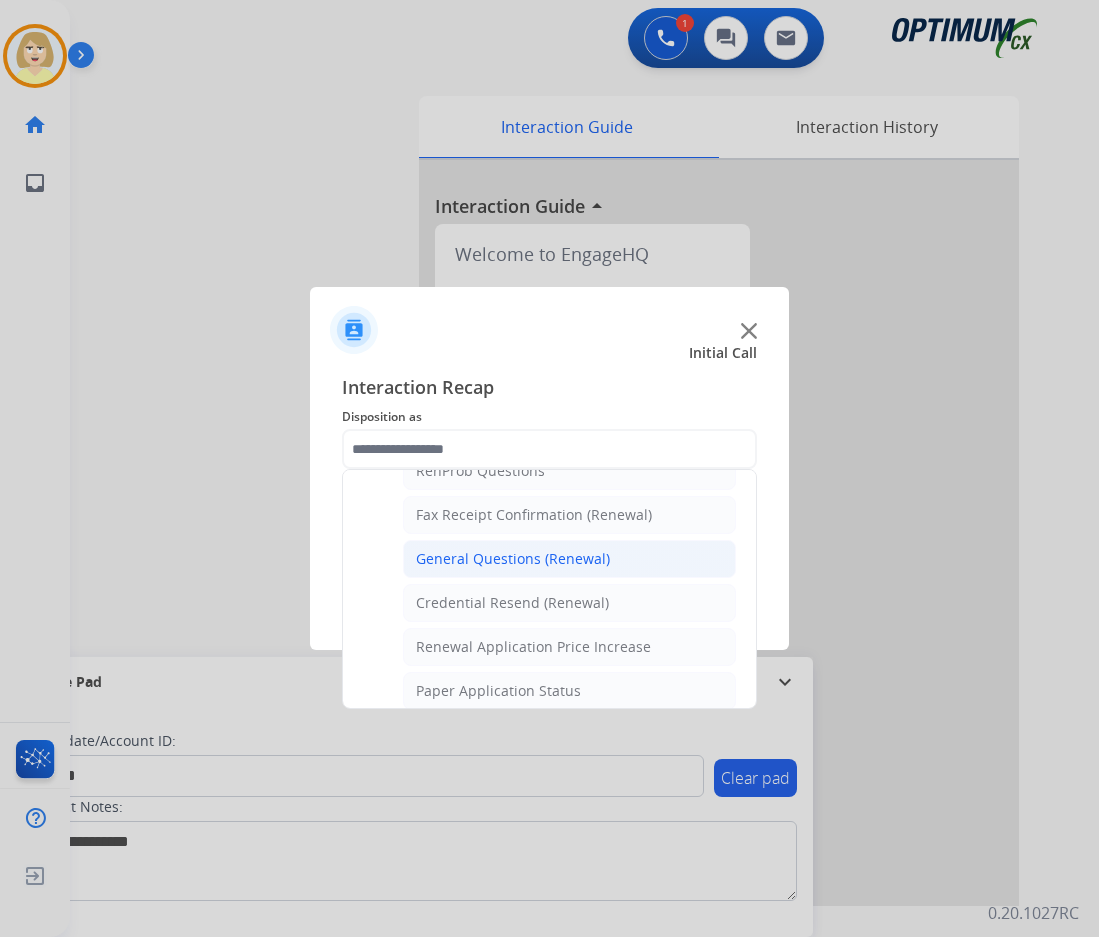click on "General Questions (Renewal)" 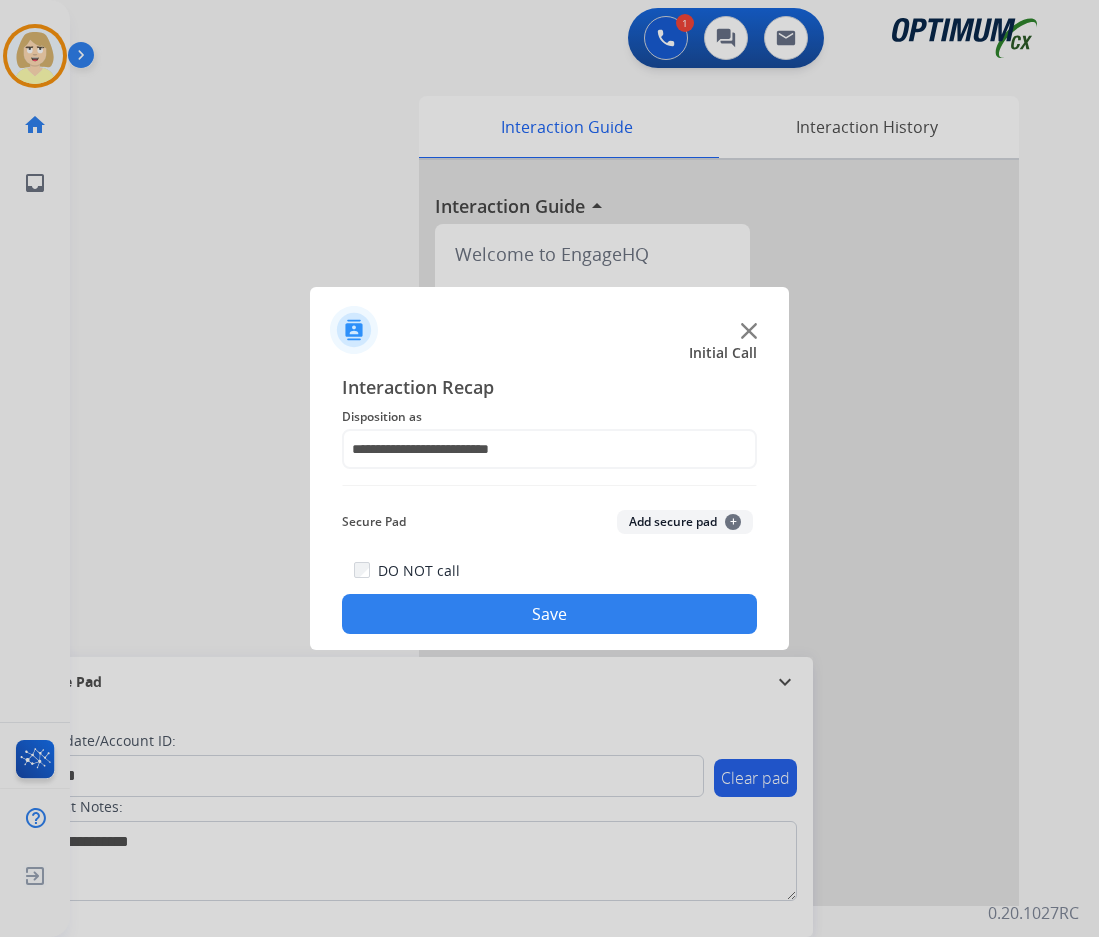 click on "Add secure pad  +" 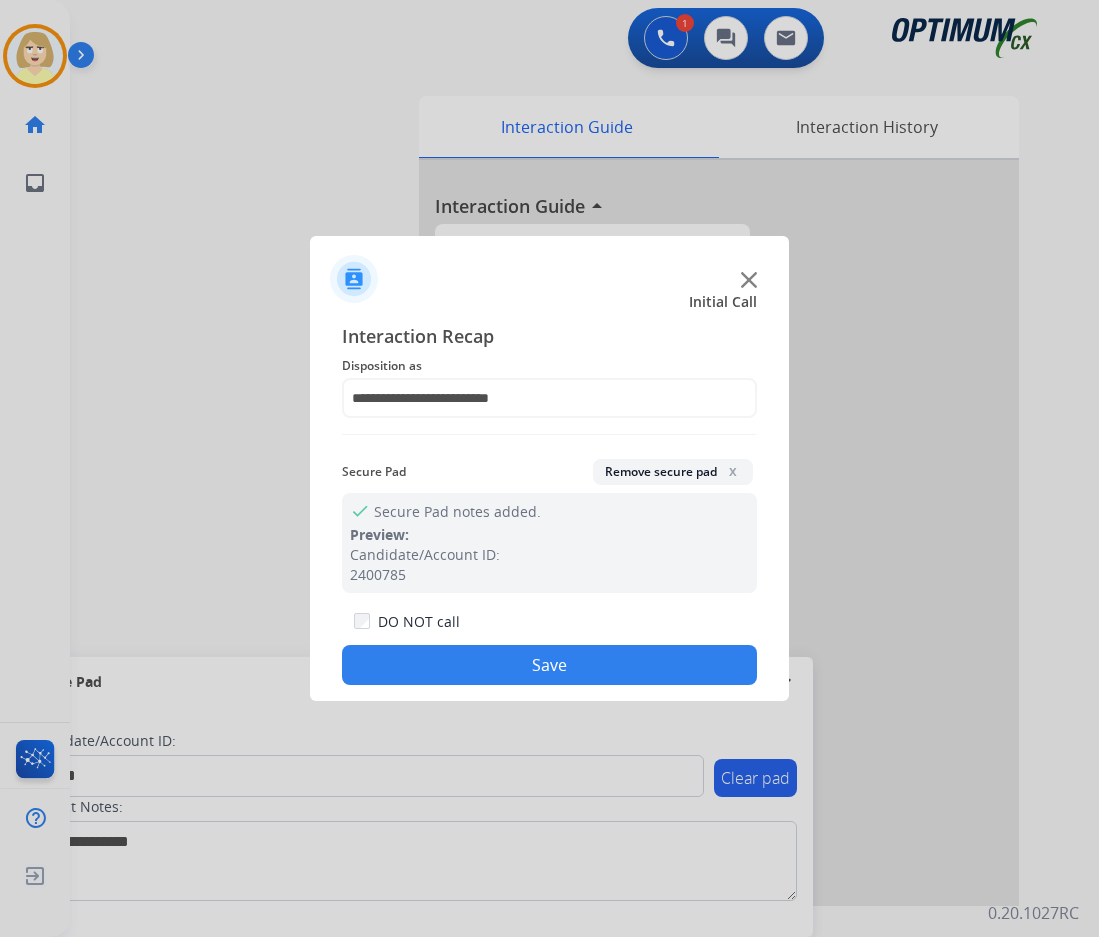 click on "Save" 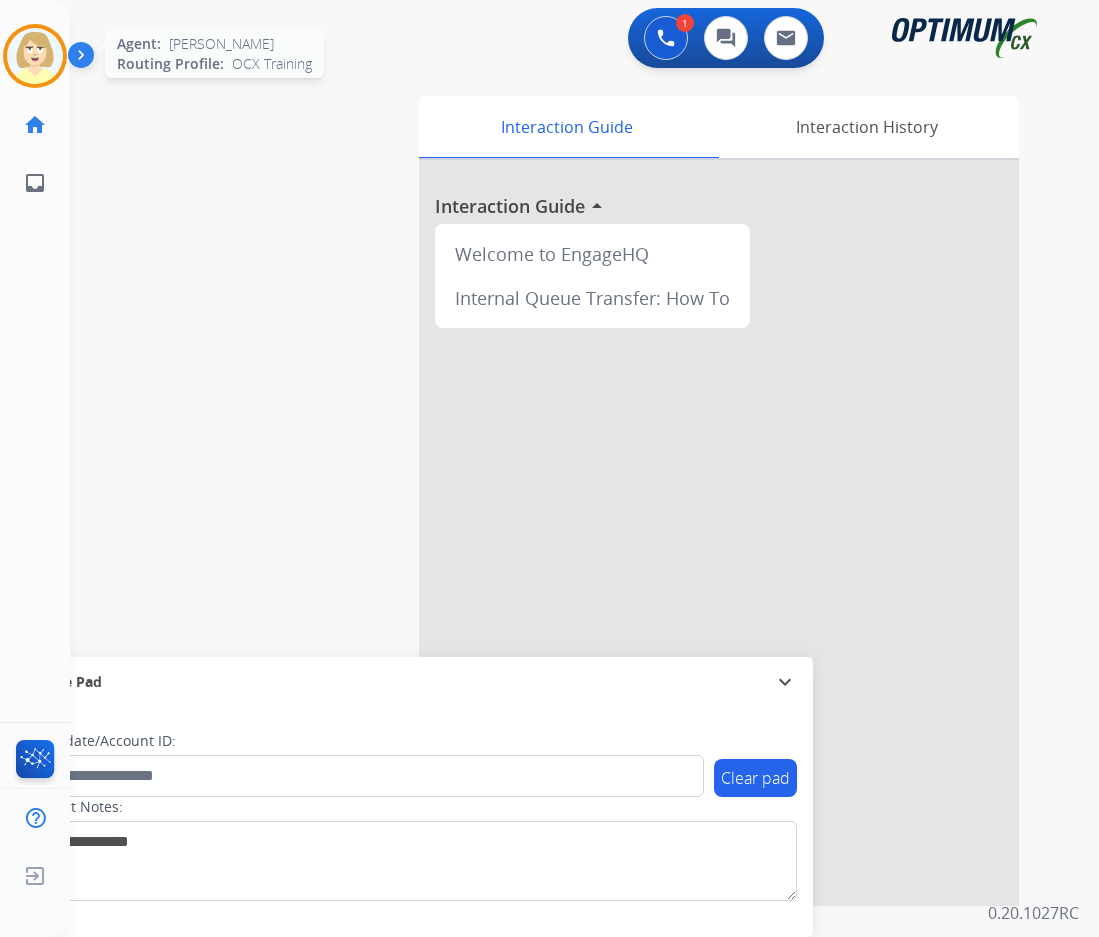 click at bounding box center [35, 56] 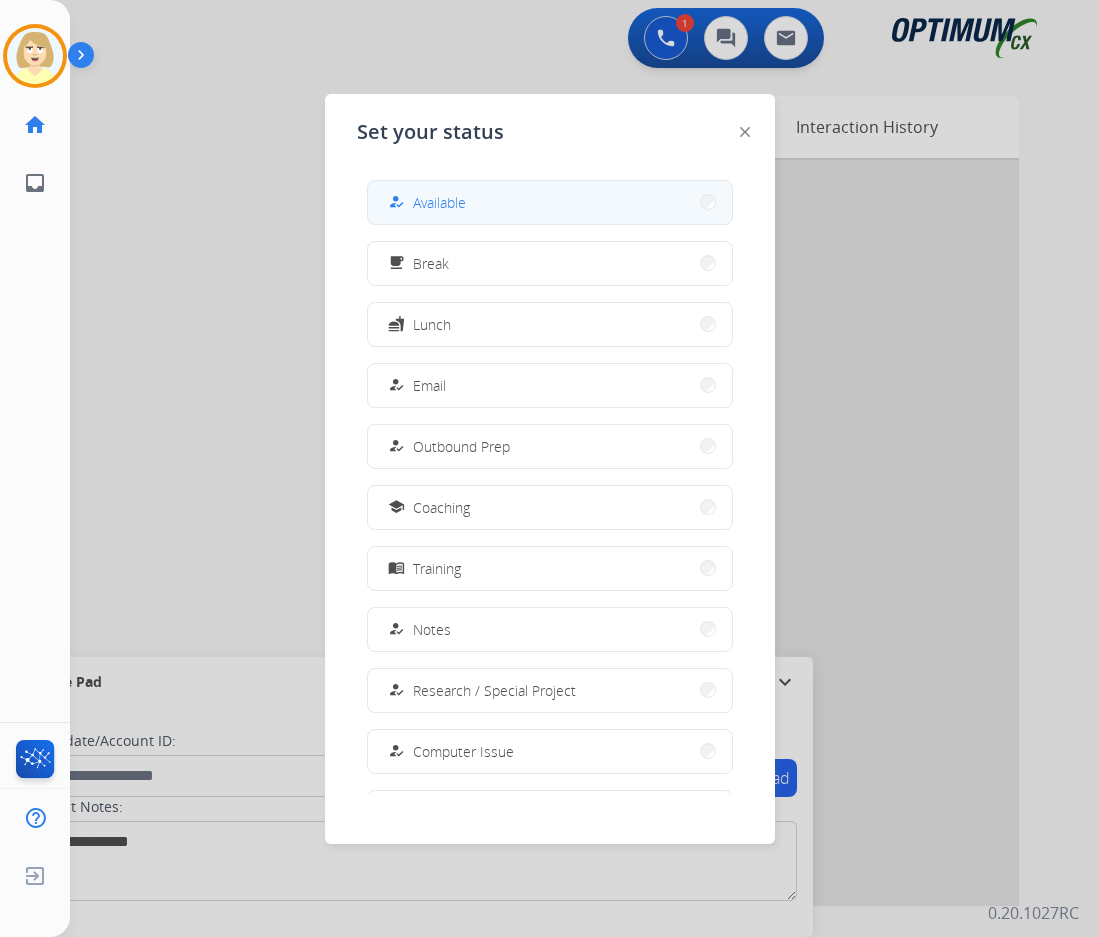 click on "Available" at bounding box center [439, 202] 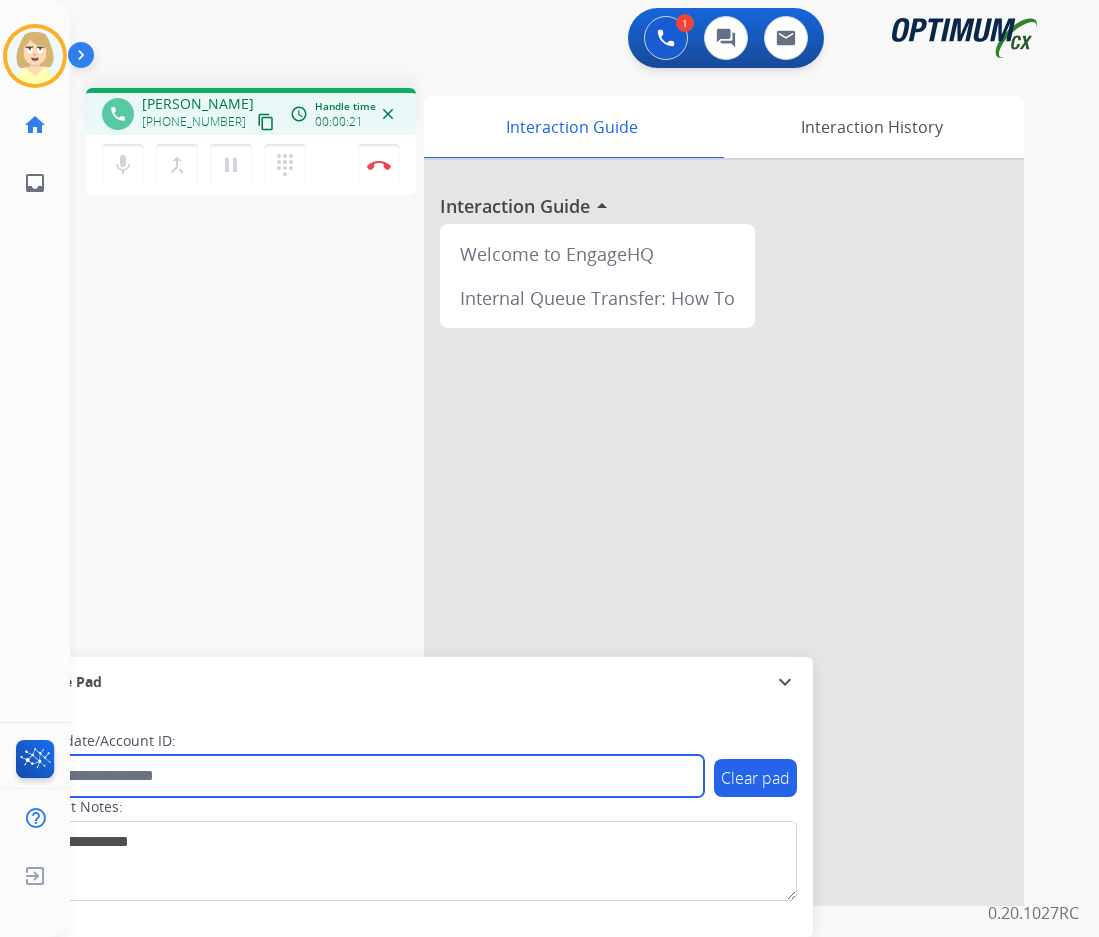 click at bounding box center (365, 776) 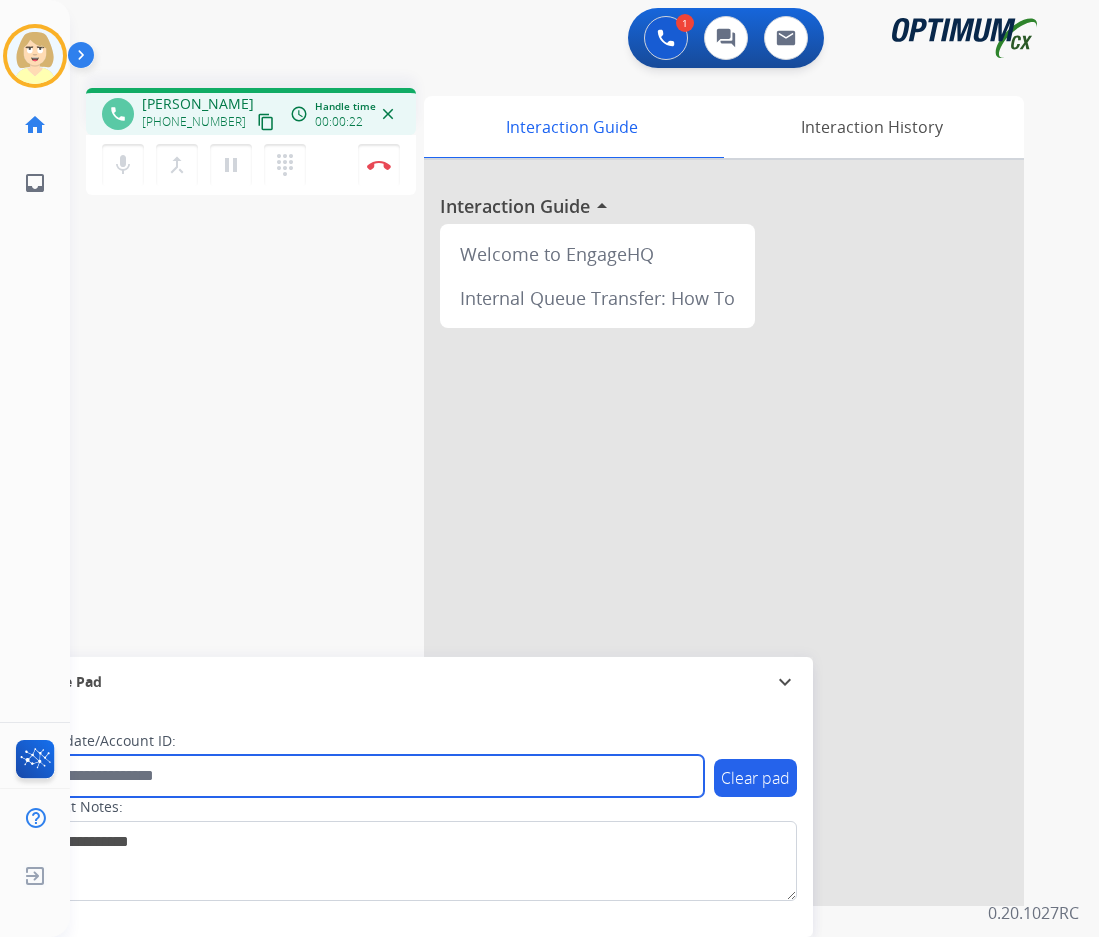 paste on "*******" 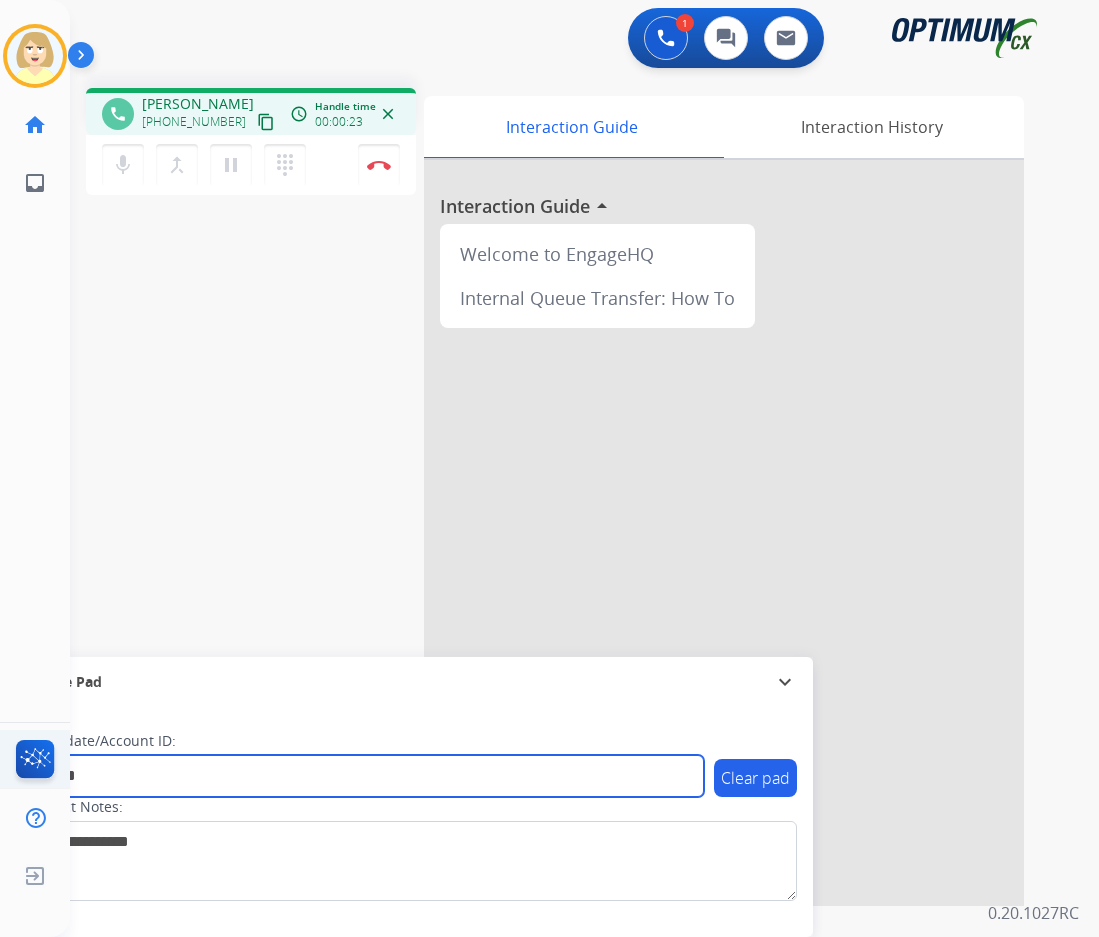 type on "*******" 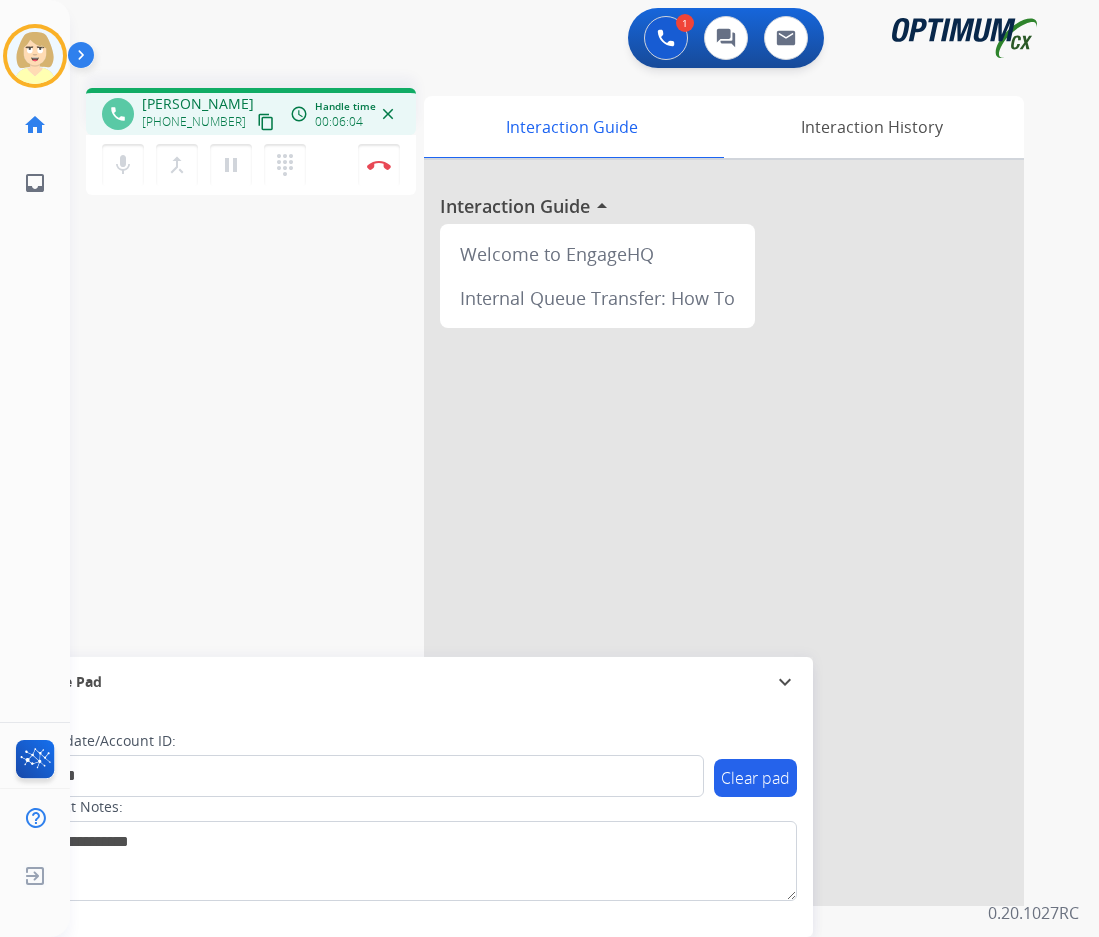 click on "phone [PERSON_NAME] [PHONE_NUMBER] content_copy access_time Call metrics Queue   00:07 Hold   00:00 Talk   06:05 Total   06:11 Handle time 00:06:04 close mic Mute merge_type Bridge pause Hold dialpad Dialpad Disconnect swap_horiz Break voice bridge close_fullscreen Connect 3-Way Call merge_type Separate 3-Way Call  Interaction Guide   Interaction History  Interaction Guide arrow_drop_up  Welcome to EngageHQ   Internal Queue Transfer: How To  Secure Pad expand_more Clear pad Candidate/Account ID: ******* Contact Notes:" at bounding box center (560, 489) 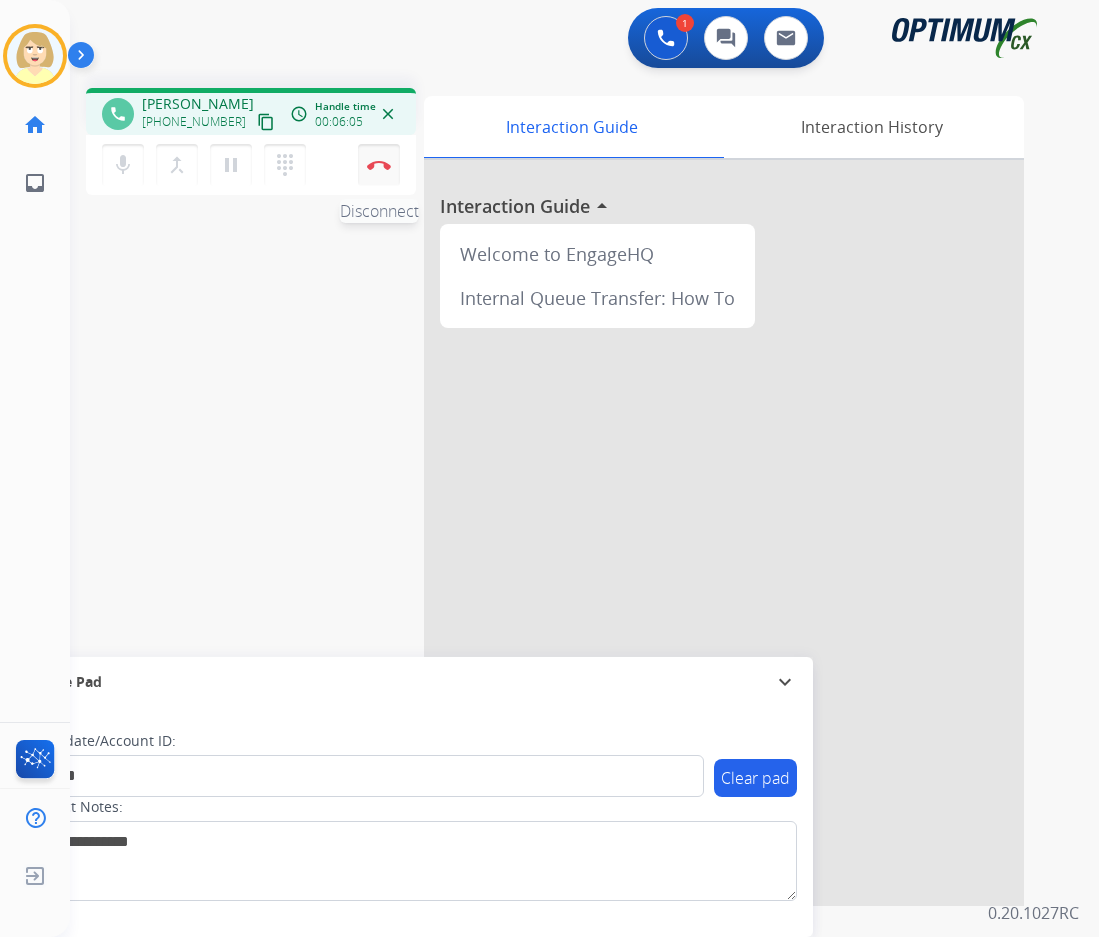 click on "Disconnect" at bounding box center (379, 165) 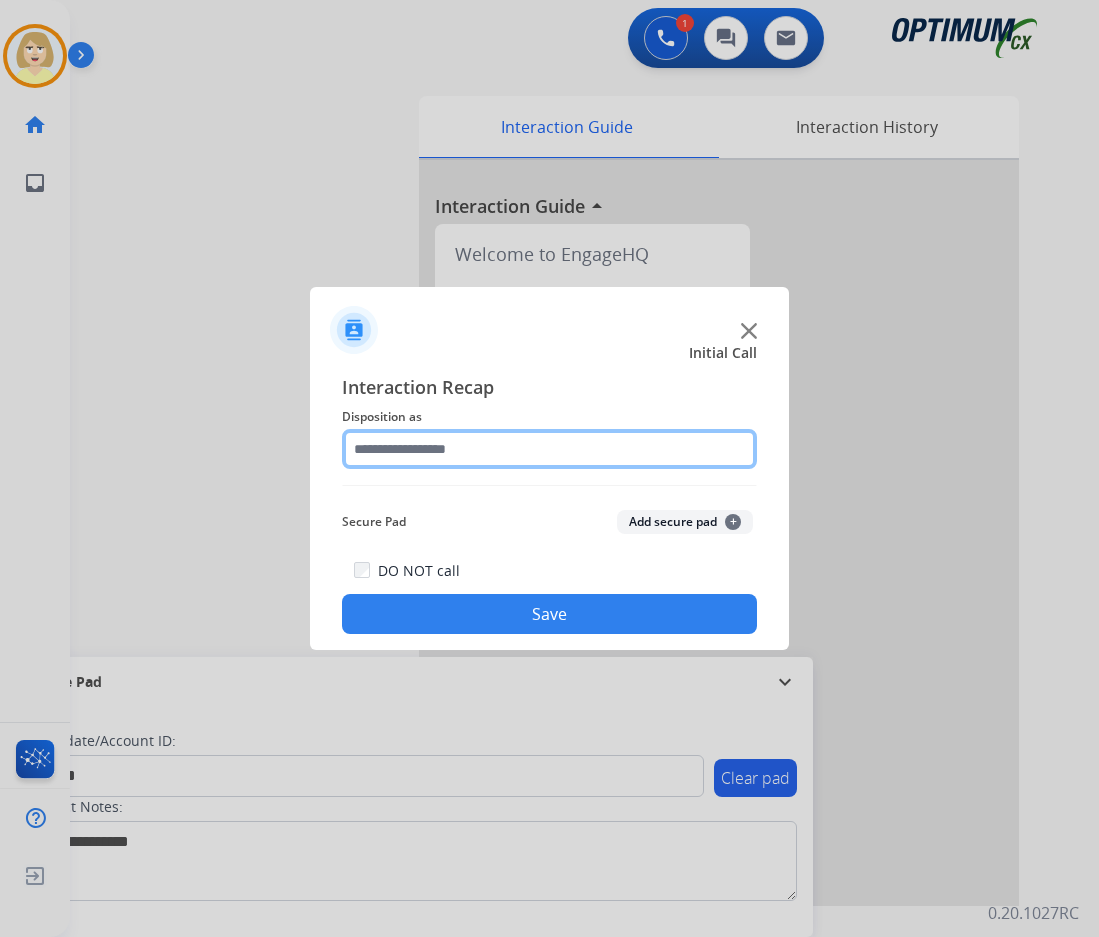 click 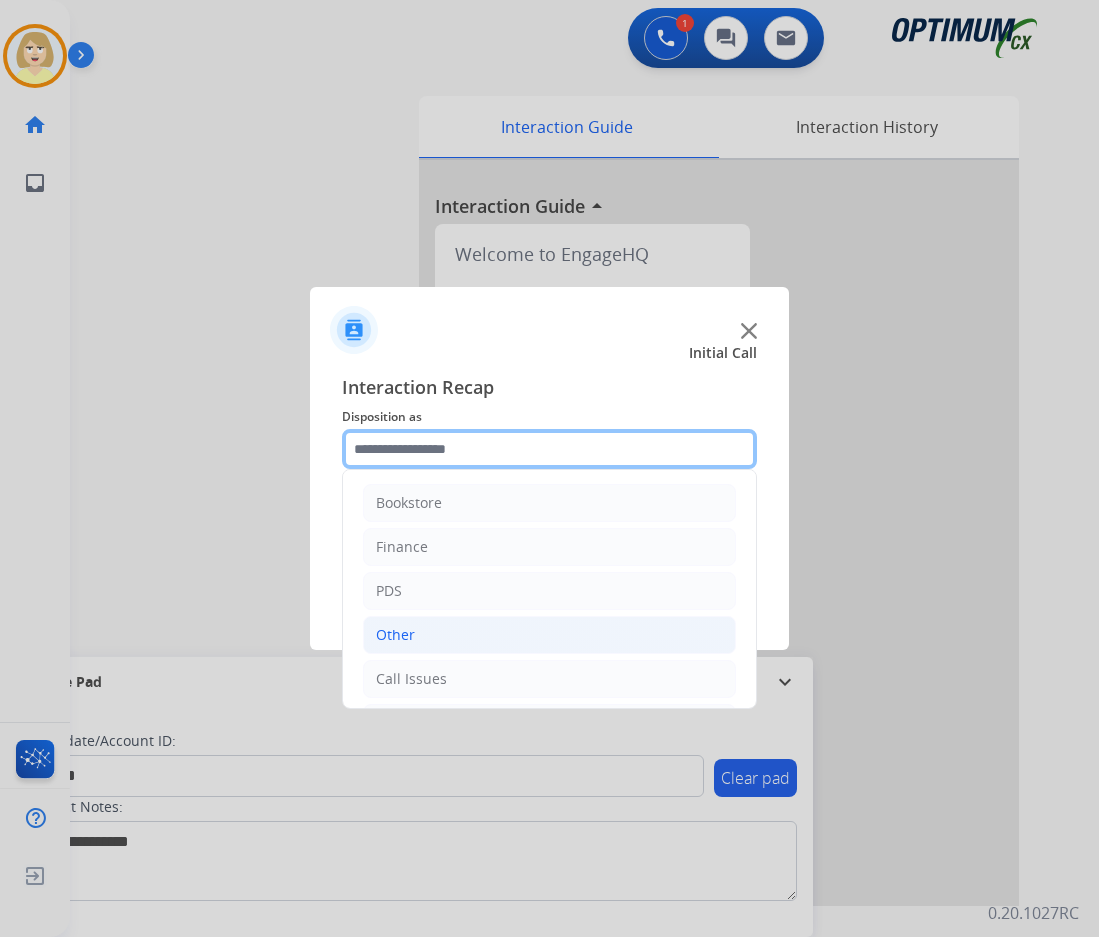 scroll, scrollTop: 136, scrollLeft: 0, axis: vertical 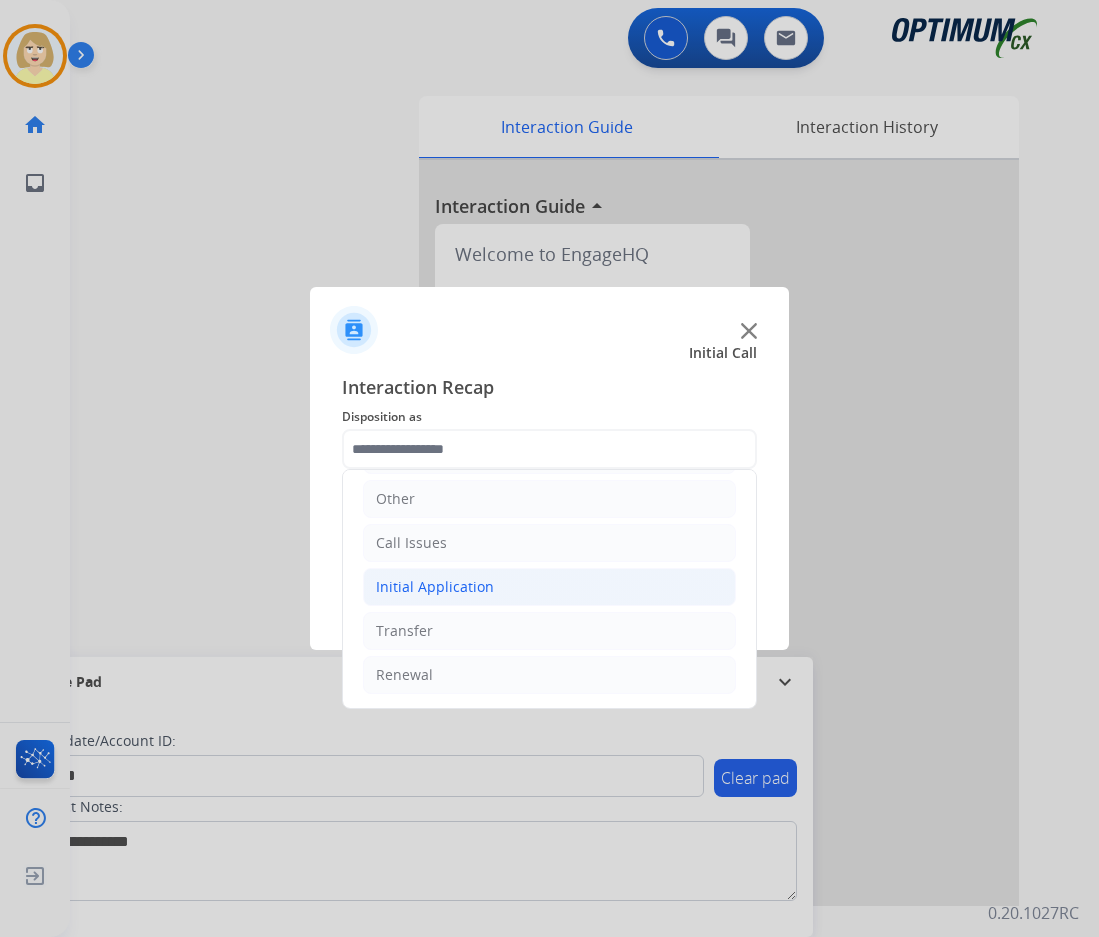 click on "Initial Application" 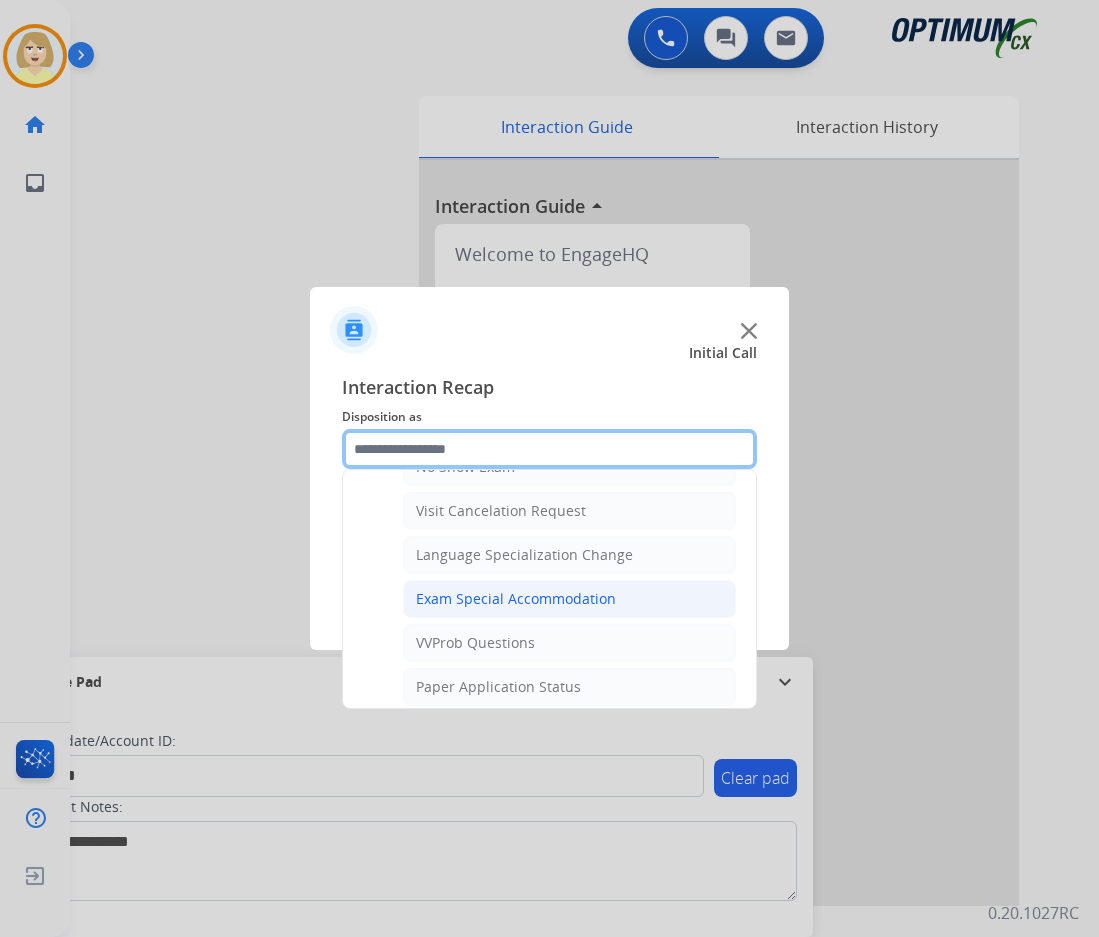 scroll, scrollTop: 1136, scrollLeft: 0, axis: vertical 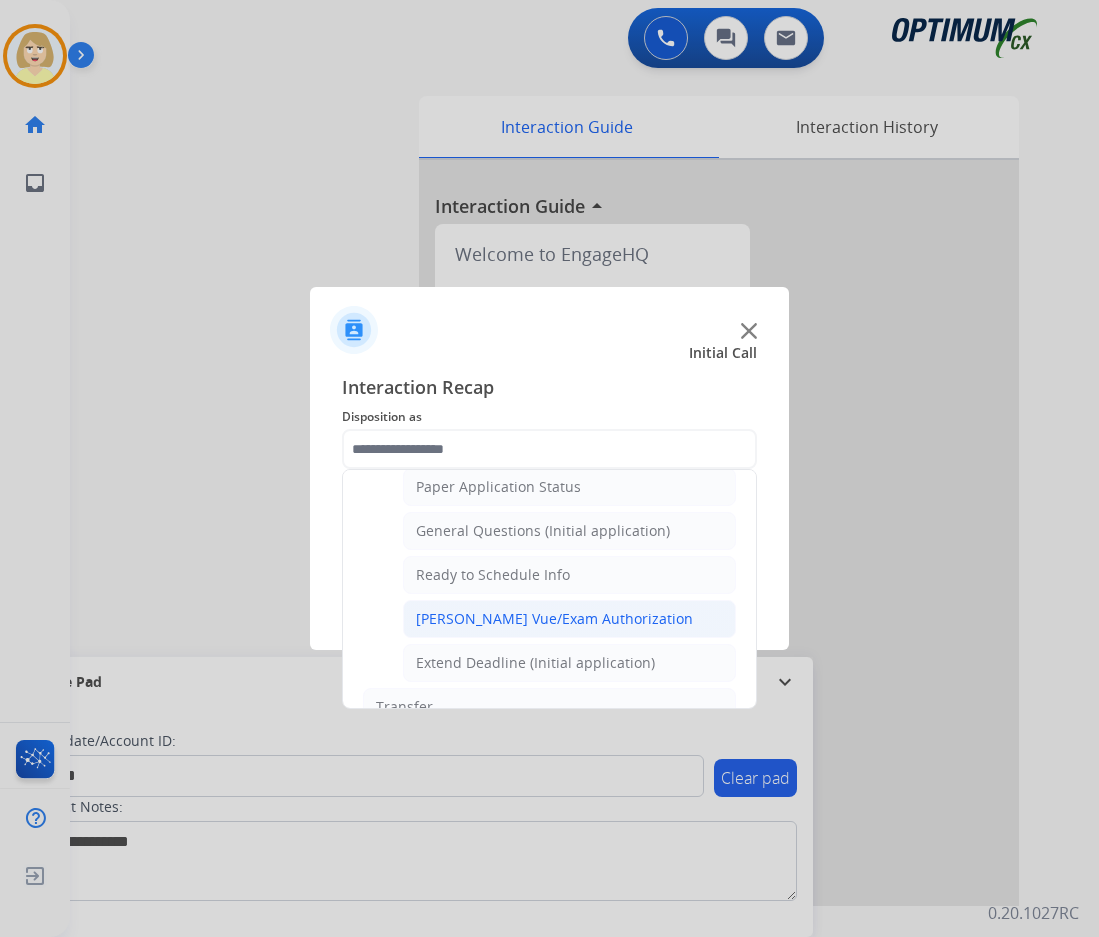 click on "[PERSON_NAME] Vue/Exam Authorization" 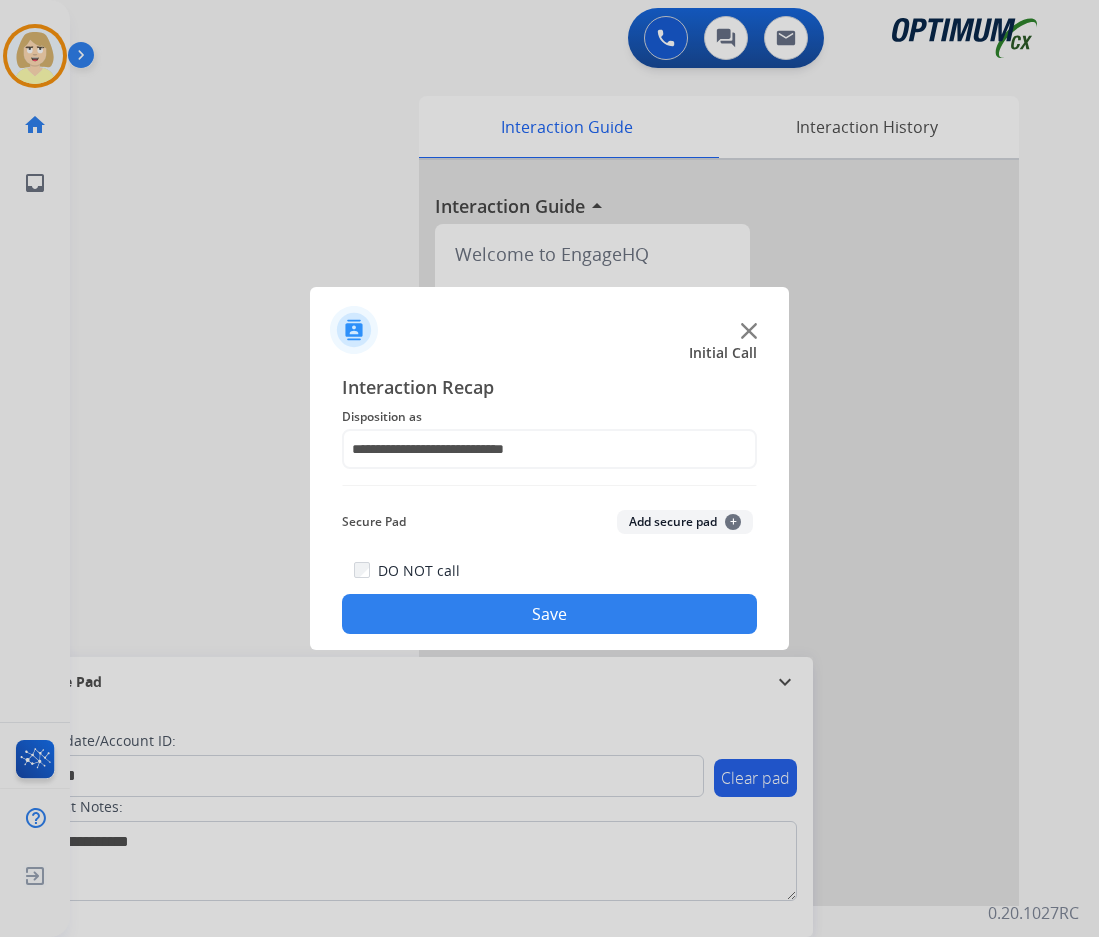 click on "Add secure pad  +" 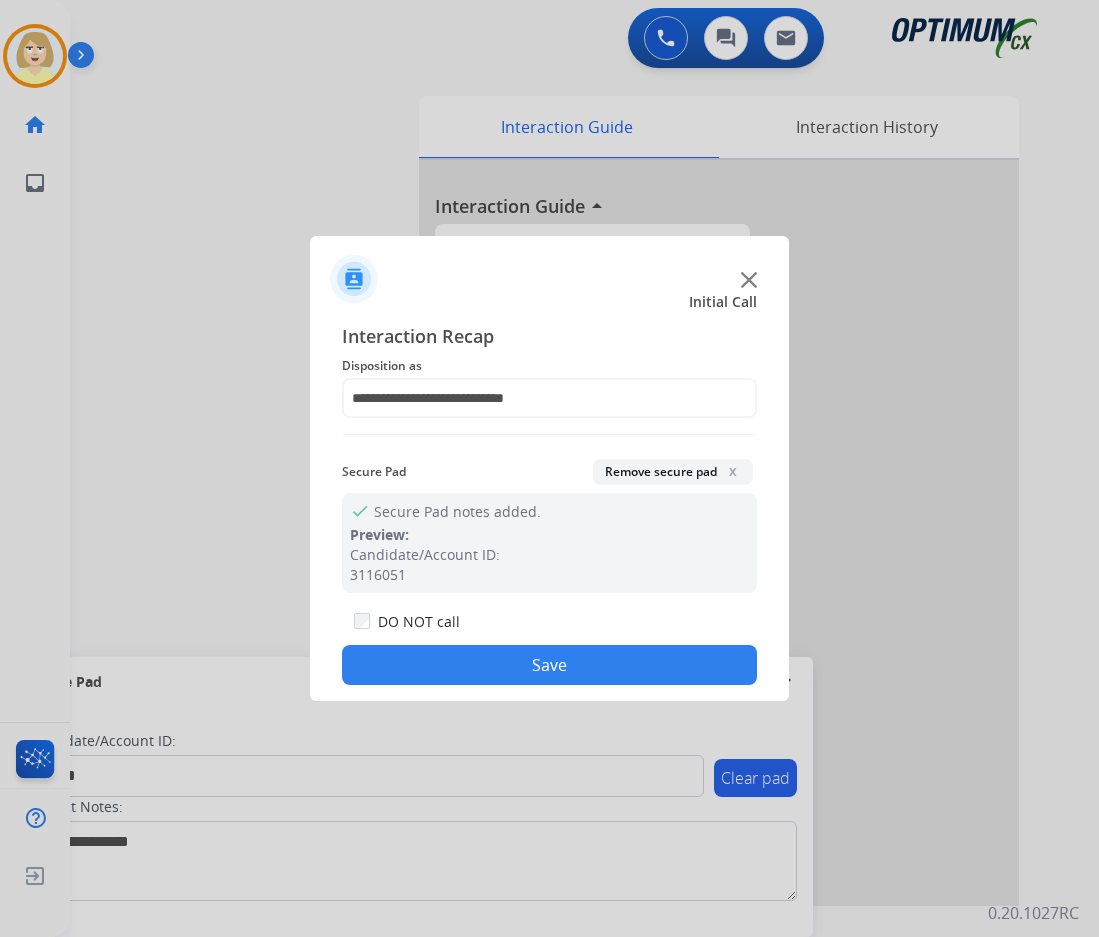 click on "Save" 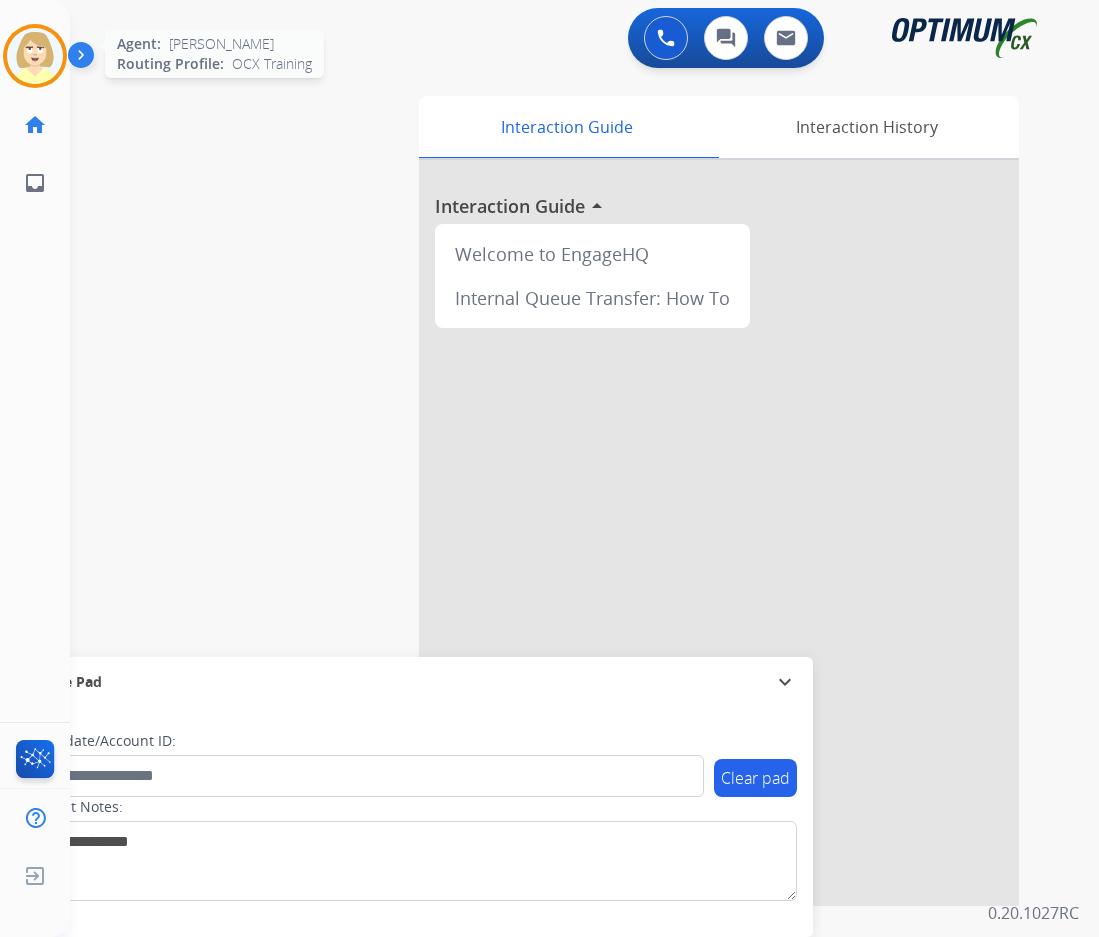 click at bounding box center [35, 56] 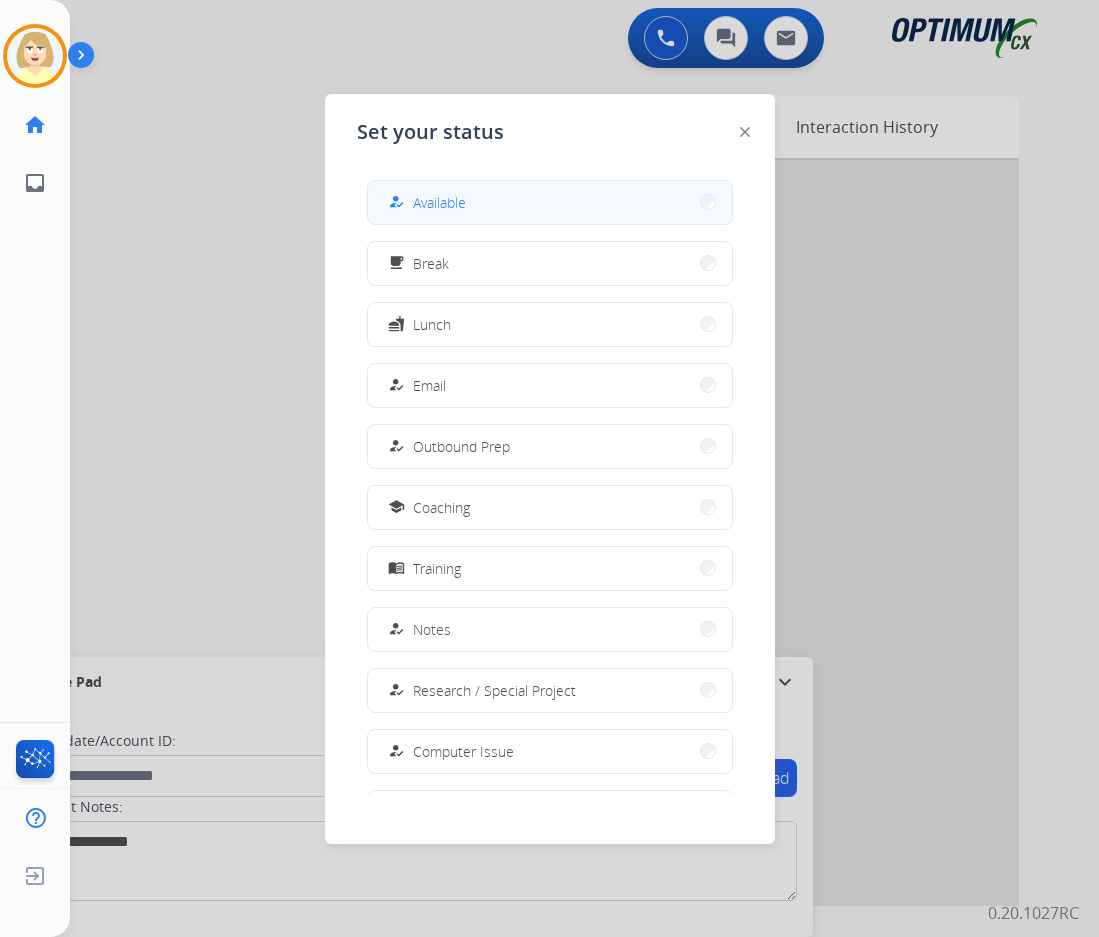 click on "Available" at bounding box center (439, 202) 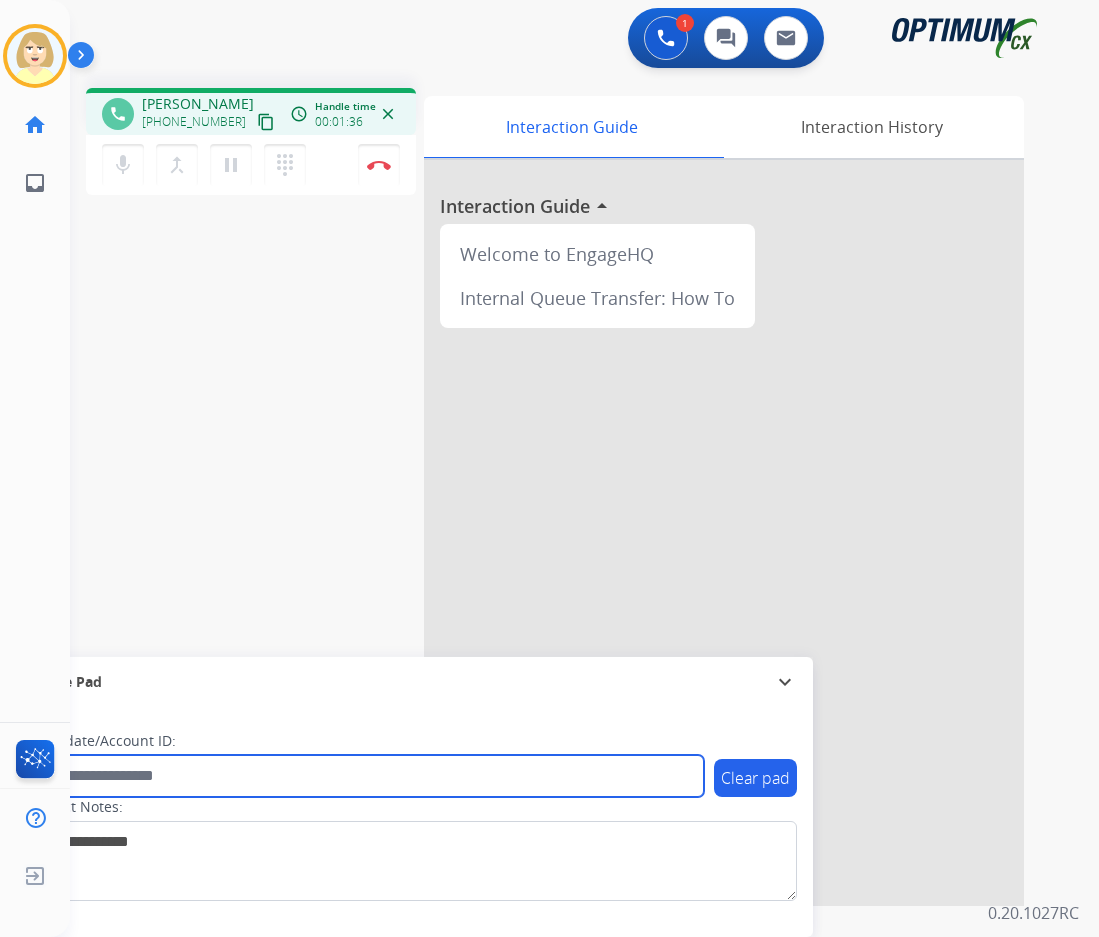 click at bounding box center (365, 776) 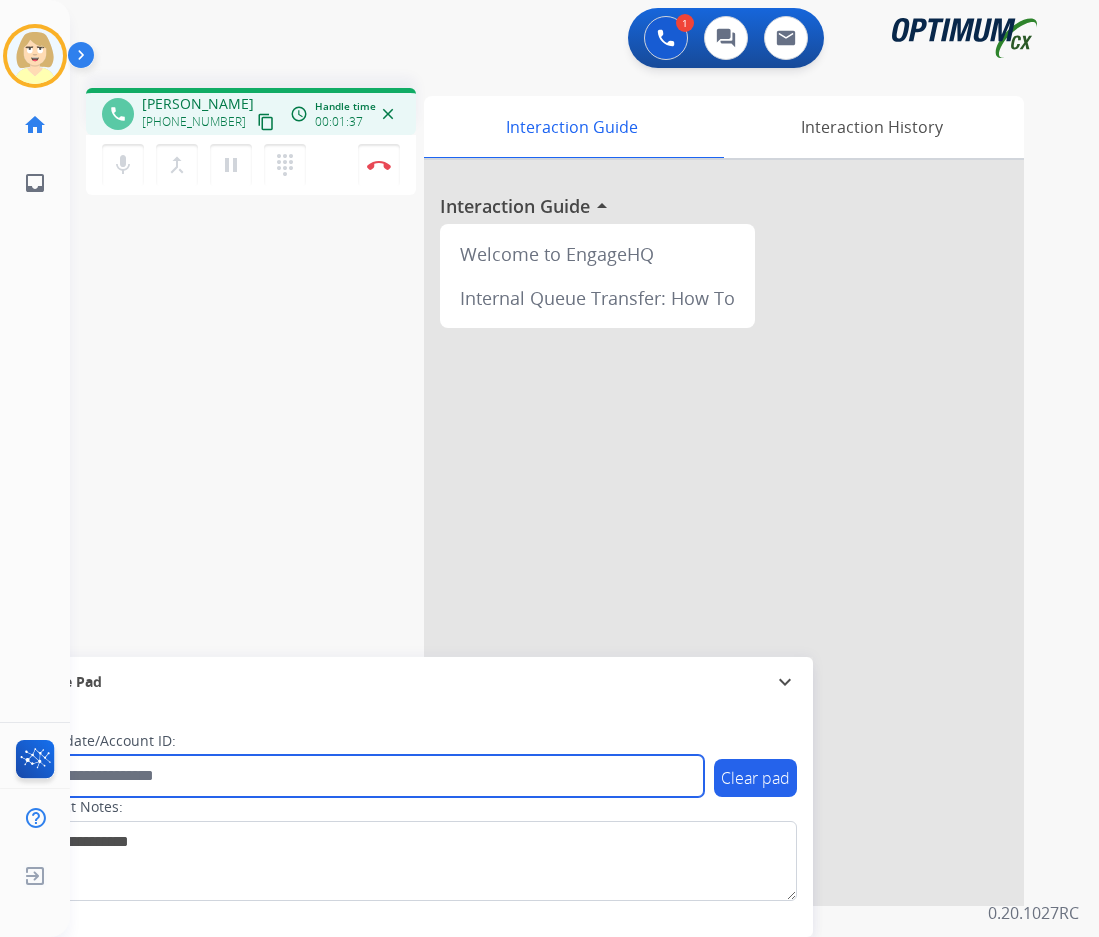 paste on "*******" 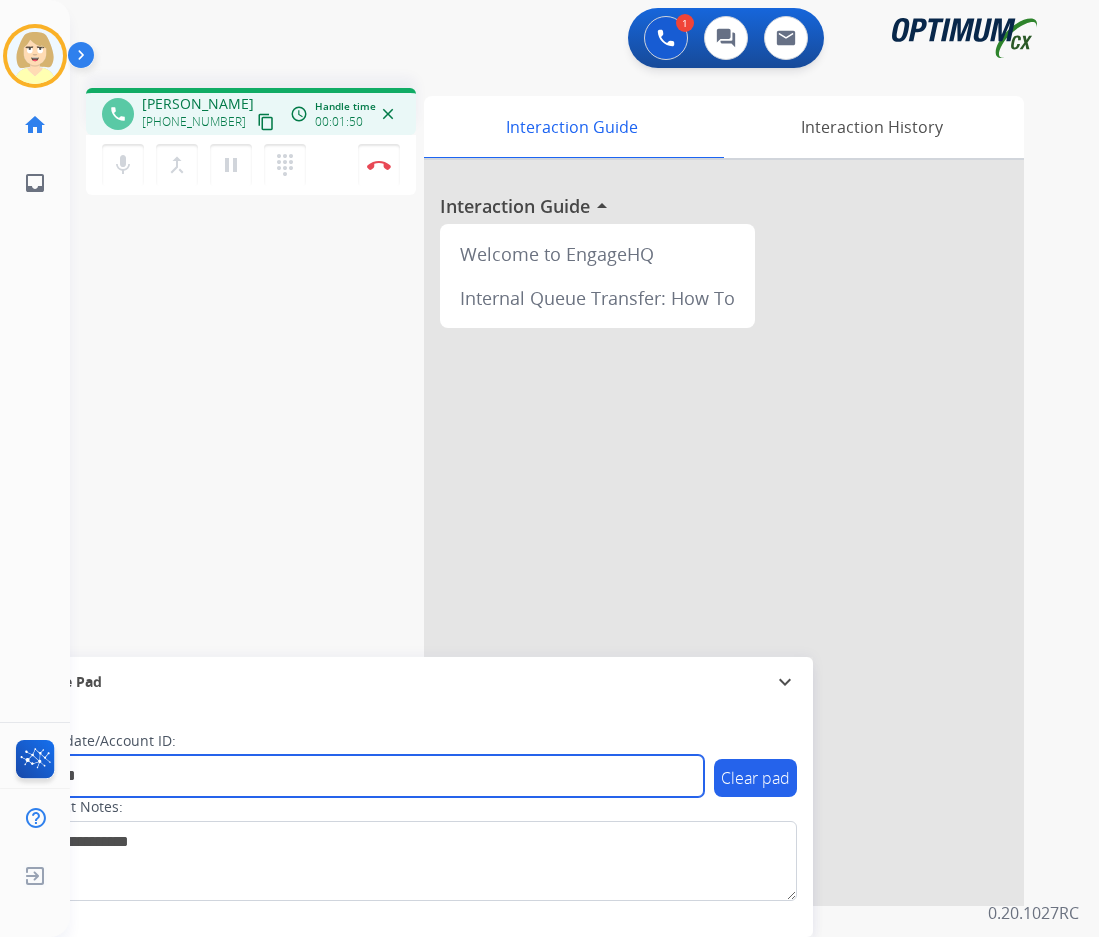 type on "*******" 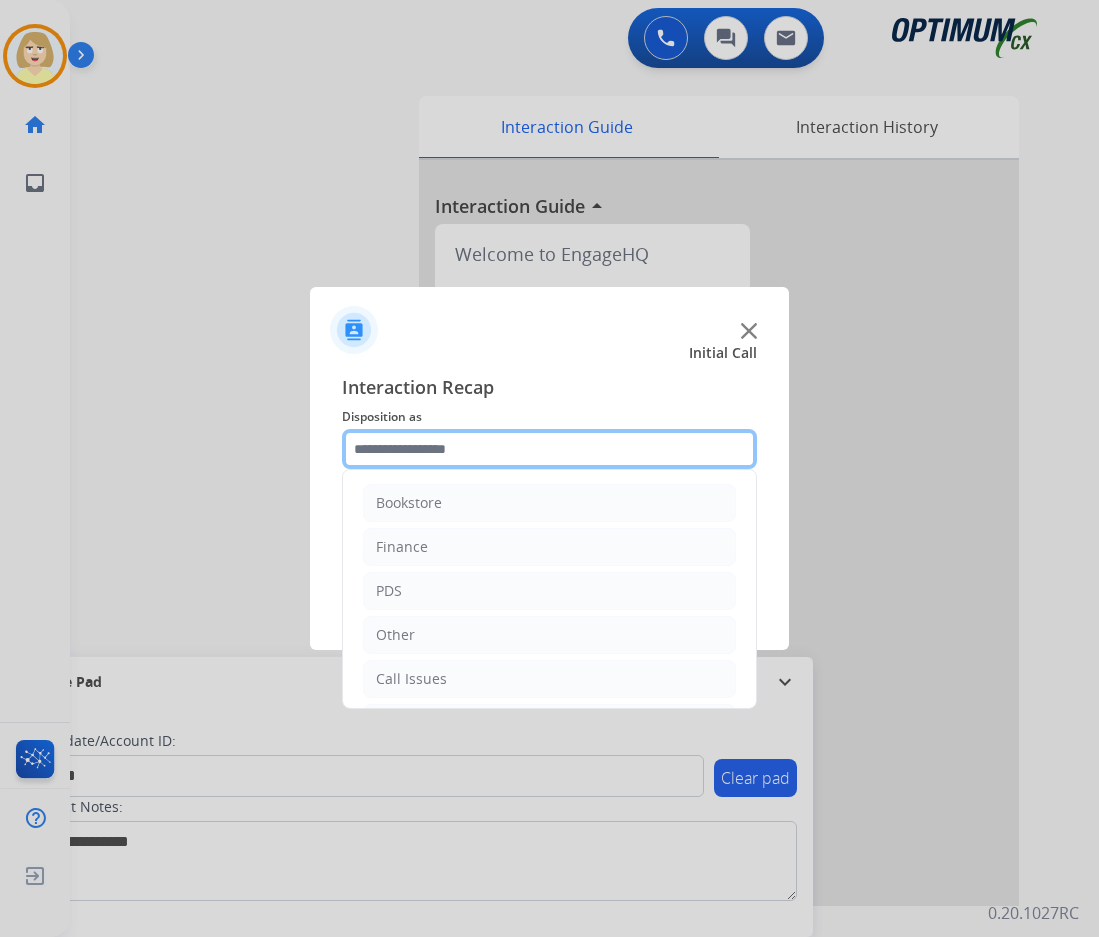 click 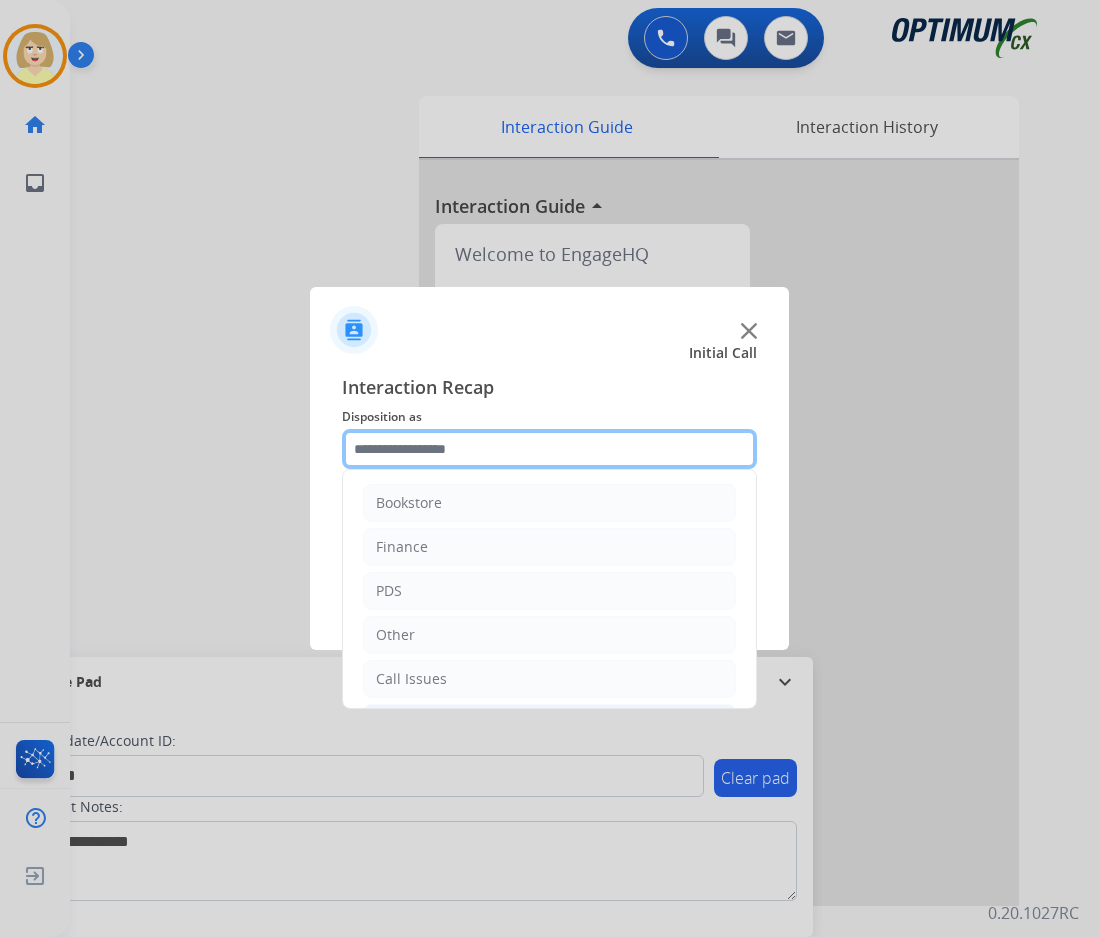 scroll, scrollTop: 136, scrollLeft: 0, axis: vertical 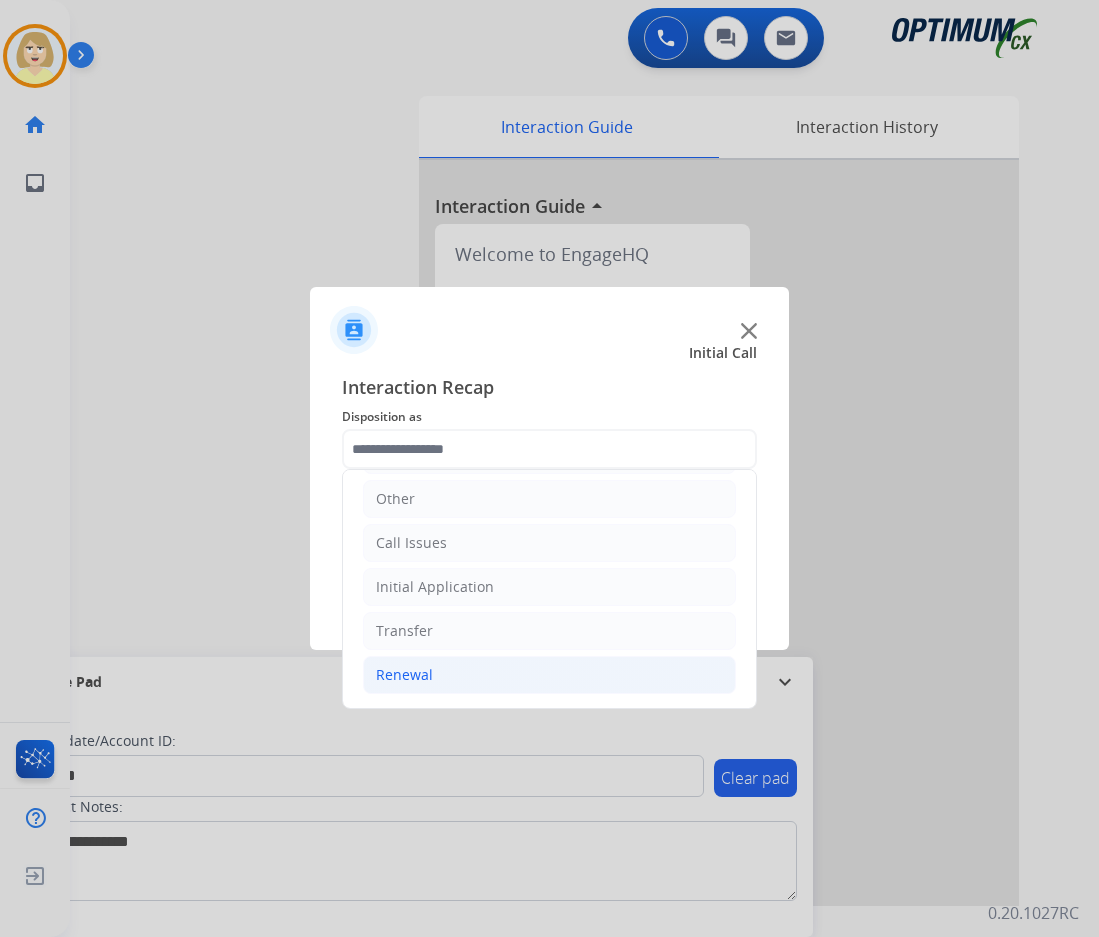 click on "Renewal" 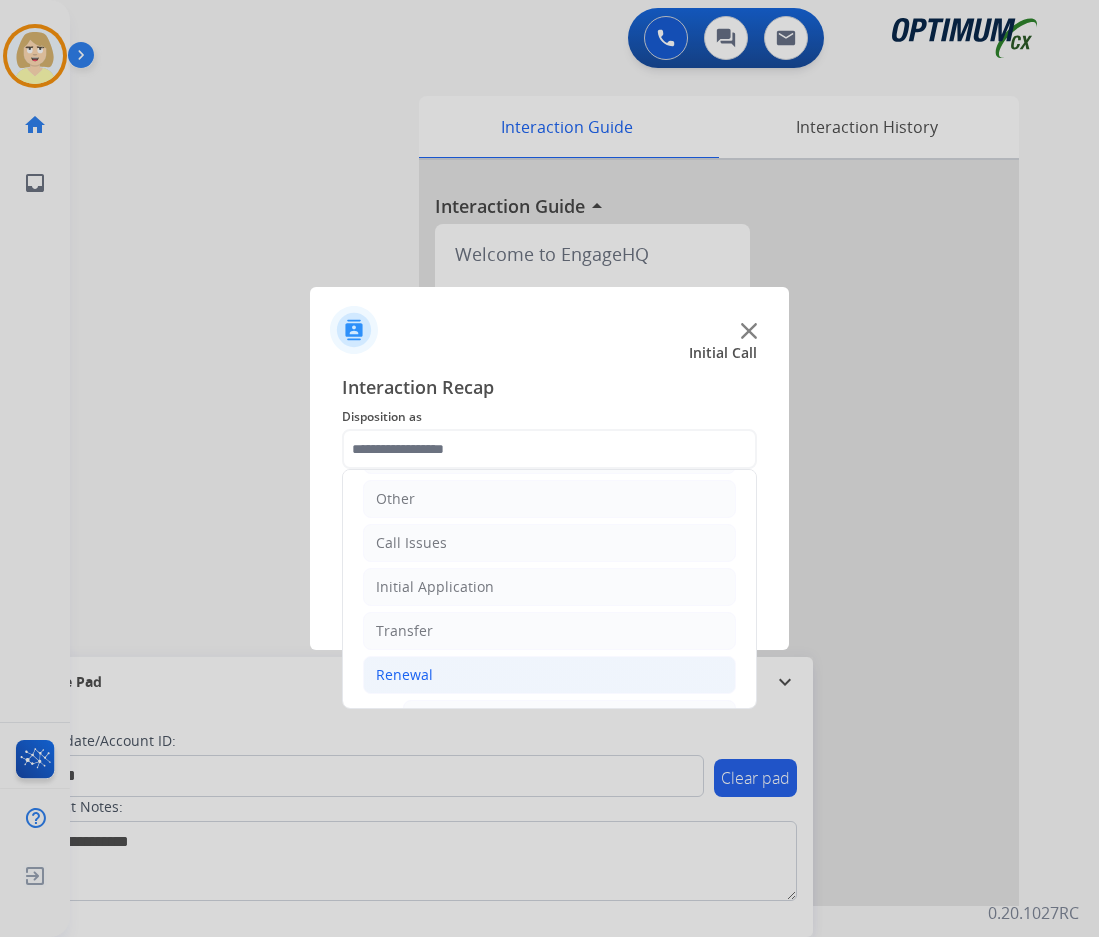 click on "Renewal" 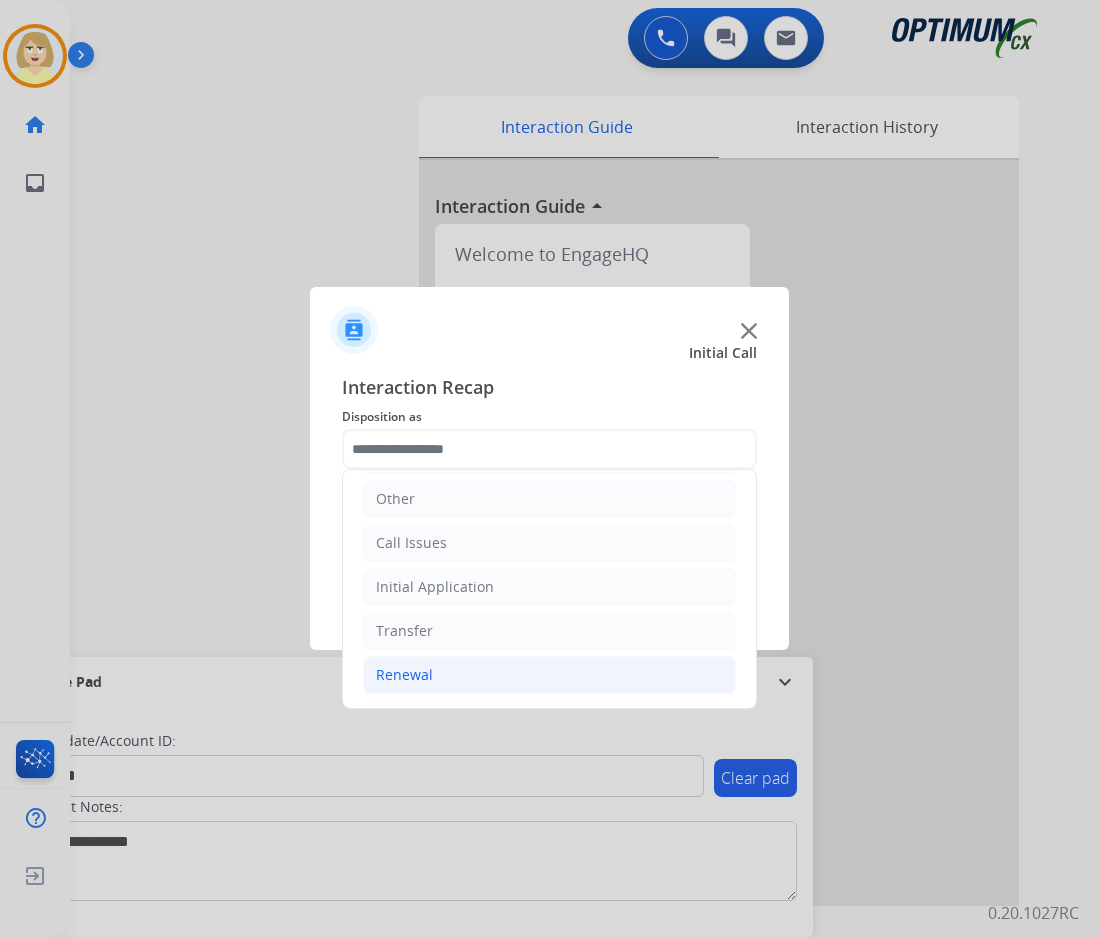 click on "Renewal" 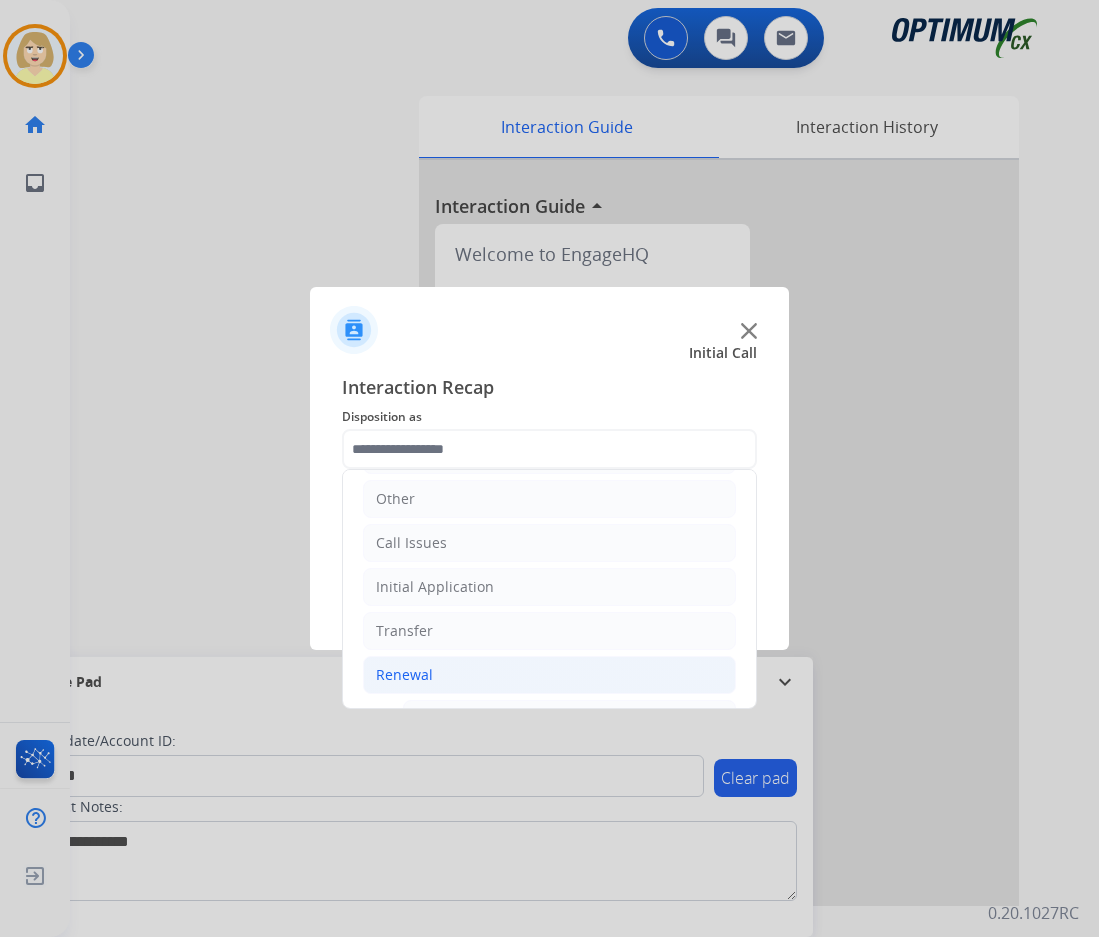 click on "Renewal" 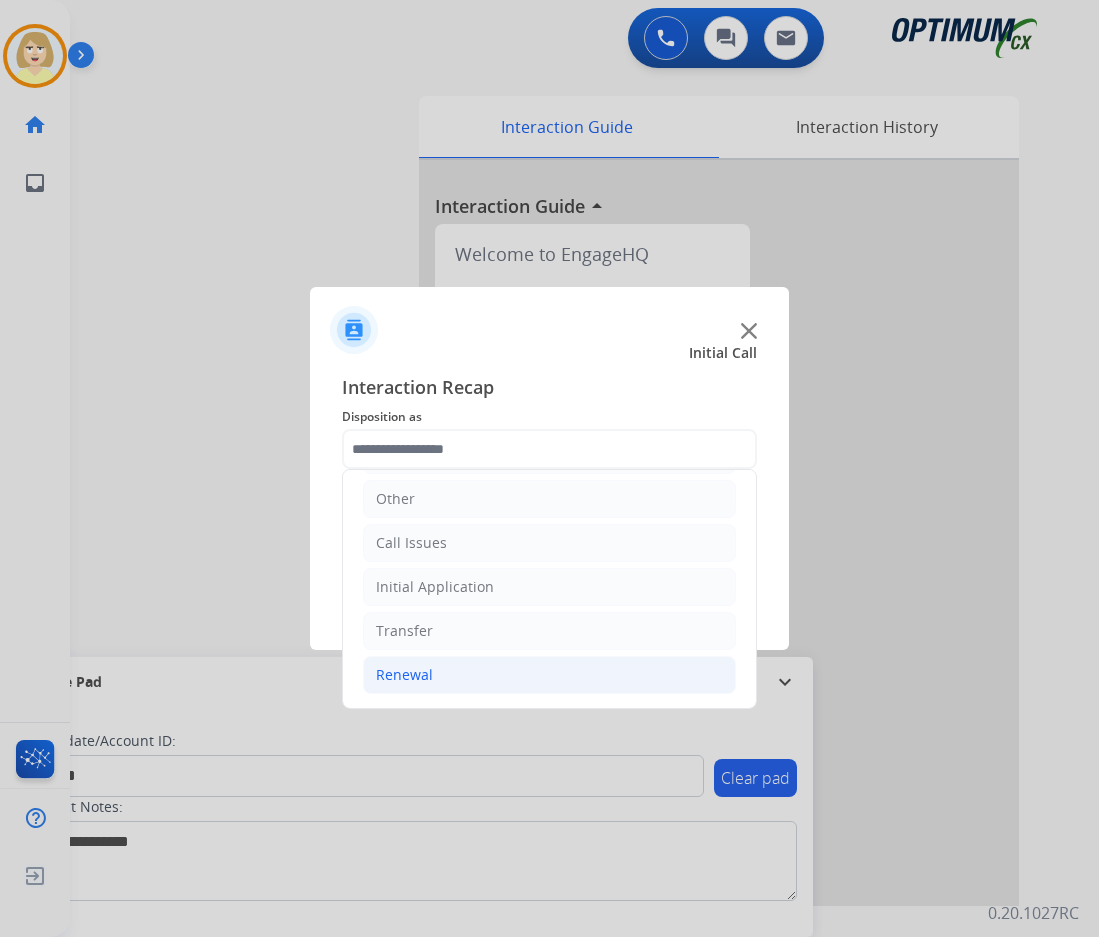 click on "Renewal" 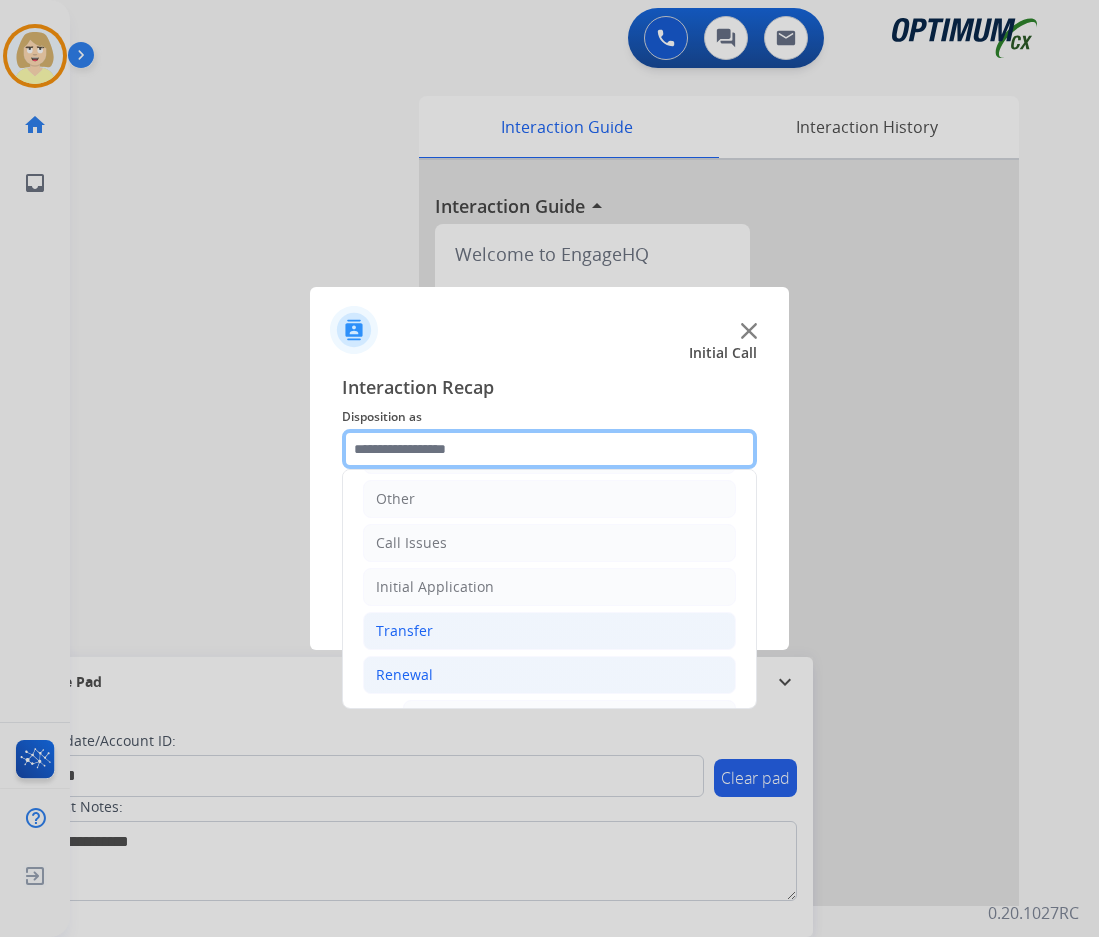 scroll, scrollTop: 436, scrollLeft: 0, axis: vertical 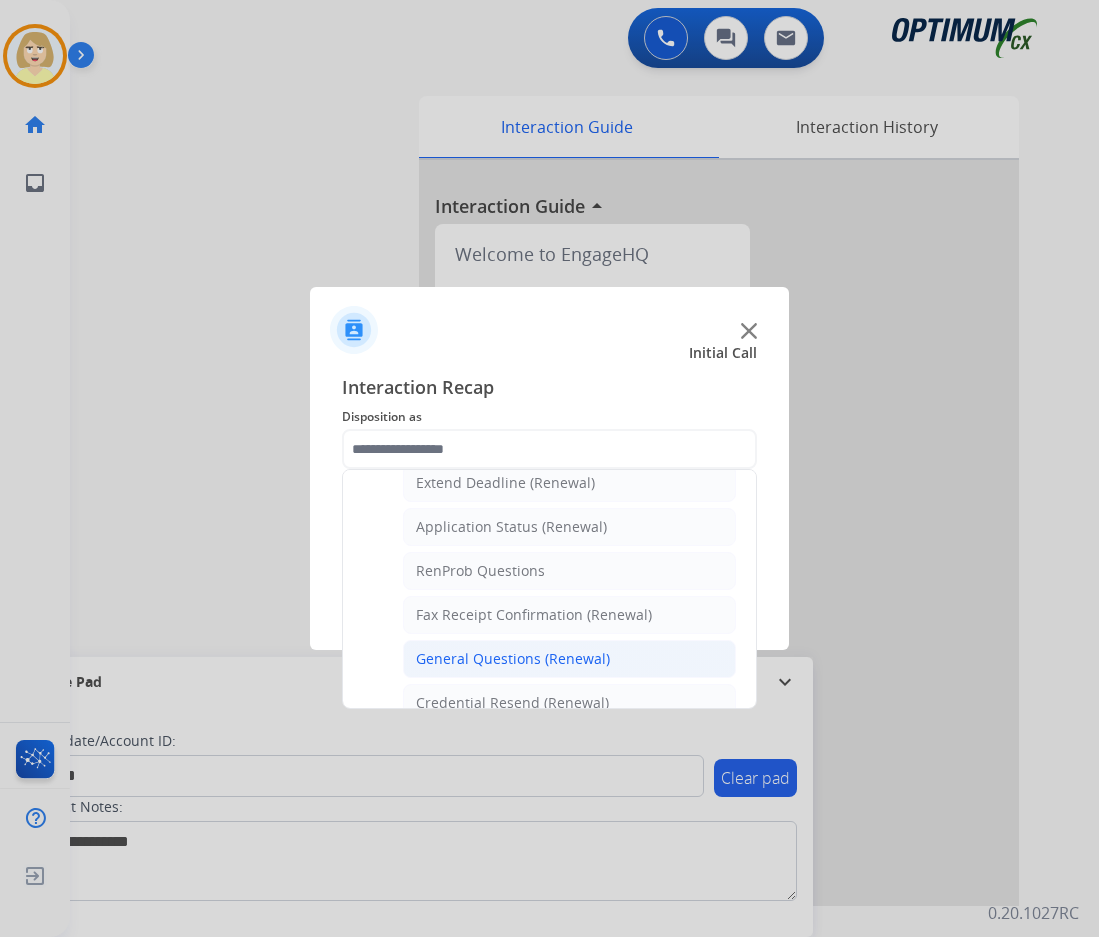 click on "General Questions (Renewal)" 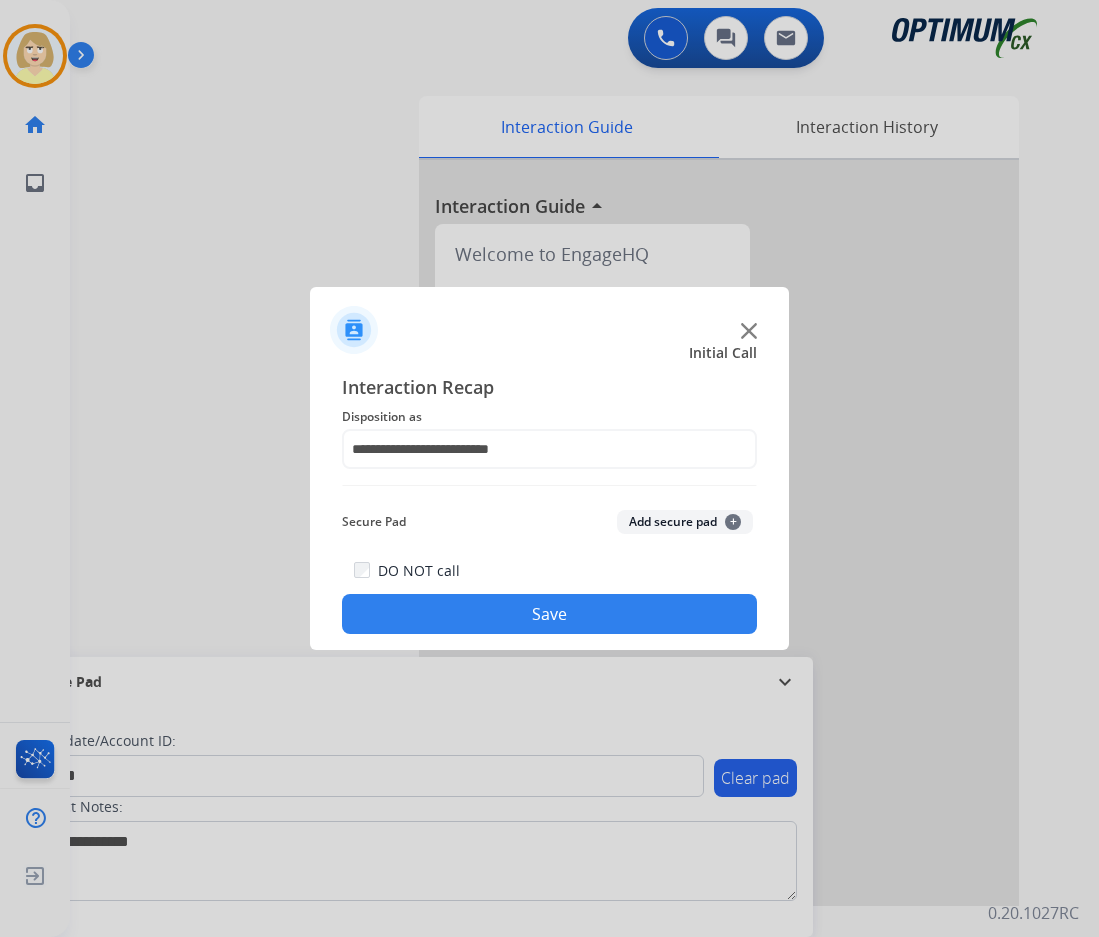 click on "Add secure pad  +" 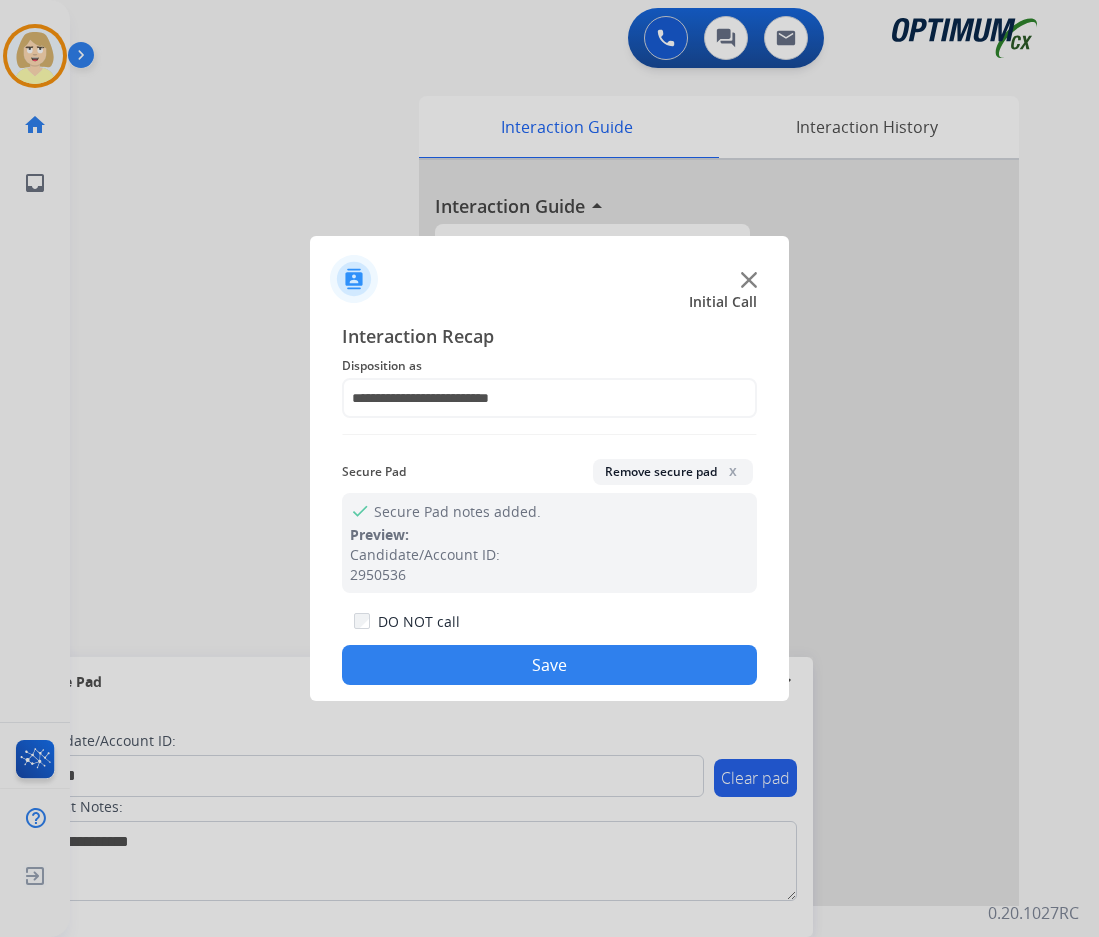 click on "Save" 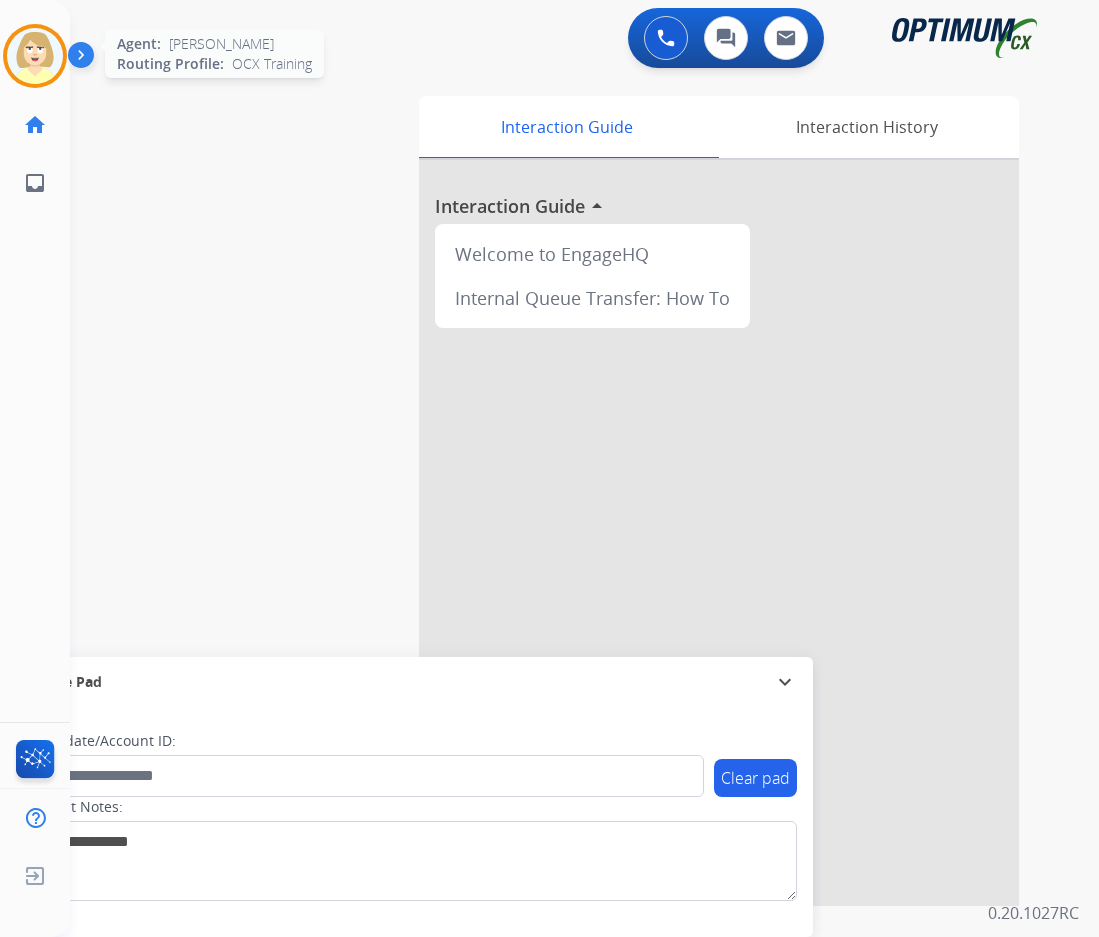 click at bounding box center (35, 56) 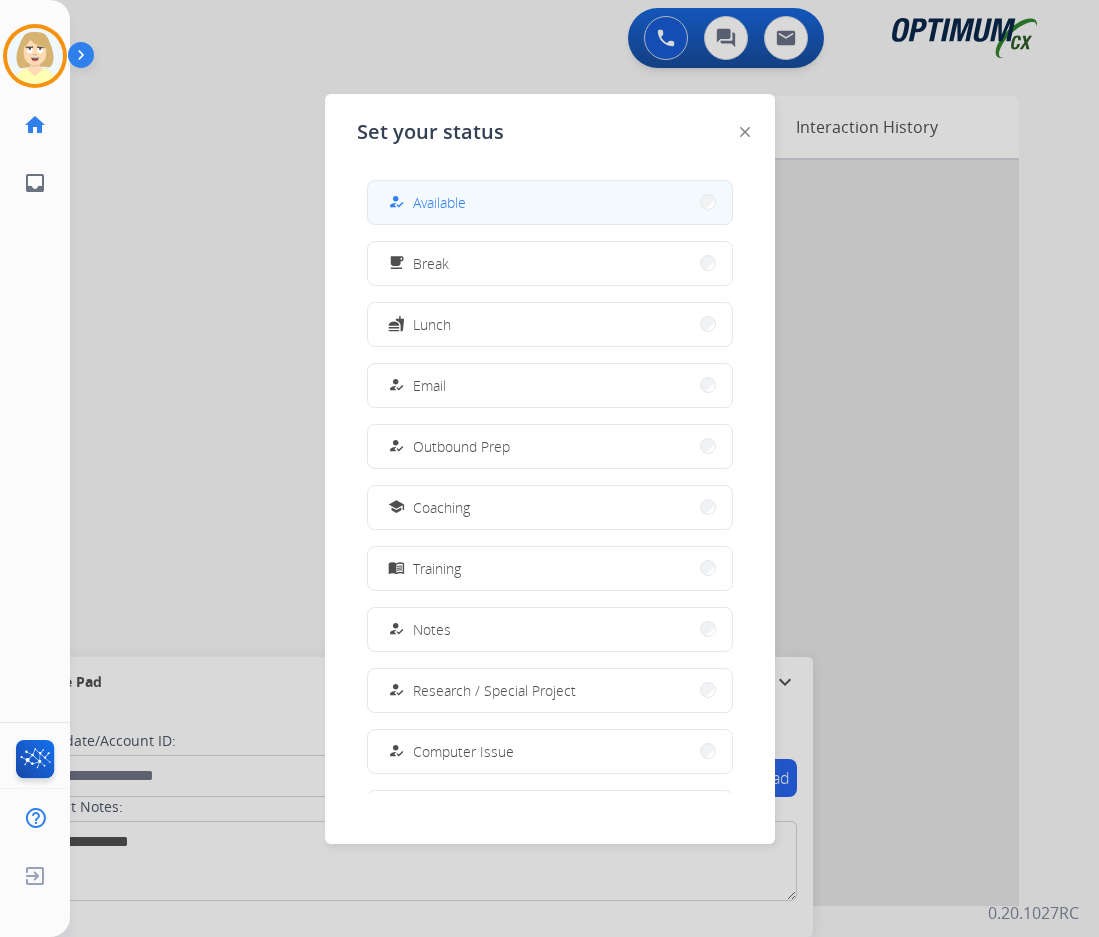 click on "Available" at bounding box center [439, 202] 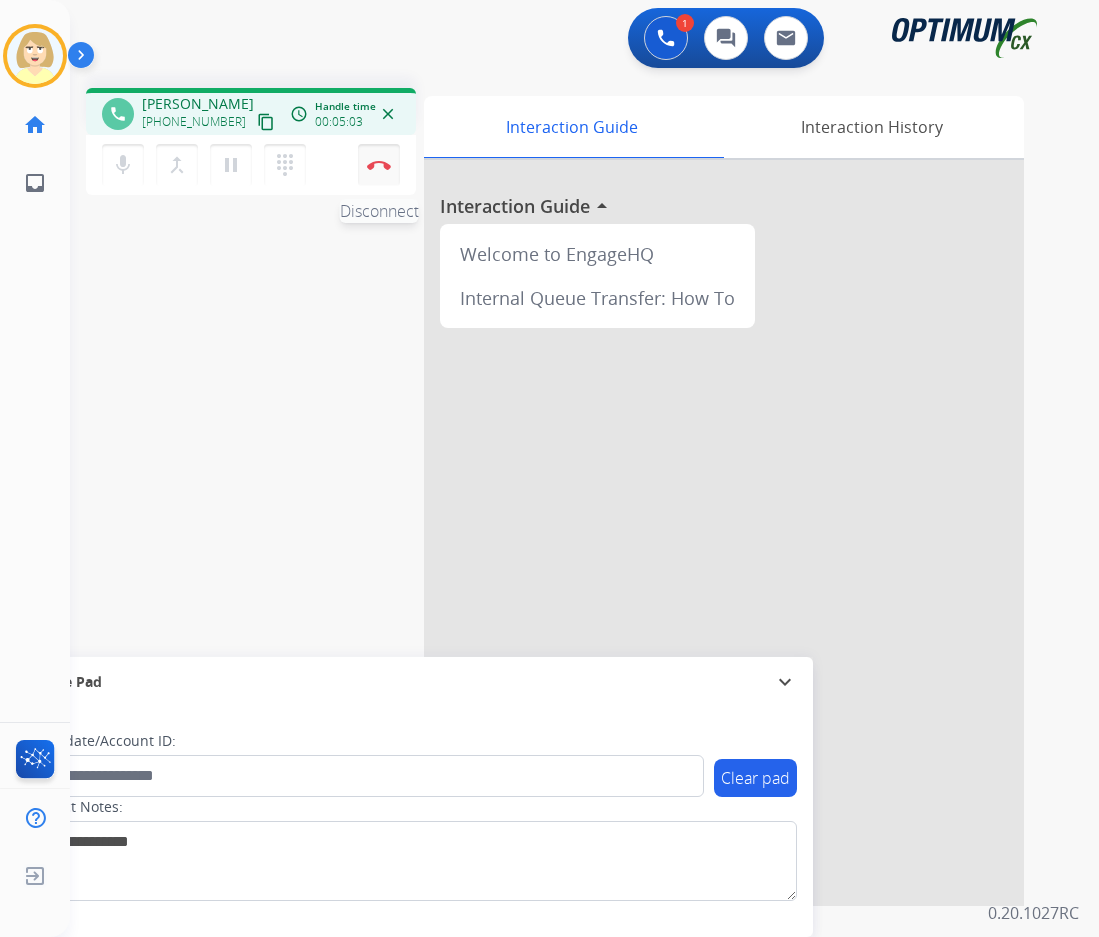 click at bounding box center [379, 165] 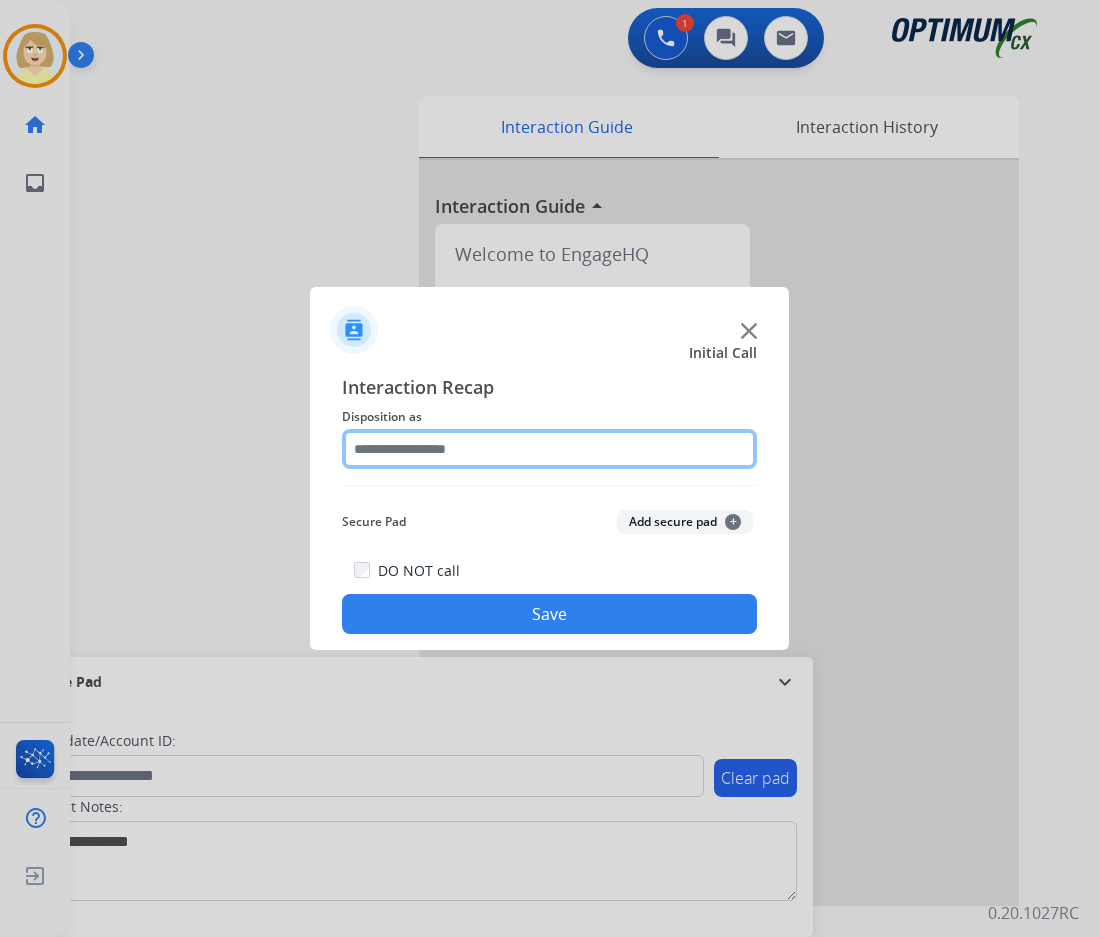 click 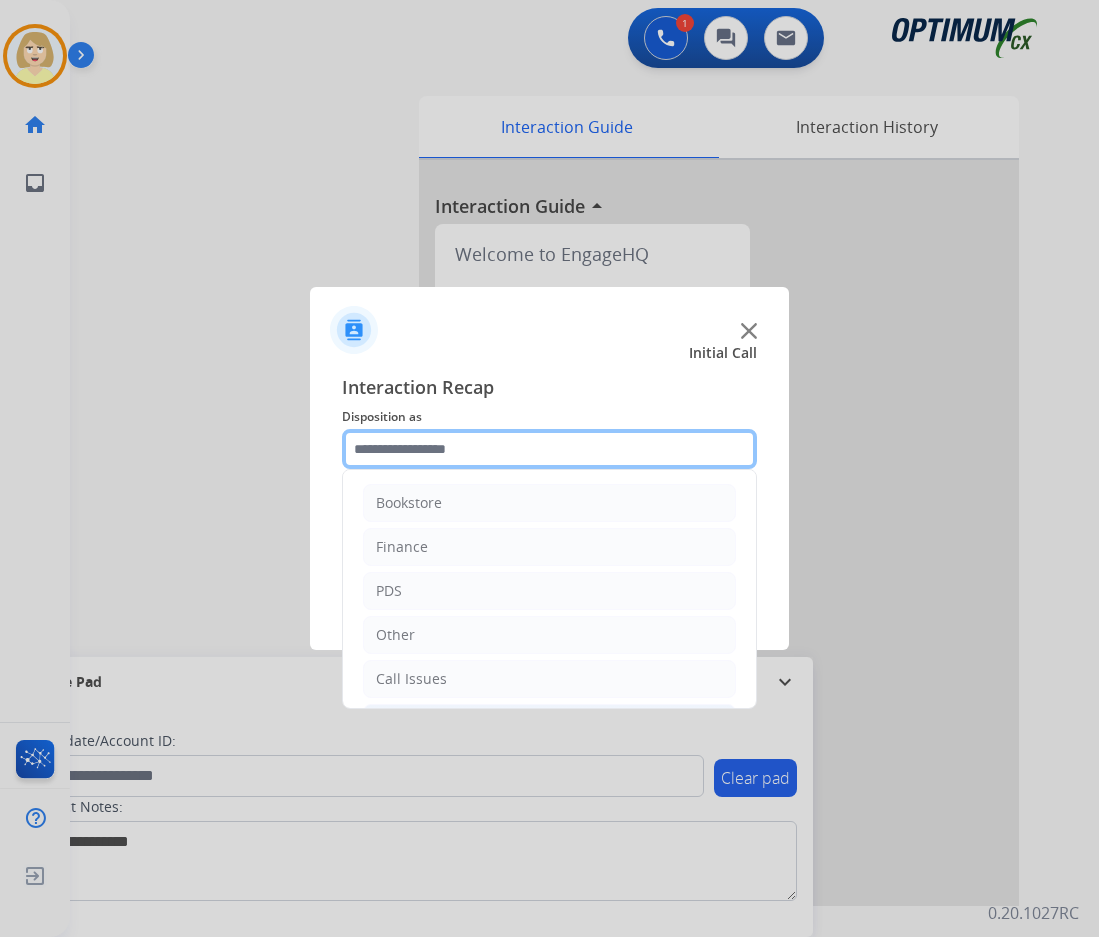 scroll, scrollTop: 136, scrollLeft: 0, axis: vertical 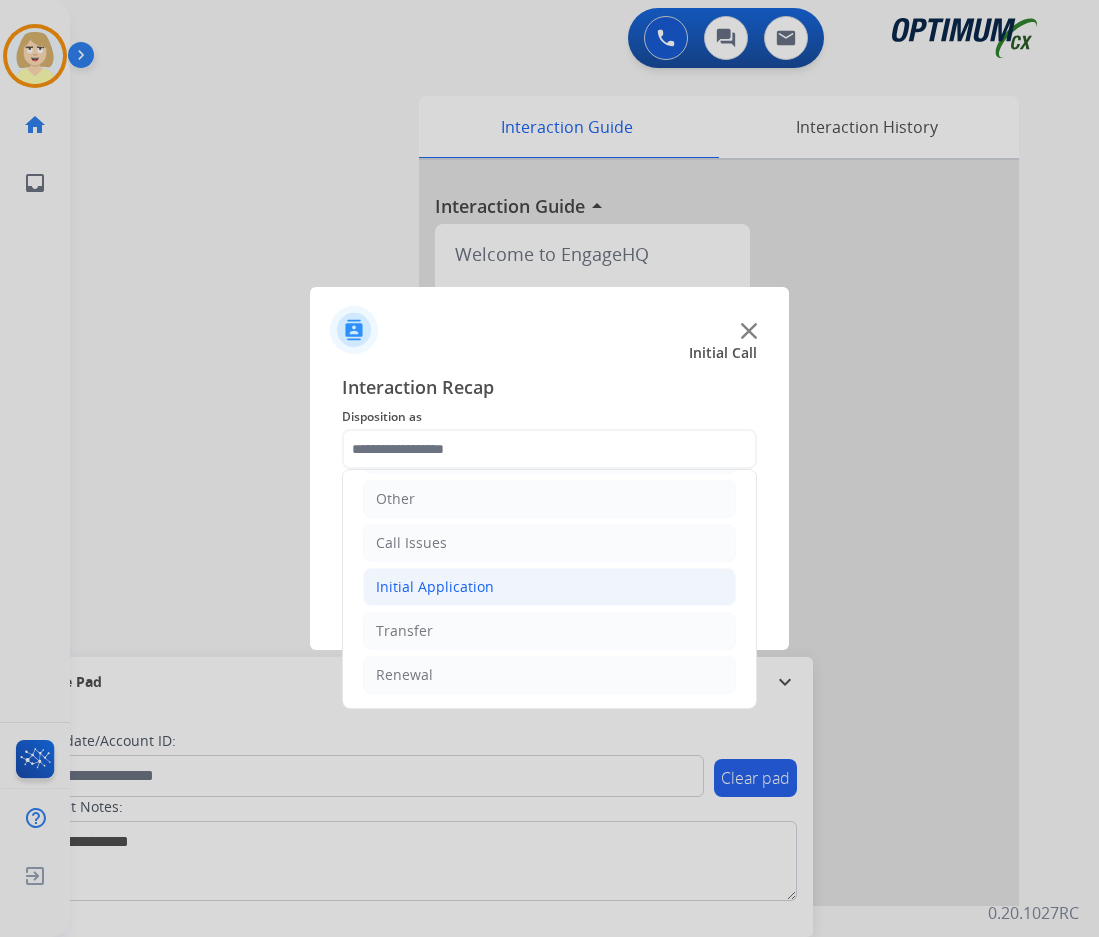 click on "Initial Application" 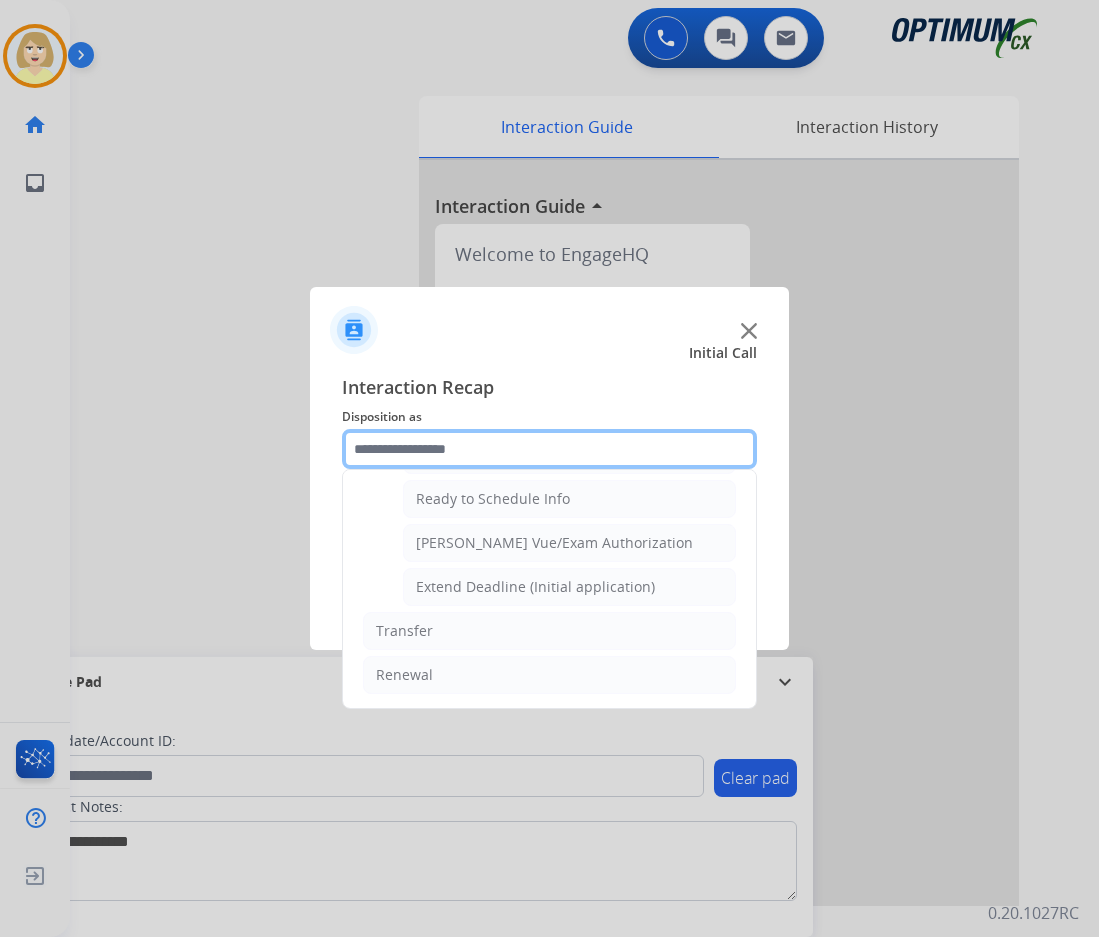 scroll, scrollTop: 1112, scrollLeft: 0, axis: vertical 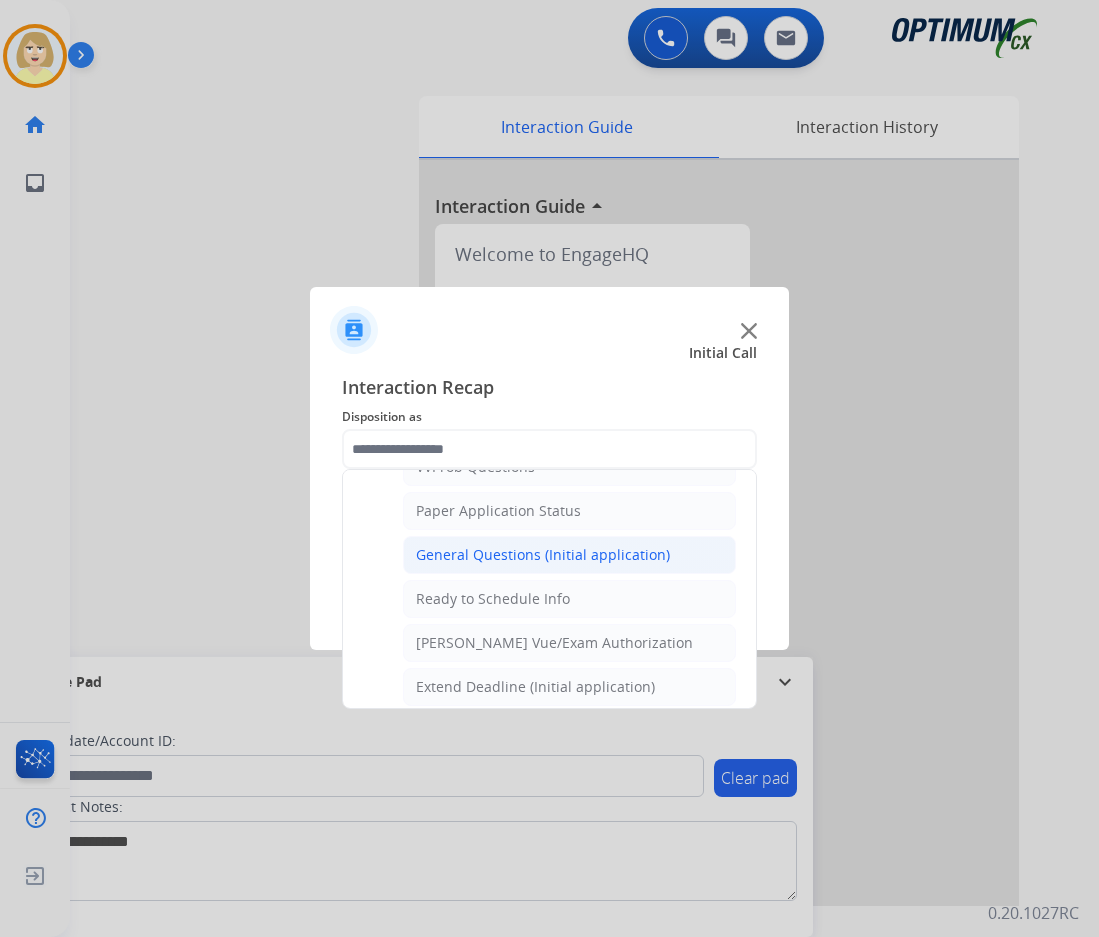 click on "General Questions (Initial application)" 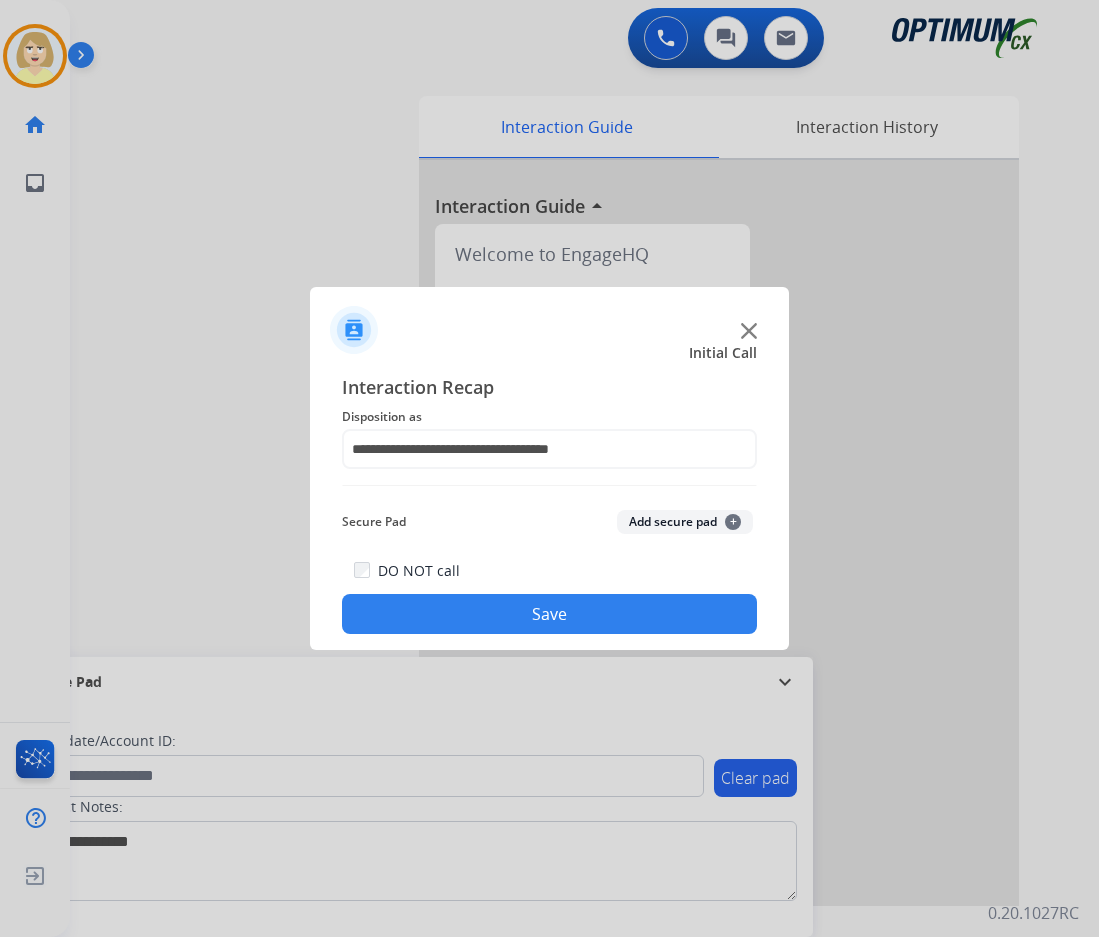 click on "Add secure pad  +" 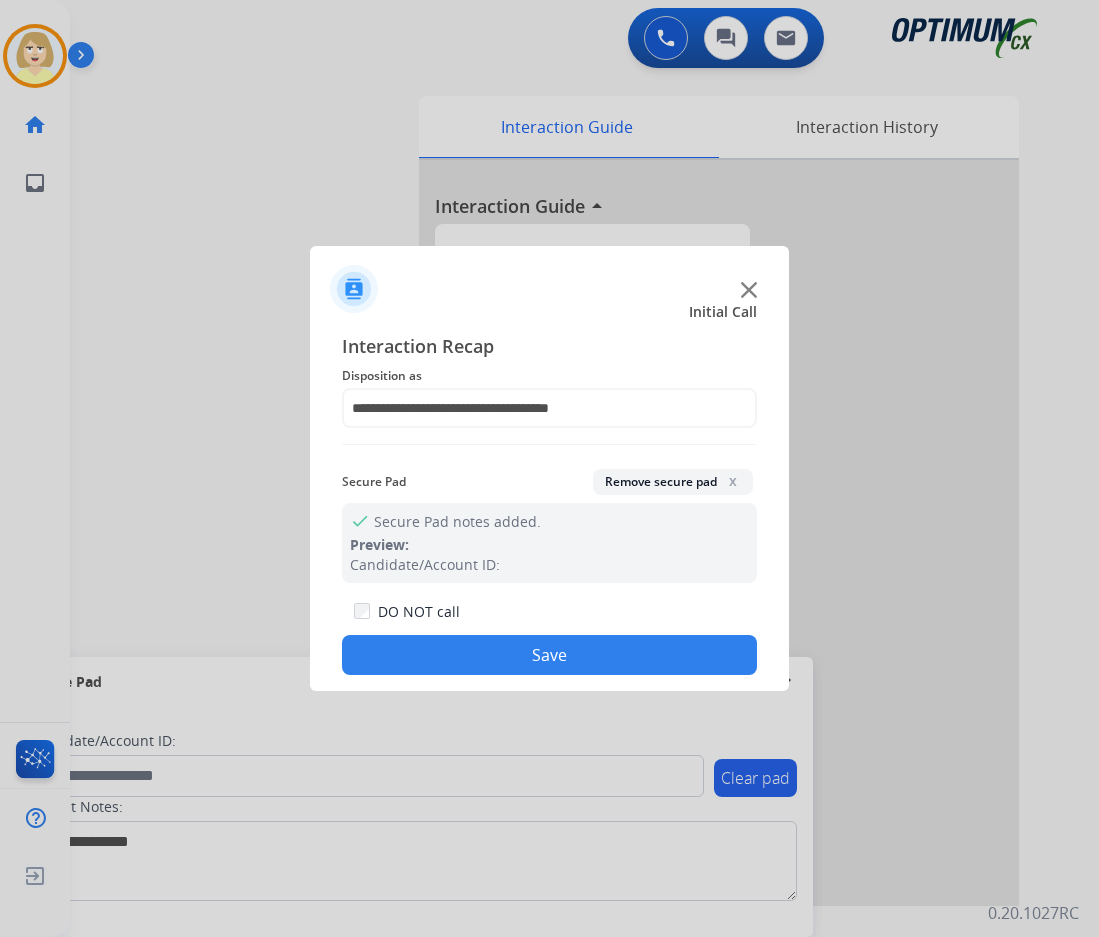click on "Save" 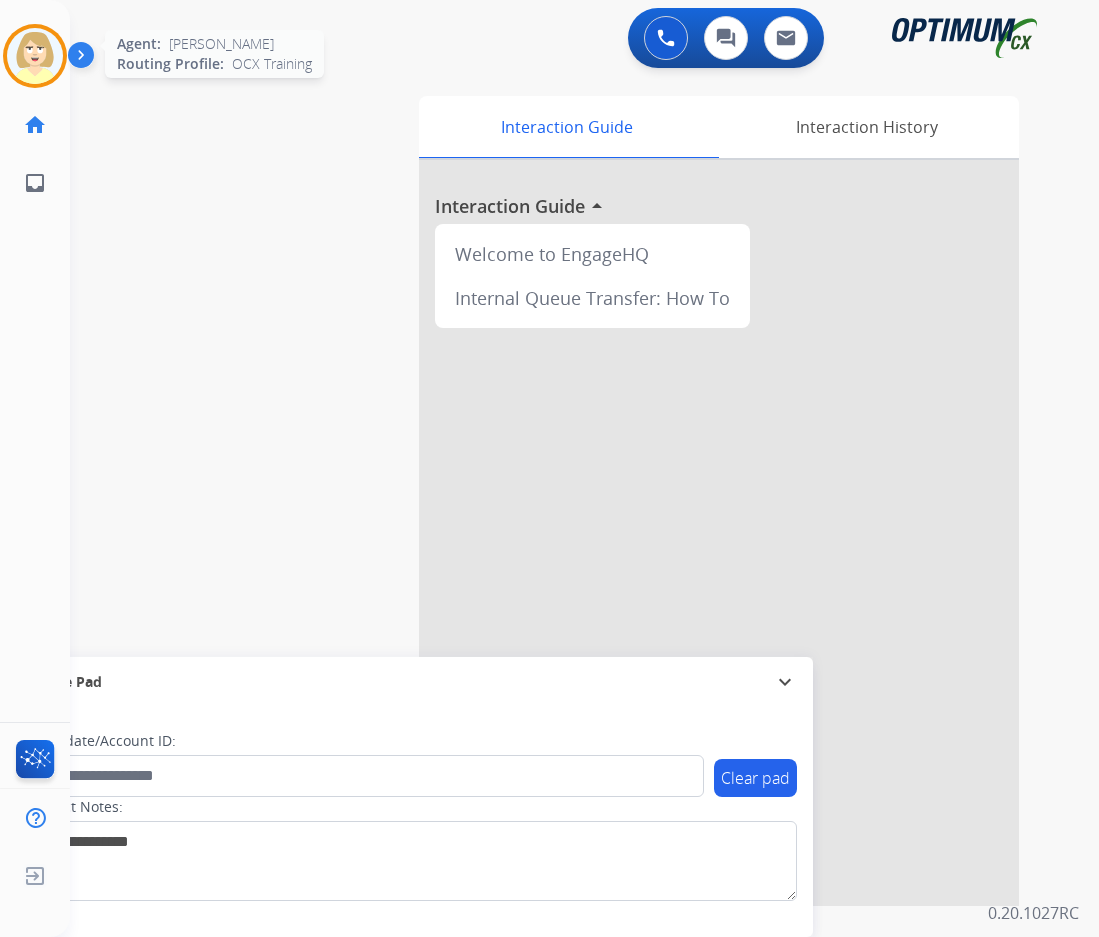 click at bounding box center [35, 56] 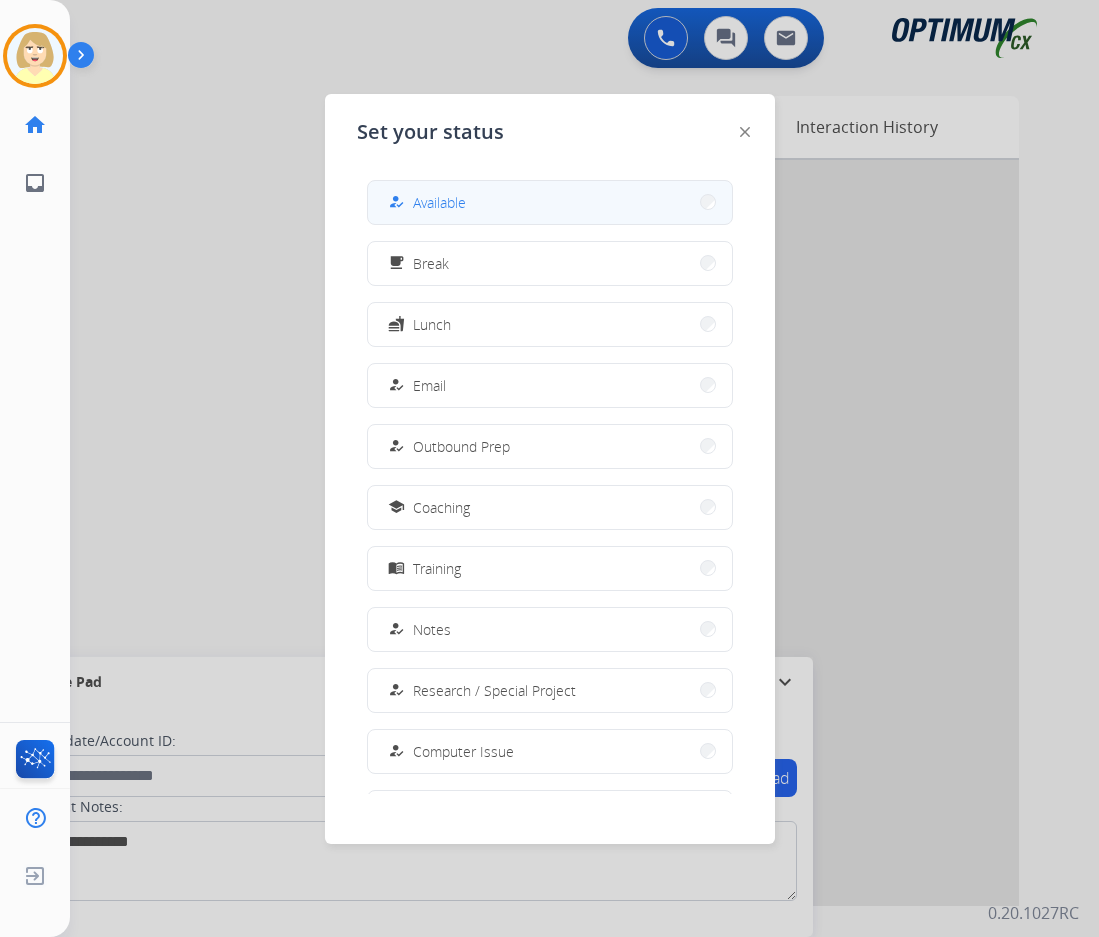 click on "Available" at bounding box center [439, 202] 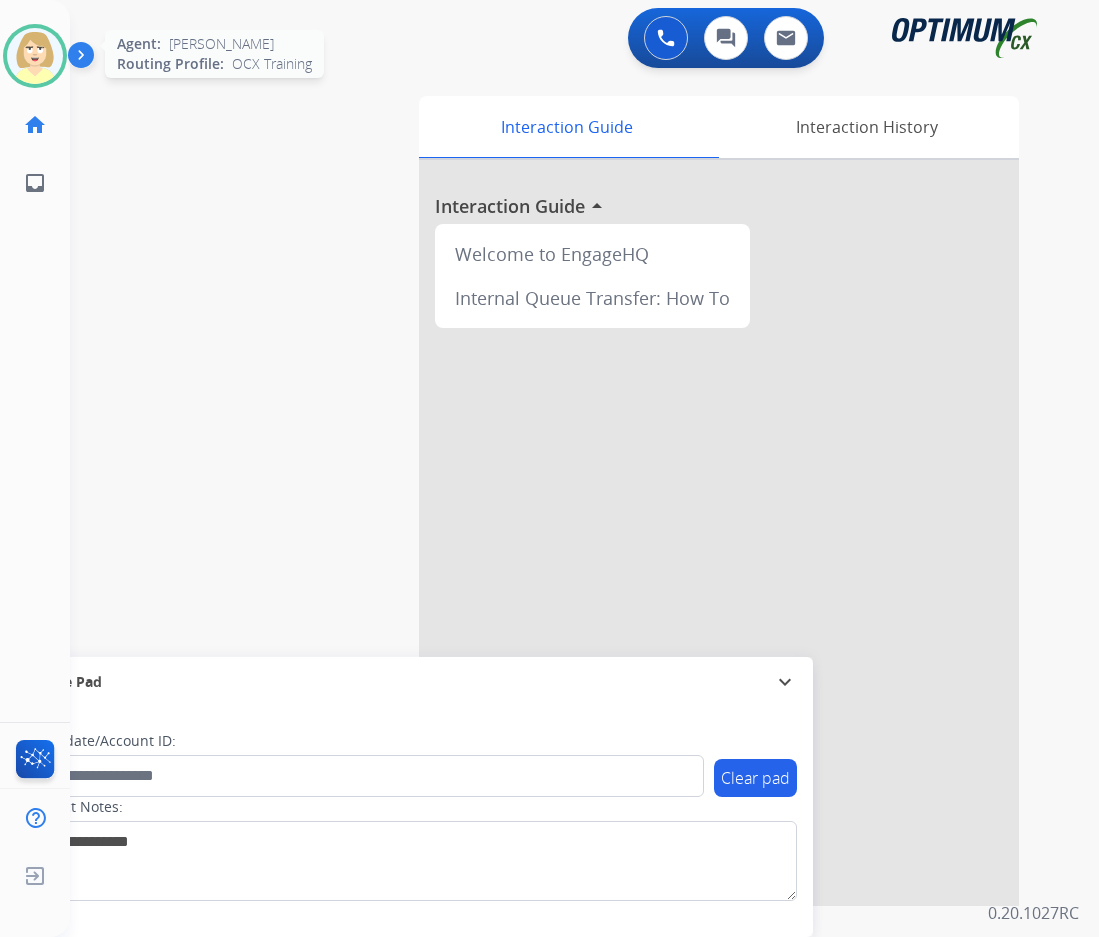 click at bounding box center (35, 56) 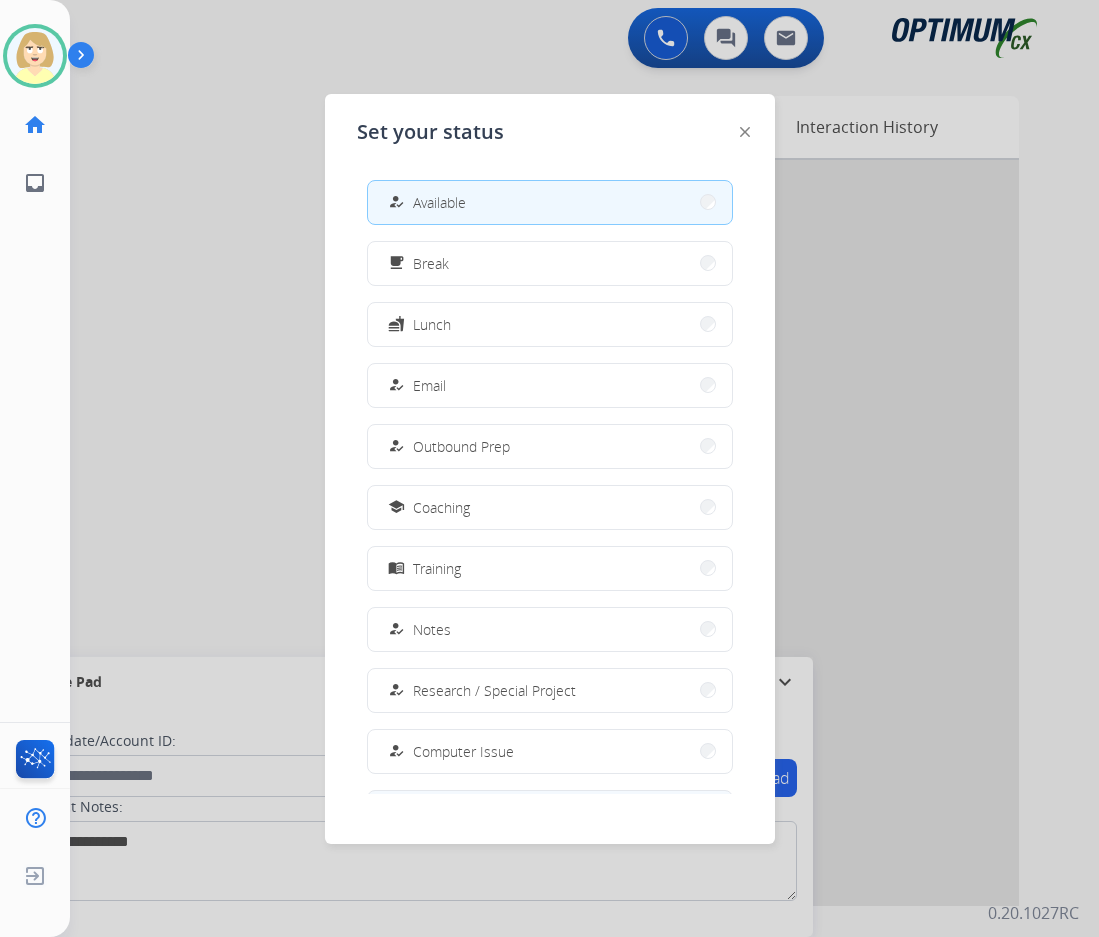 scroll, scrollTop: 189, scrollLeft: 0, axis: vertical 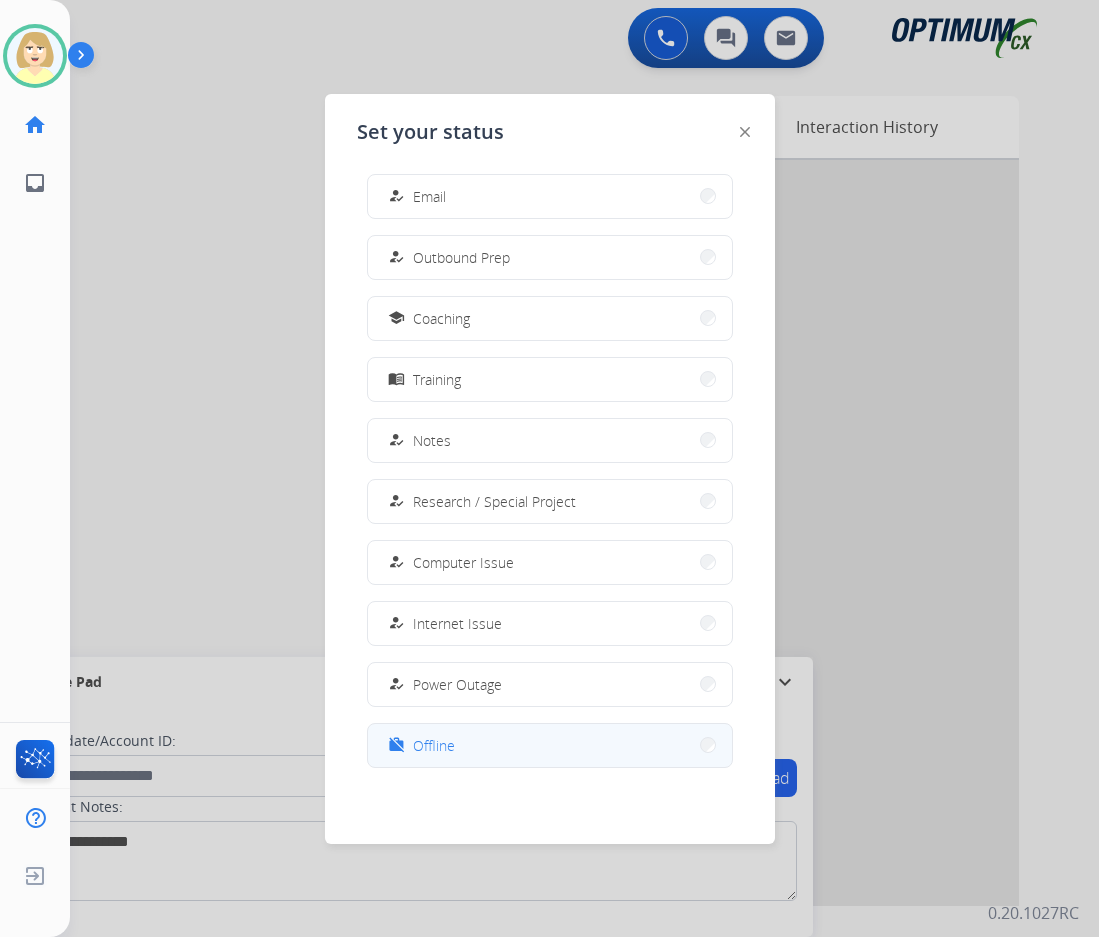 click on "Offline" at bounding box center (434, 745) 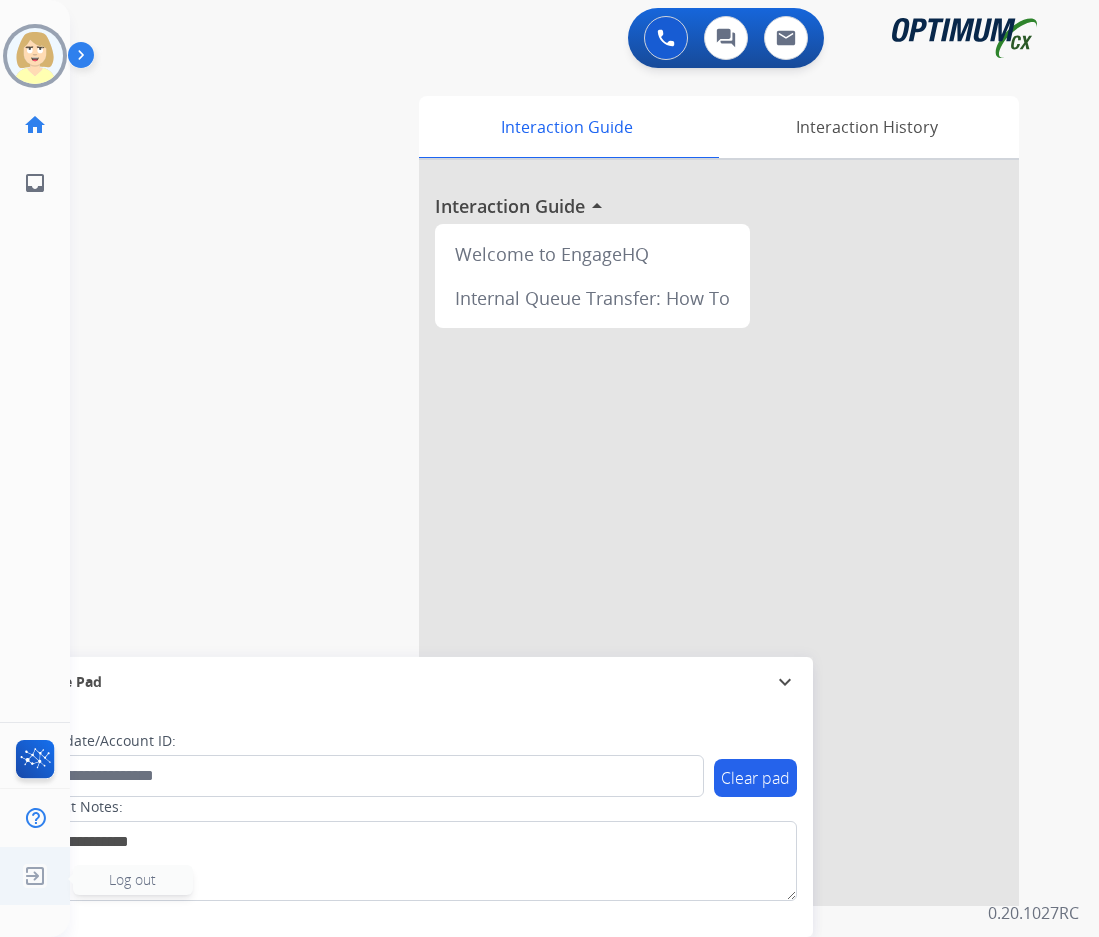 click 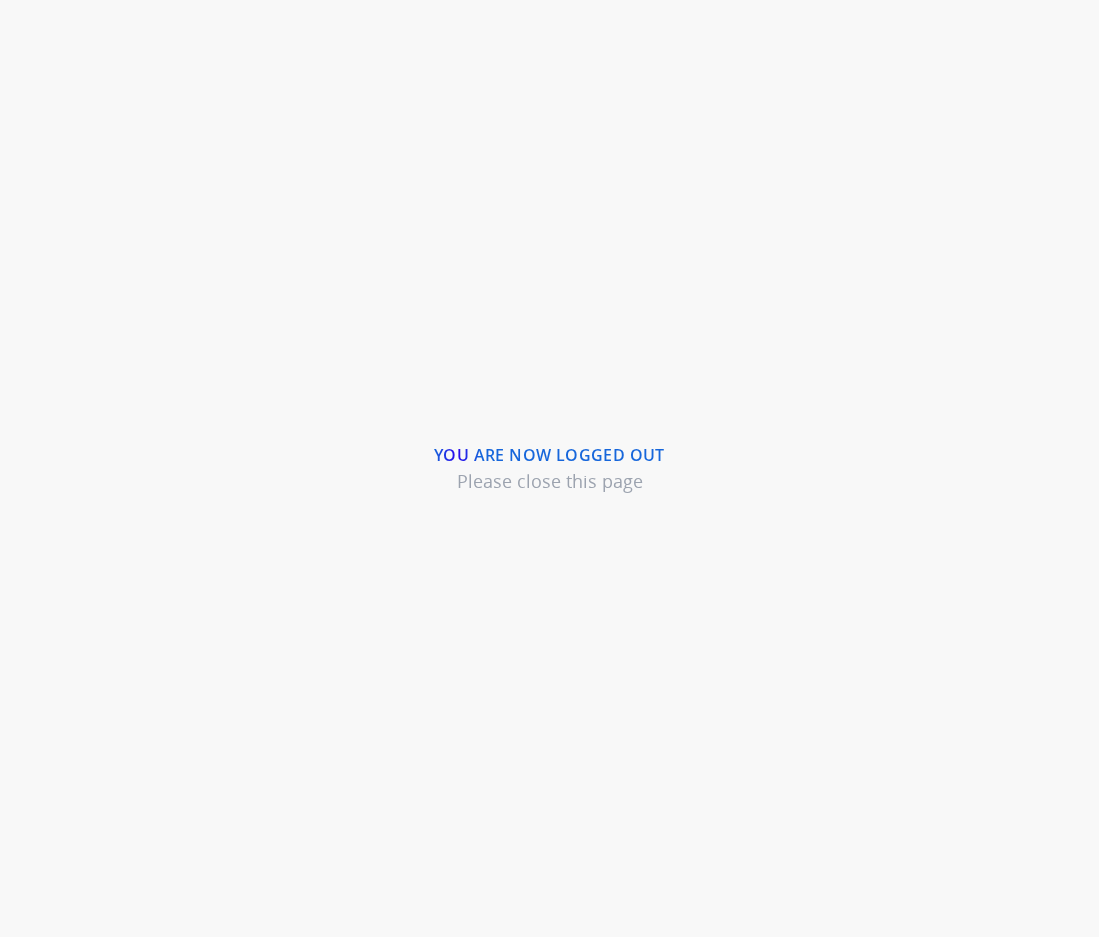 scroll, scrollTop: 0, scrollLeft: 0, axis: both 